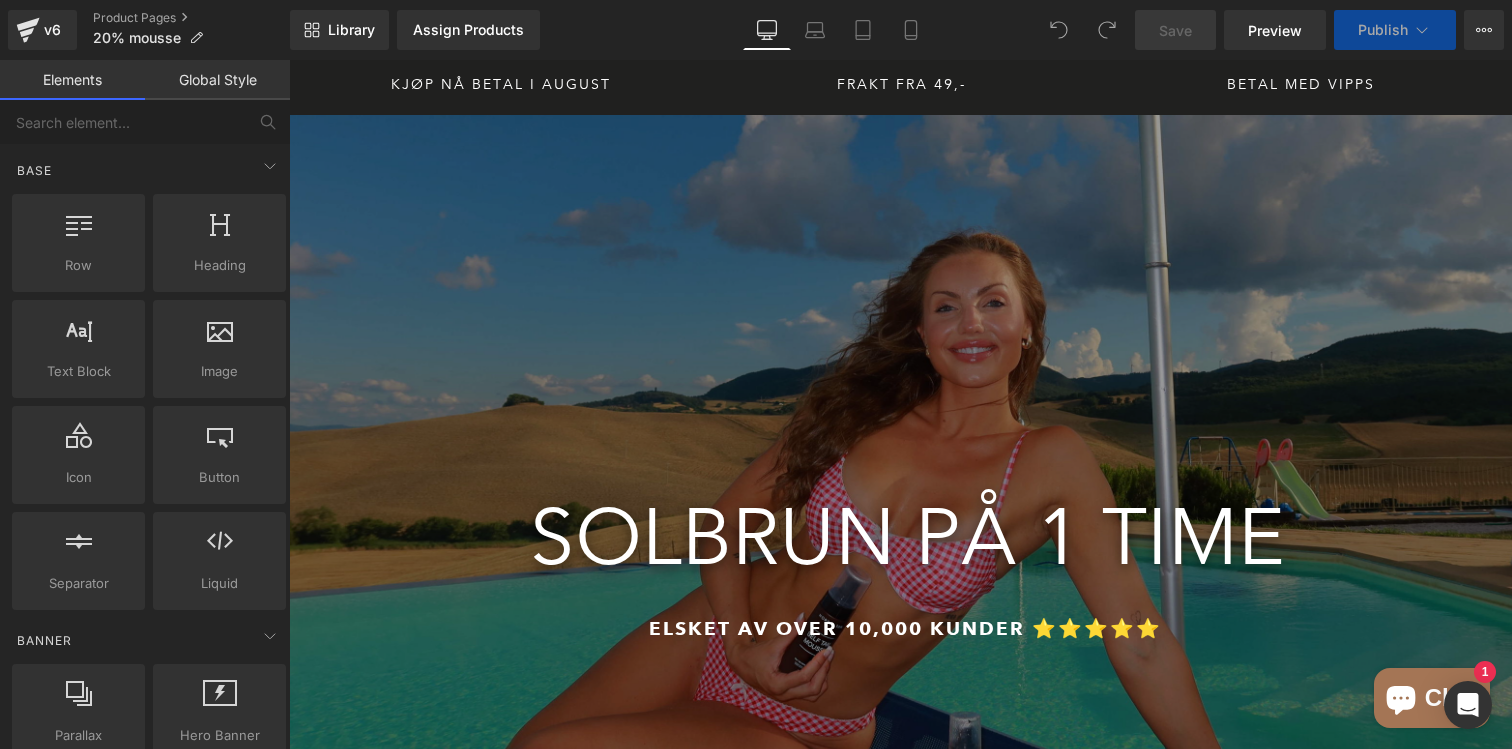 scroll, scrollTop: 0, scrollLeft: 0, axis: both 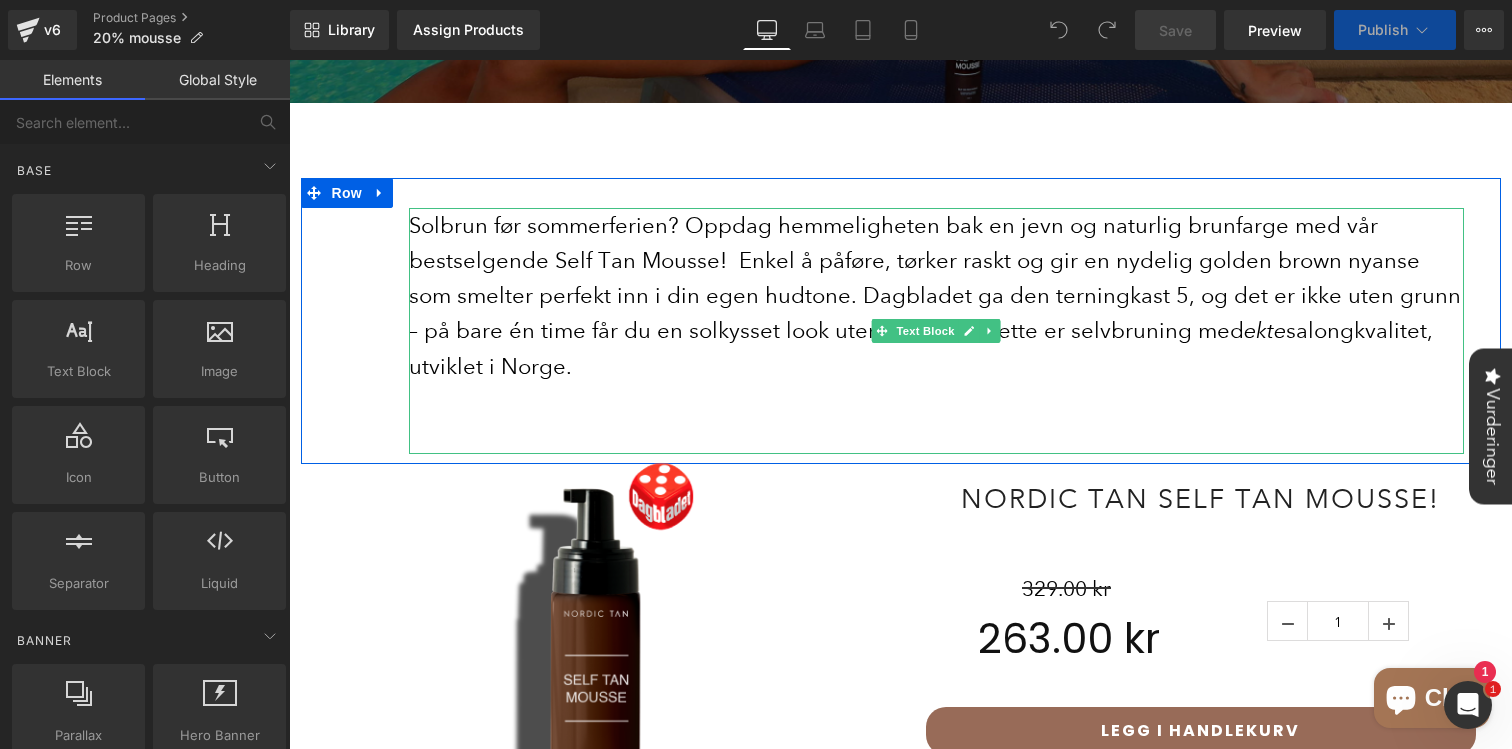 click on "Solbrun før sommerferien? Oppdag hemmeligheten bak en jevn og naturlig brunfarge med vår bestselgende Self Tan Mousse!  Enkel å påføre, tørker raskt og gir en nydelig golden brown nyanse som smelter perfekt inn i din egen hudtone. Dagbladet ga den terningkast 5, og det er ikke uten grunn – på bare én time får du en solkysset look uten skjolder! Dette er selvbruning med  ekte  salongkvalitet, utviklet i Norge." at bounding box center (936, 296) 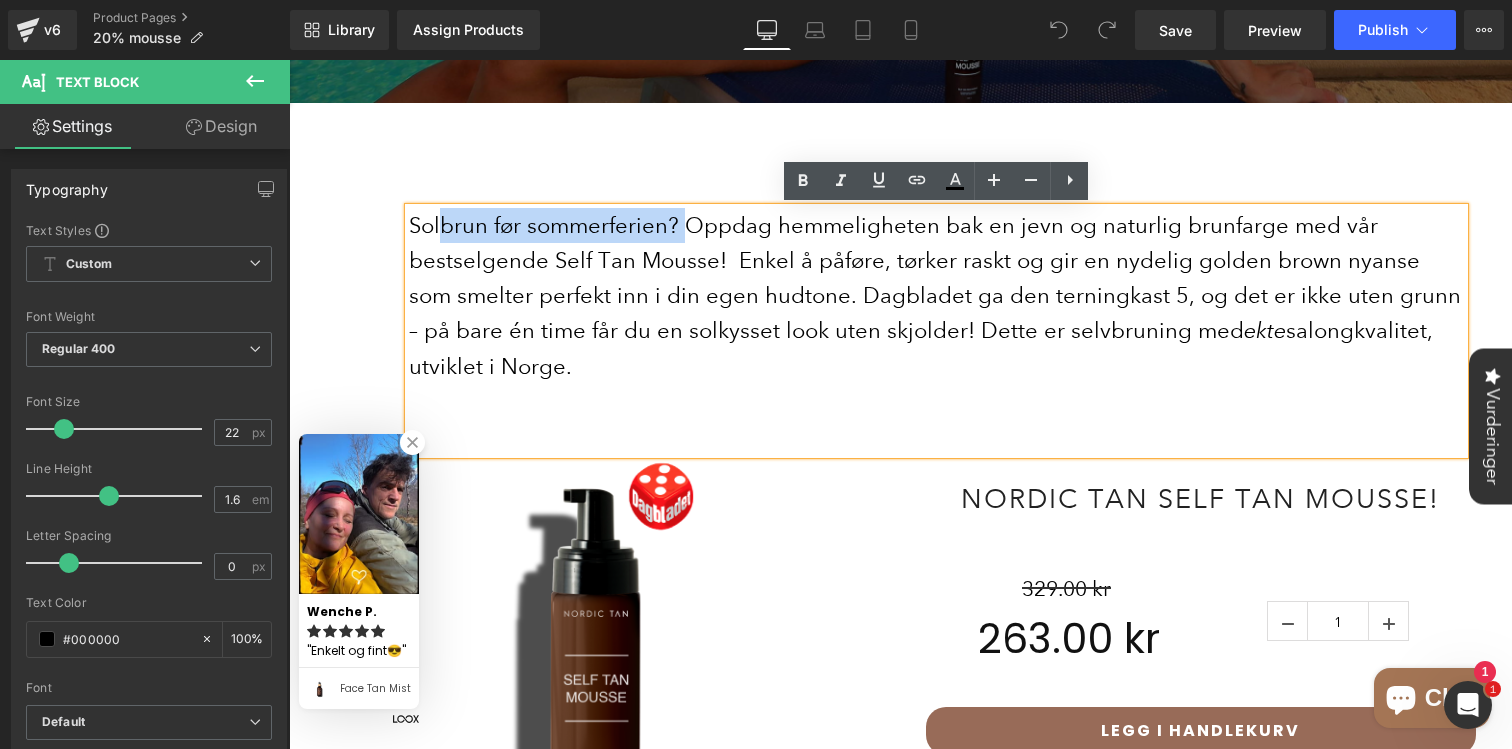 drag, startPoint x: 683, startPoint y: 225, endPoint x: 438, endPoint y: 224, distance: 245.00204 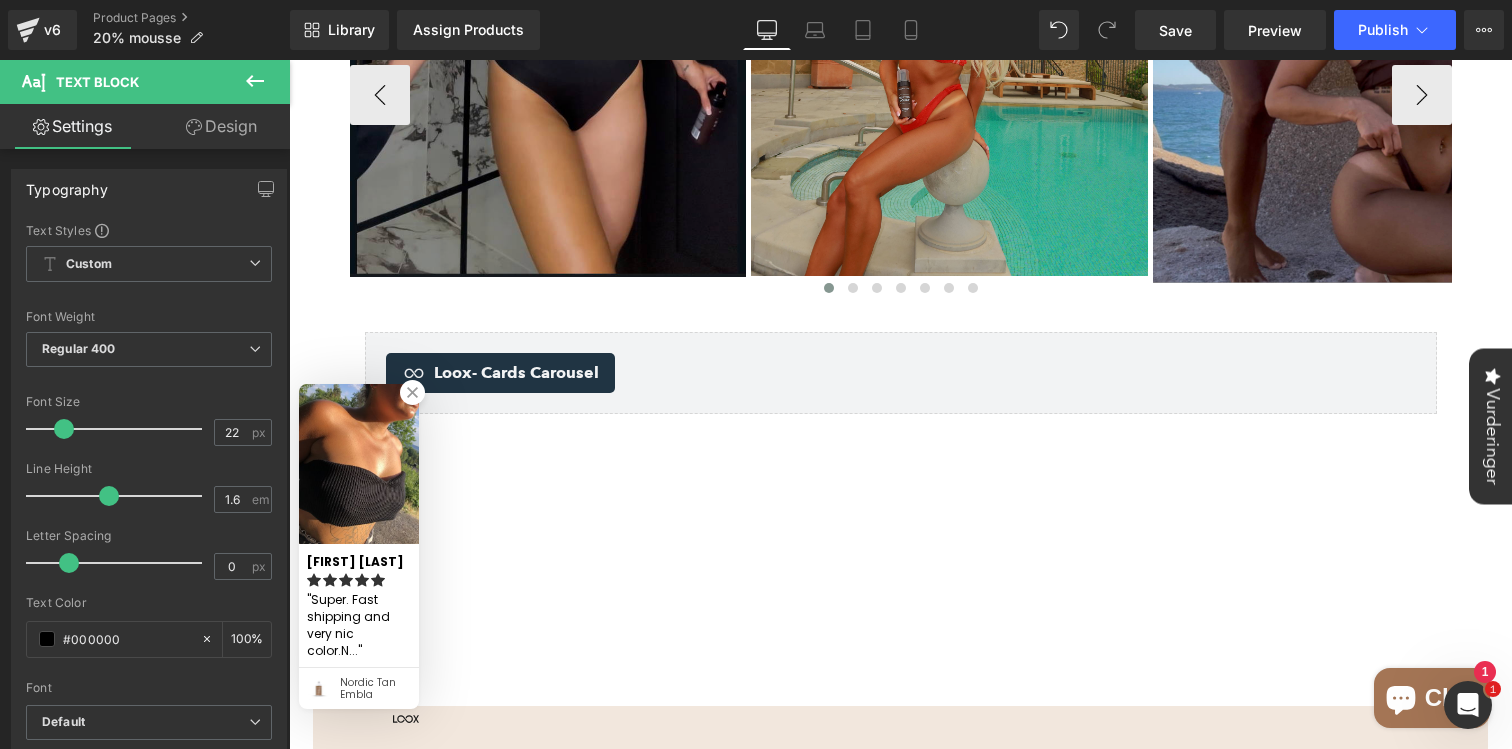 scroll, scrollTop: 1750, scrollLeft: 0, axis: vertical 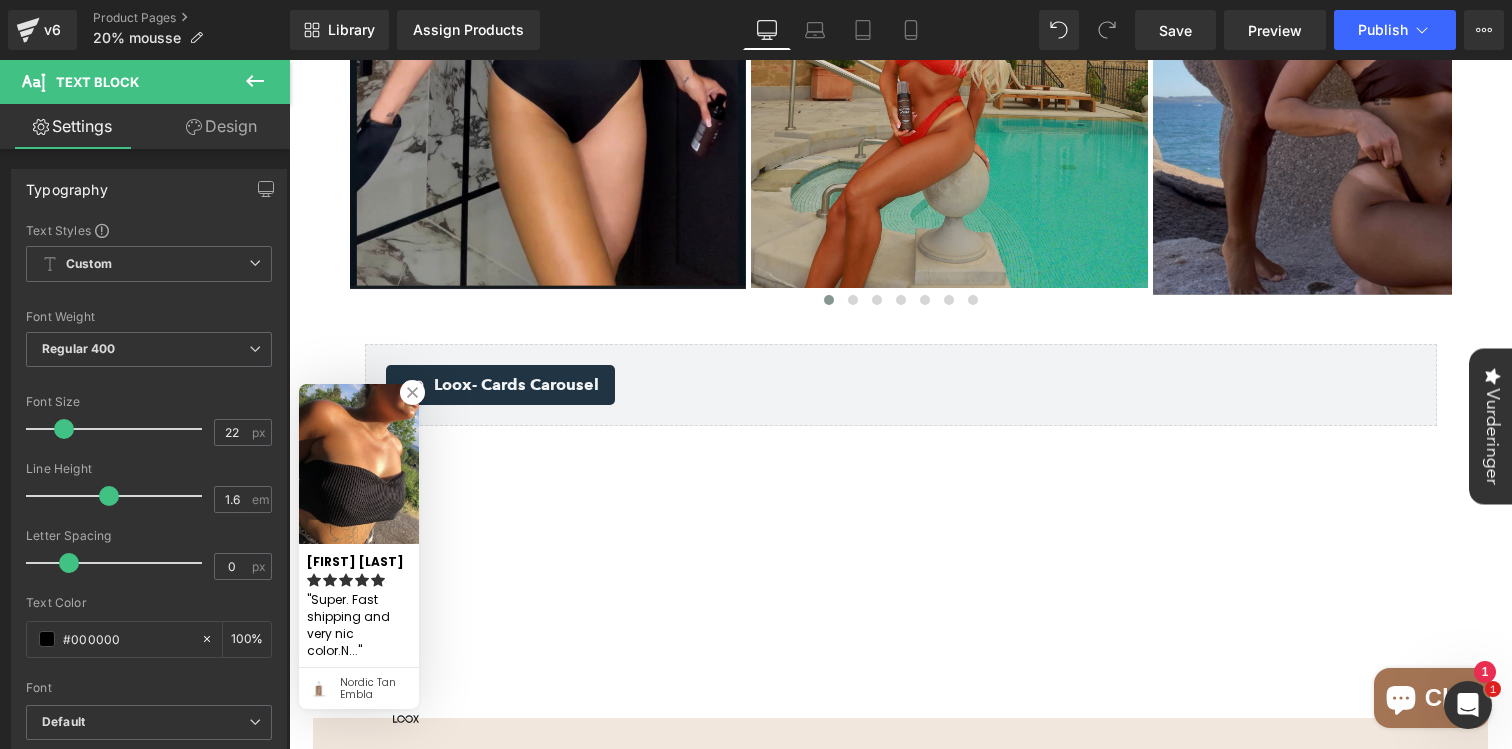 click 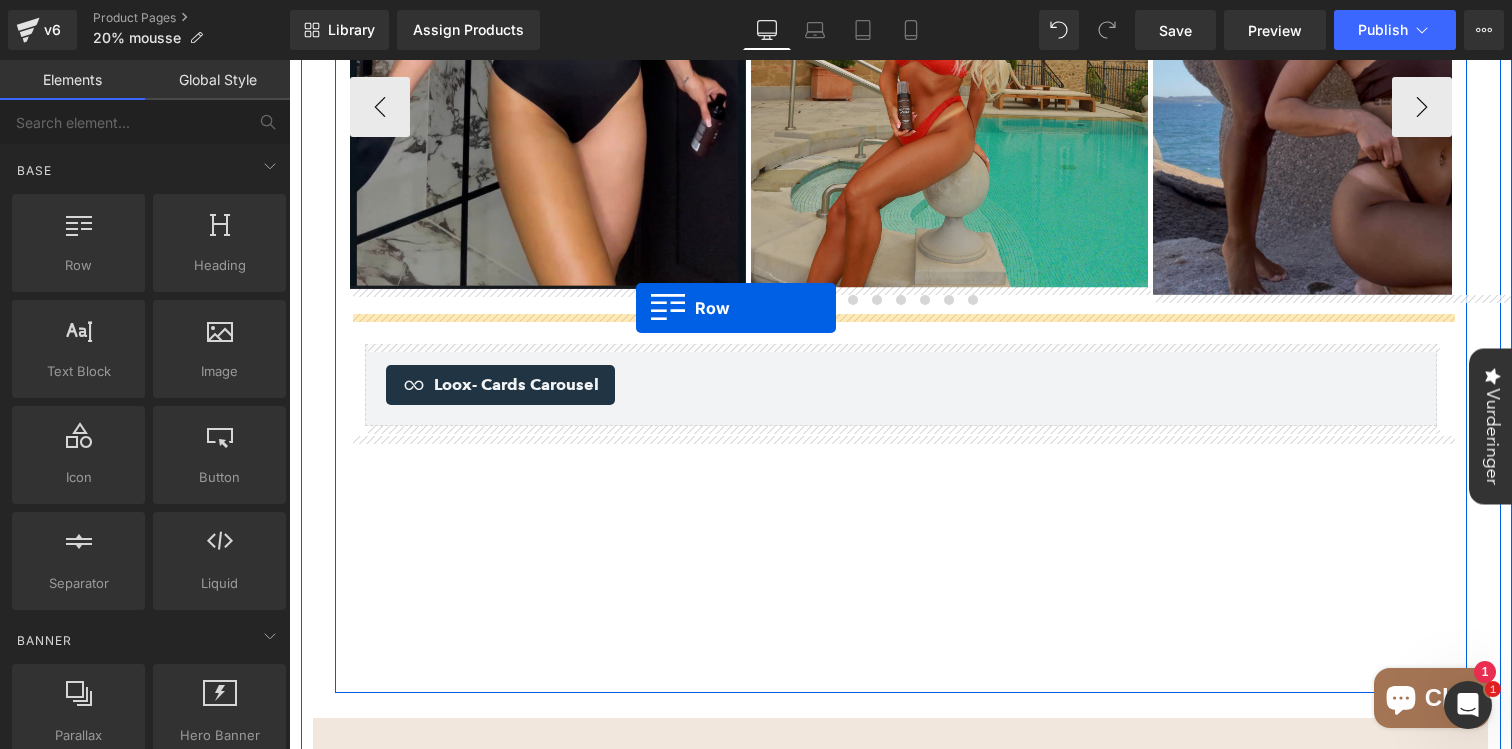 drag, startPoint x: 384, startPoint y: 304, endPoint x: 636, endPoint y: 308, distance: 252.03174 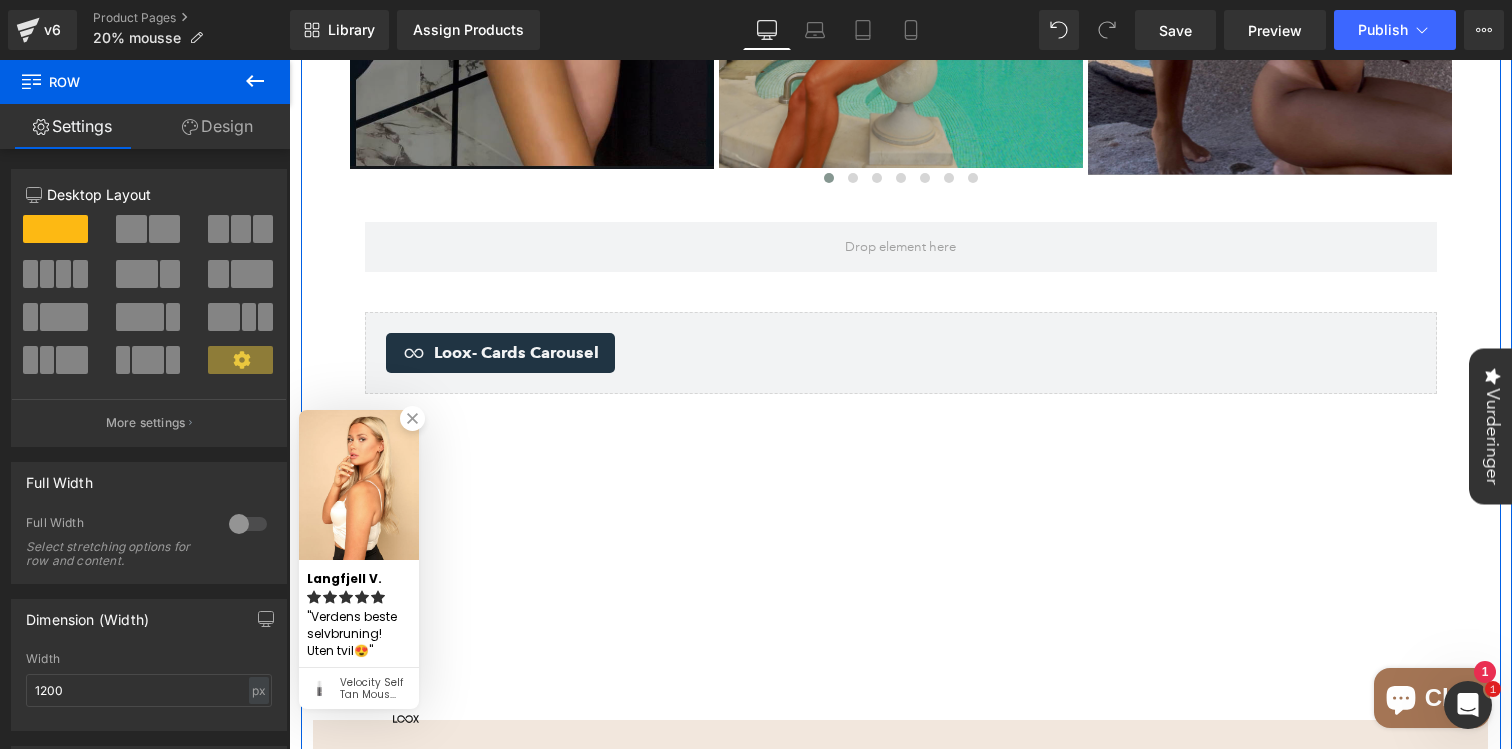 scroll, scrollTop: 1836, scrollLeft: 0, axis: vertical 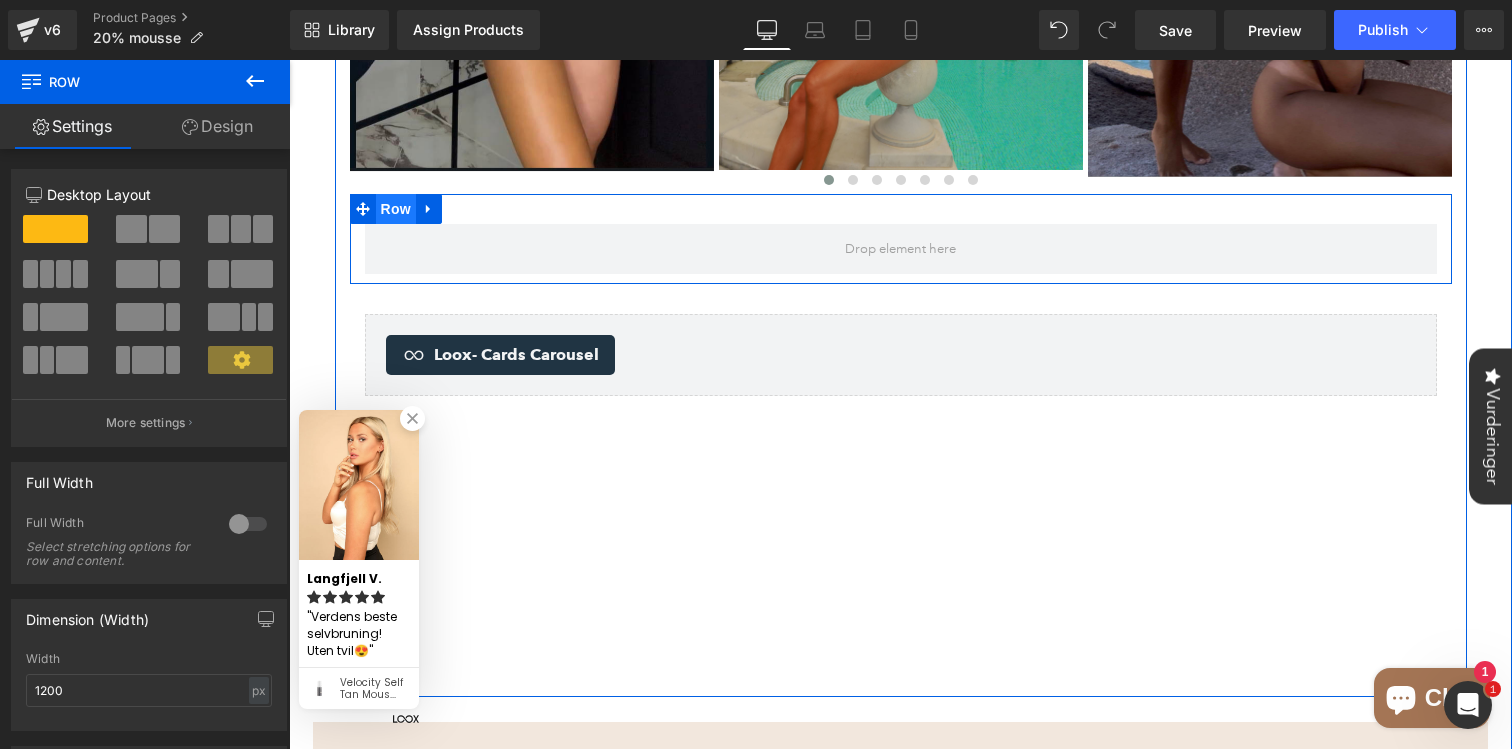 click on "Row" at bounding box center [396, 209] 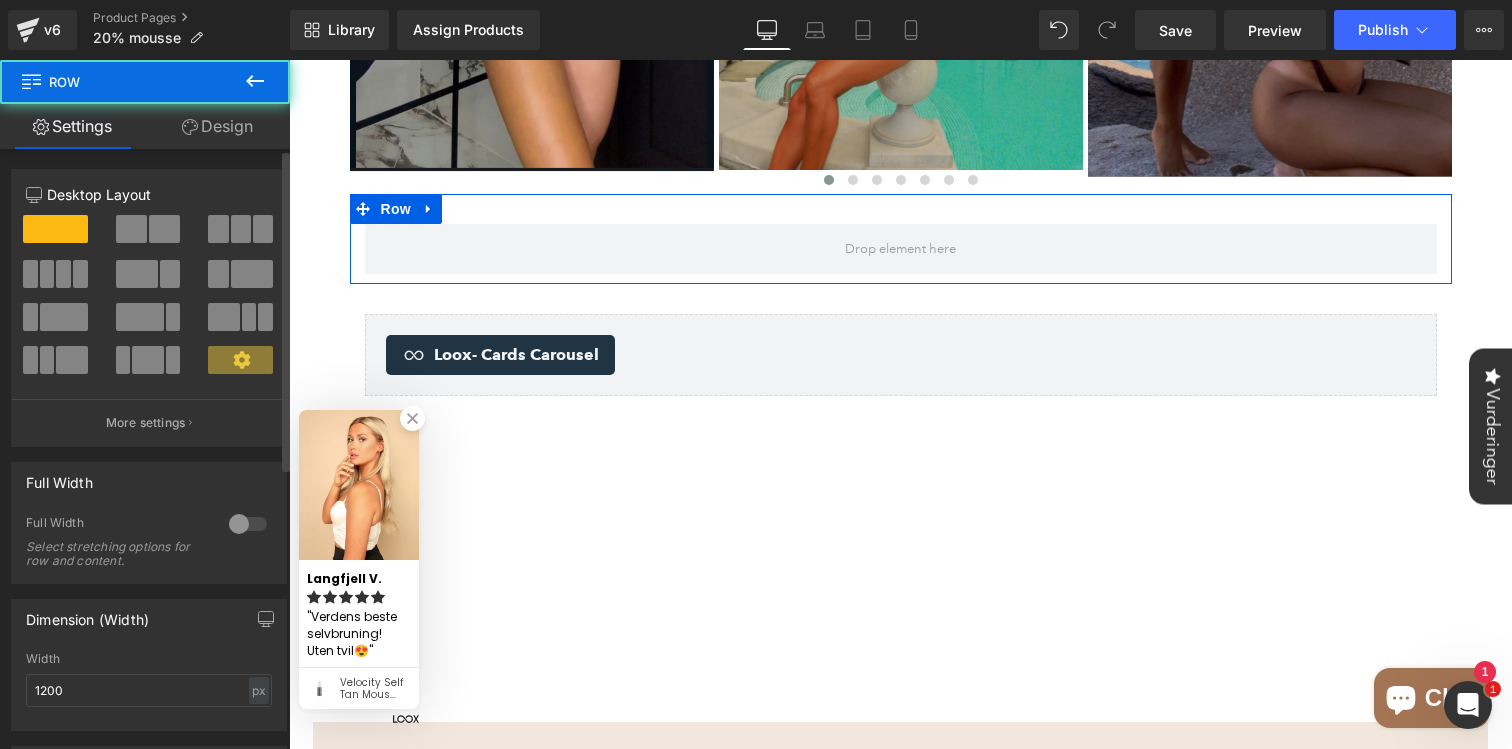 click at bounding box center [241, 229] 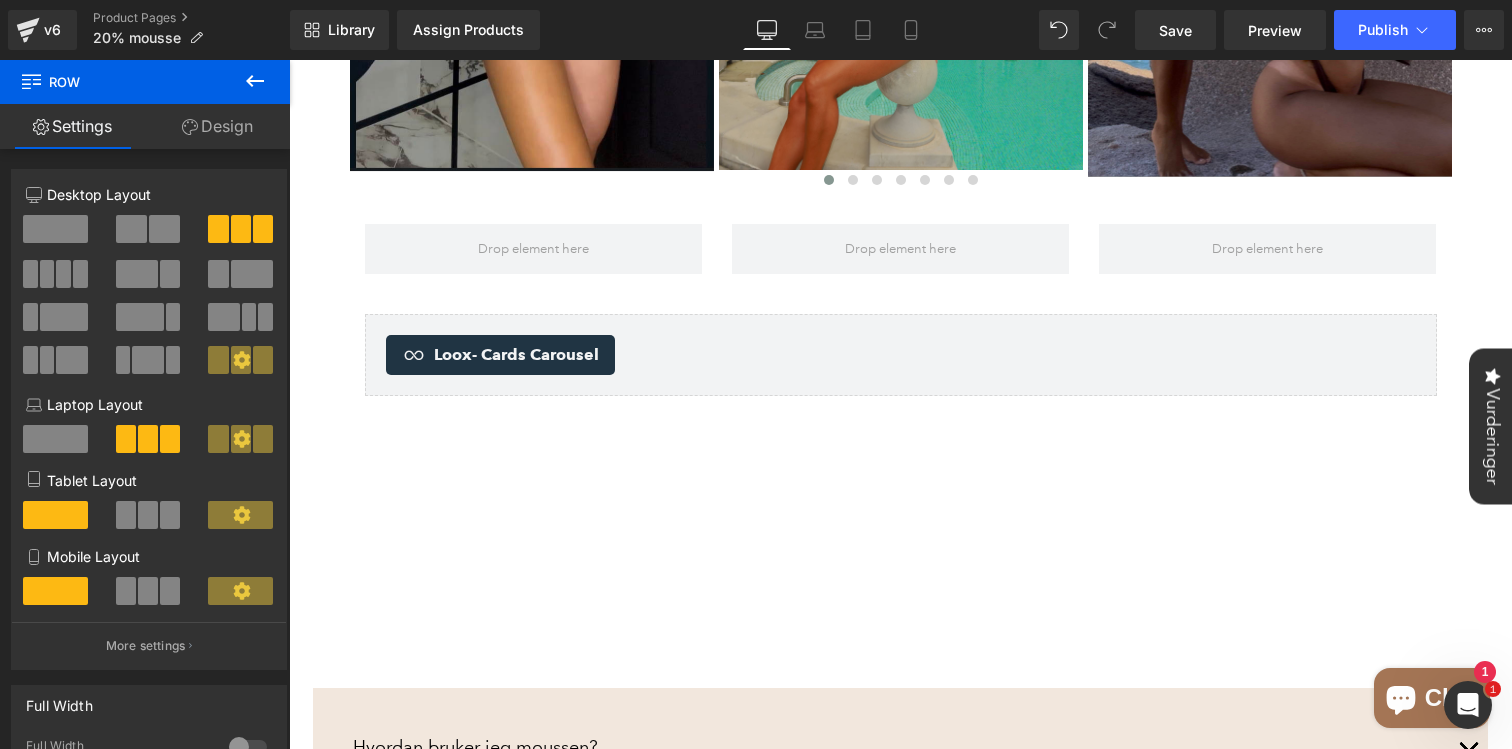 click 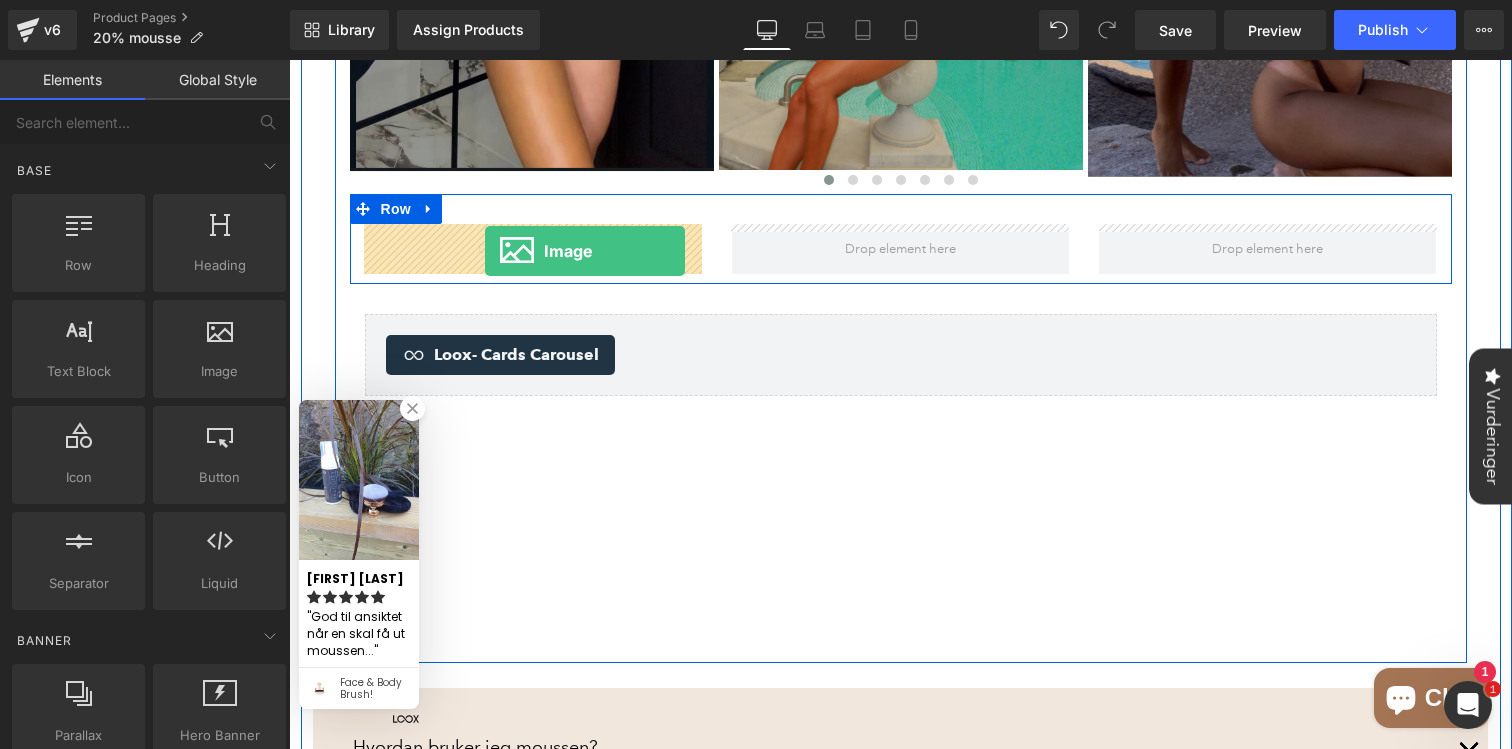 drag, startPoint x: 483, startPoint y: 425, endPoint x: 485, endPoint y: 251, distance: 174.01149 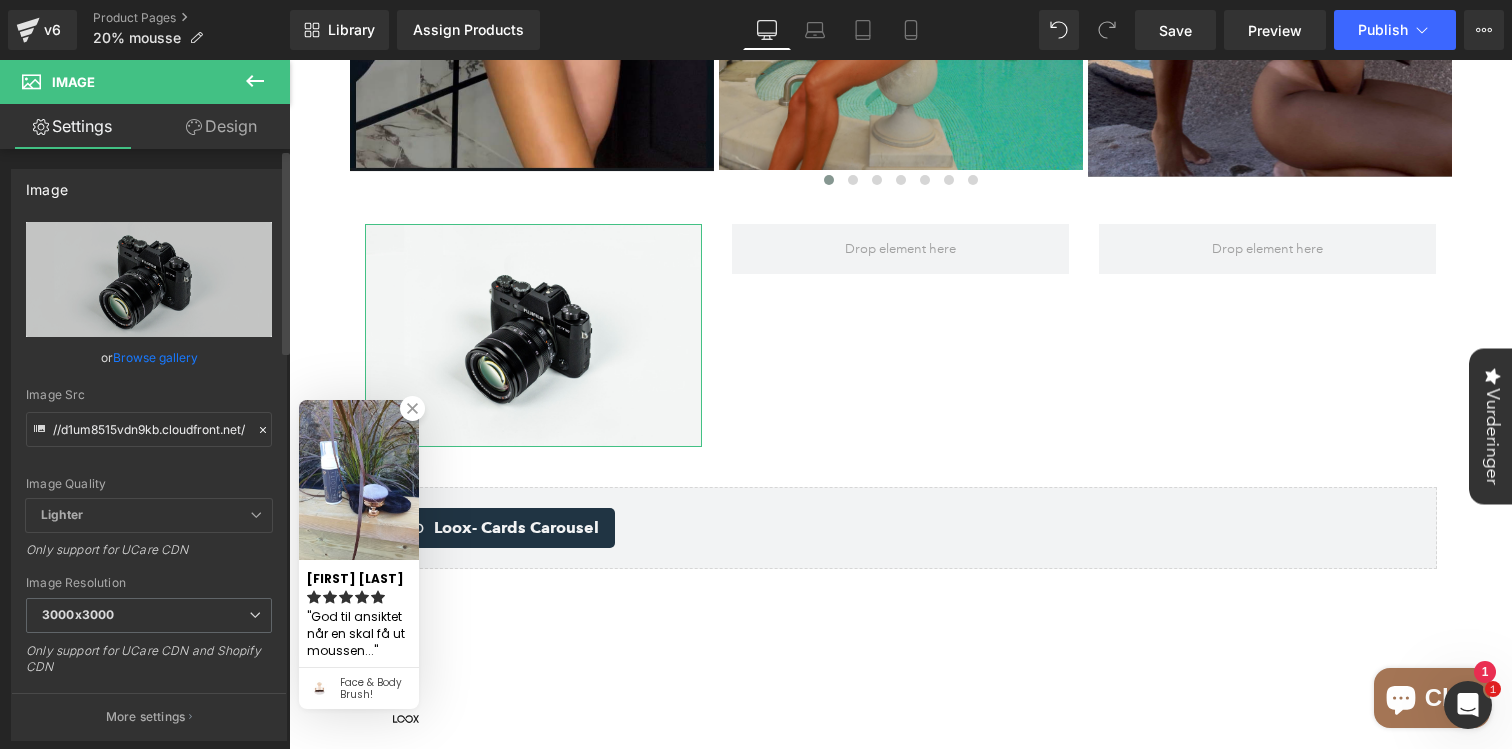 click on "Browse gallery" at bounding box center (155, 357) 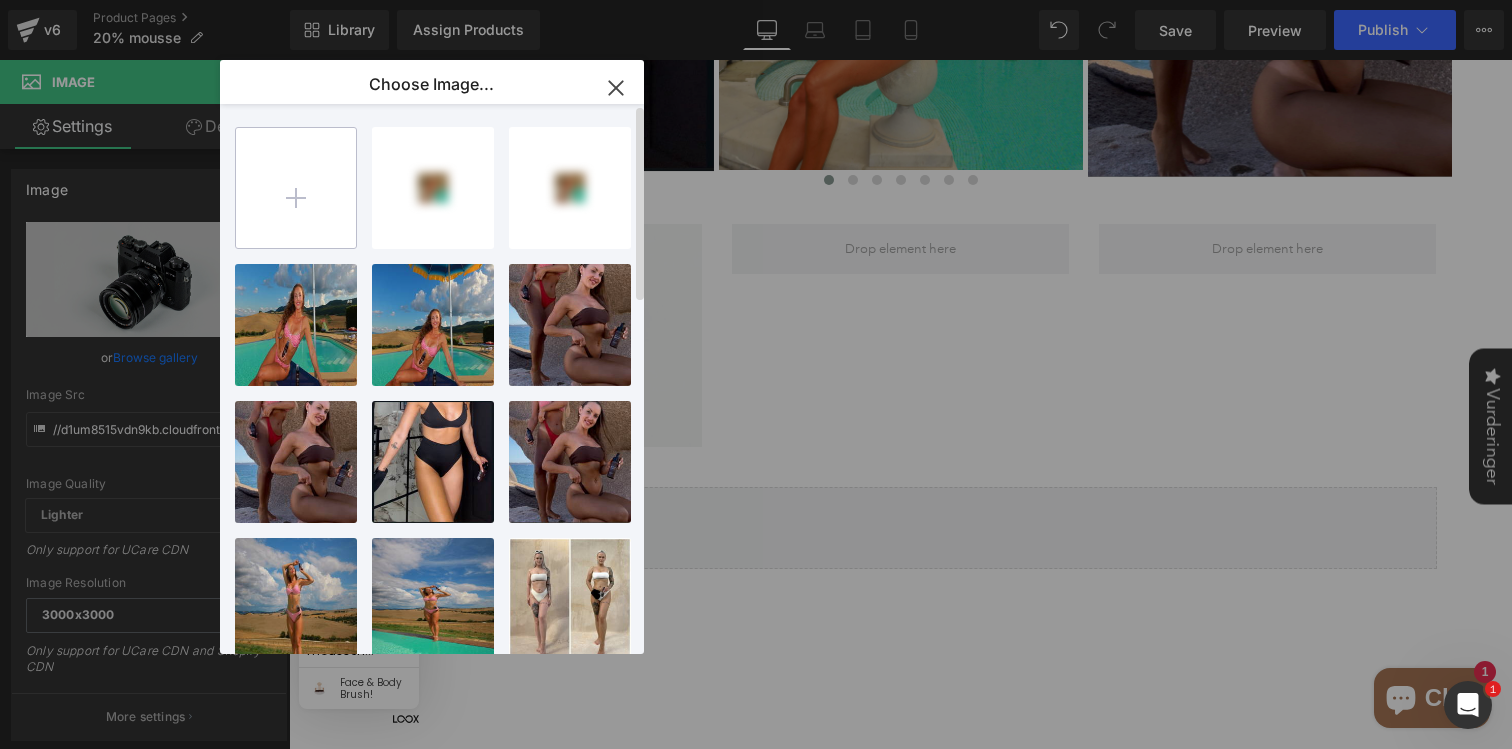 click at bounding box center (296, 188) 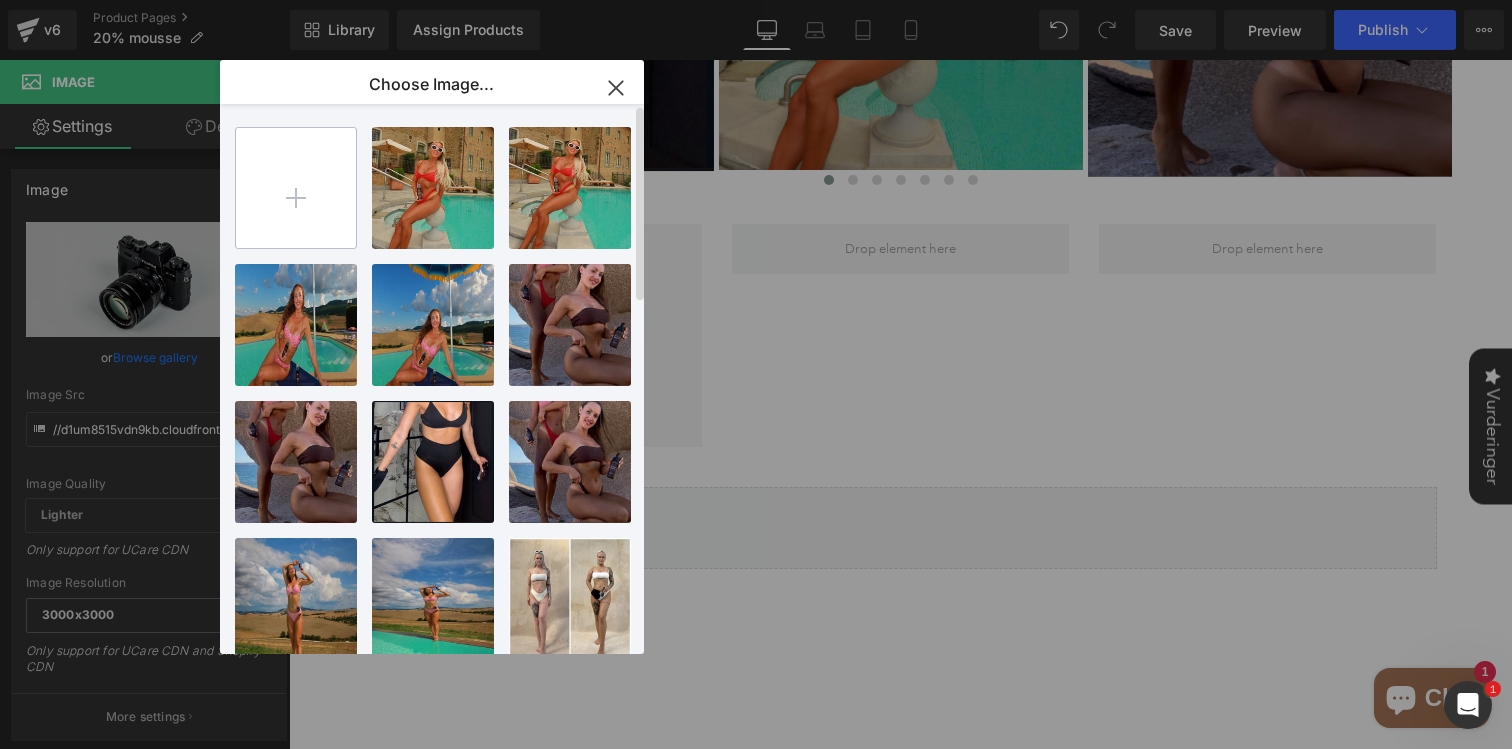 type on "C:\fakepath\Din avsnittstekst-5.png" 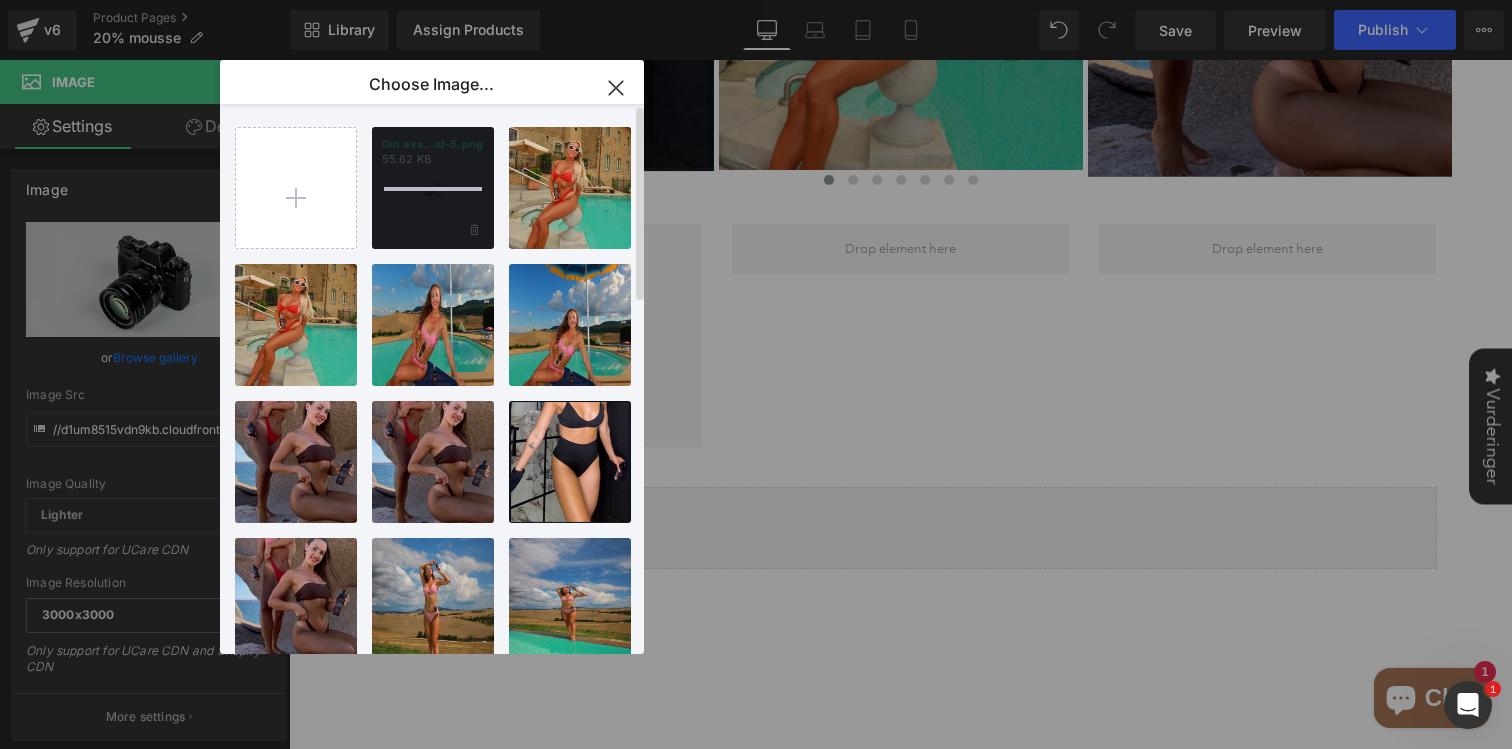 type 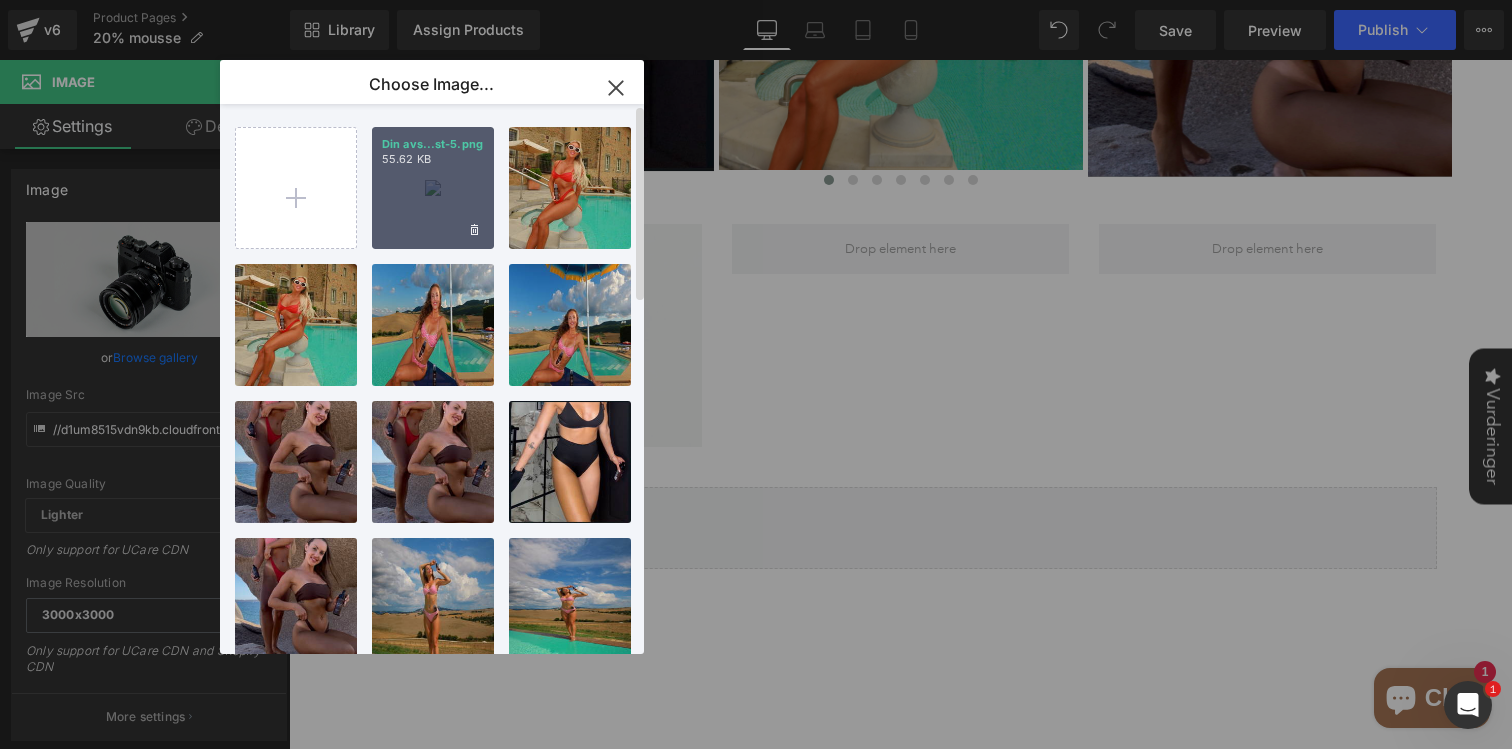 click on "Din avs...st-5.png 55.62 KB" at bounding box center (433, 188) 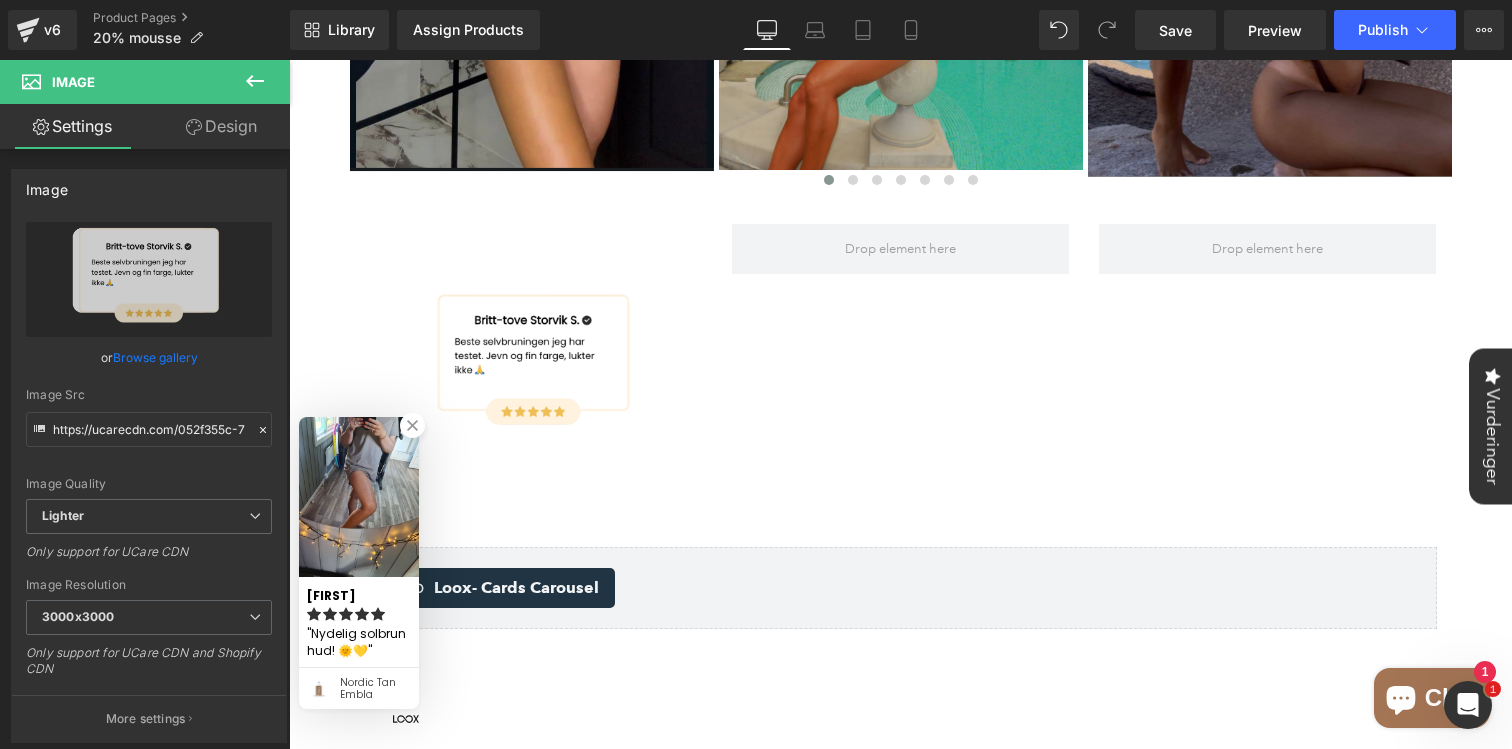 click 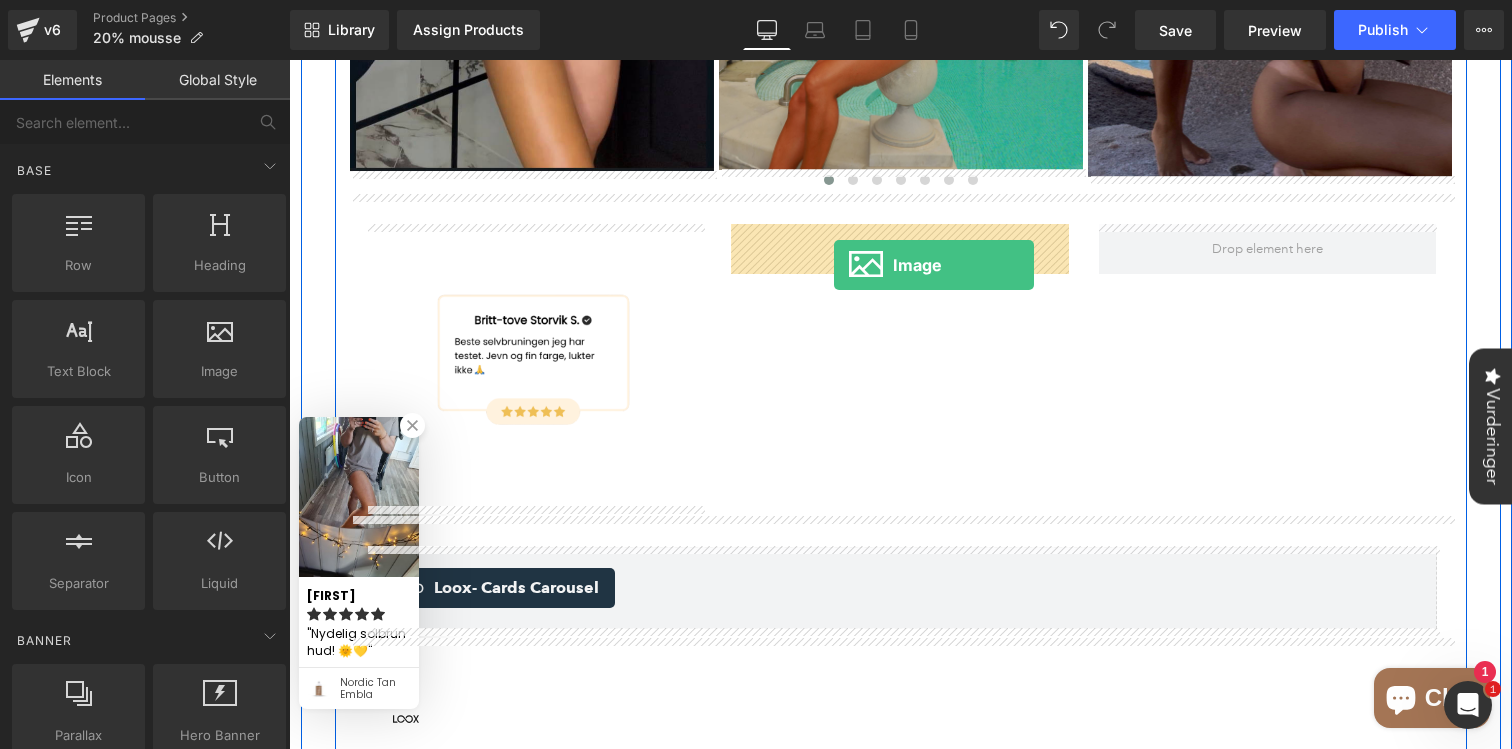drag, startPoint x: 474, startPoint y: 404, endPoint x: 834, endPoint y: 265, distance: 385.90283 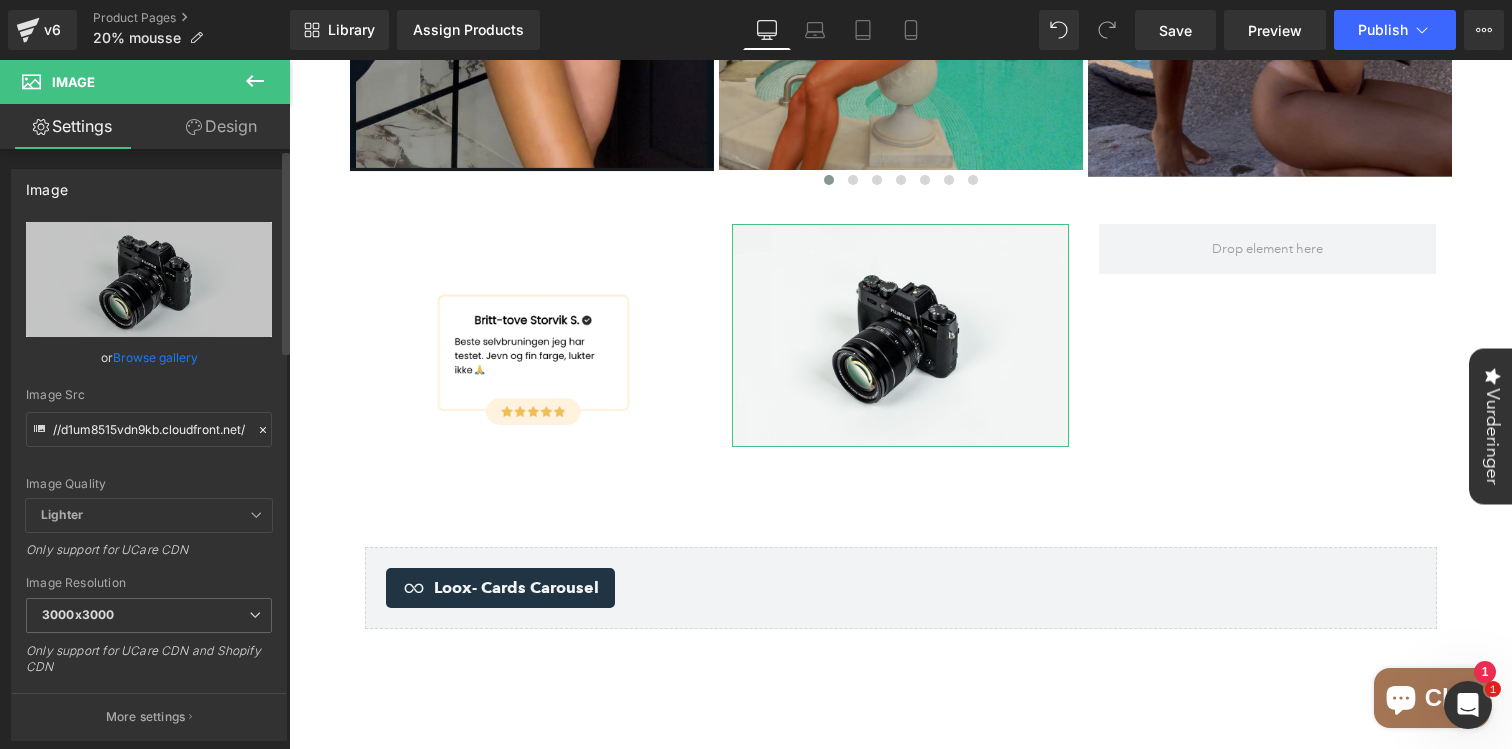 click on "Browse gallery" at bounding box center [155, 357] 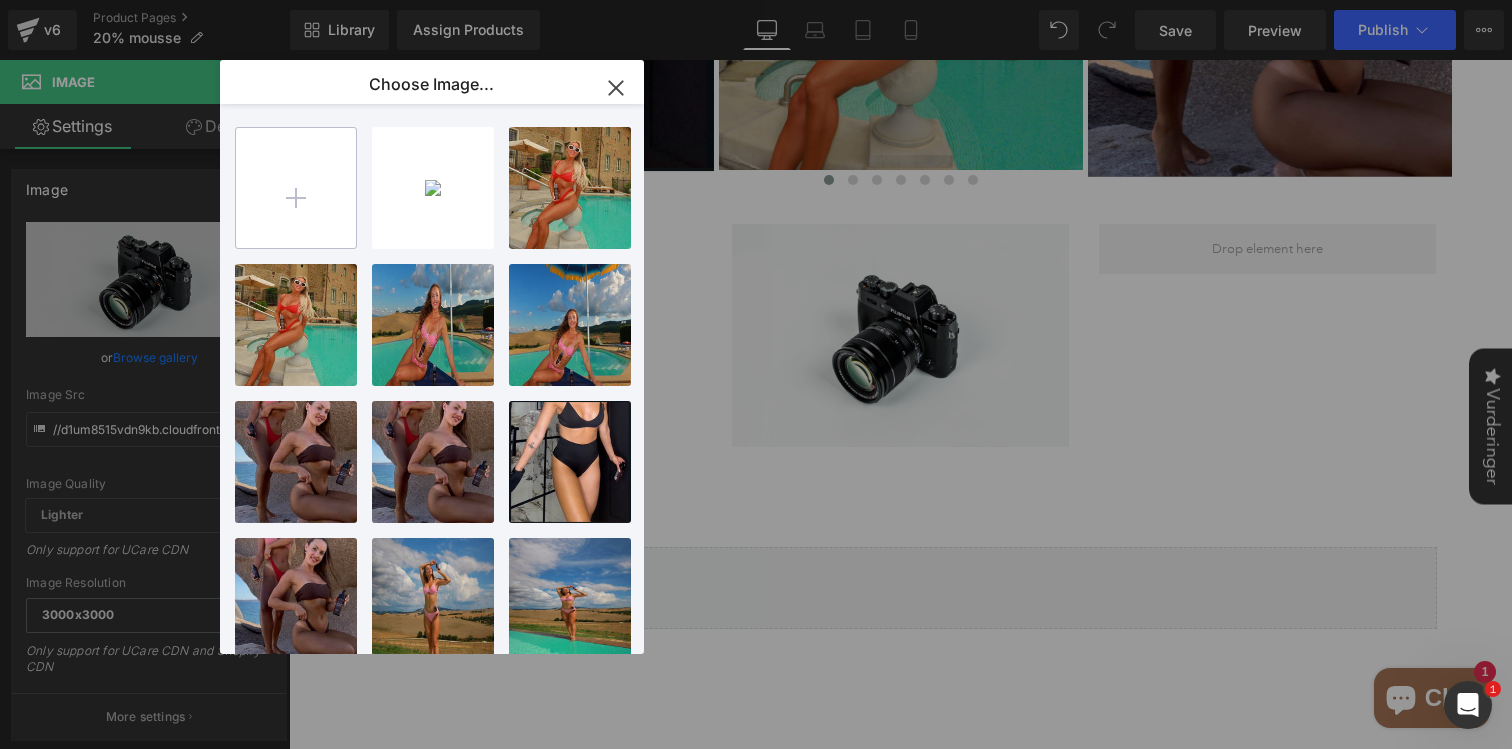 click at bounding box center (296, 188) 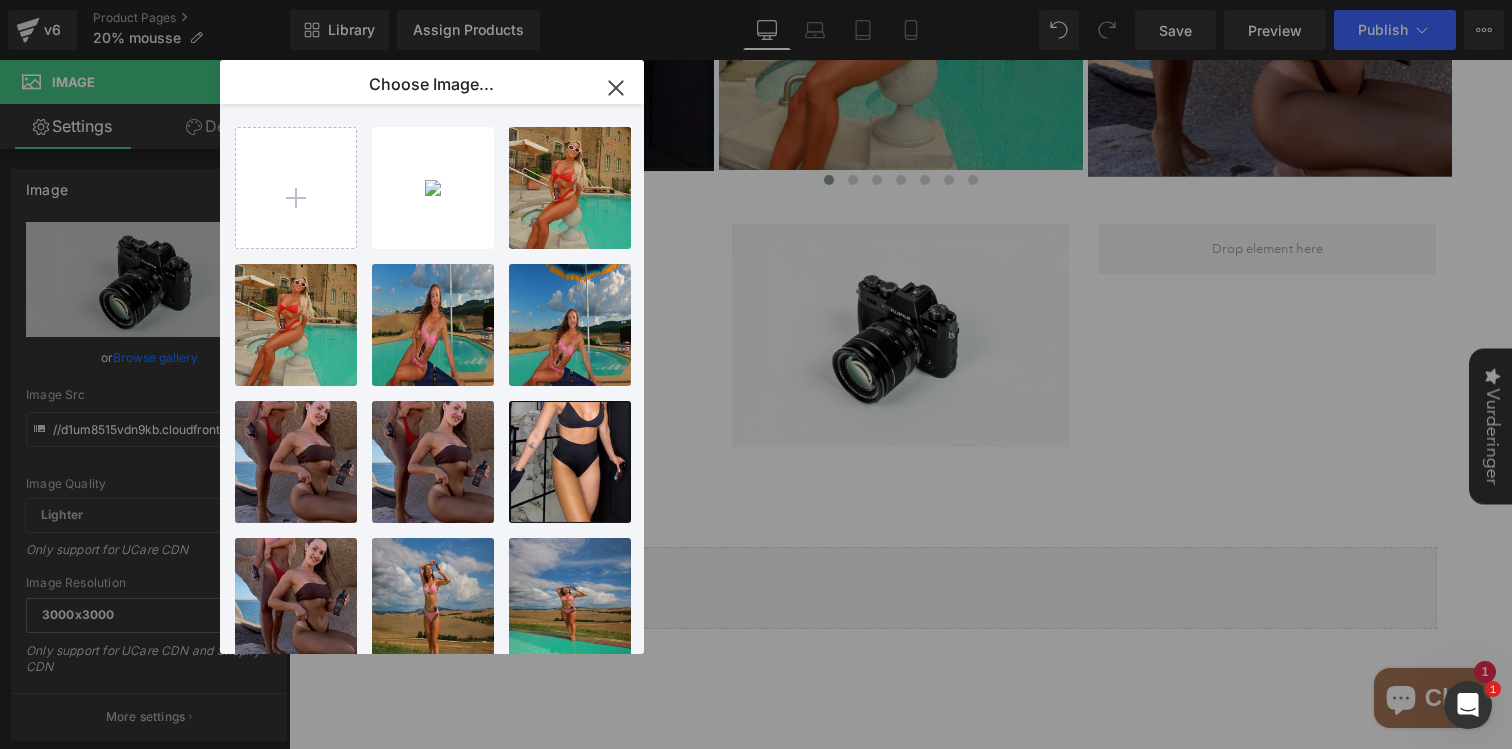 type on "C:\fakepath\Din avsnittstekst-7.png" 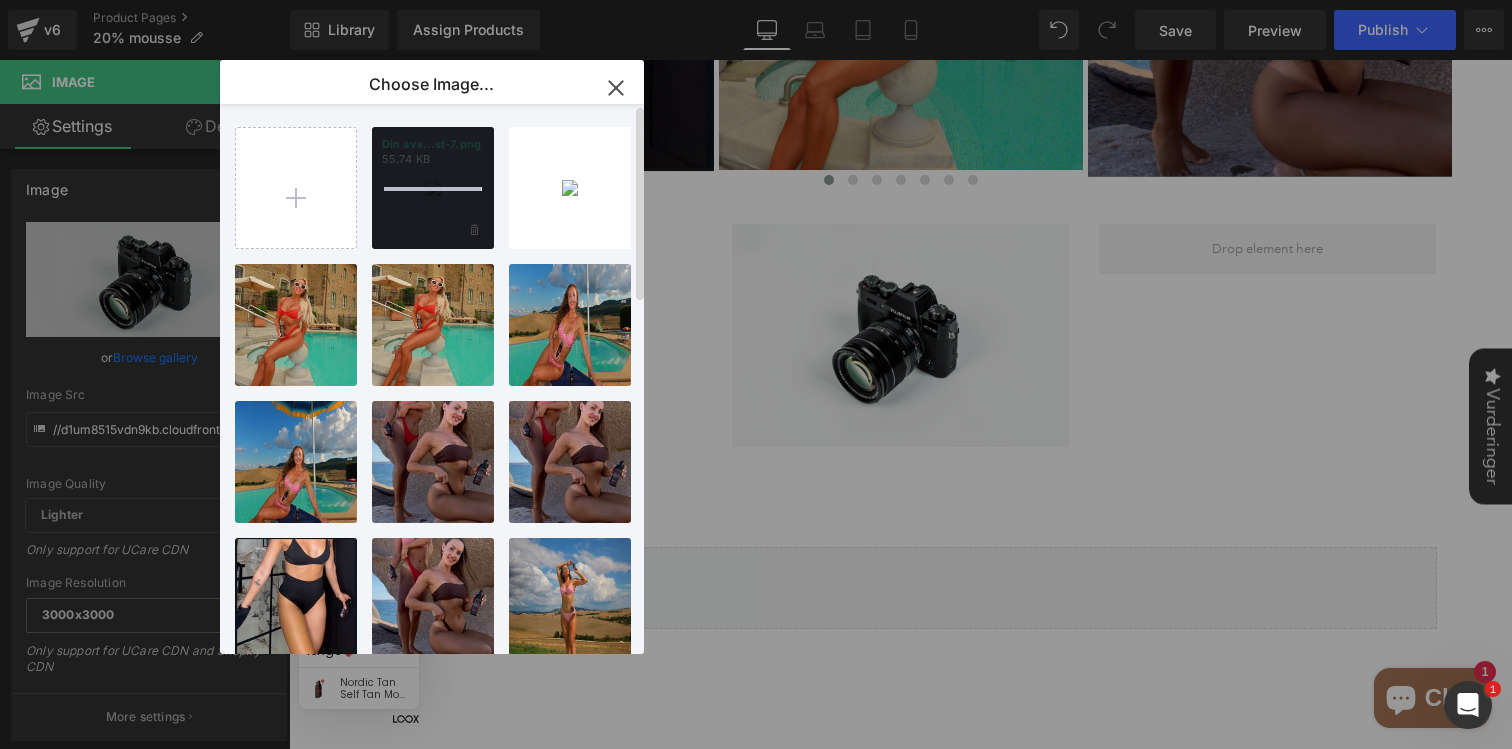 type 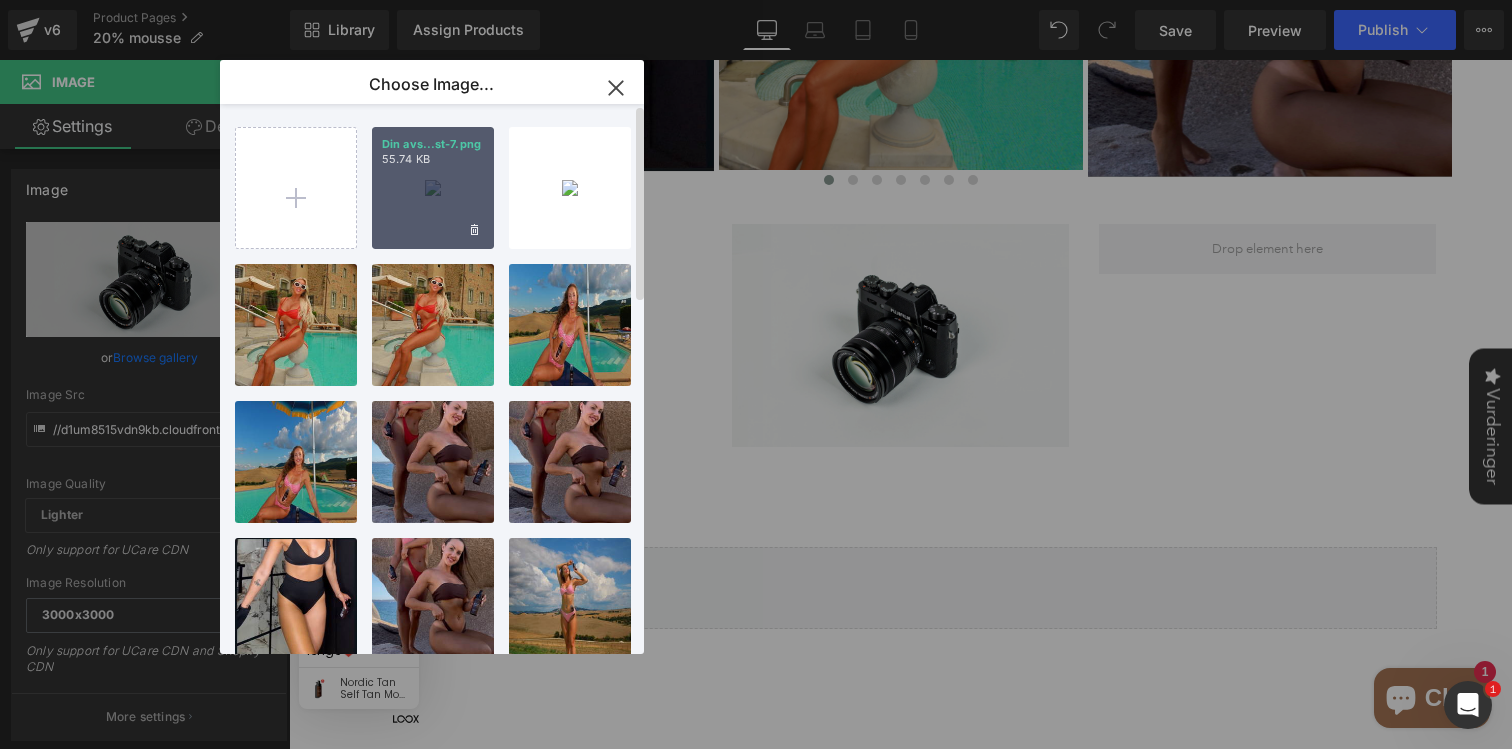 click on "Din avs...st-7.png 55.74 KB" at bounding box center [433, 188] 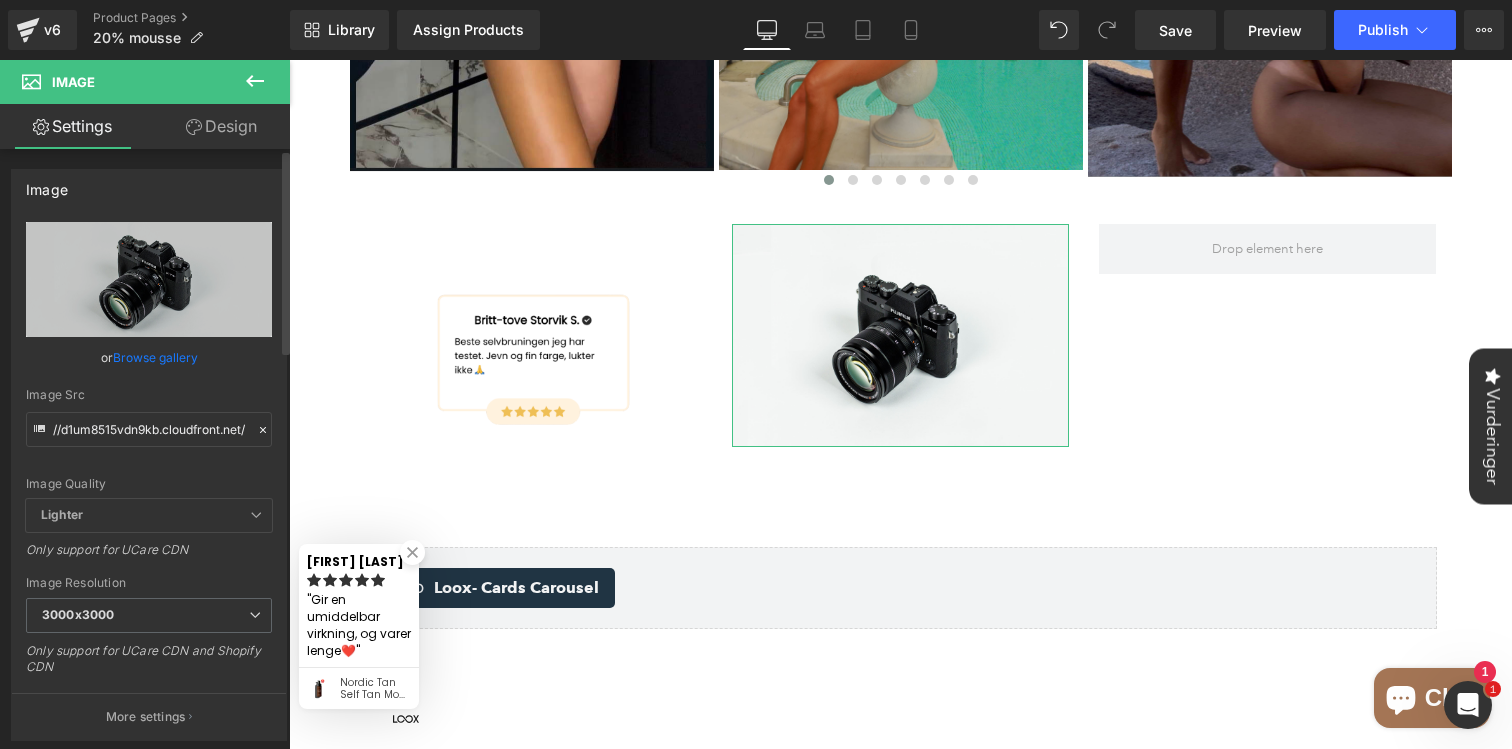 click on "Browse gallery" at bounding box center (155, 357) 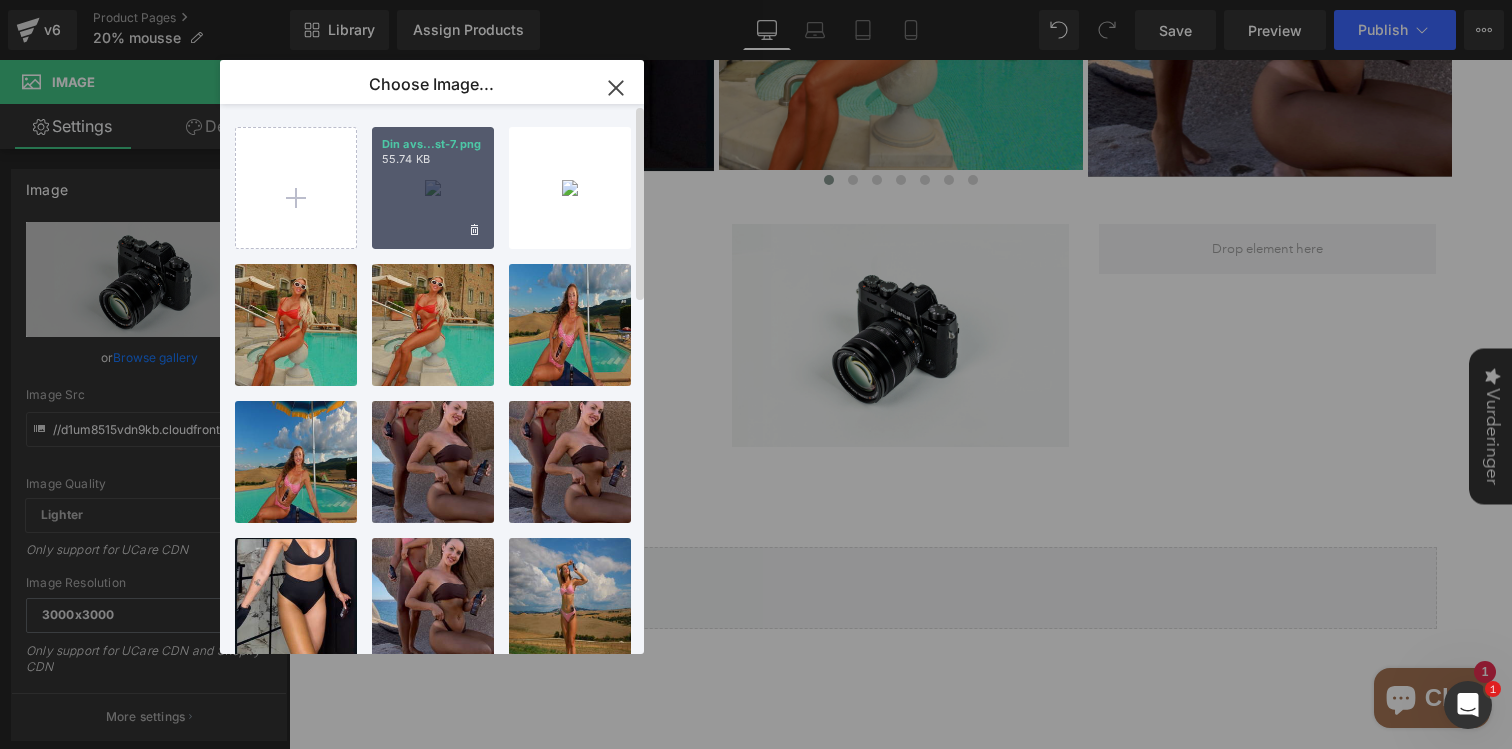click on "Din avs...st-7.png 55.74 KB" at bounding box center (433, 188) 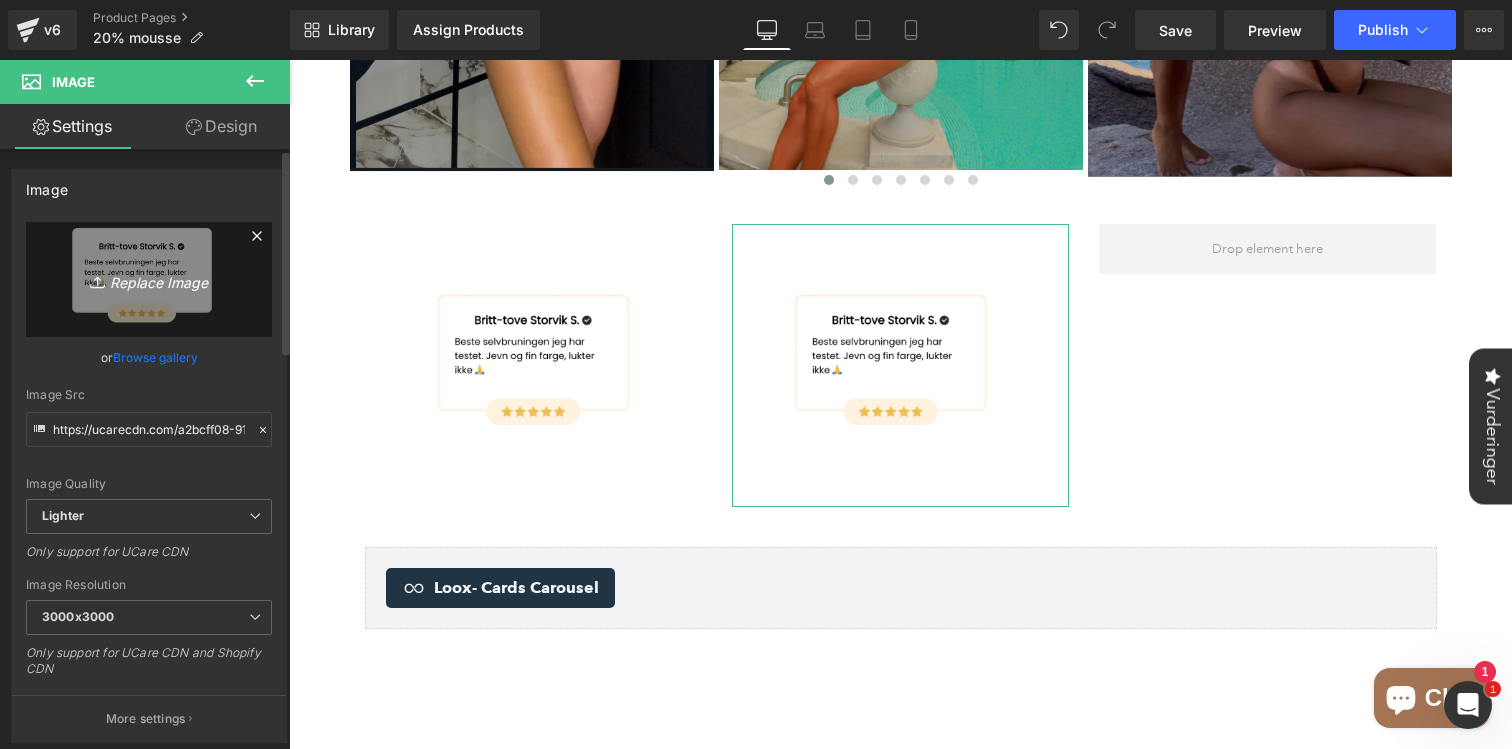click on "Replace Image" at bounding box center [149, 279] 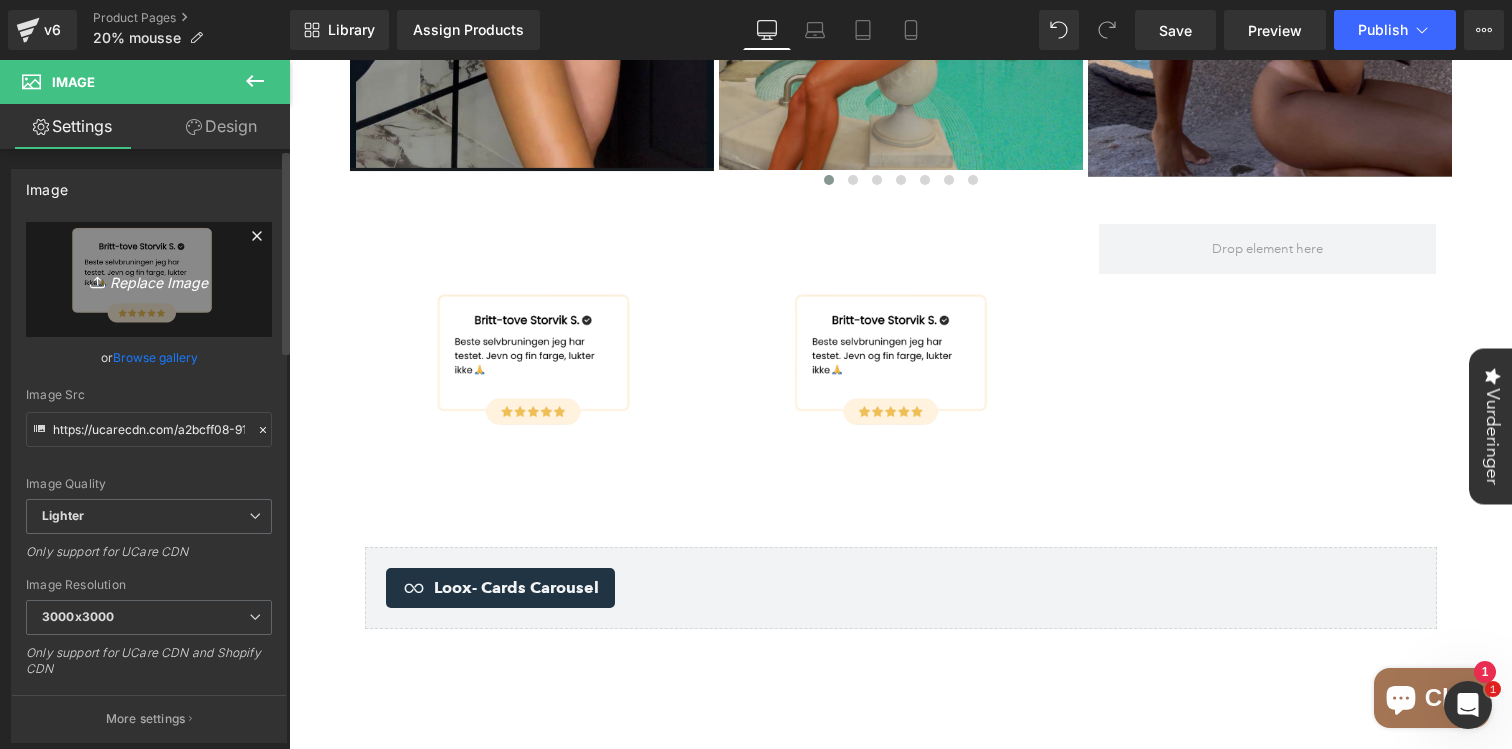 type on "C:\fakepath\Din avsnittstekst-11.png" 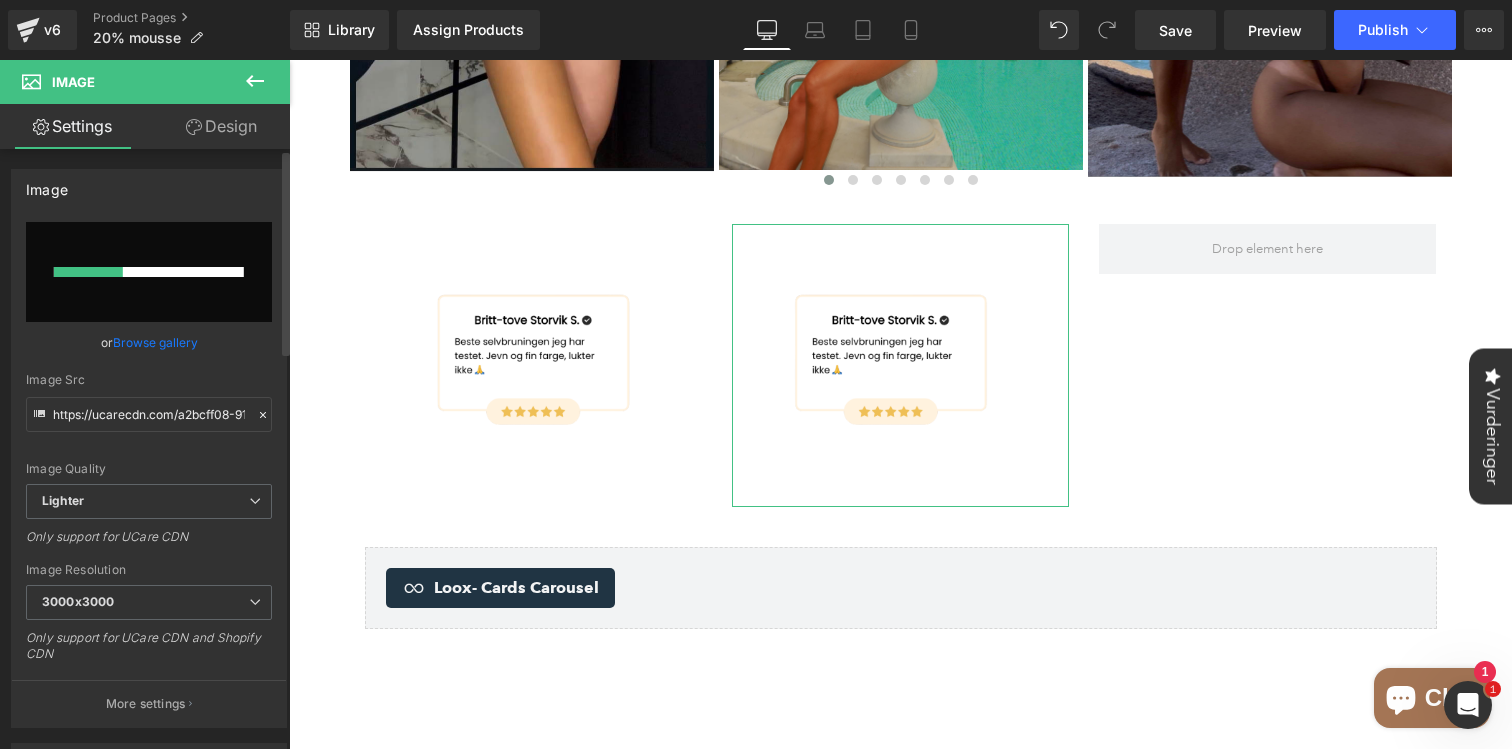 type 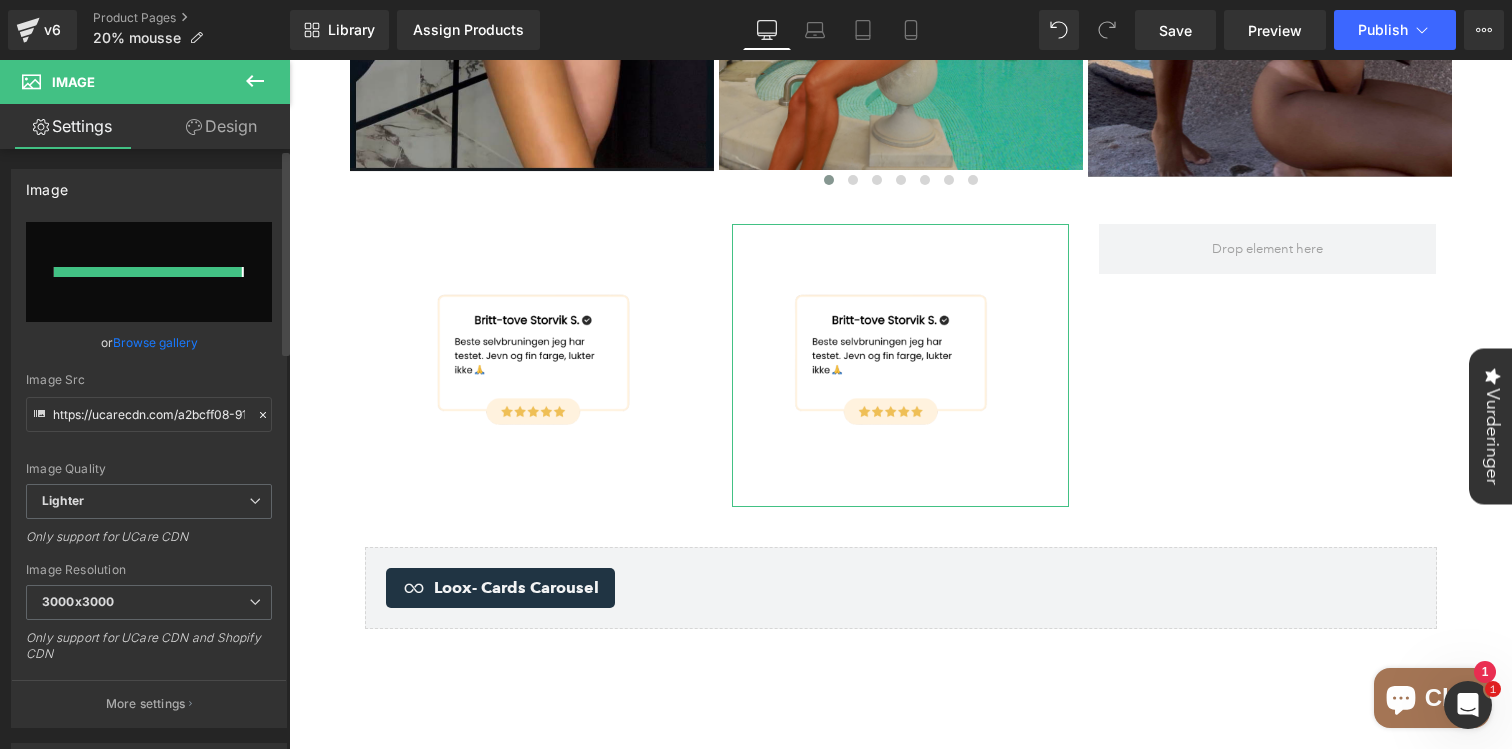 type on "https://ucarecdn.com/0fa48912-2439-4828-b573-d6e9b527d99c/-/format/auto/-/preview/3000x3000/-/quality/lighter/Din%20avsnittstekst-11.png" 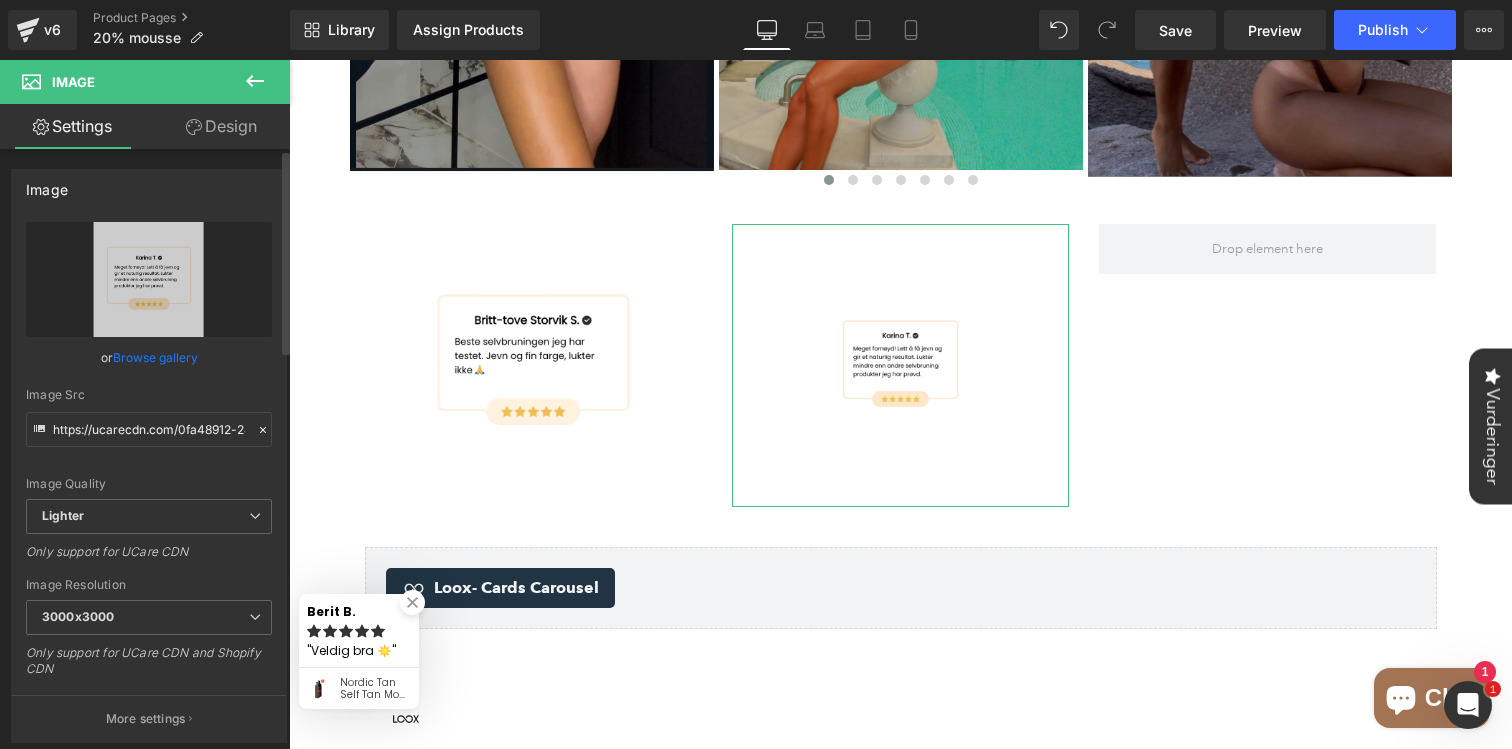 click on "Browse gallery" at bounding box center [155, 357] 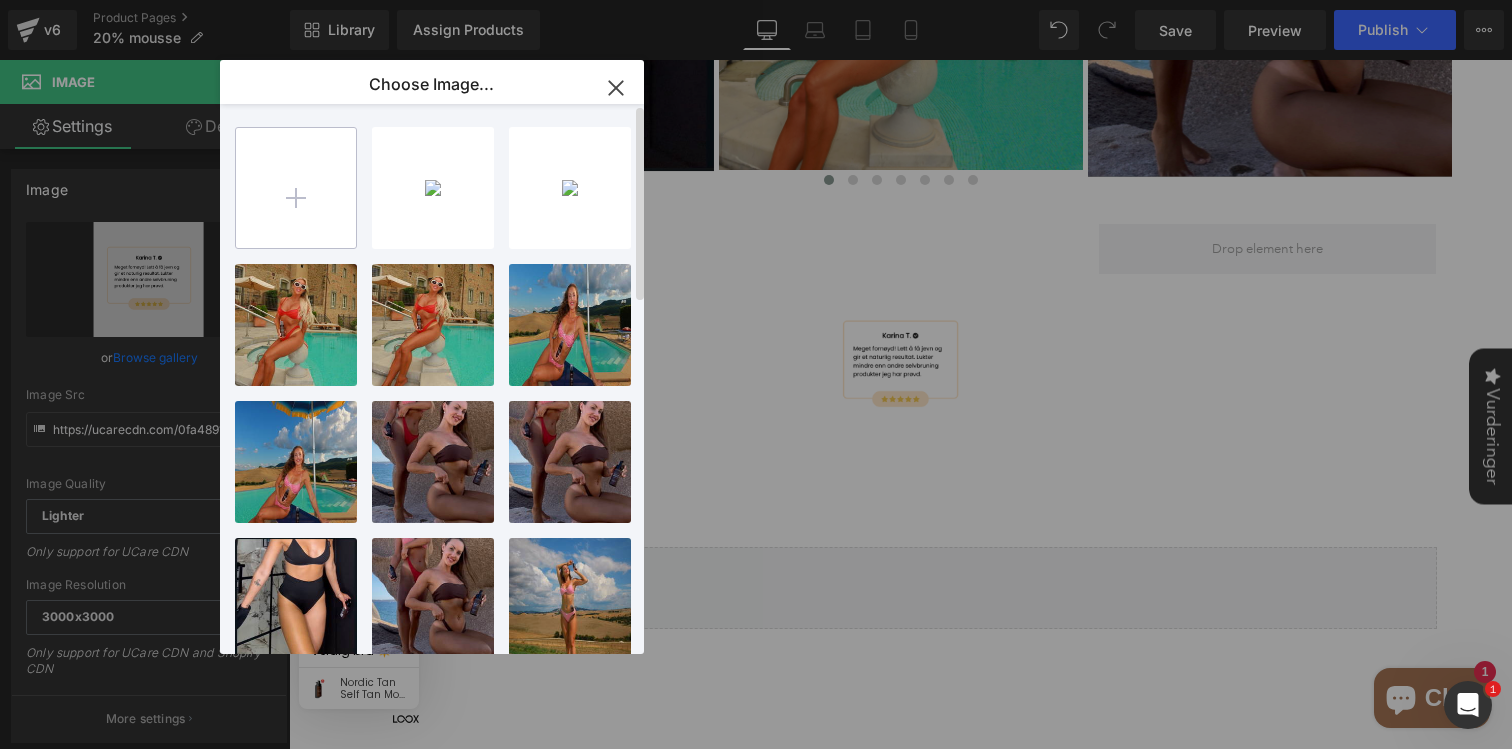 click at bounding box center [296, 188] 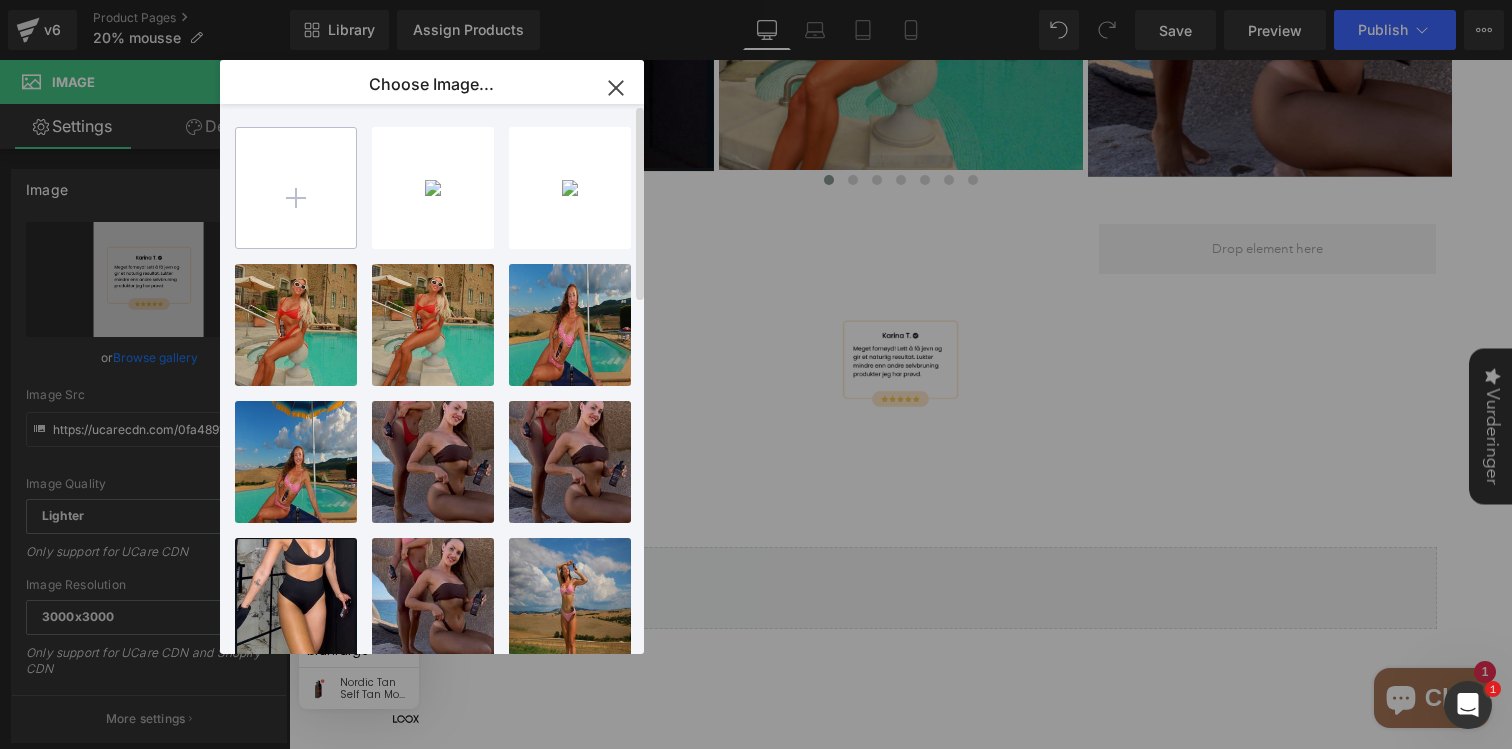 type on "C:\fakepath\Din avsnittstekst-15.png" 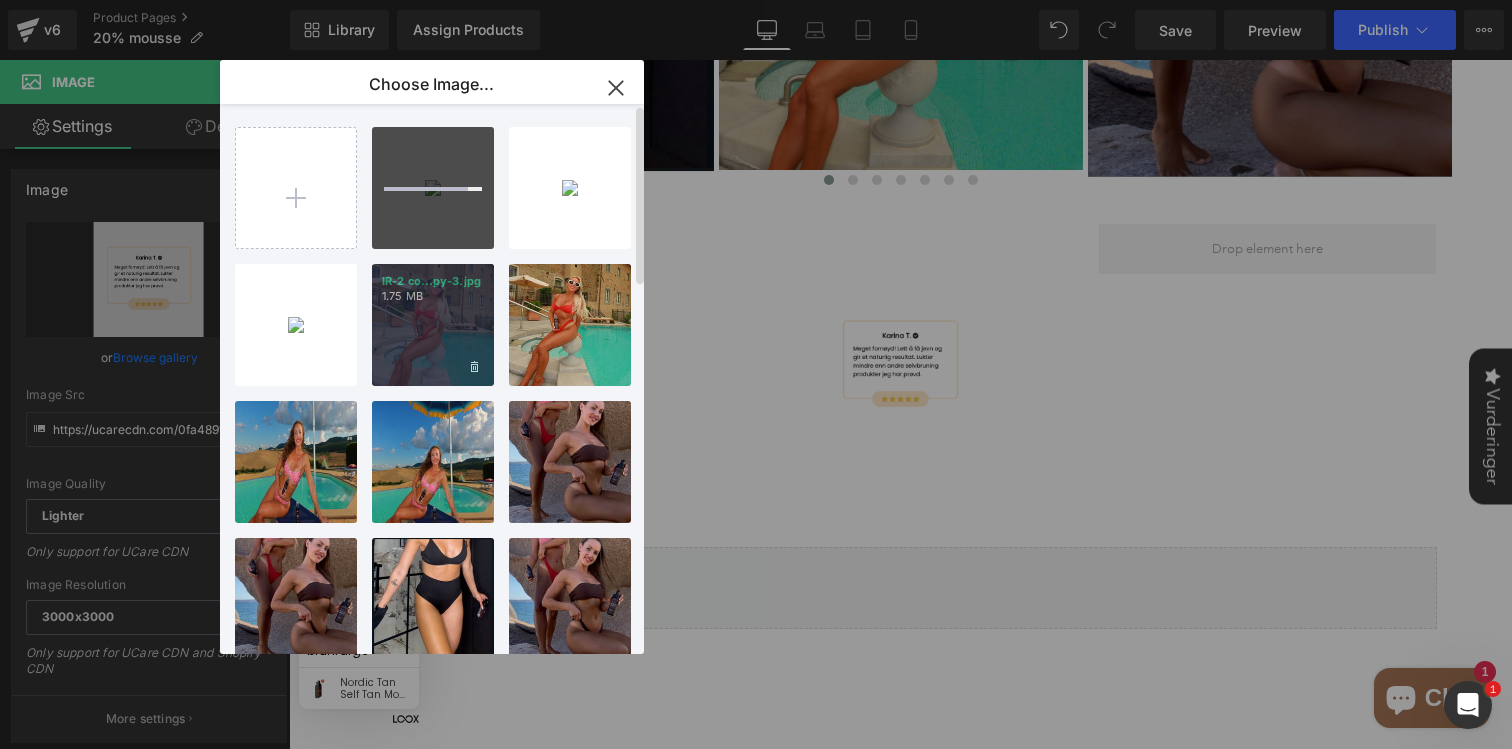 type 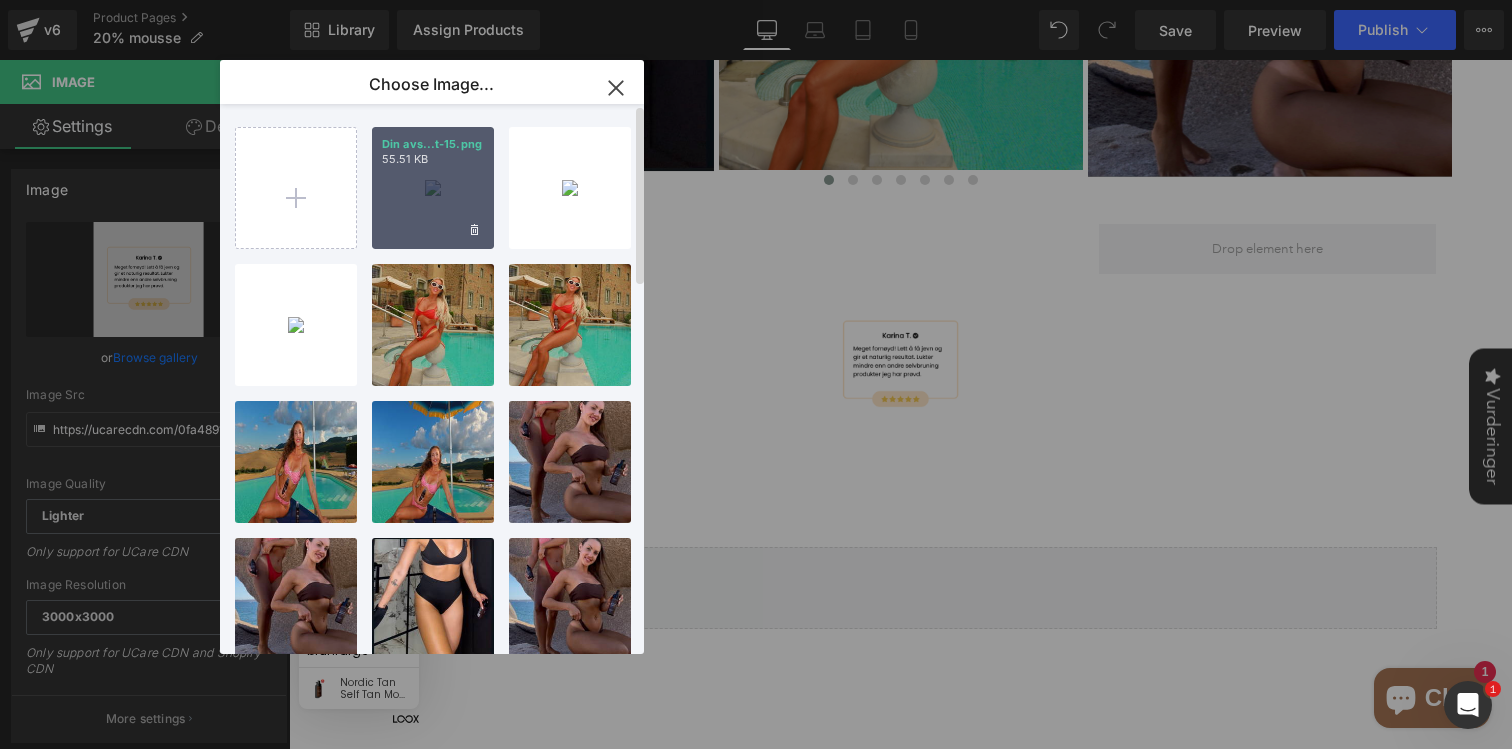click on "Din avs...t-15.png 55.51 KB" at bounding box center (433, 188) 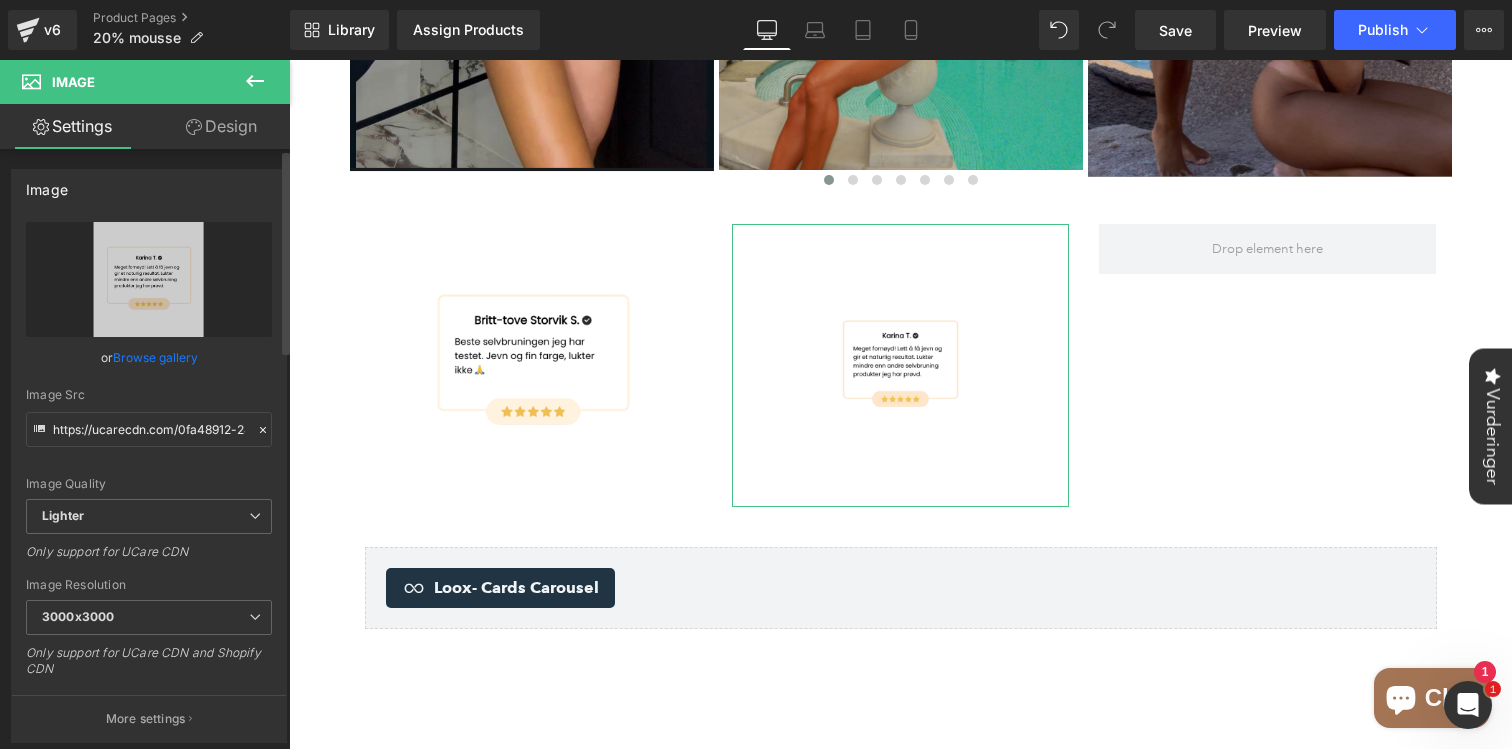 click on "Browse gallery" at bounding box center (155, 357) 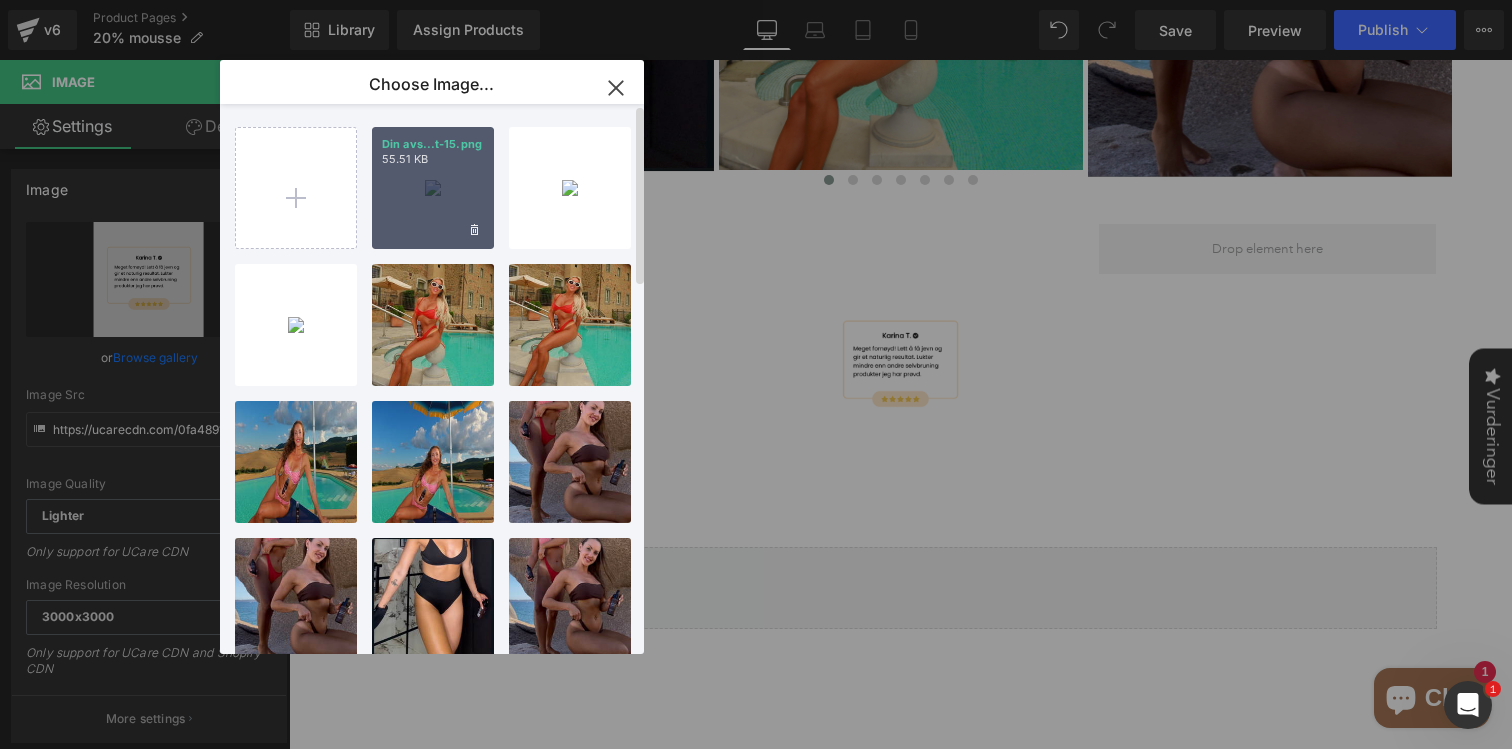 click on "Din avs...t-15.png 55.51 KB" at bounding box center (433, 188) 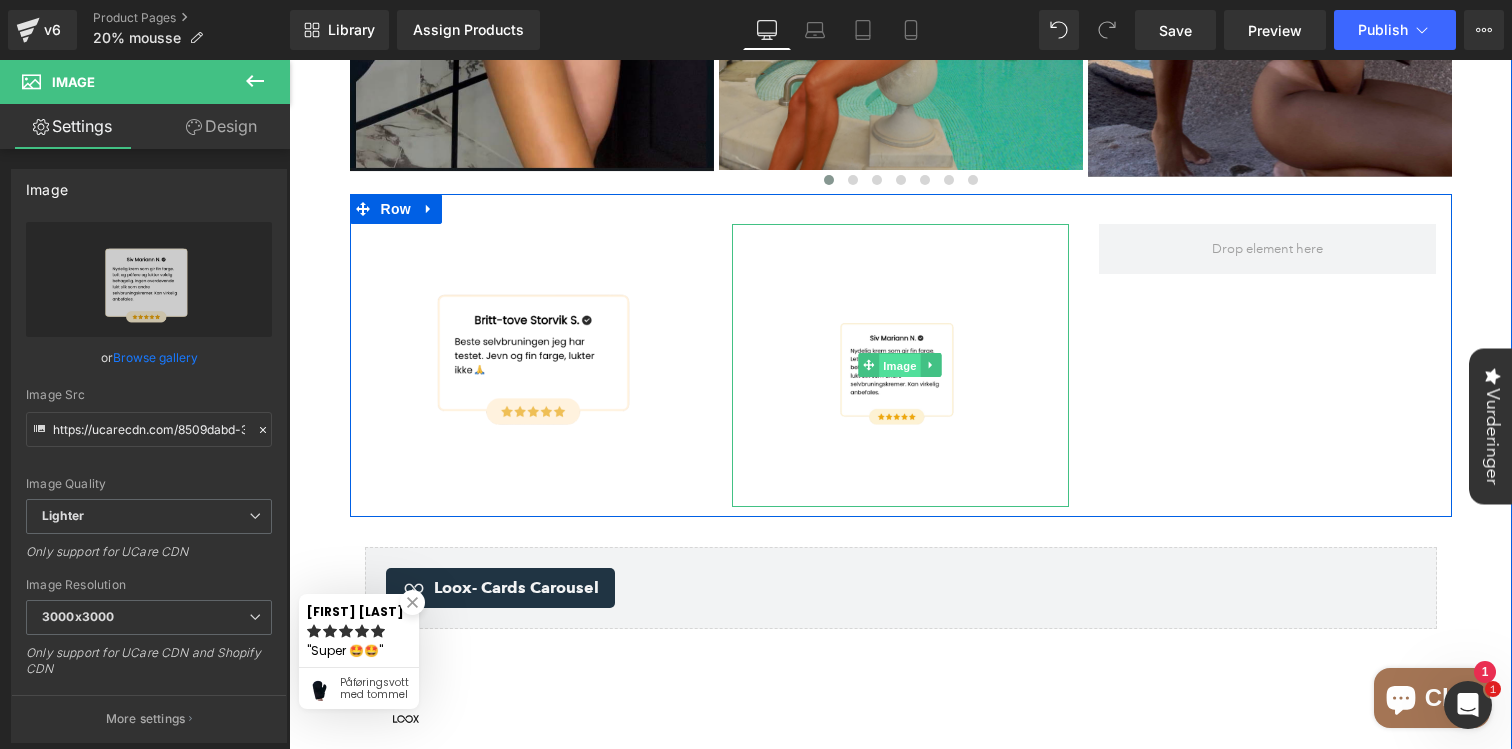 click on "Image" at bounding box center [901, 366] 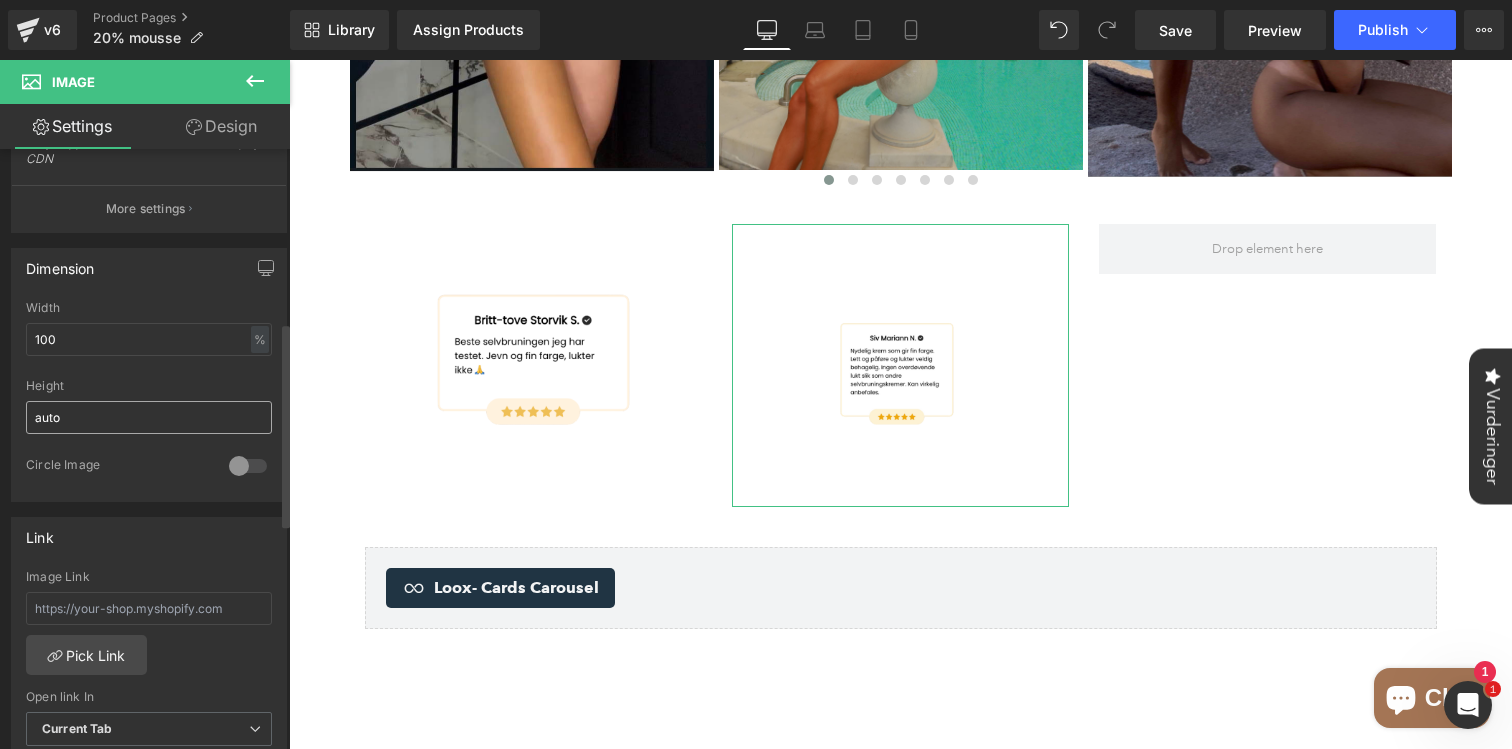 scroll, scrollTop: 488, scrollLeft: 0, axis: vertical 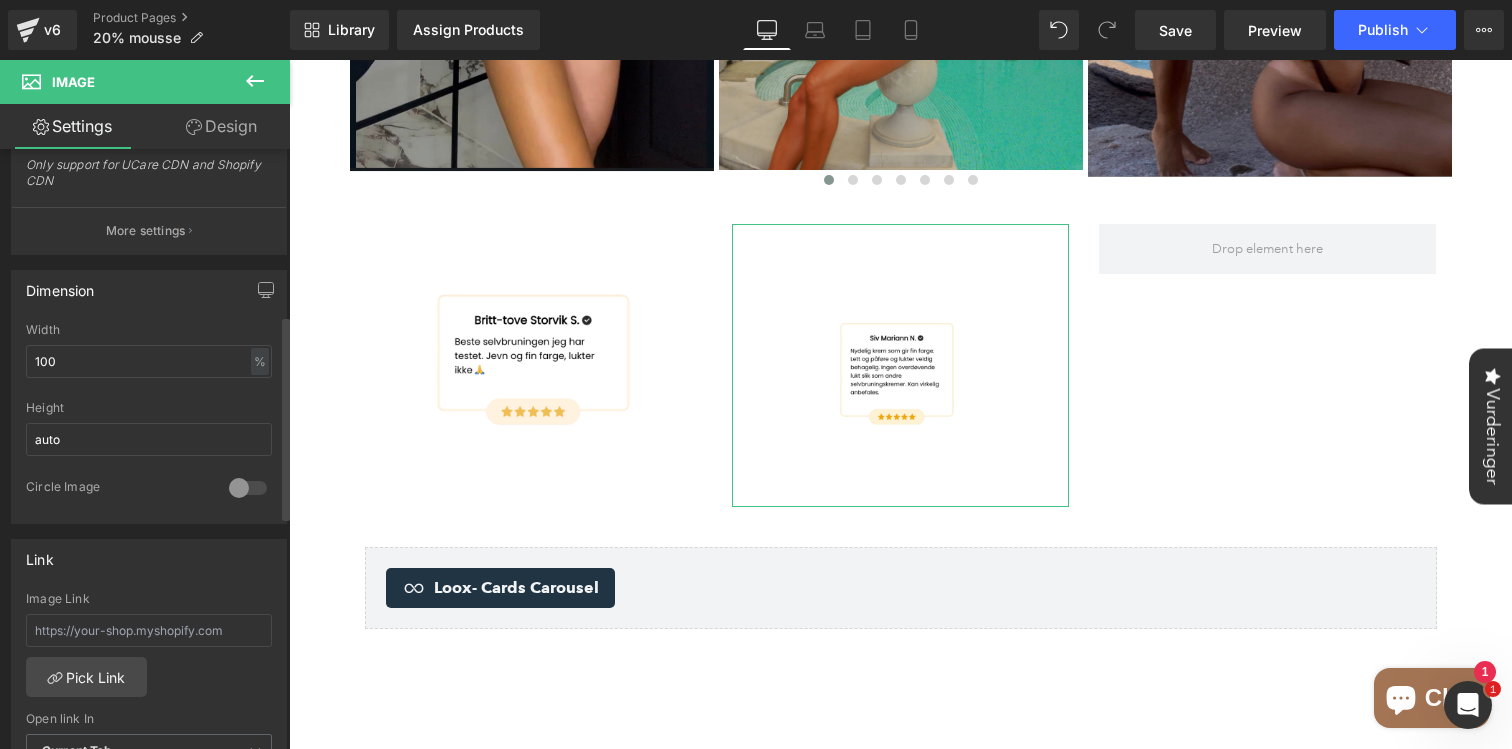 click at bounding box center (248, 488) 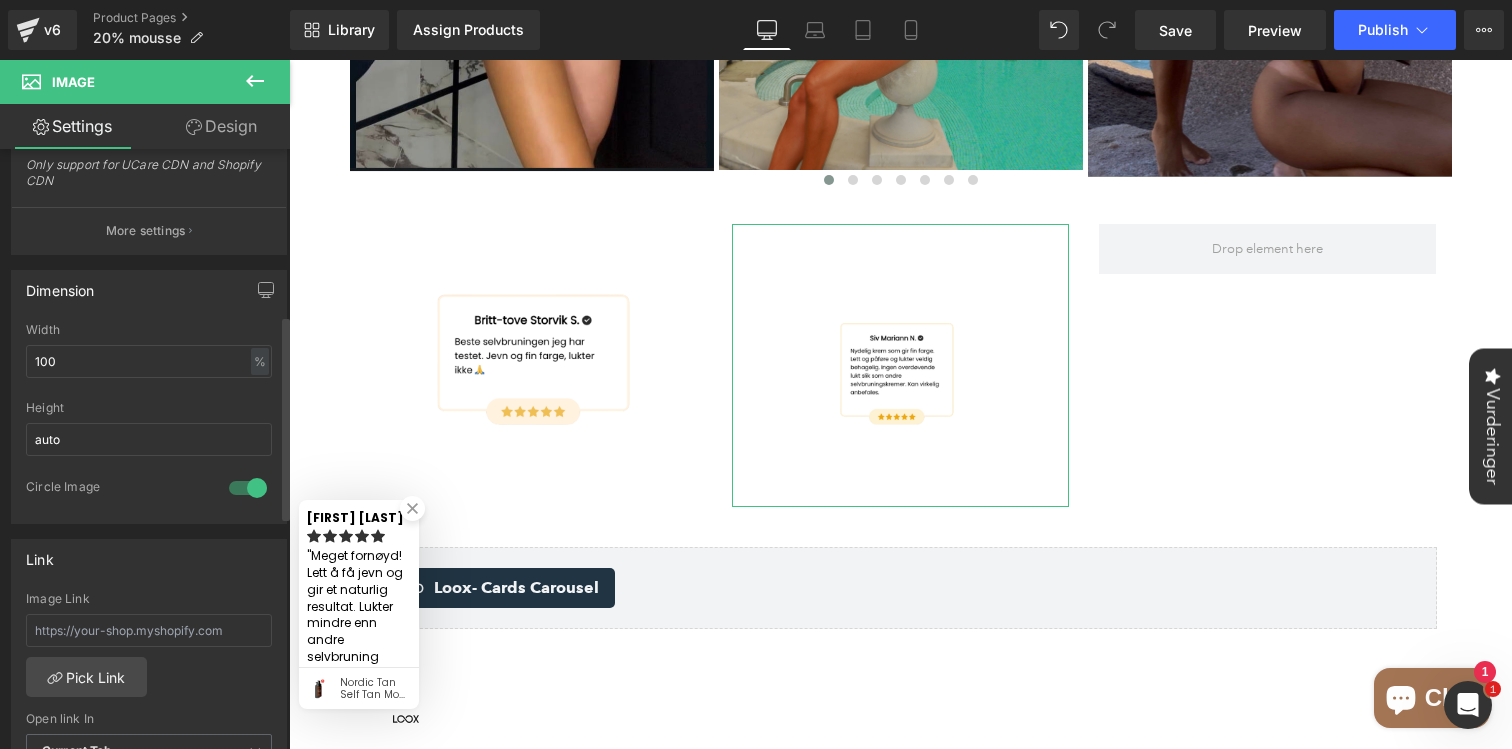 click at bounding box center (248, 488) 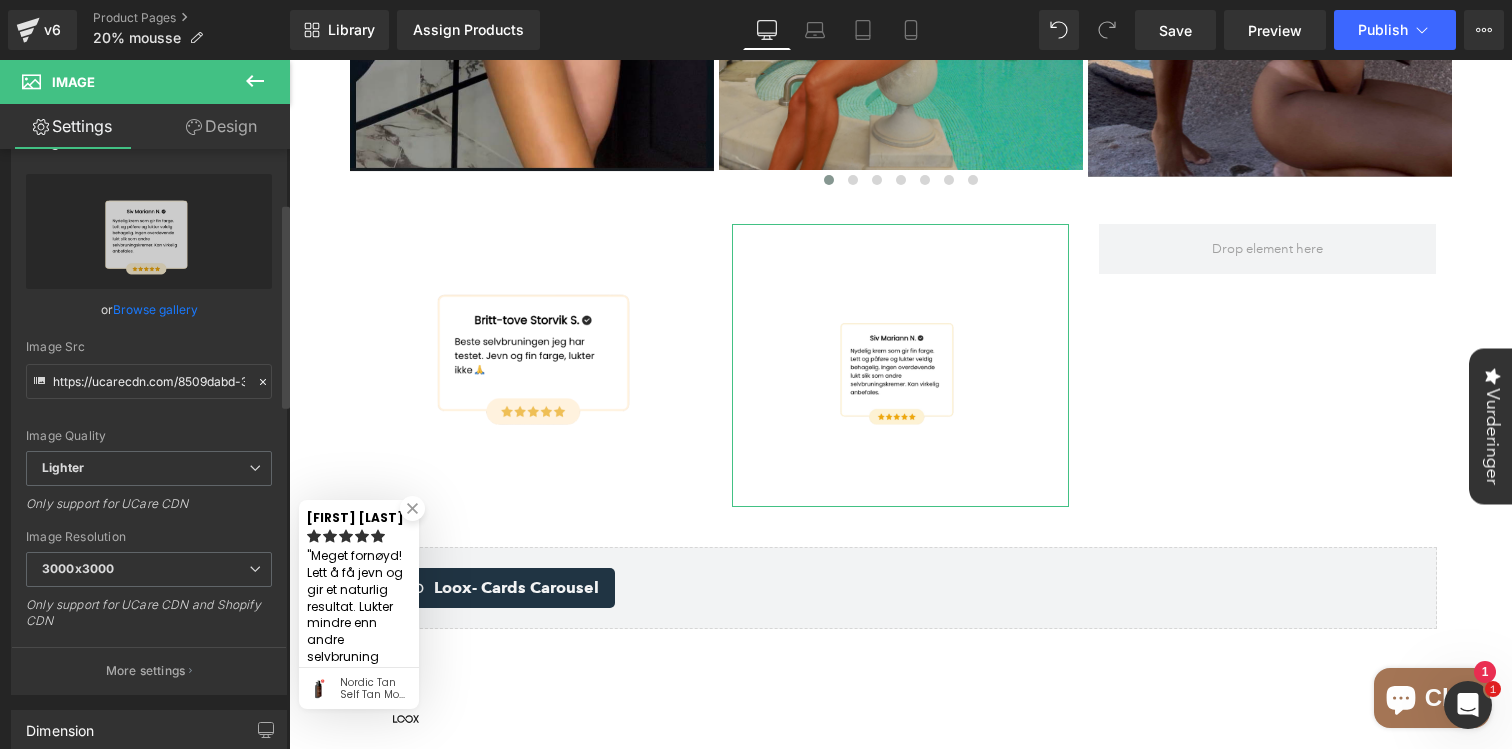 scroll, scrollTop: 0, scrollLeft: 0, axis: both 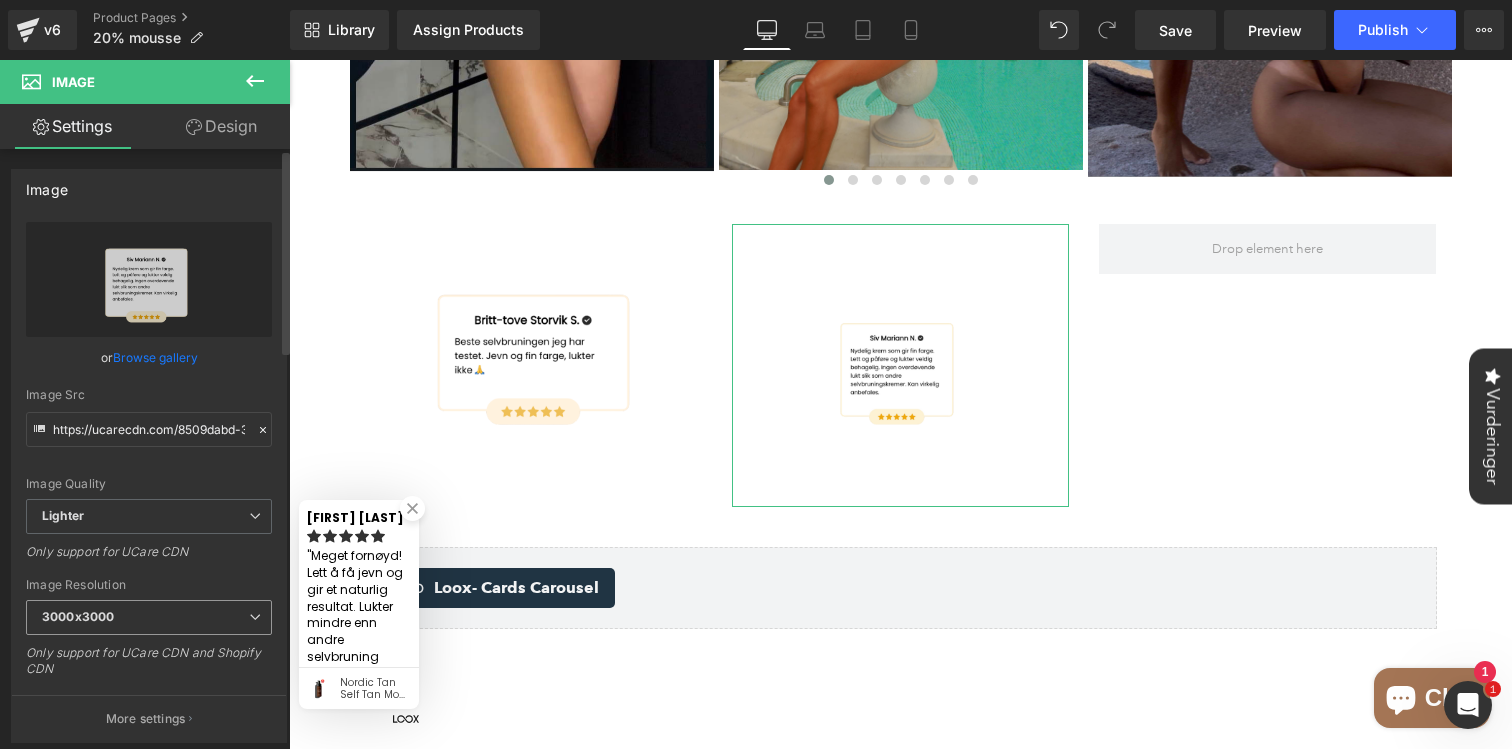 click on "3000x3000" at bounding box center (78, 616) 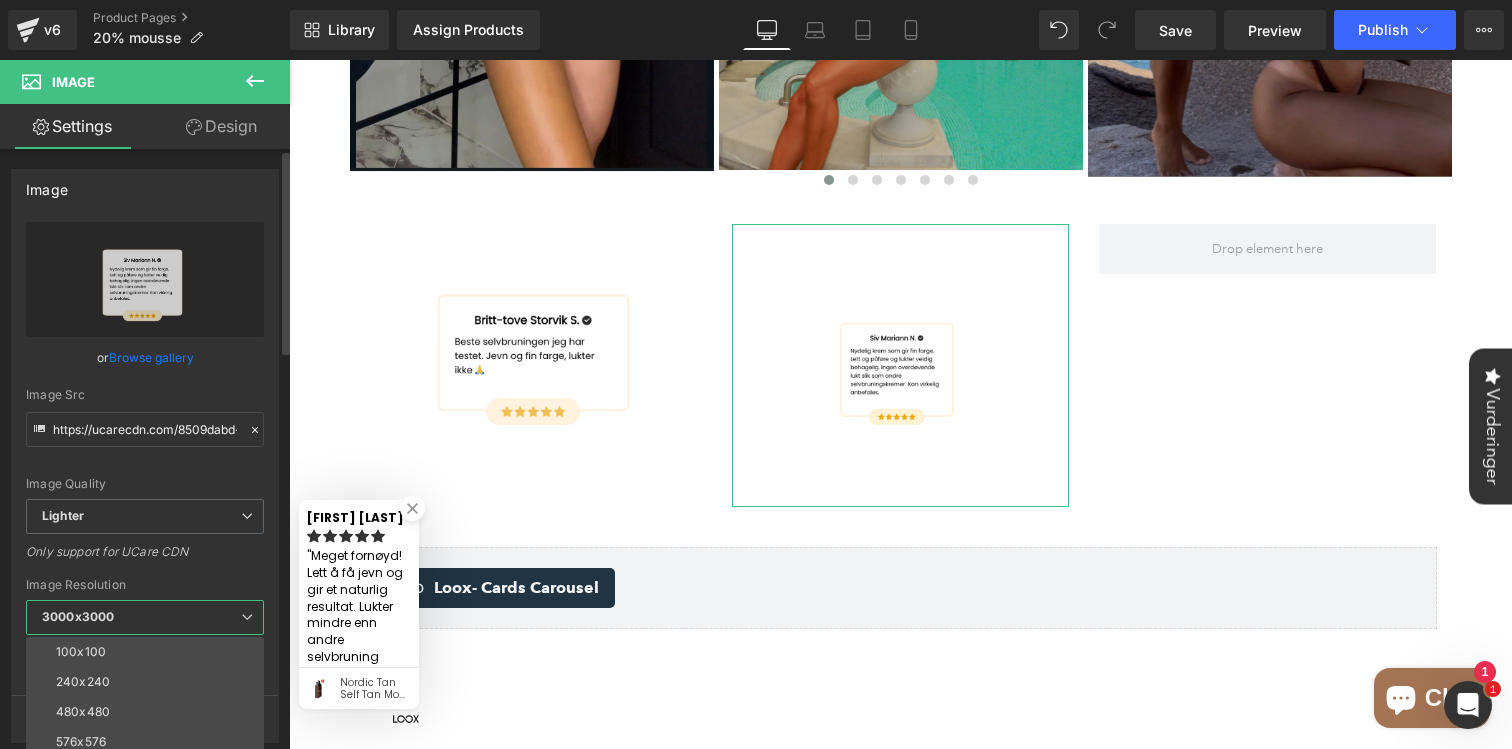 click on "https://ucarecdn.com/8509dabd-32e6-48da-ac1a-1148604f2b45/-/format/auto/-/preview/3000x3000/-/quality/lighter/Din%20avsnittstekst-15.png  Replace Image  Upload image or  Browse gallery Image Src https://ucarecdn.com/8509dabd-32e6-48da-ac1a-1148604f2b45/-/format/auto/-/preview/3000x3000/-/quality/lighter/Din%20avsnittstekst-15.png Image Quality Lighter Lightest
Lighter
Lighter Lightest Only support for UCare CDN 100x100 240x240 480x480 576x576 640x640 768x768 800x800 960x960 1024x1024 1280x1280 1440x1440 1600x1600 1920x1920 2560x2560 3000x3000 Image Resolution
3000x3000
100x100 240x240 480x480 576x576 640x640 768x768 800x800 960x960 1024x1024 1280x1280 1440x1440 1600x1600 1920x1920 2560x2560 3000x3000 Only support for UCare CDN and Shopify CDN More settings" at bounding box center (145, 482) 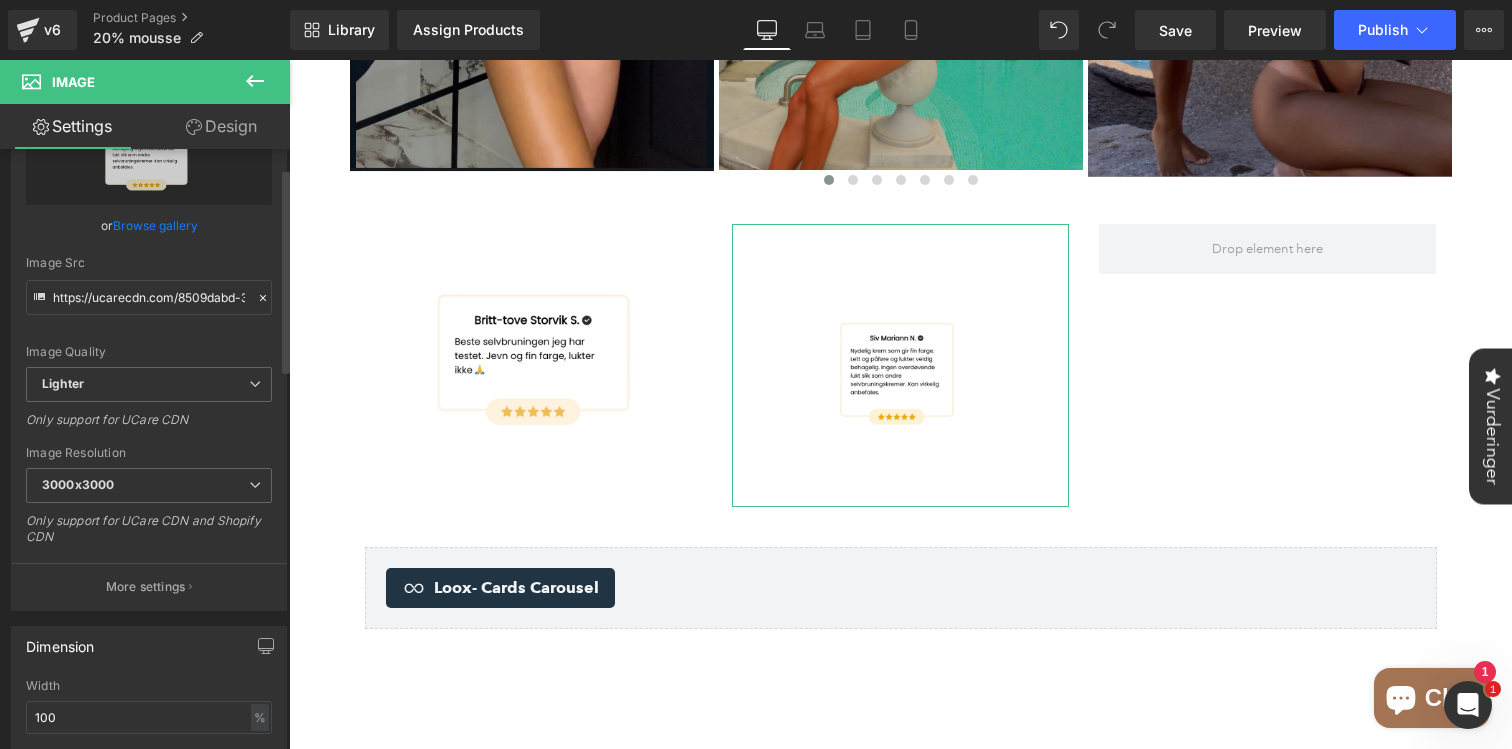 scroll, scrollTop: 172, scrollLeft: 0, axis: vertical 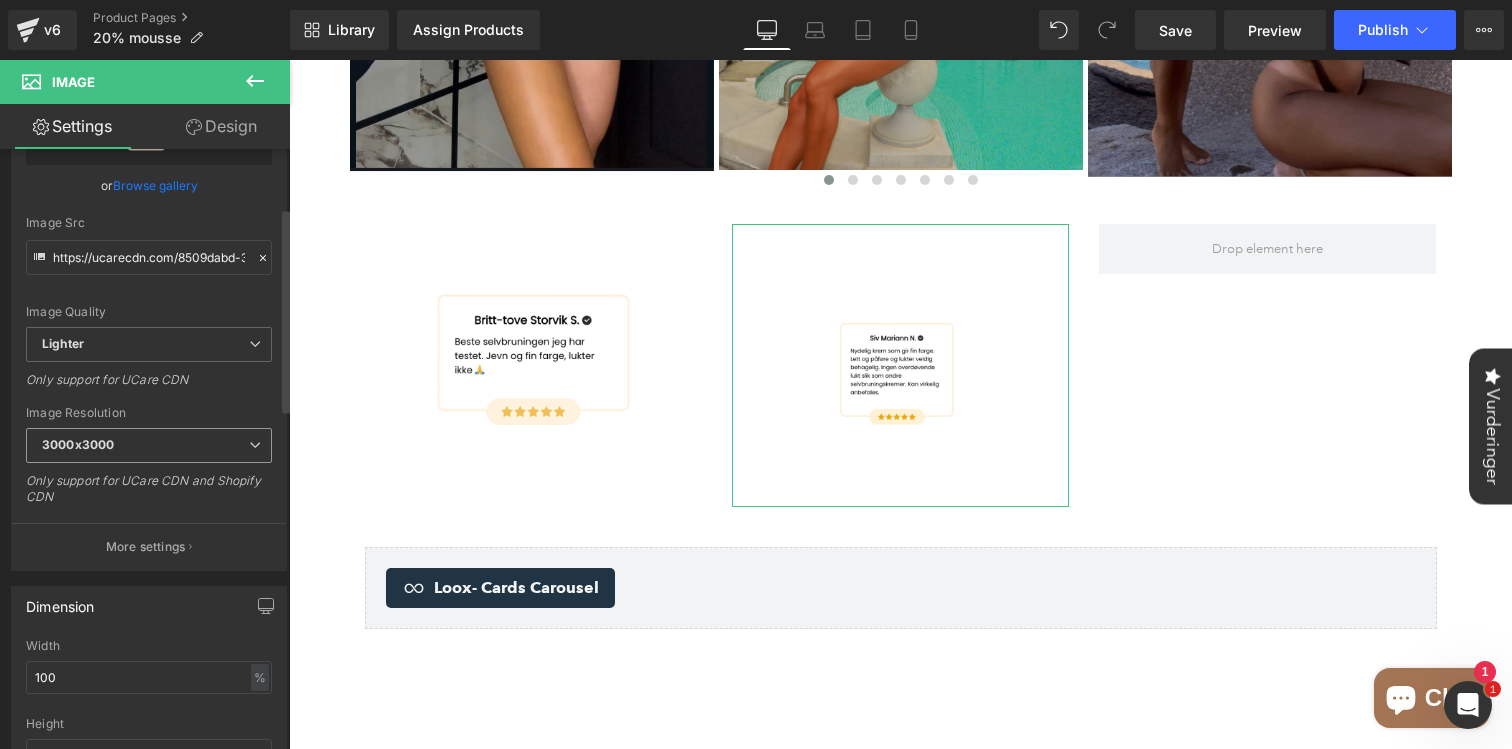 click on "3000x3000" at bounding box center [149, 445] 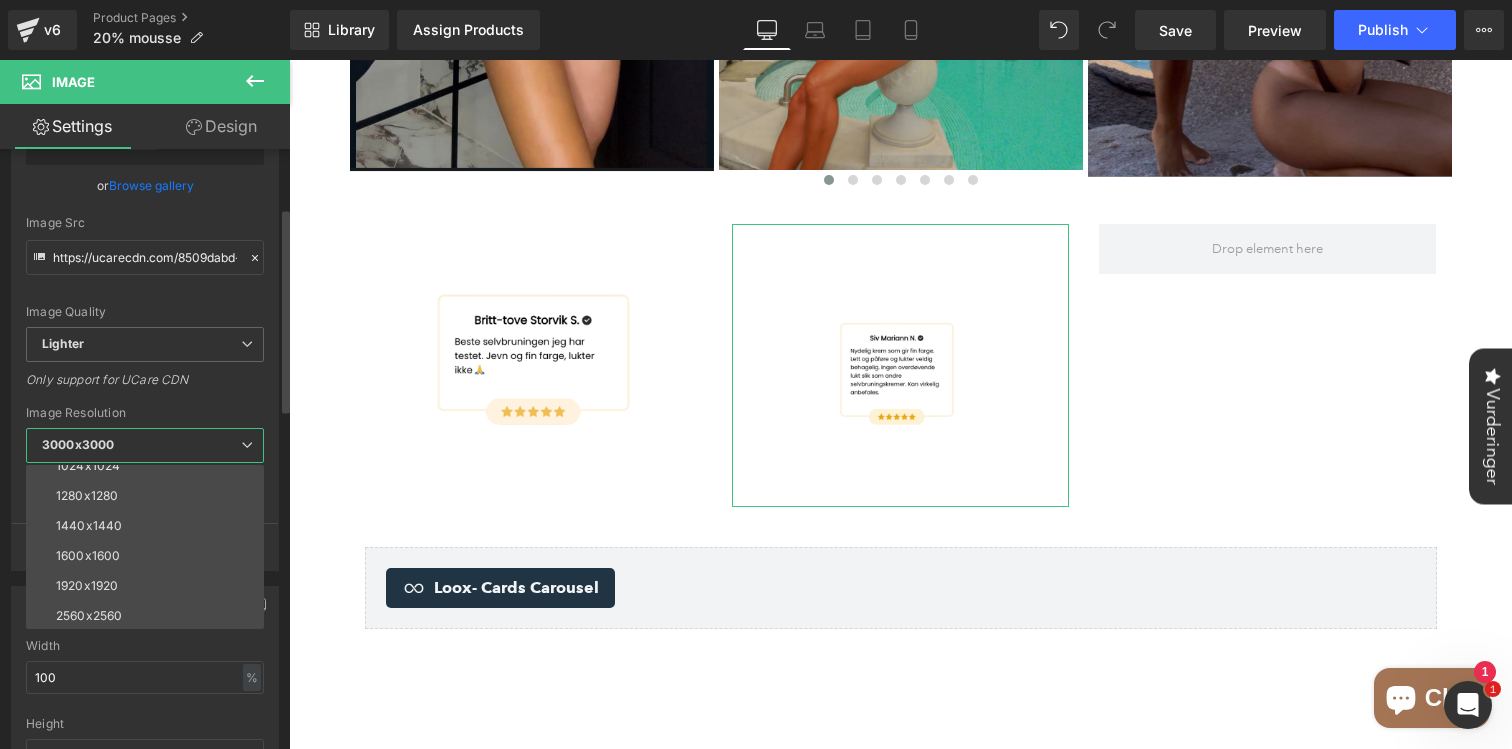 scroll, scrollTop: 286, scrollLeft: 0, axis: vertical 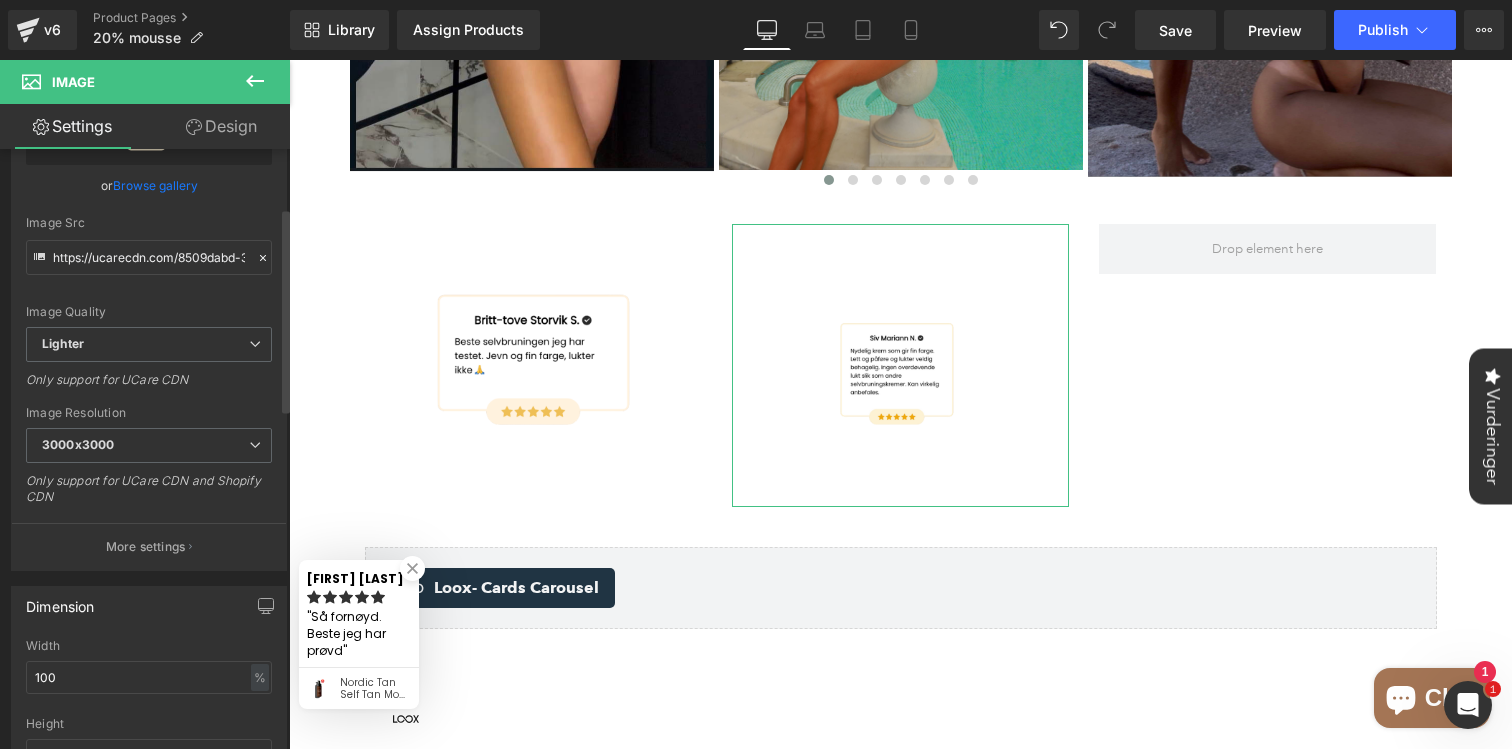 click on "https://ucarecdn.com/8509dabd-32e6-48da-ac1a-1148604f2b45/-/format/auto/-/preview/3000x3000/-/quality/lighter/Din%20avsnittstekst-15.png  Replace Image  Upload image or  Browse gallery Image Src https://ucarecdn.com/8509dabd-32e6-48da-ac1a-1148604f2b45/-/format/auto/-/preview/3000x3000/-/quality/lighter/Din%20avsnittstekst-15.png Image Quality Lighter Lightest
Lighter
Lighter Lightest Only support for UCare CDN 100x100 240x240 480x480 576x576 640x640 768x768 800x800 960x960 1024x1024 1280x1280 1440x1440 1600x1600 1920x1920 2560x2560 3000x3000 Image Resolution
3000x3000
100x100 240x240 480x480 576x576 640x640 768x768 800x800 960x960 1024x1024 1280x1280 1440x1440 1600x1600 1920x1920 2560x2560 3000x3000 Only support for UCare CDN and Shopify CDN More settings" at bounding box center [149, 310] 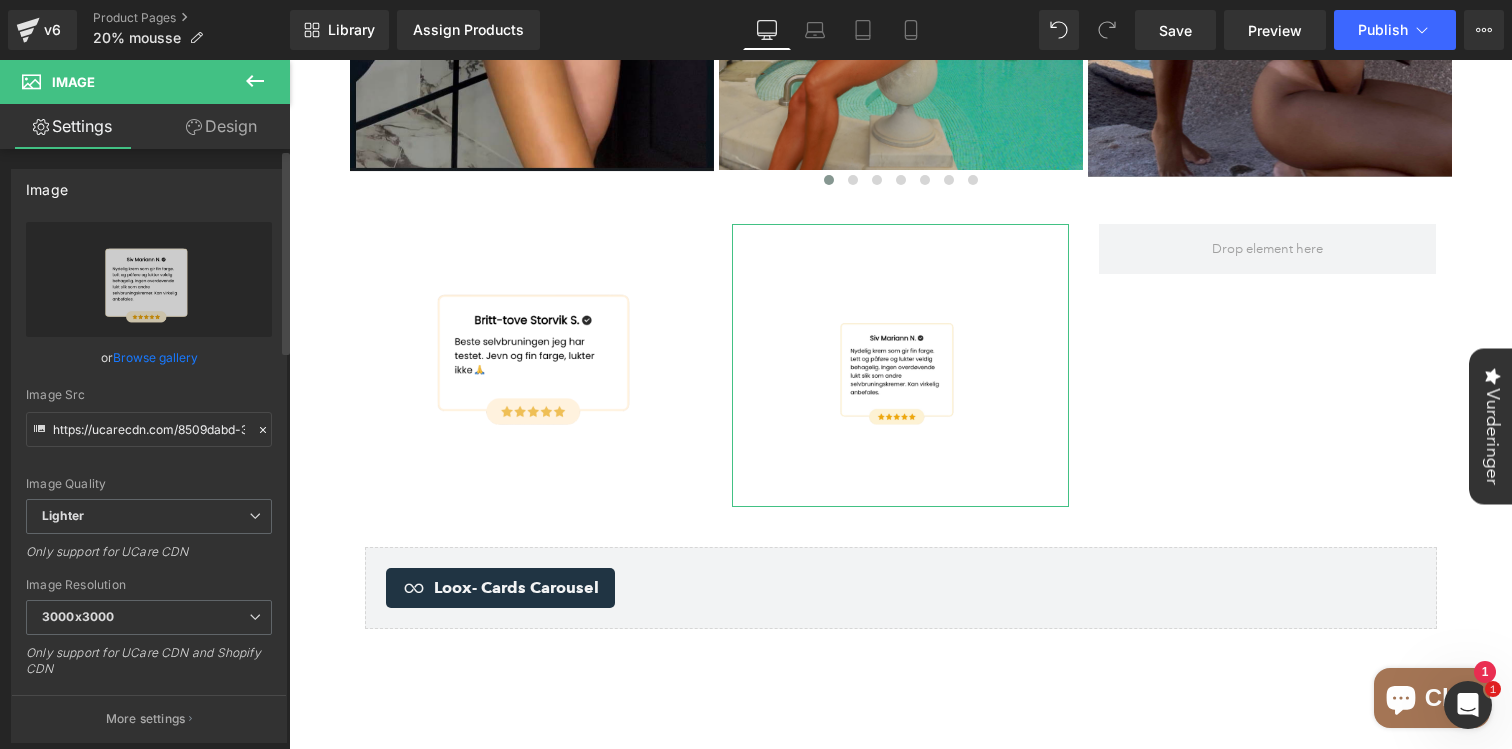 click on "Browse gallery" at bounding box center (155, 357) 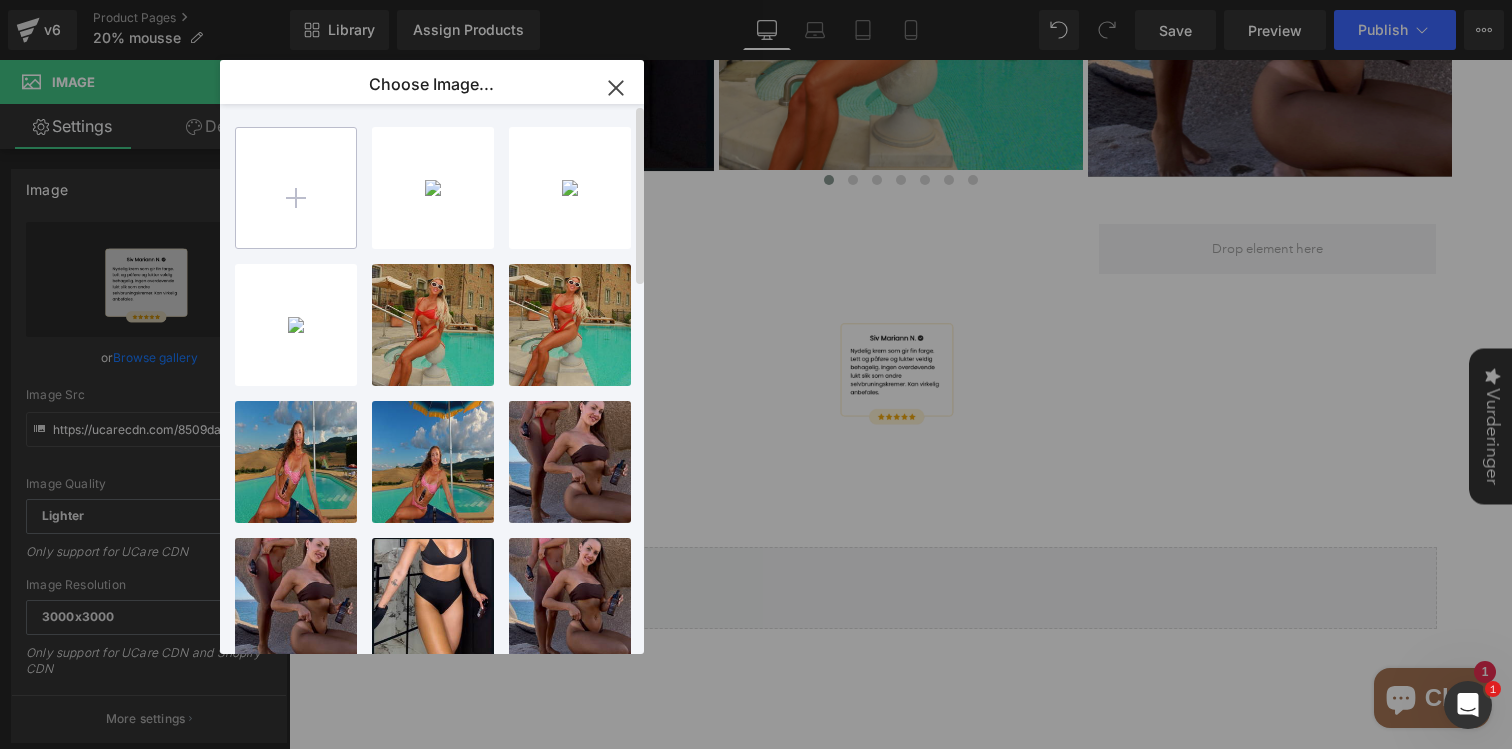 click at bounding box center (296, 188) 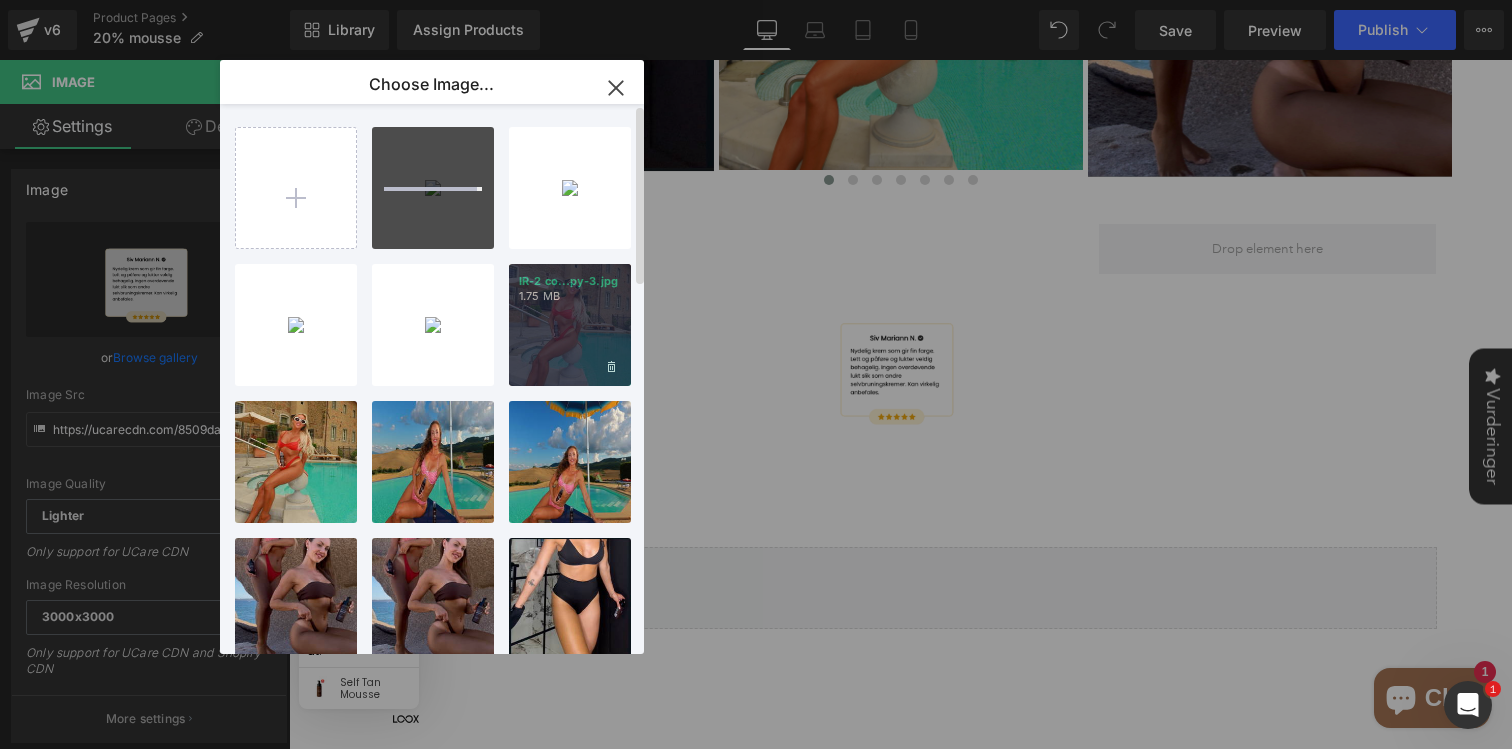type 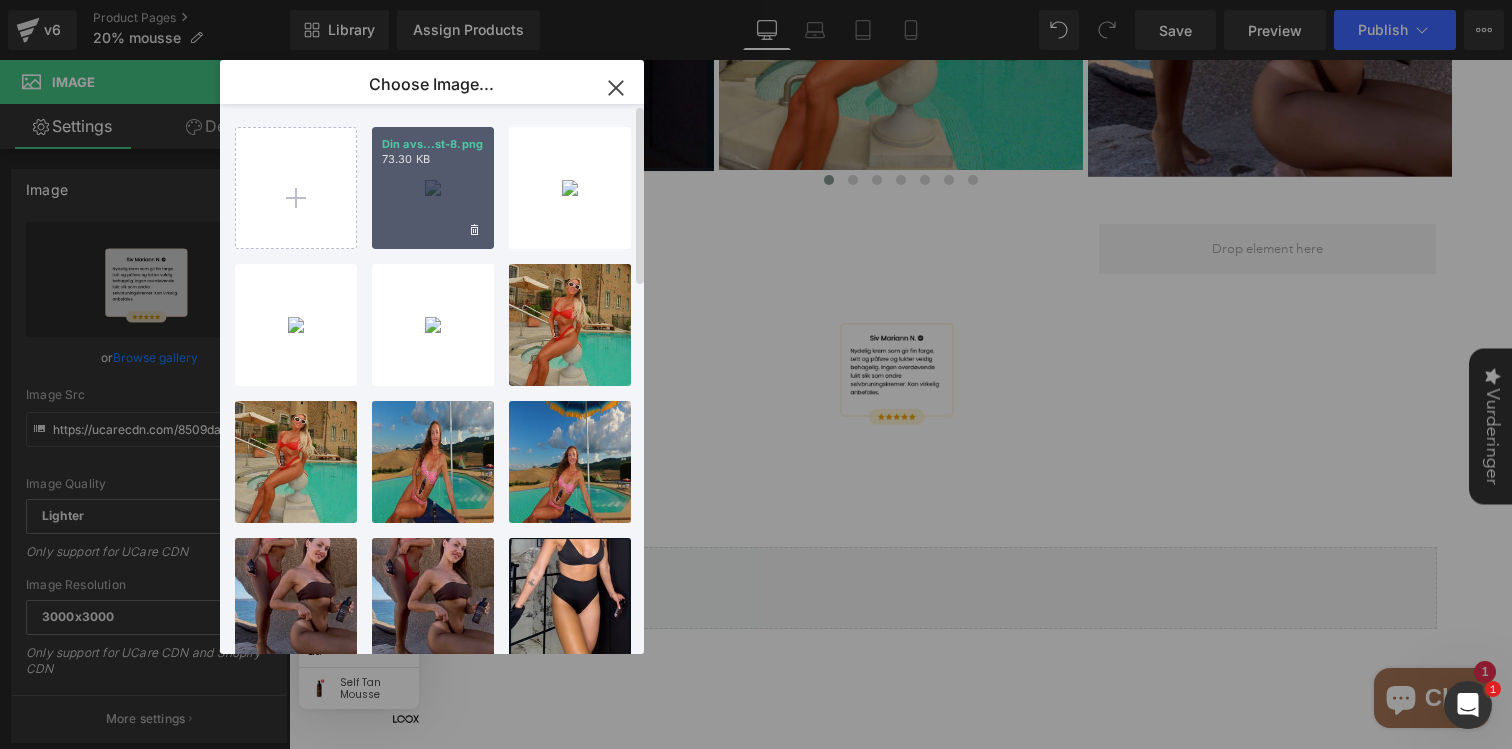 click on "Din avs...st-8.png 73.30 KB" at bounding box center [433, 188] 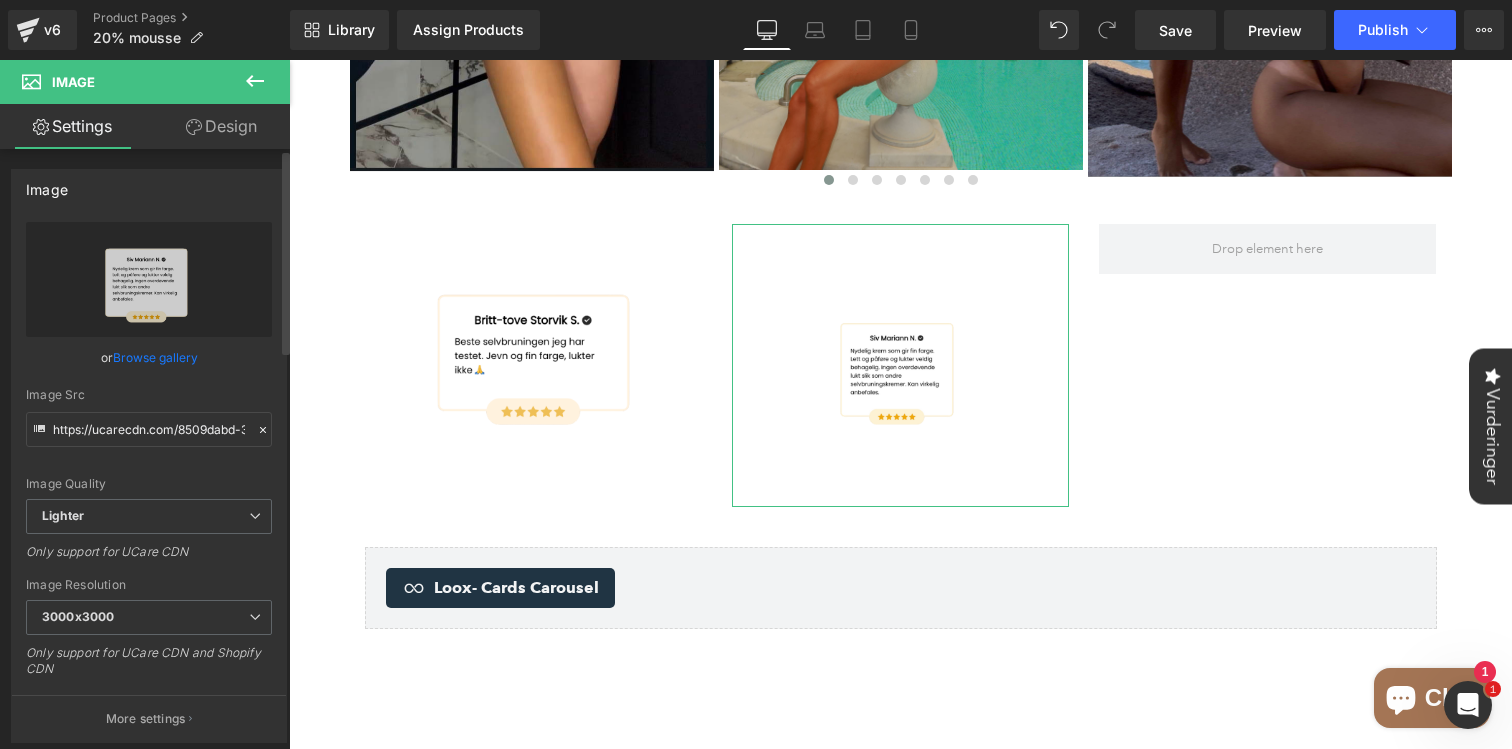 click on "Browse gallery" at bounding box center (155, 357) 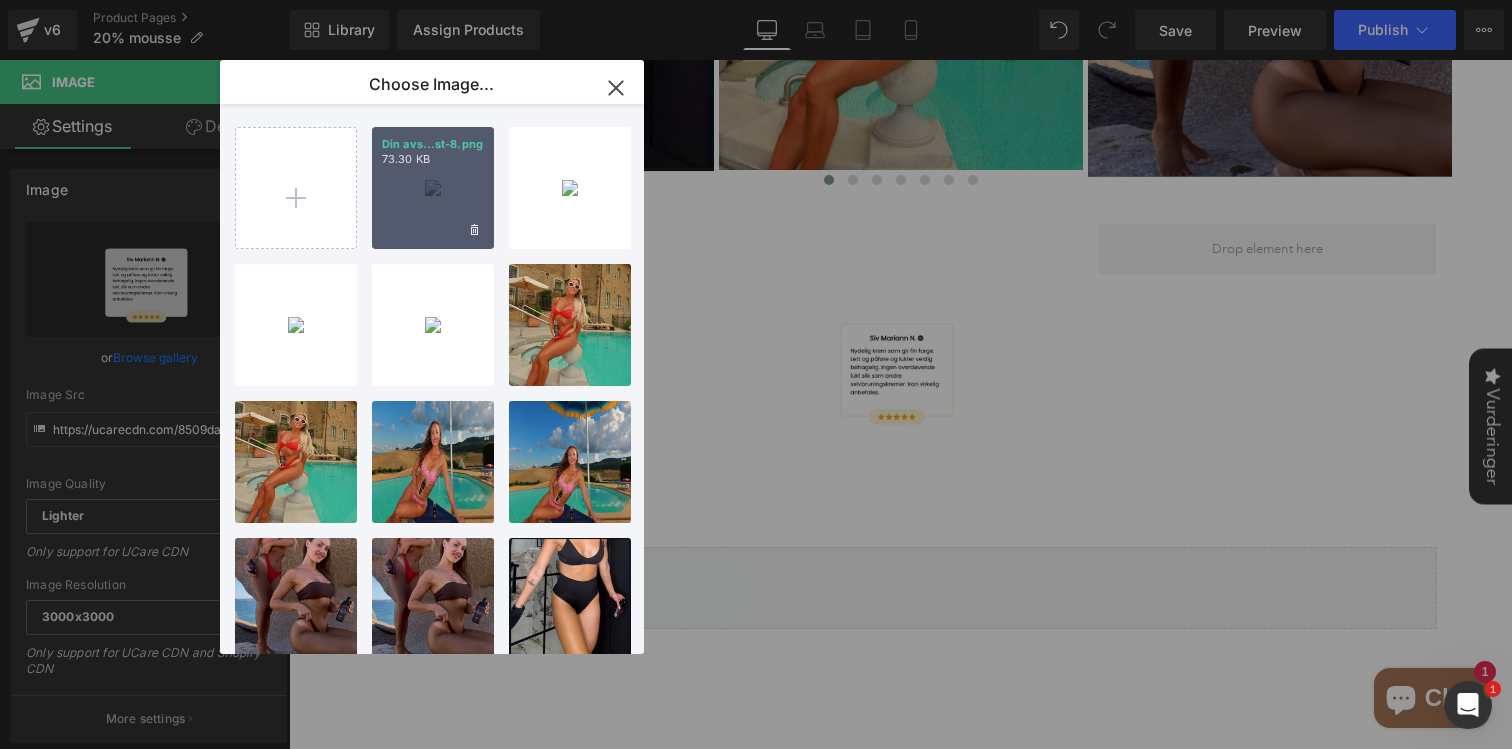 click on "Din avs...st-8.png 73.30 KB" at bounding box center (433, 188) 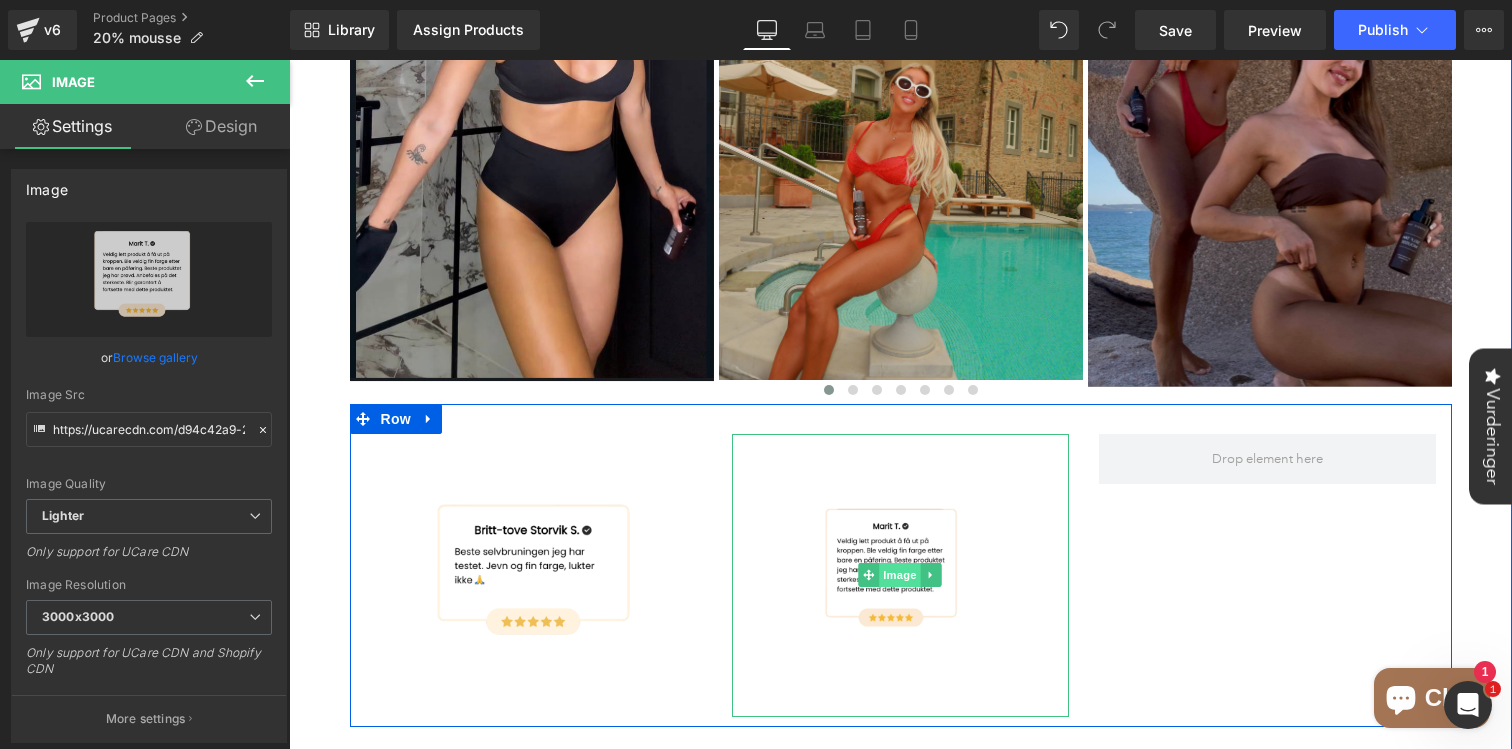 scroll, scrollTop: 1671, scrollLeft: 0, axis: vertical 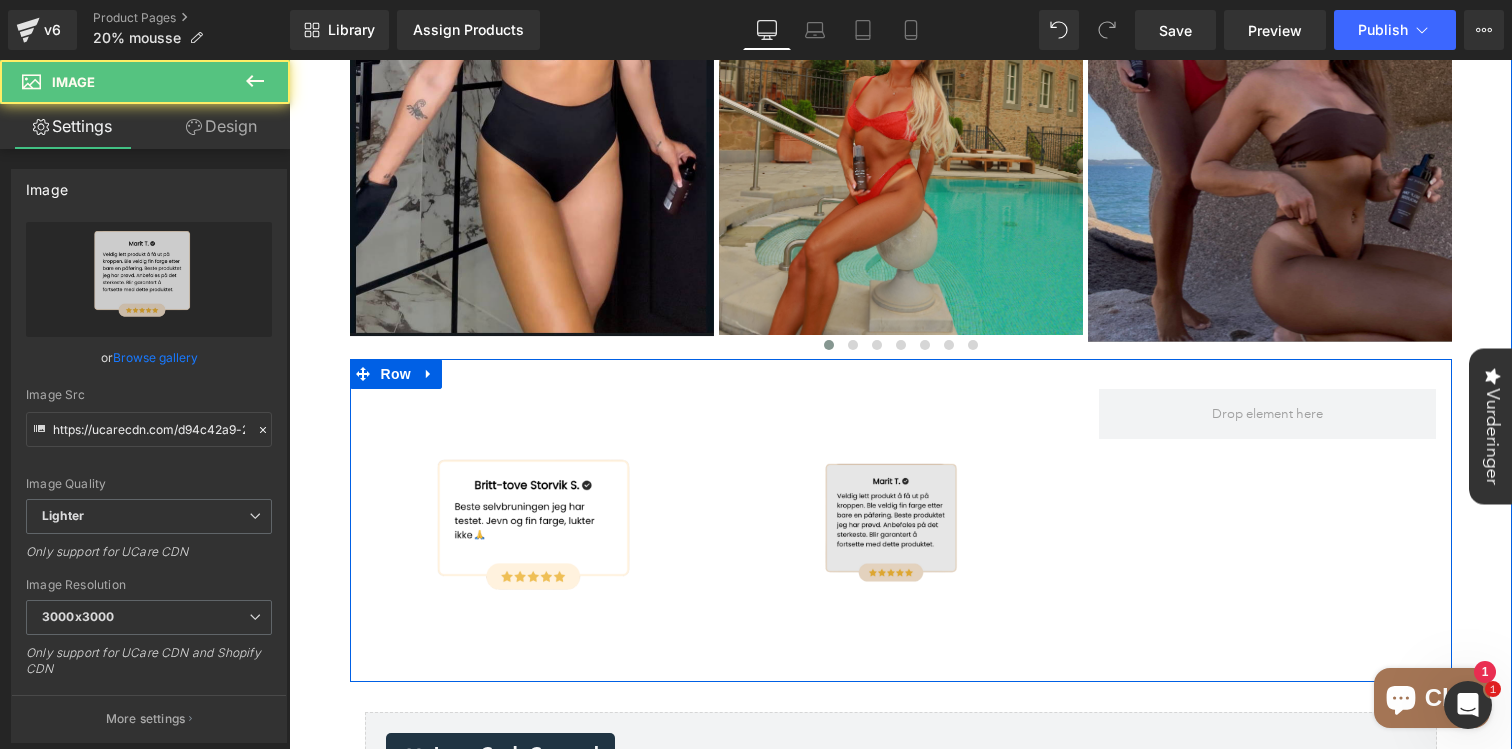 click at bounding box center (900, 530) 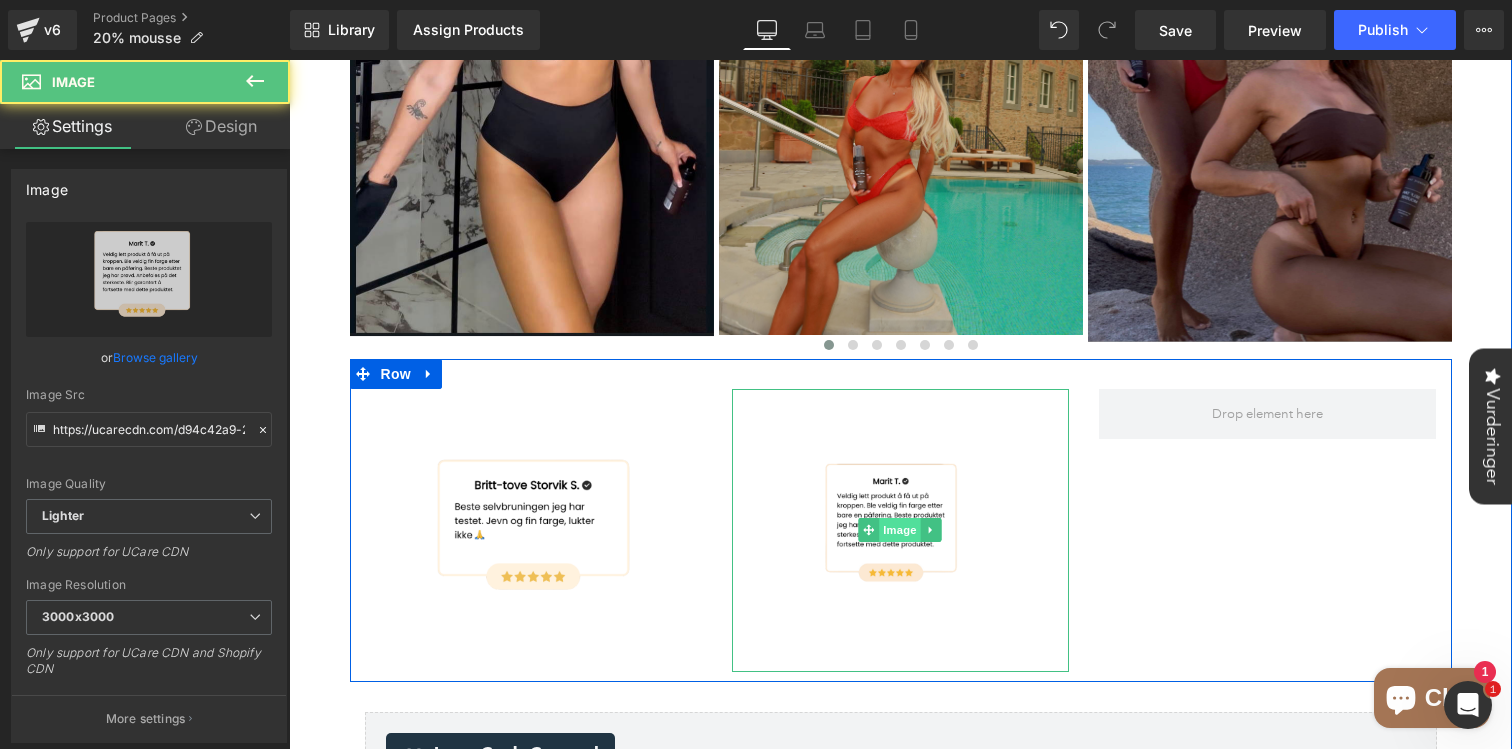click on "Image" at bounding box center (901, 530) 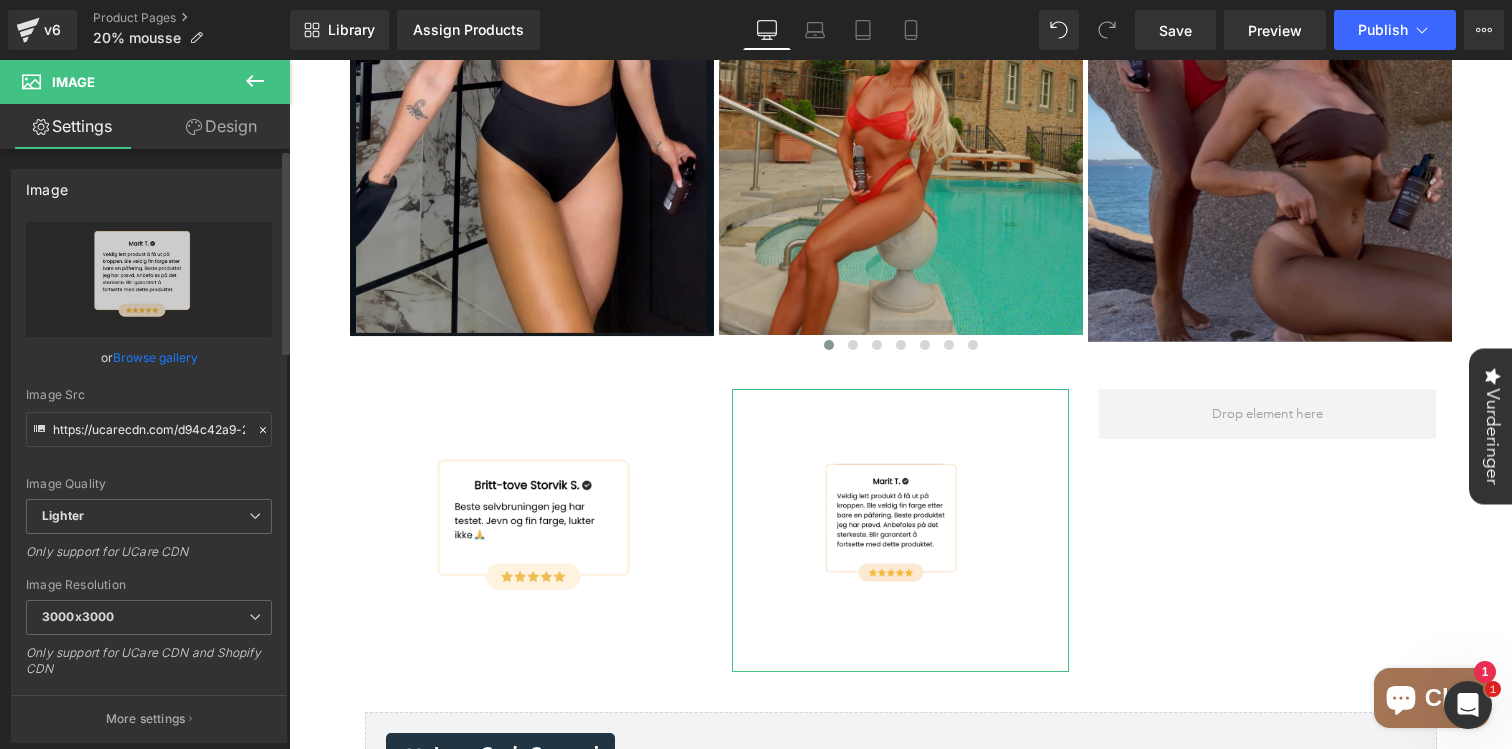 click on "Browse gallery" at bounding box center [155, 357] 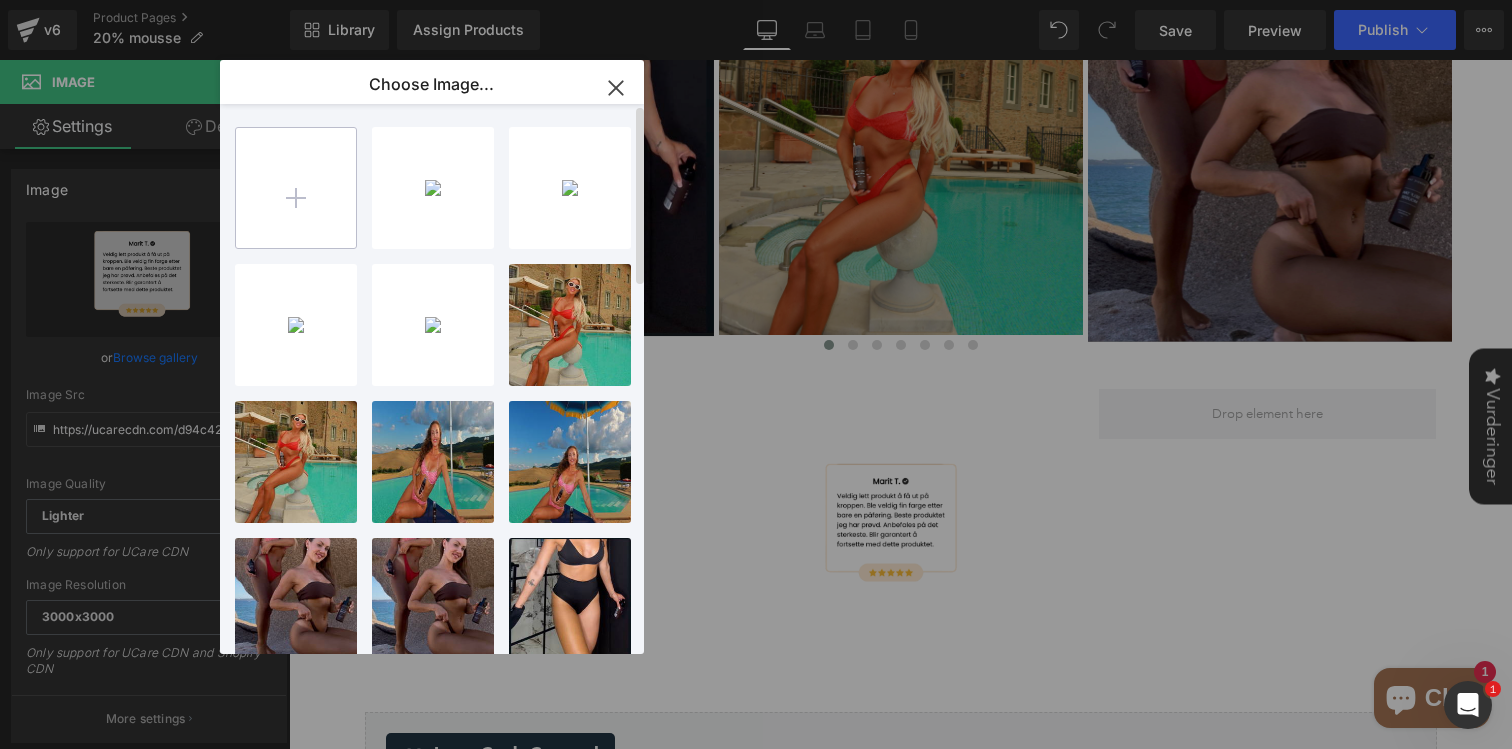 click at bounding box center (296, 188) 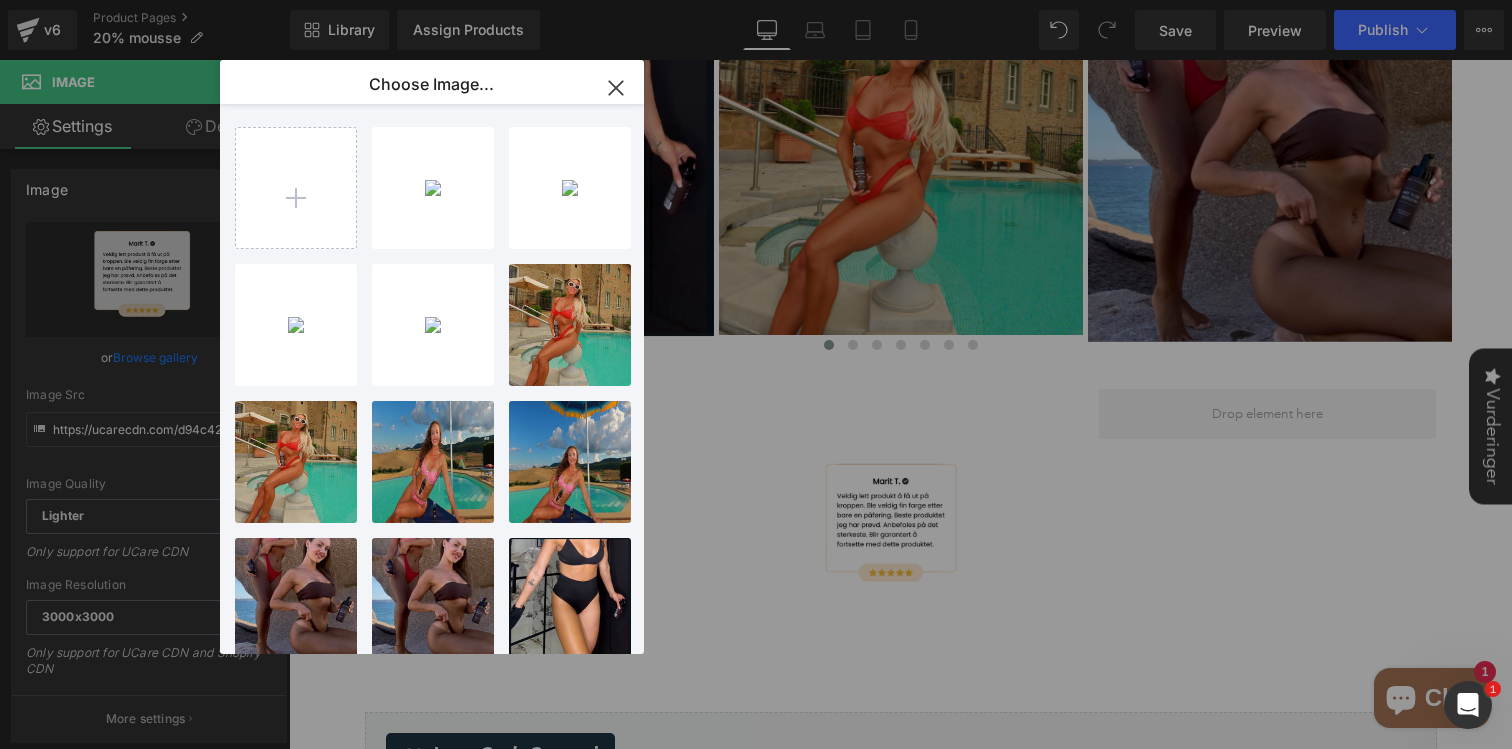 type on "C:\fakepath\Din avsnittstekst-18.png" 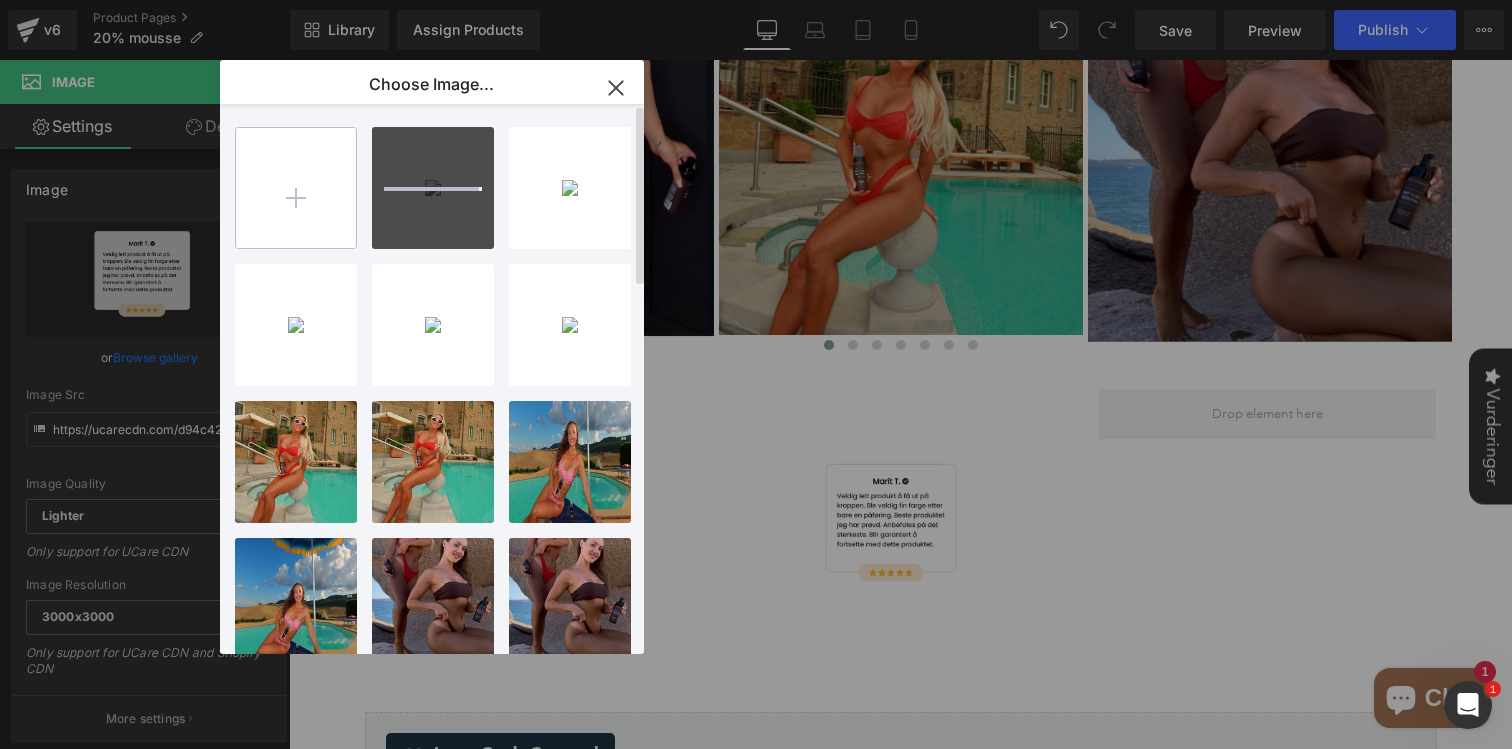 type 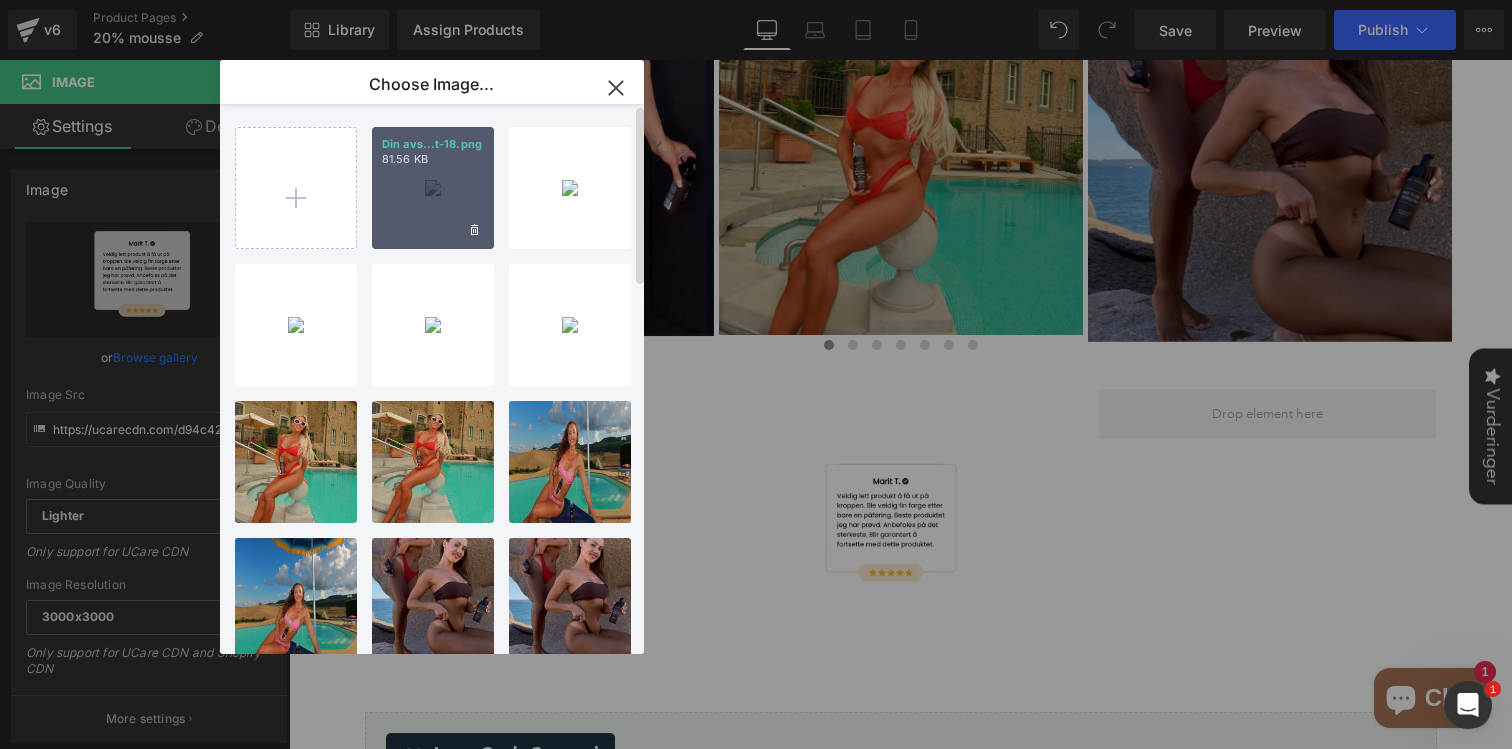 click on "Din avs...t-18.png 81.56 KB" at bounding box center [433, 188] 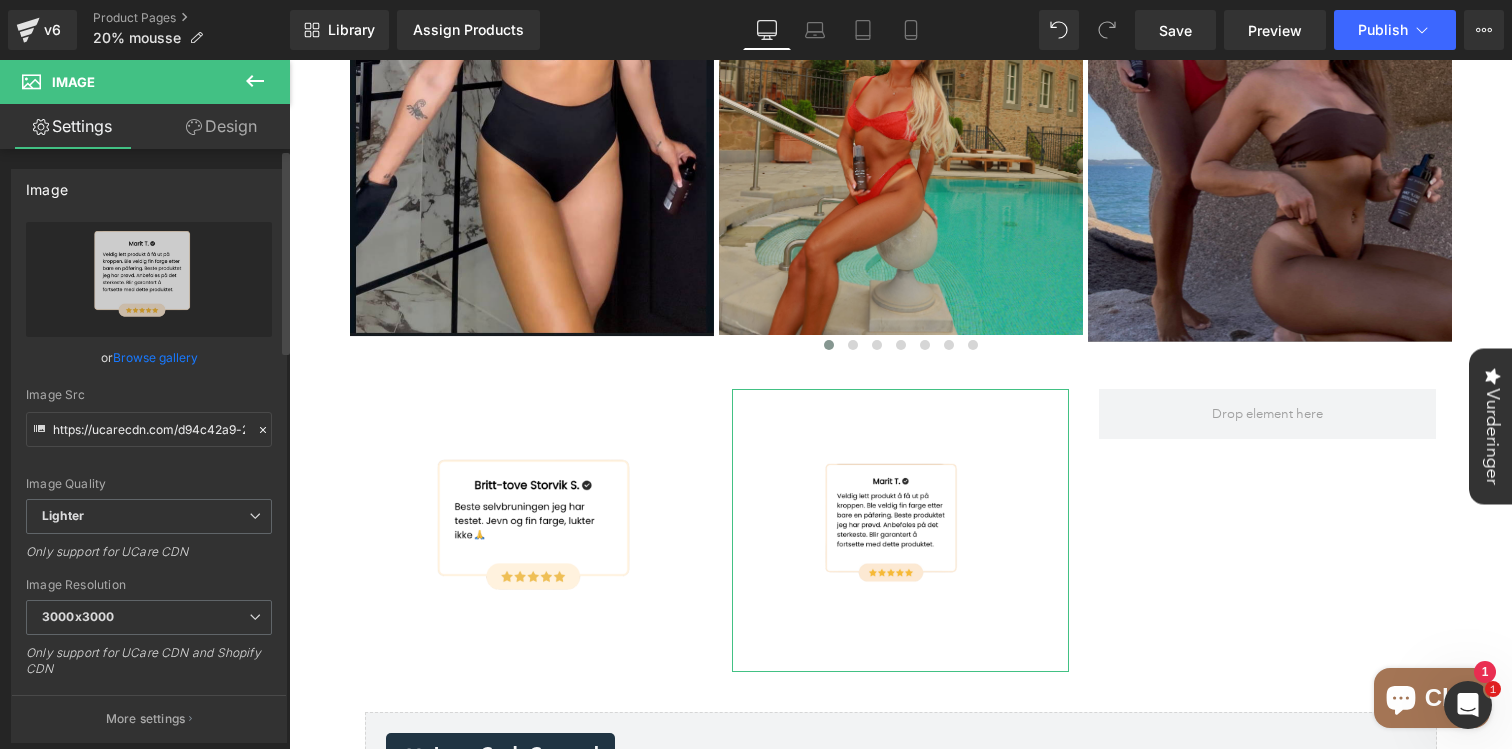 click on "Browse gallery" at bounding box center [155, 357] 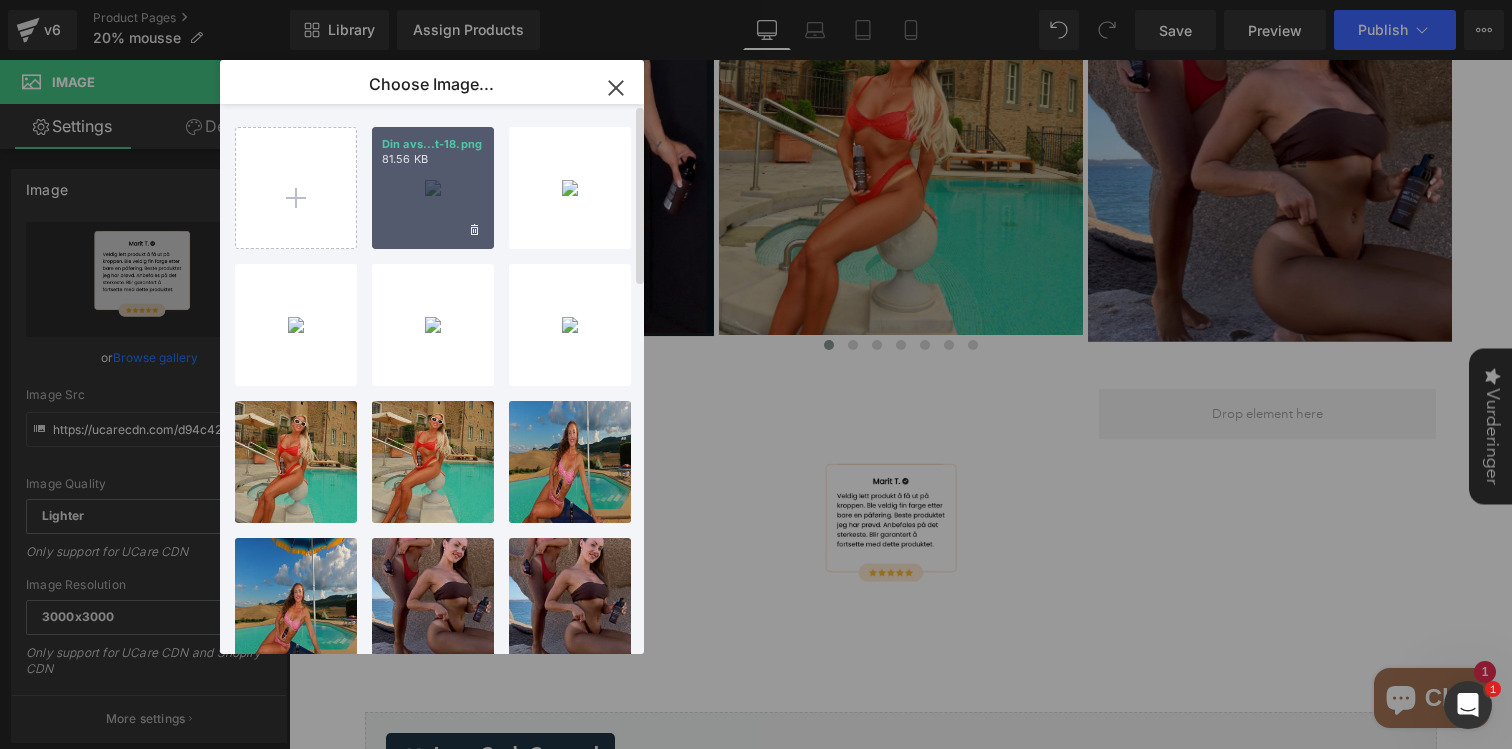click on "Din avs...t-18.png 81.56 KB" at bounding box center (433, 188) 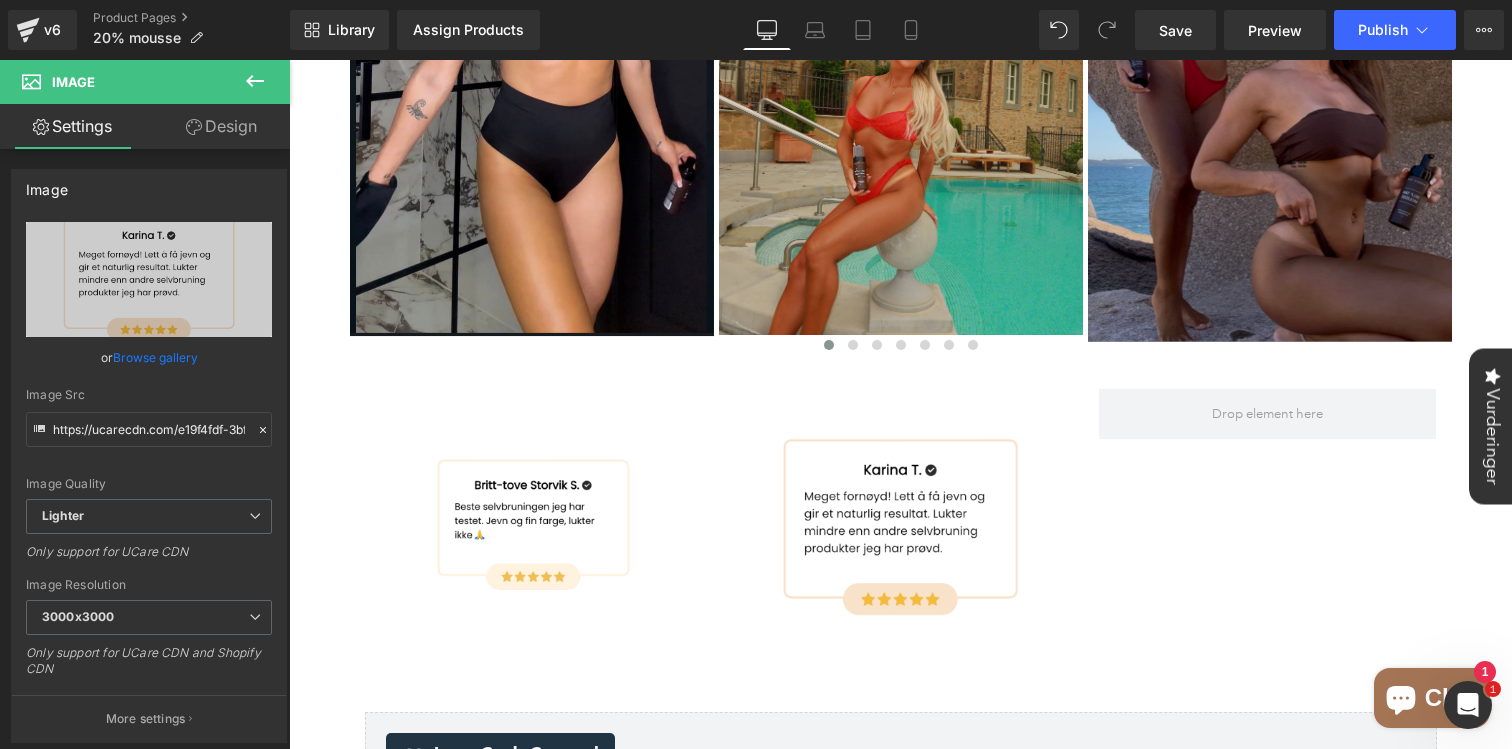 click 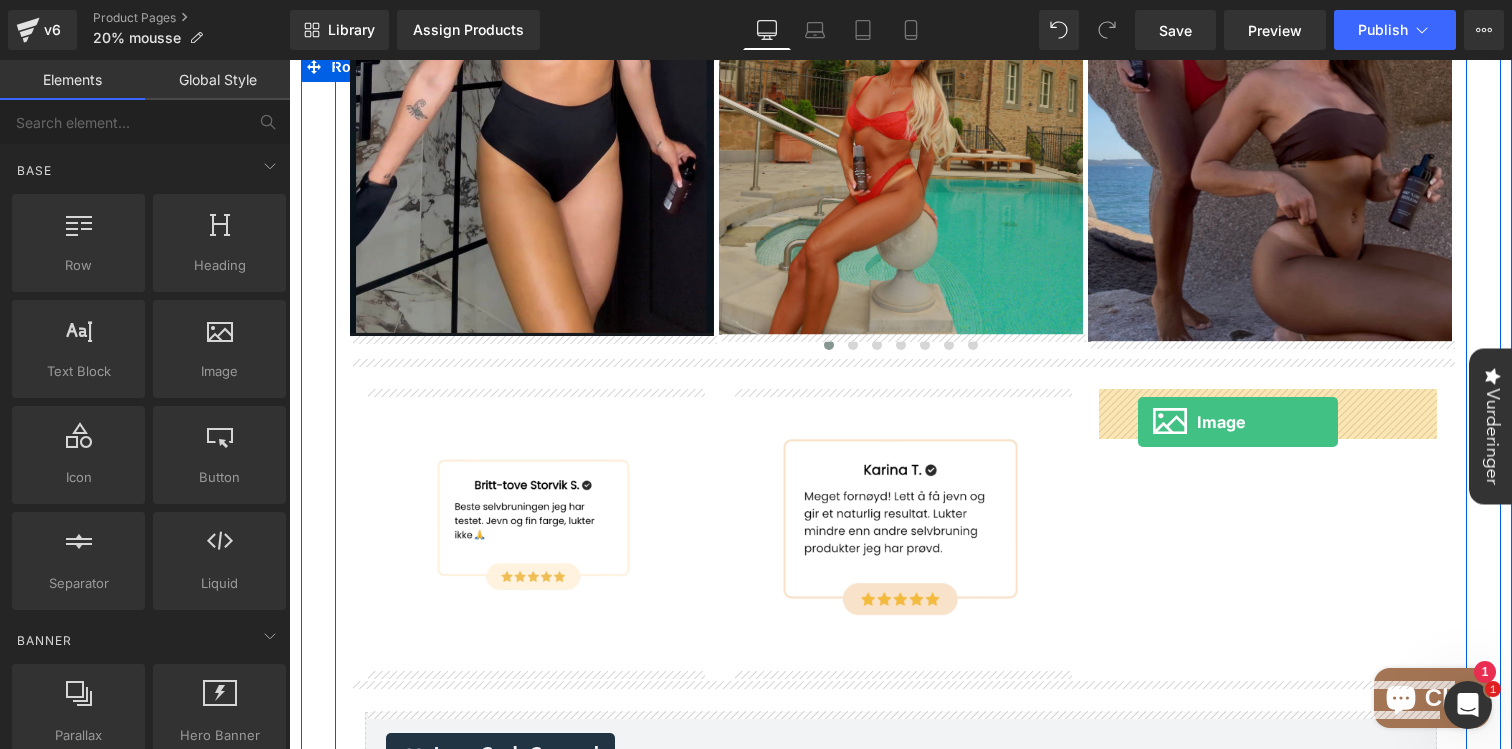 drag, startPoint x: 524, startPoint y: 394, endPoint x: 1138, endPoint y: 422, distance: 614.6381 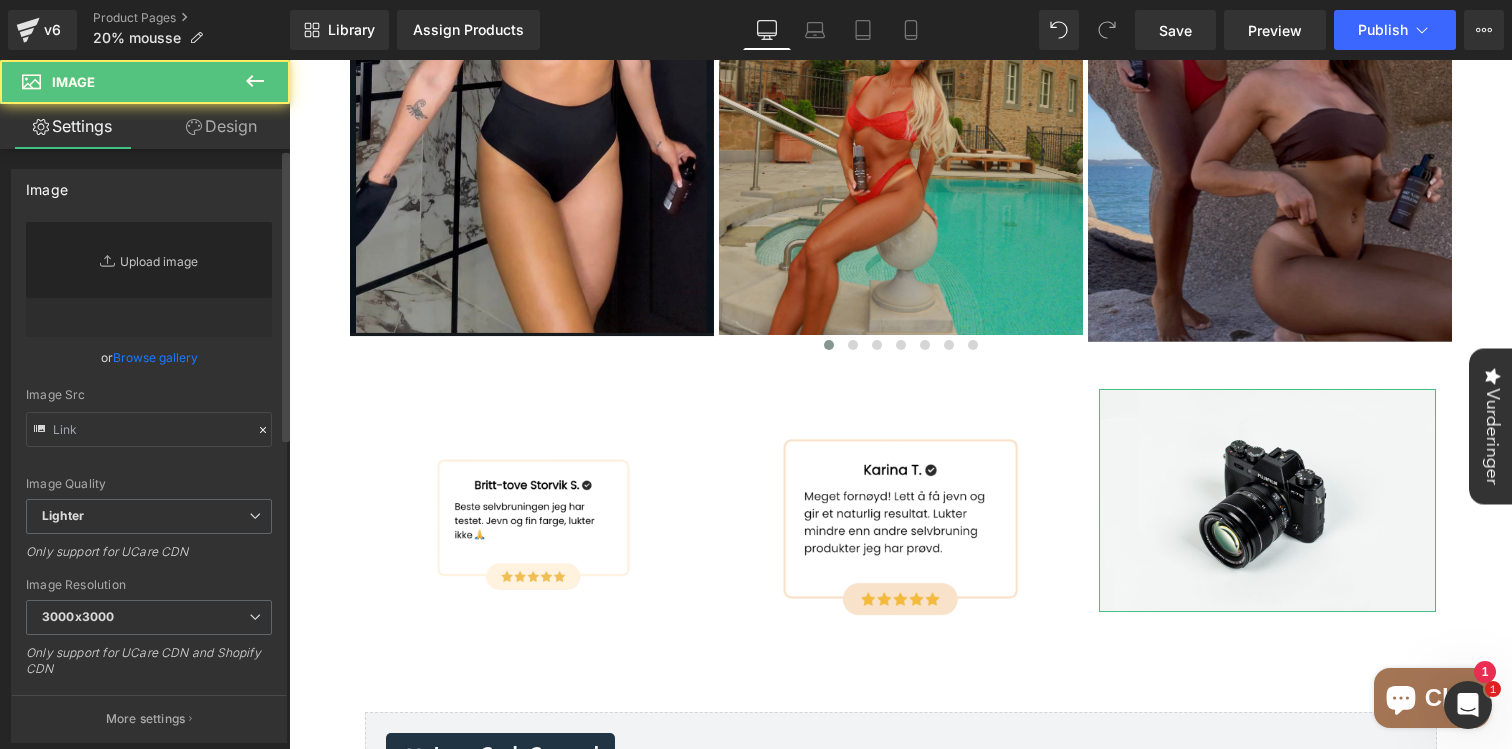 type on "//d1um8515vdn9kb.cloudfront.net/images/parallax.jpg" 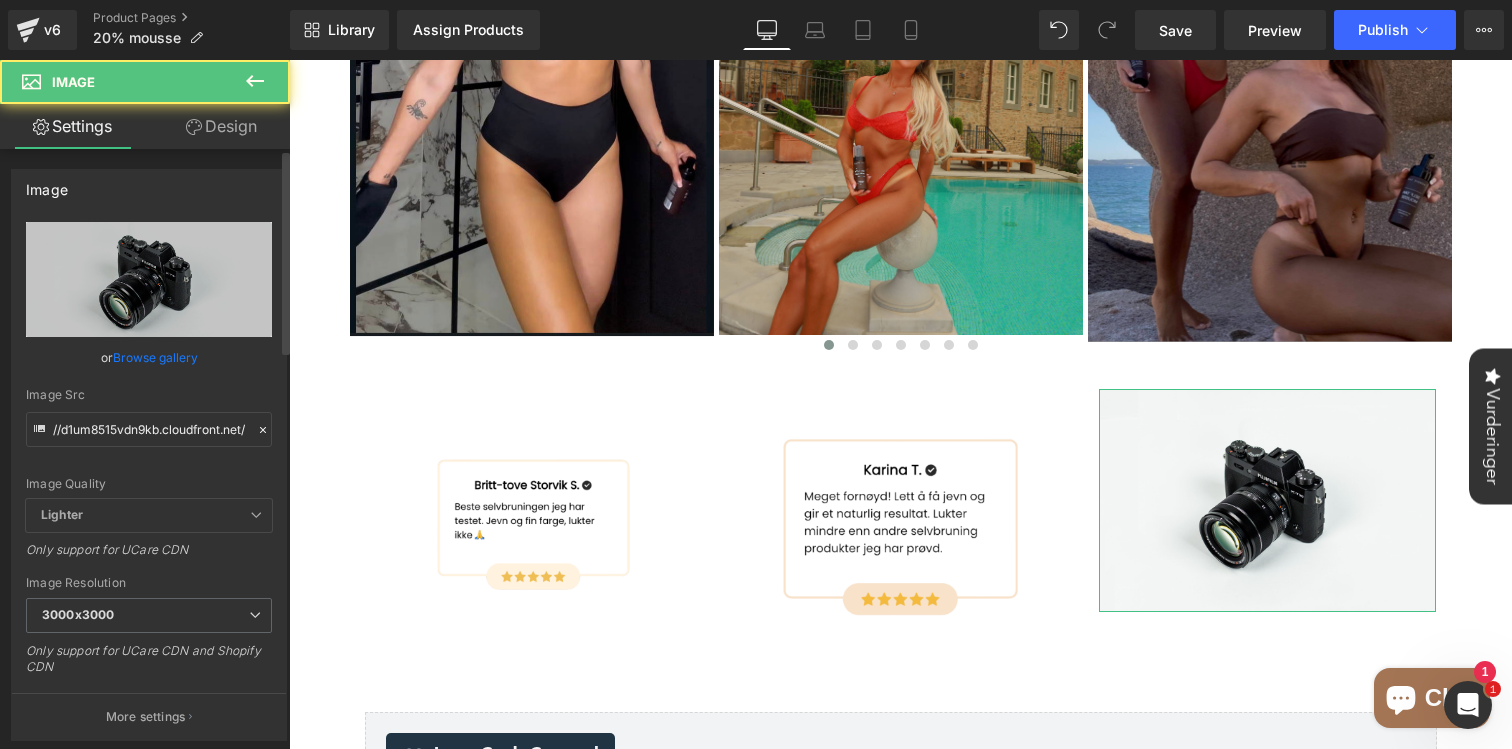 click on "Browse gallery" at bounding box center (155, 357) 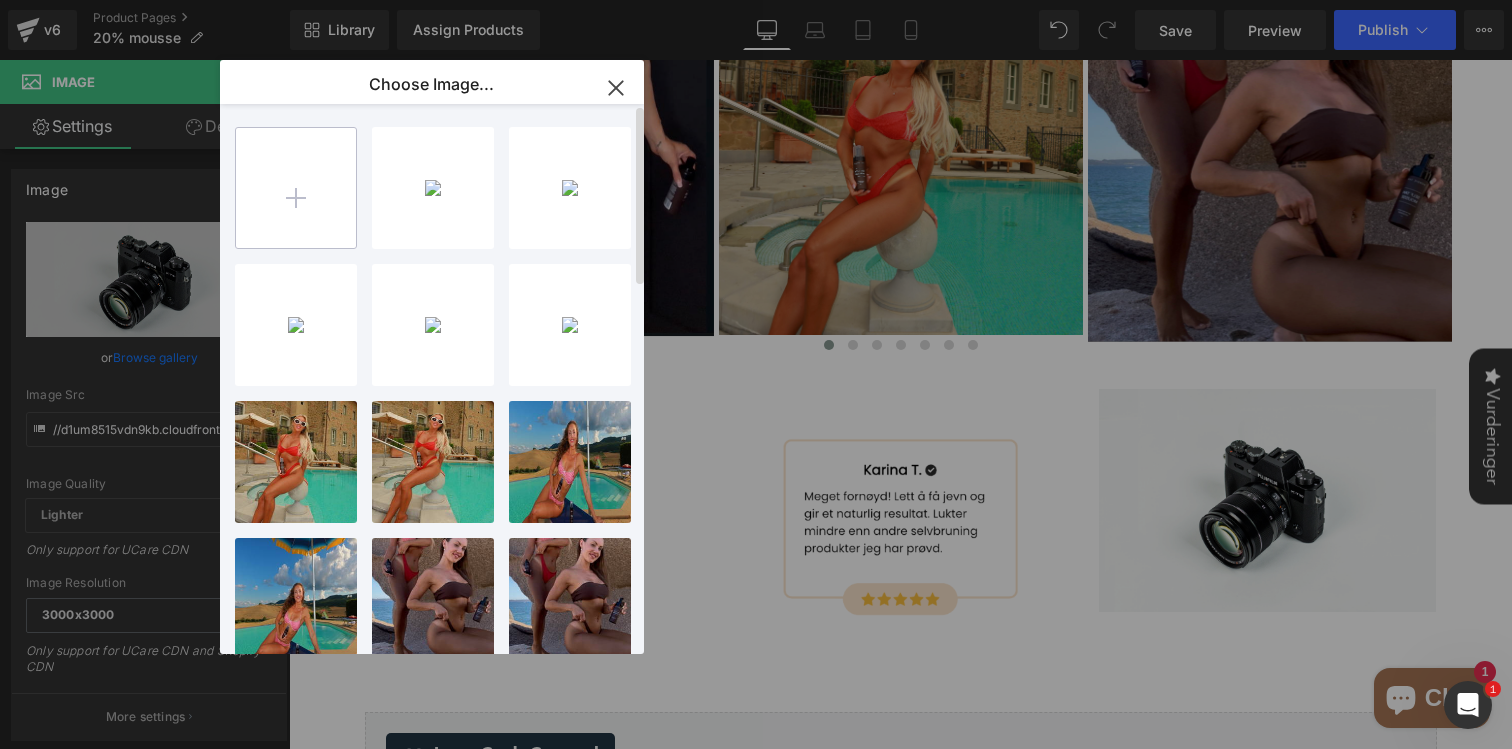 click at bounding box center (296, 188) 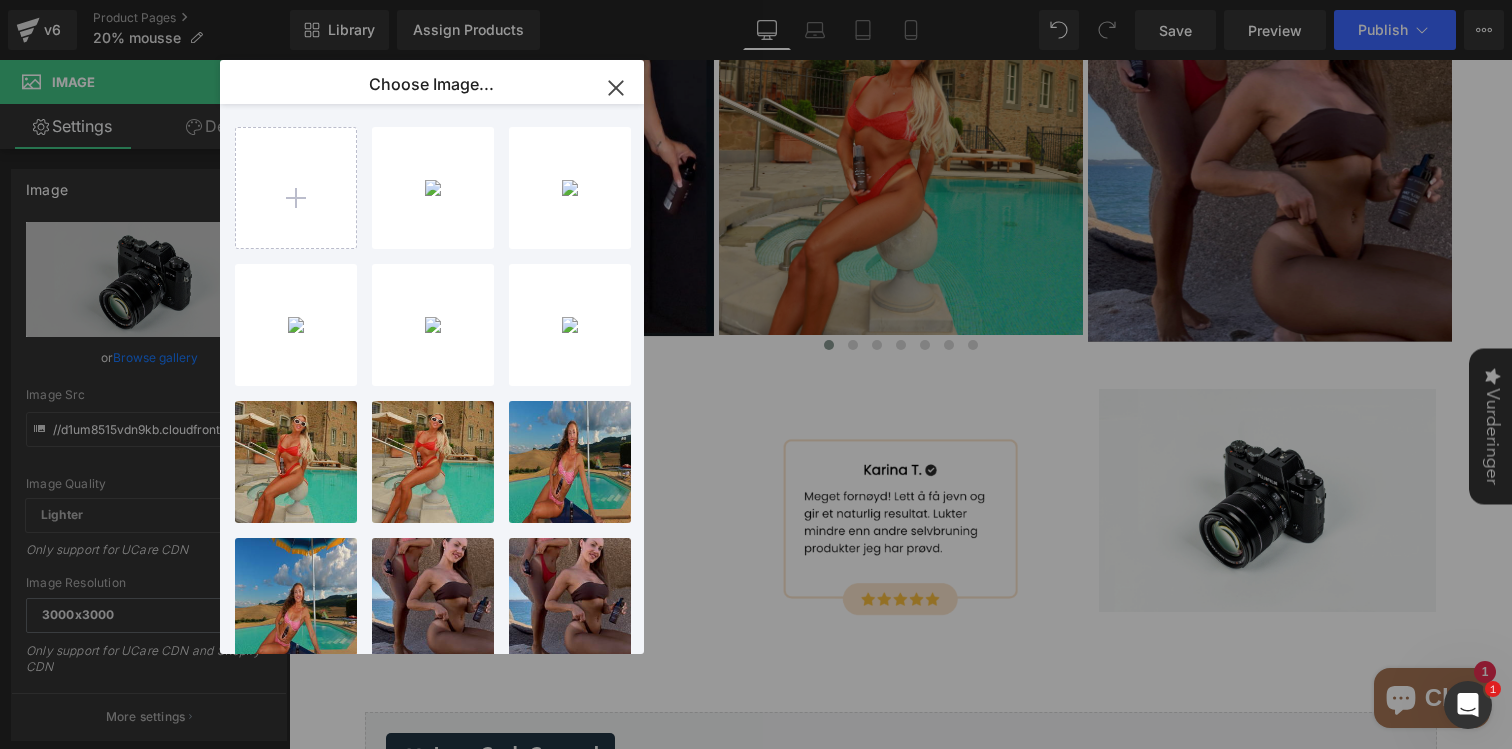 type on "C:\fakepath\Din avsnittstekst-19.png" 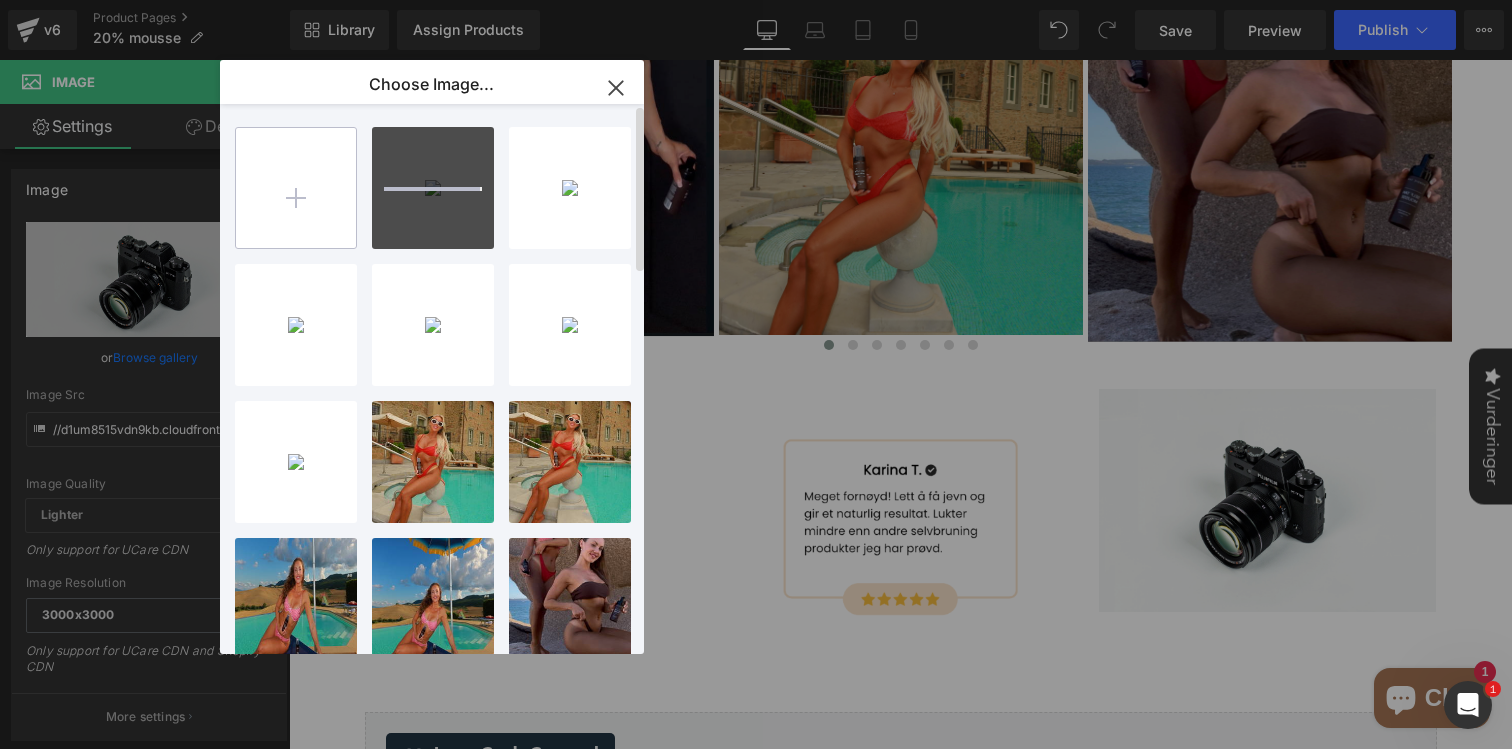 type 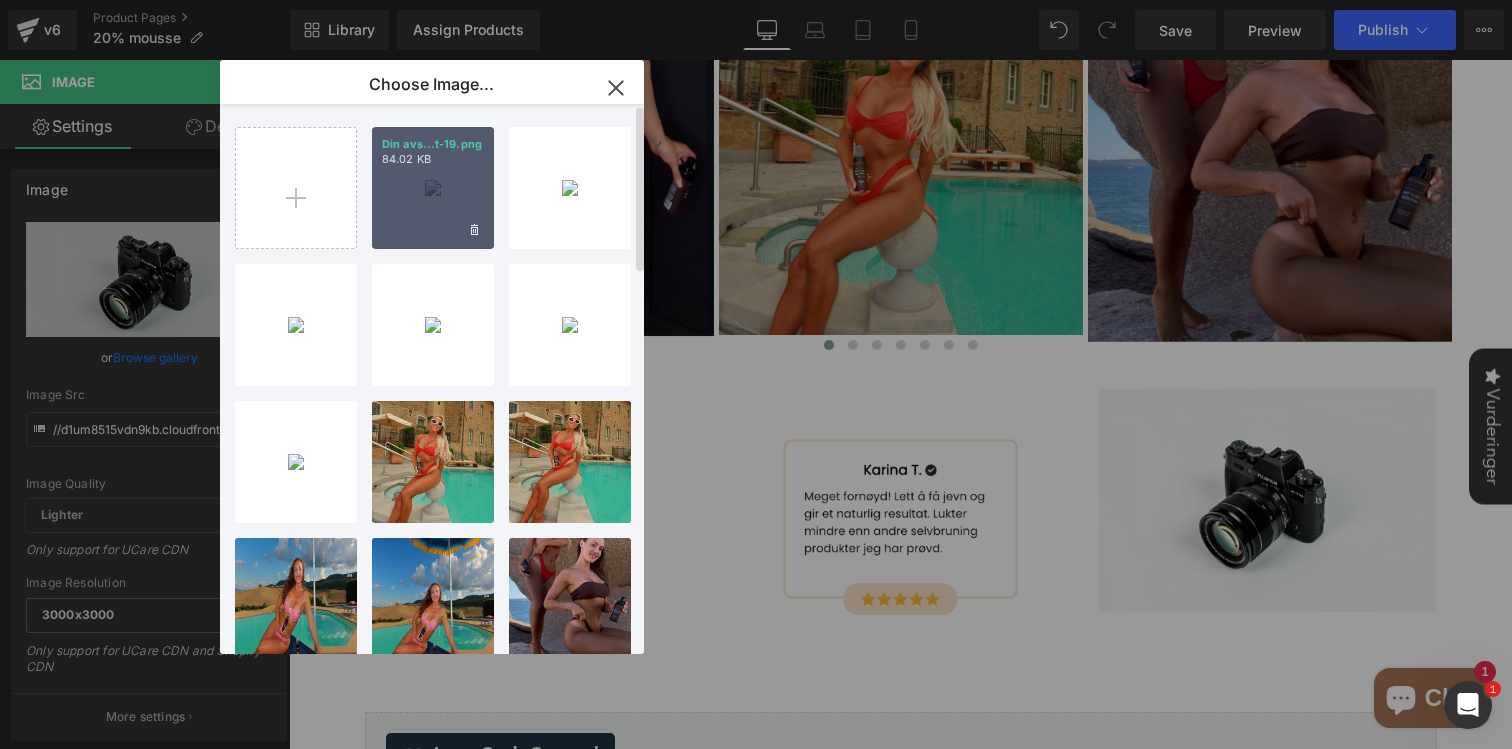 click on "84.02 KB" at bounding box center (433, 159) 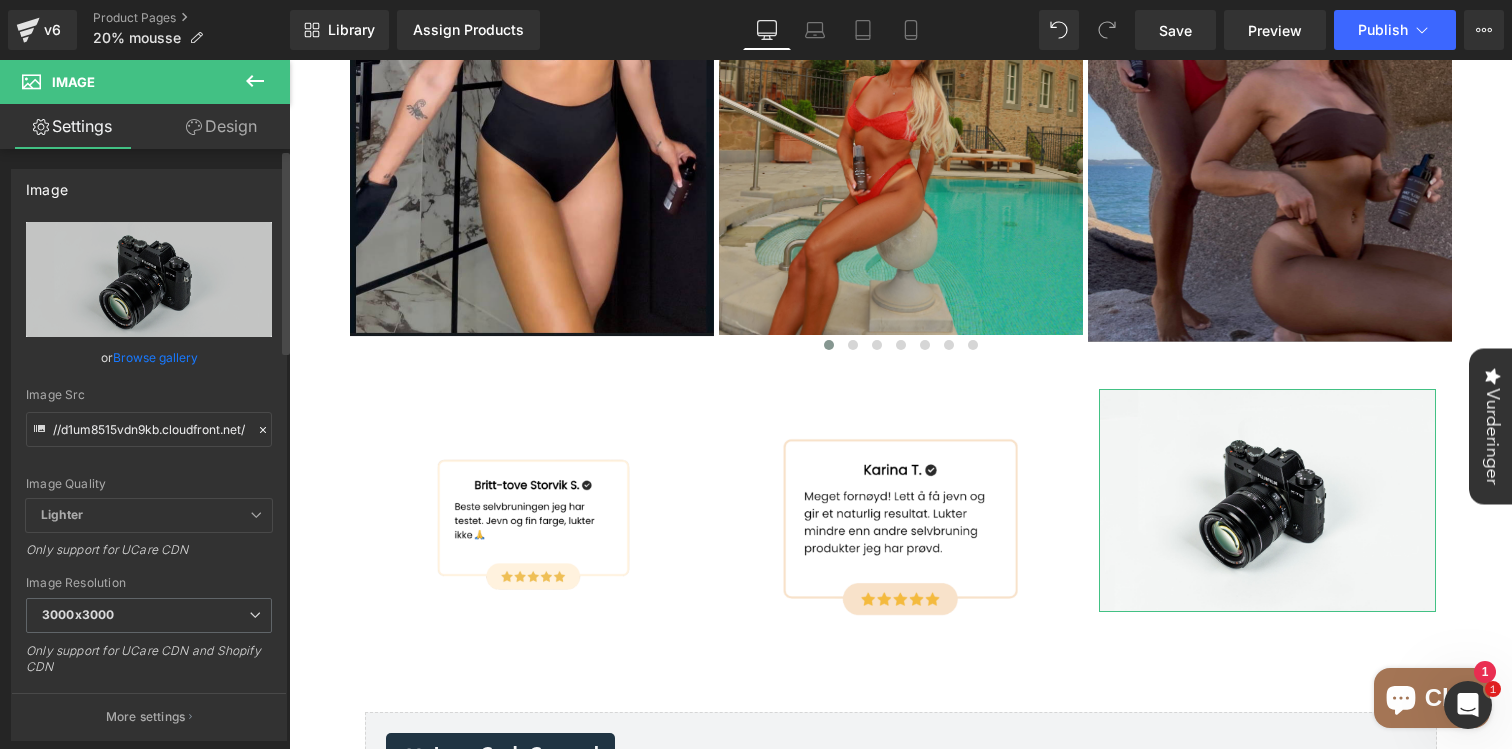 click on "Browse gallery" at bounding box center [155, 357] 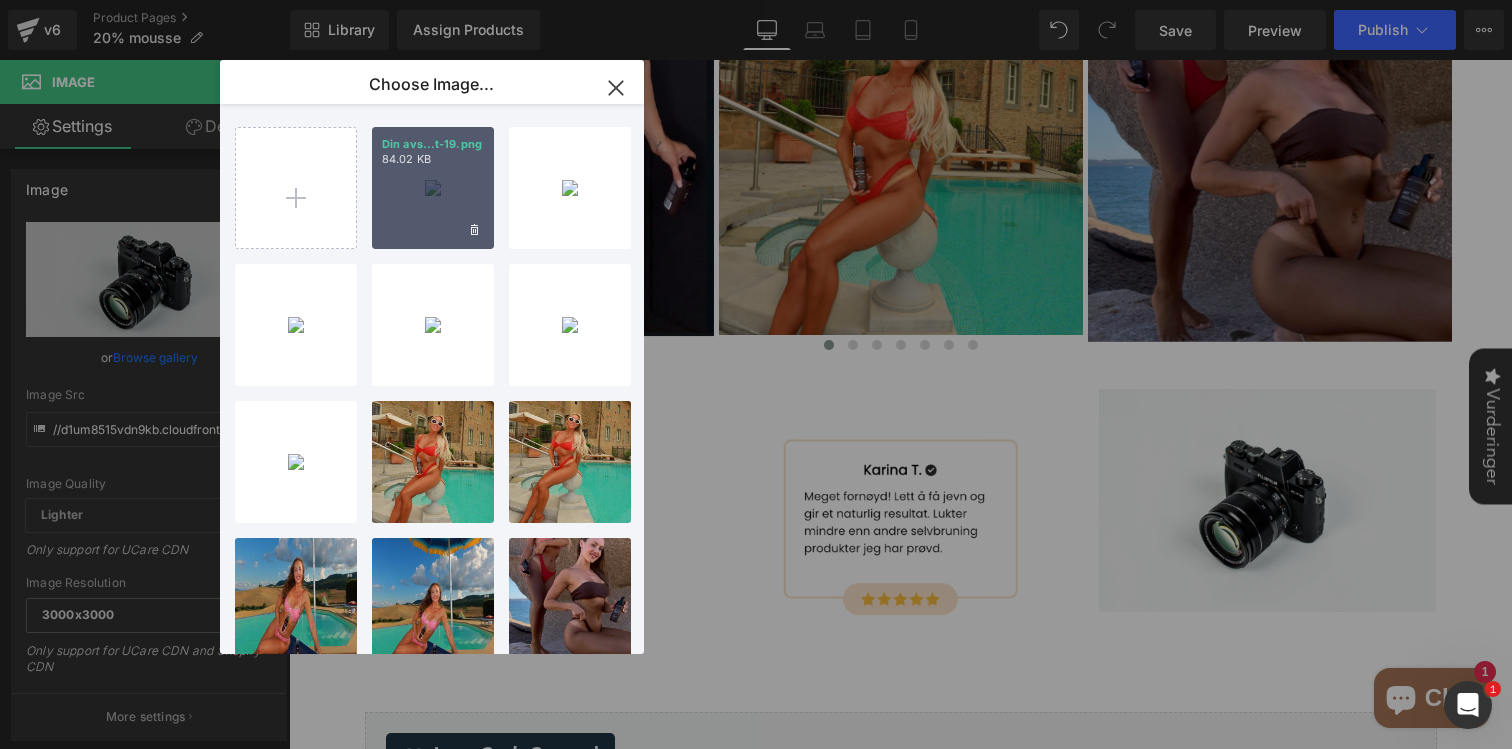 click on "Din avs...t-19.png 84.02 KB" at bounding box center (433, 188) 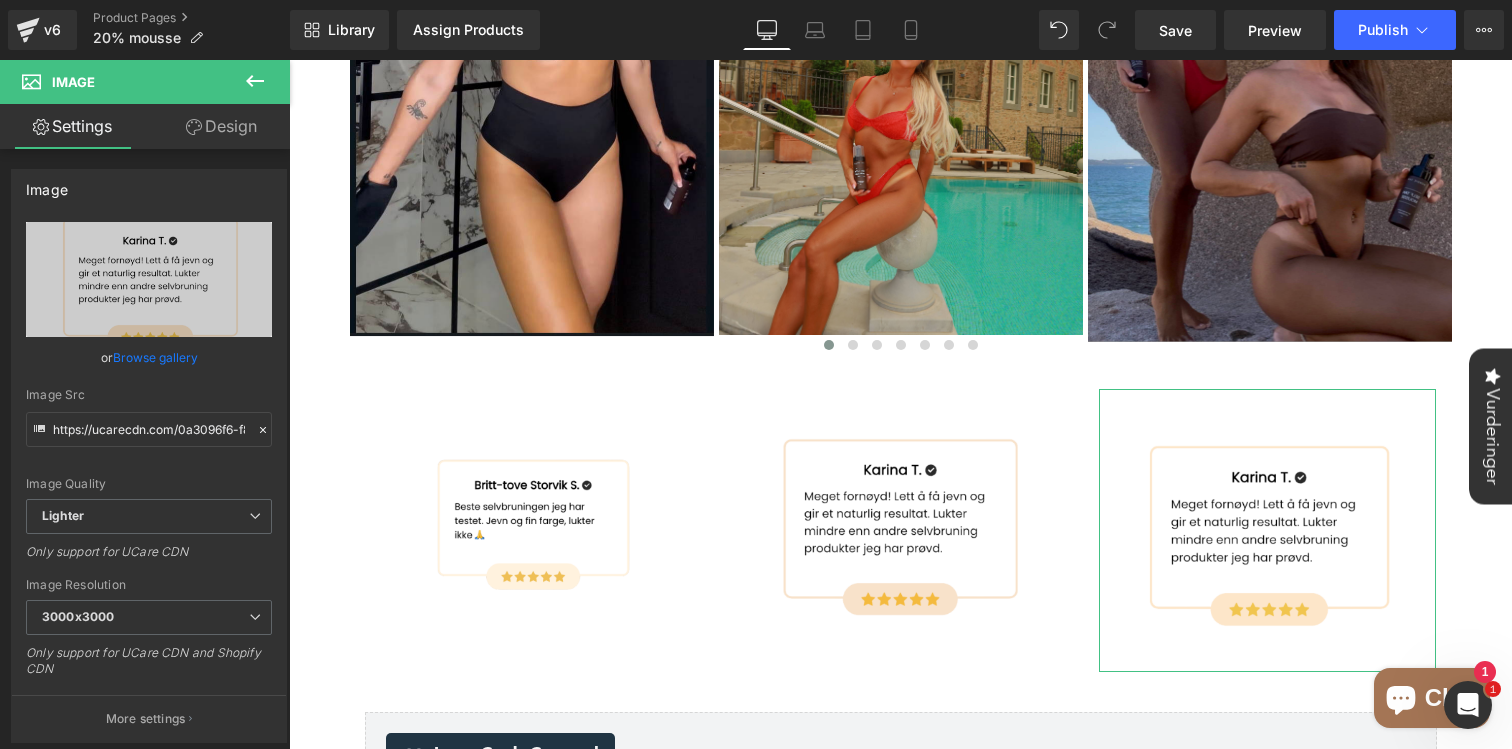 click on "Browse gallery" at bounding box center [155, 357] 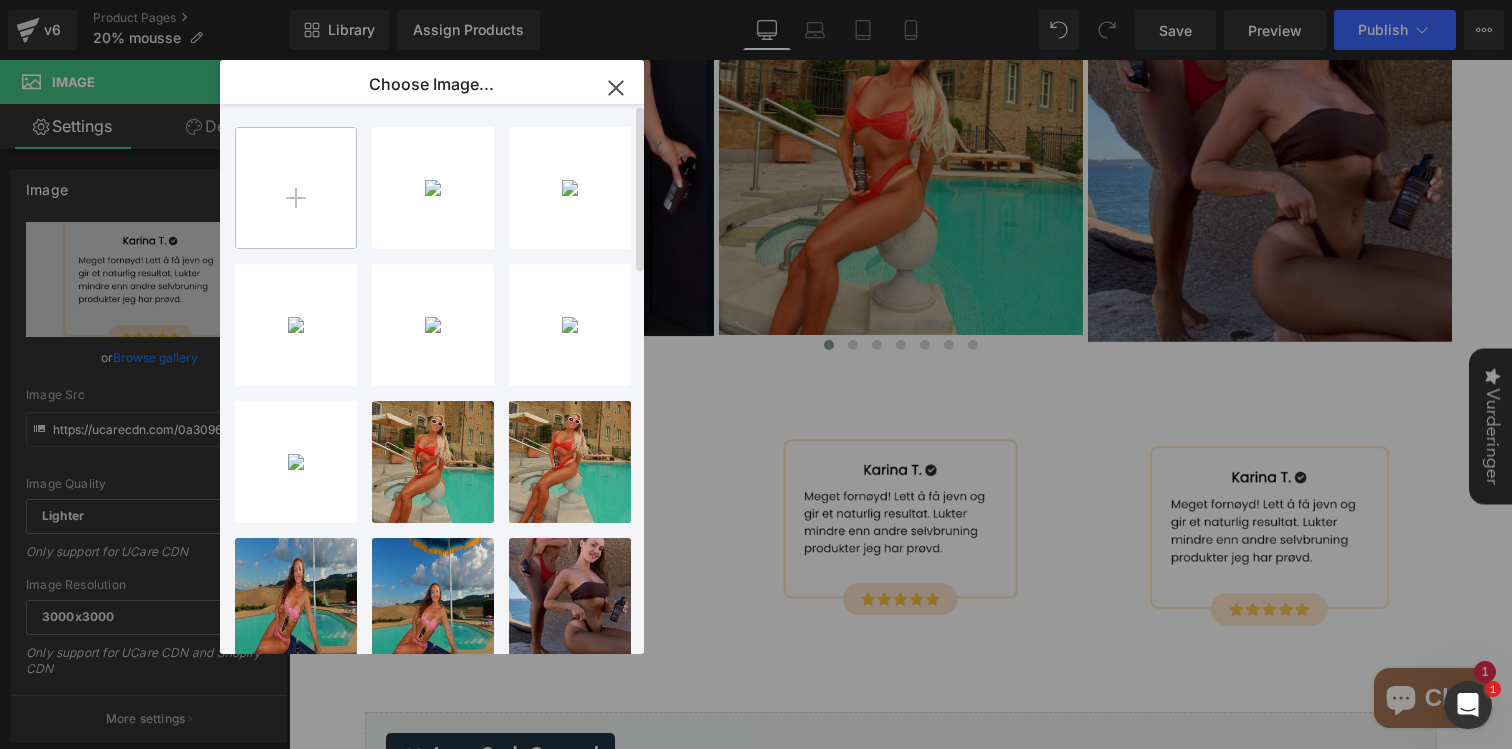 click at bounding box center [296, 188] 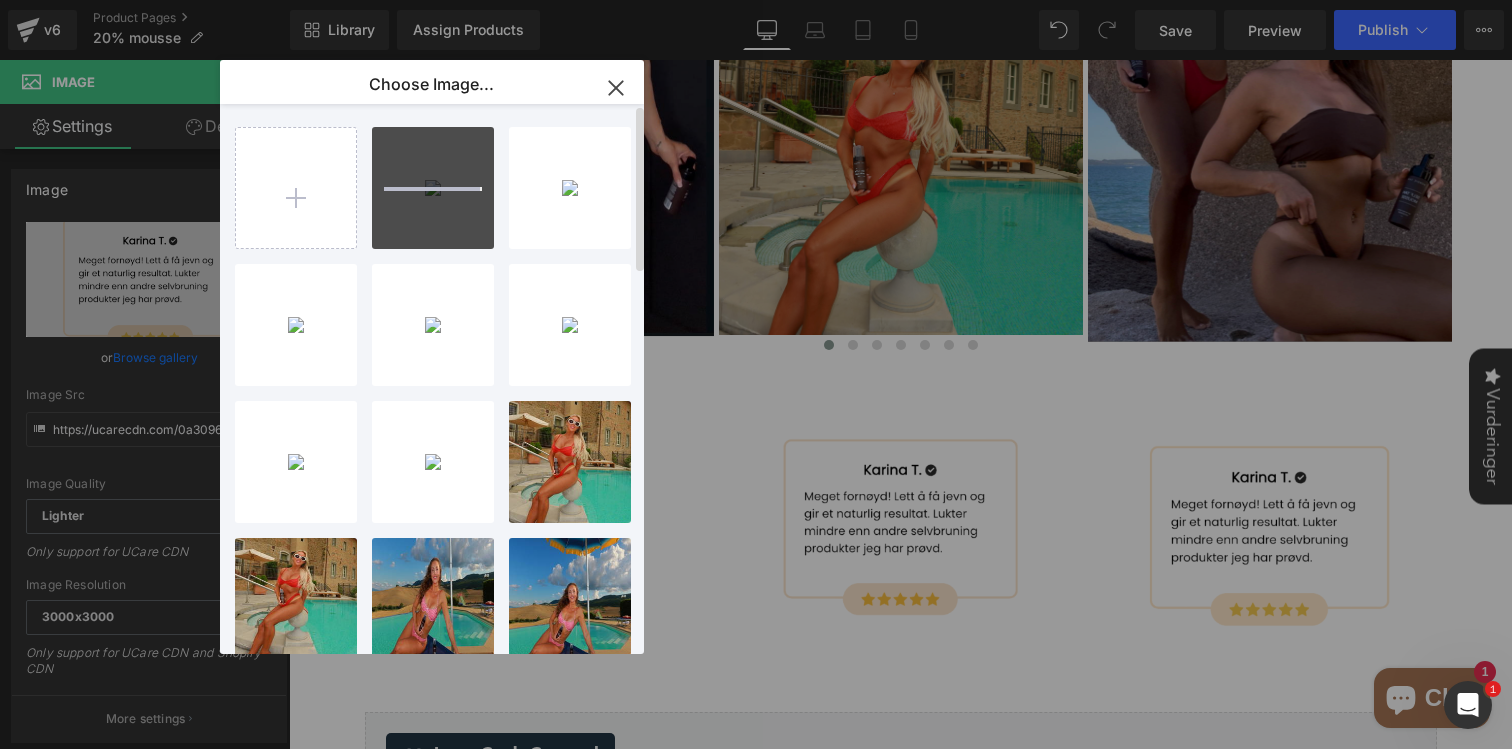 type 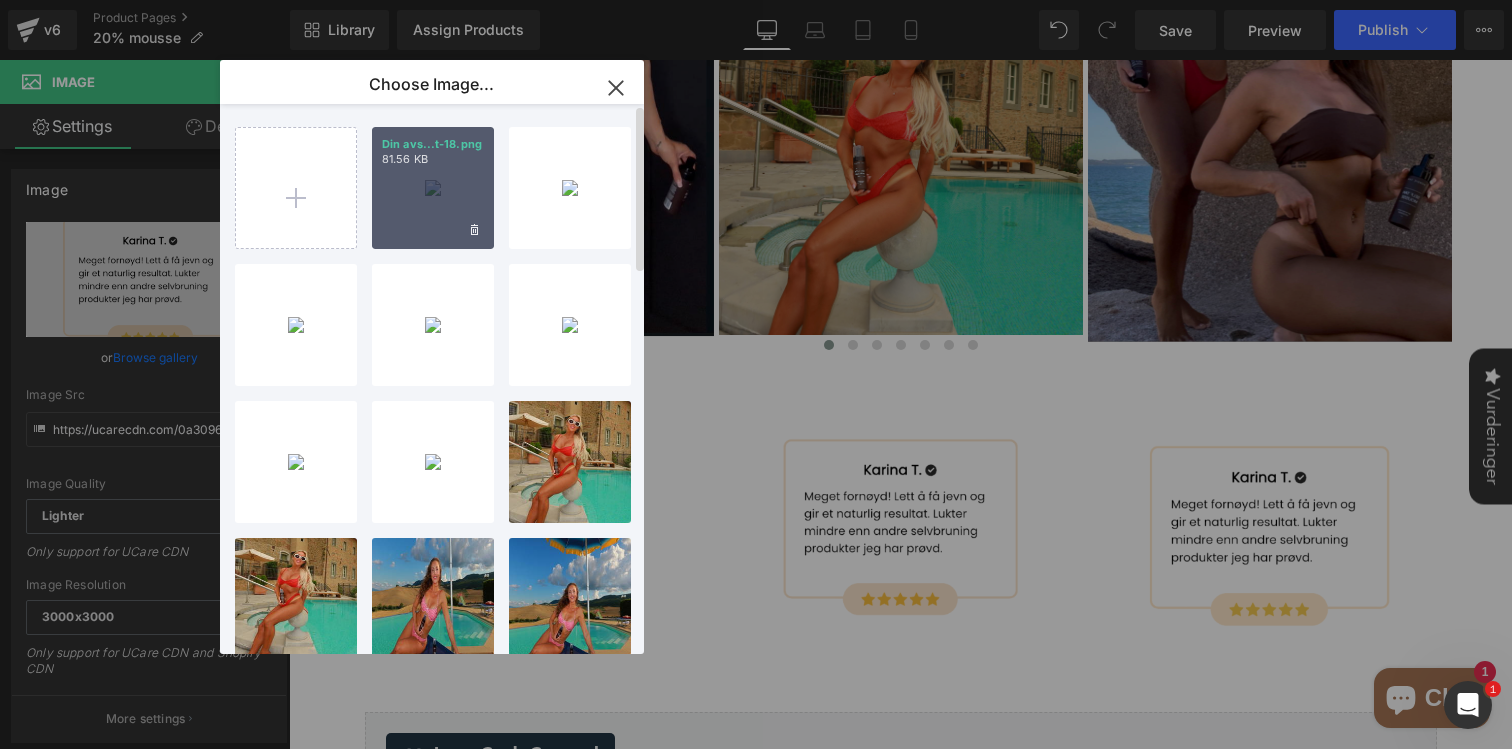 click on "Din avs...t-18.png 81.56 KB" at bounding box center (433, 188) 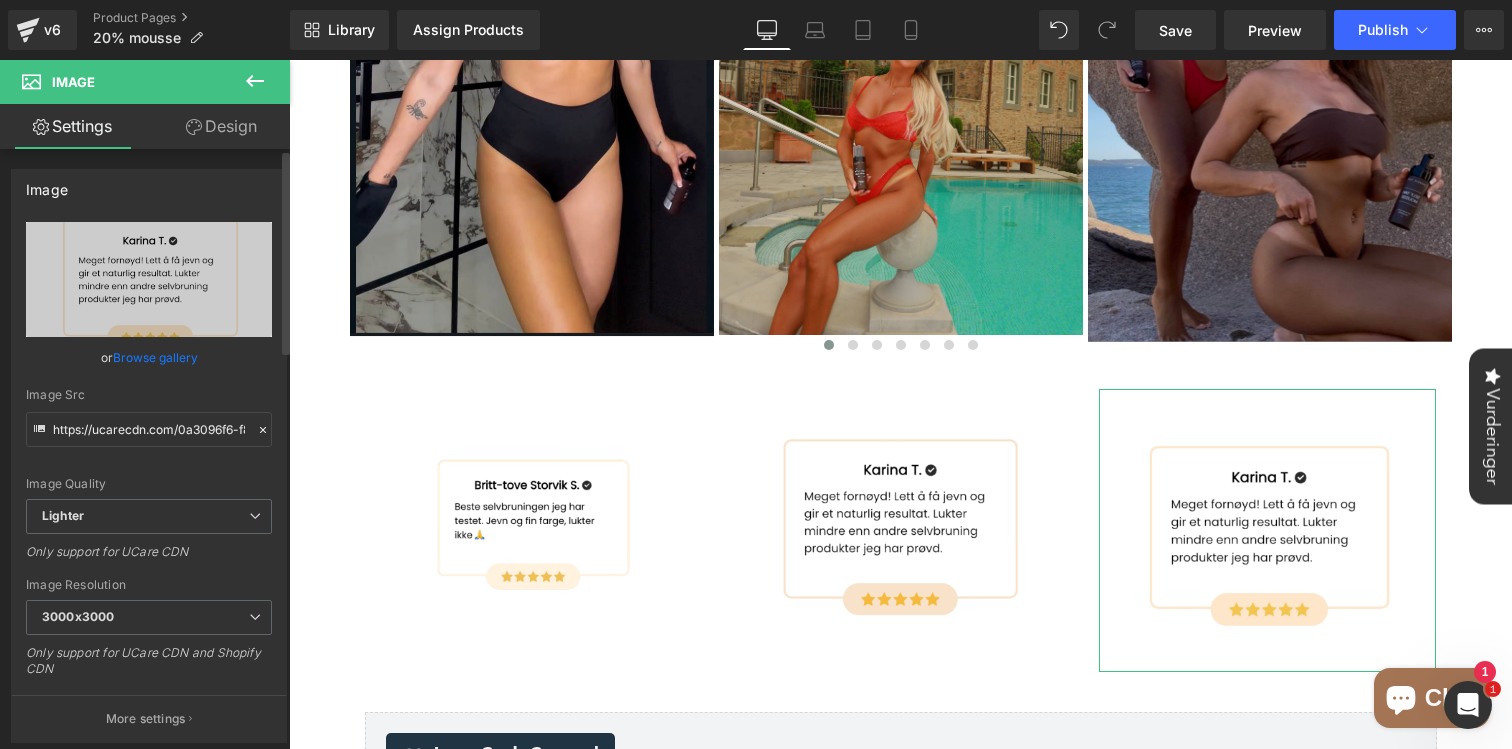 click on "Browse gallery" at bounding box center [155, 357] 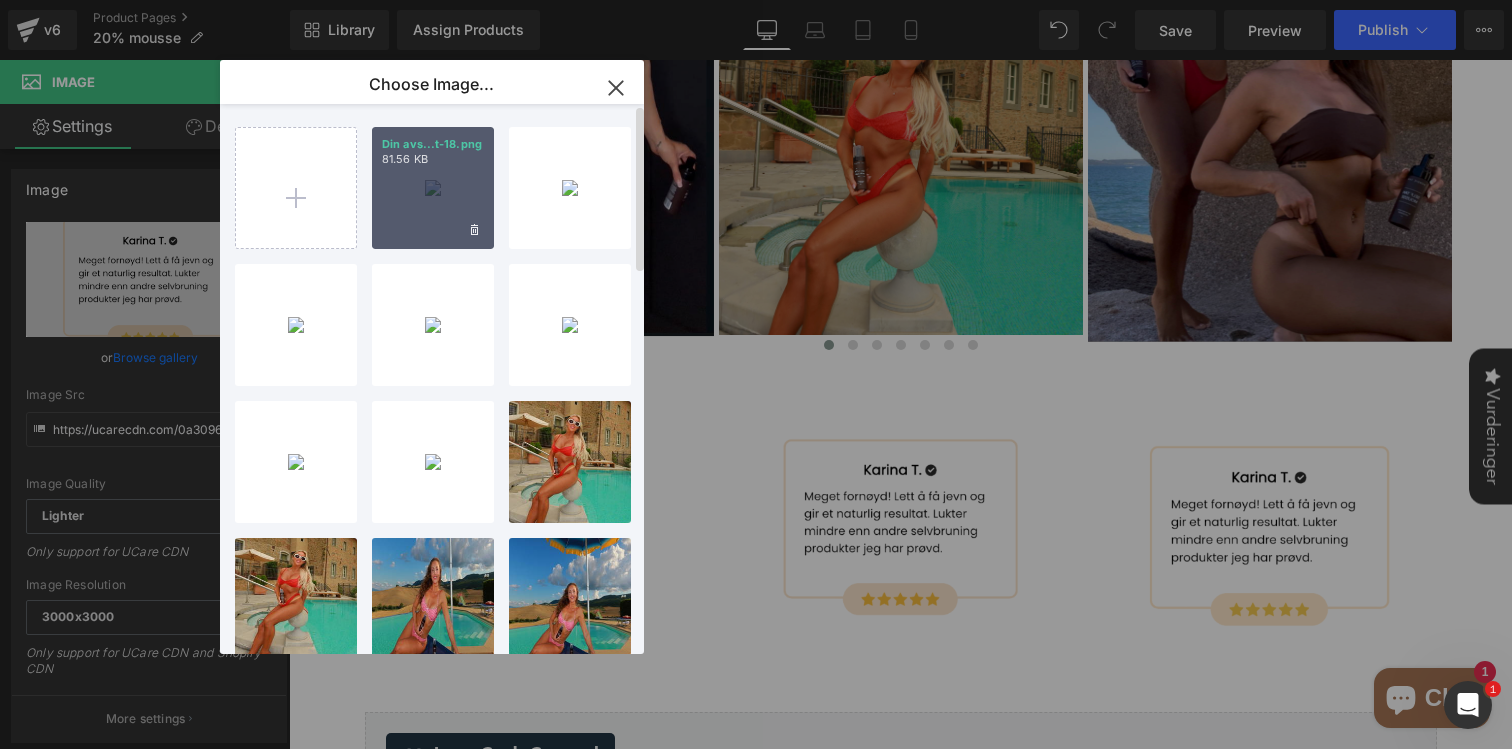 click on "Din avs...t-18.png 81.56 KB" at bounding box center [433, 188] 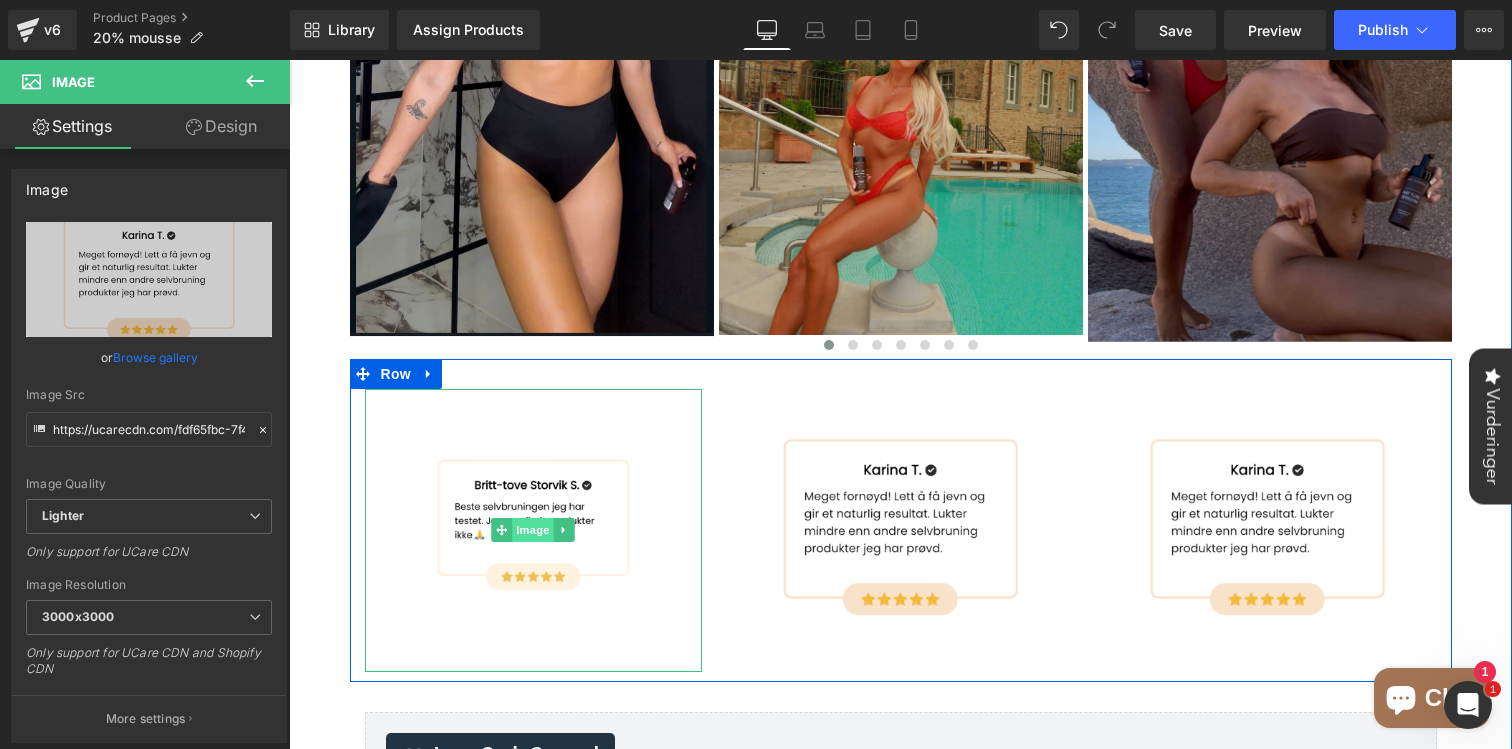 click on "Image" at bounding box center (533, 530) 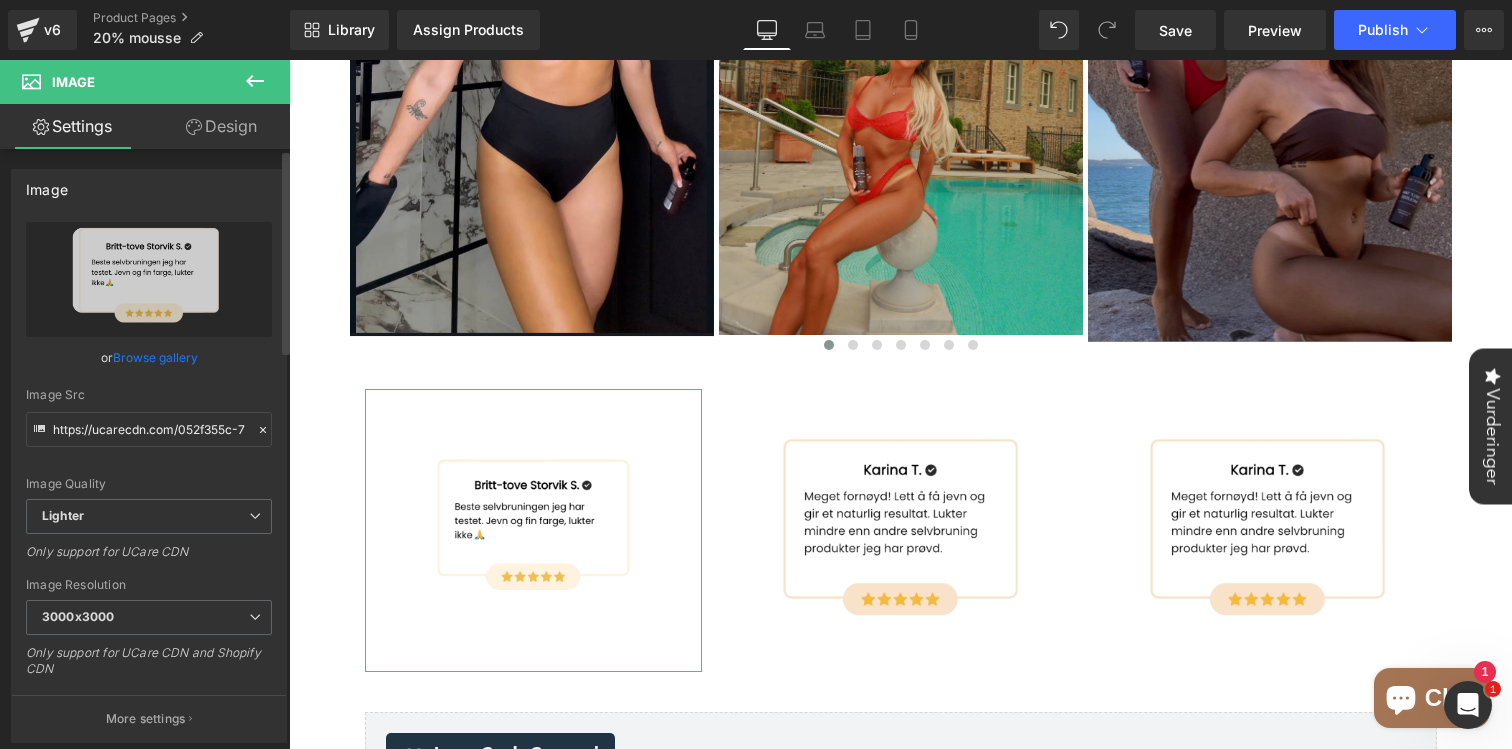 click on "Browse gallery" at bounding box center (155, 357) 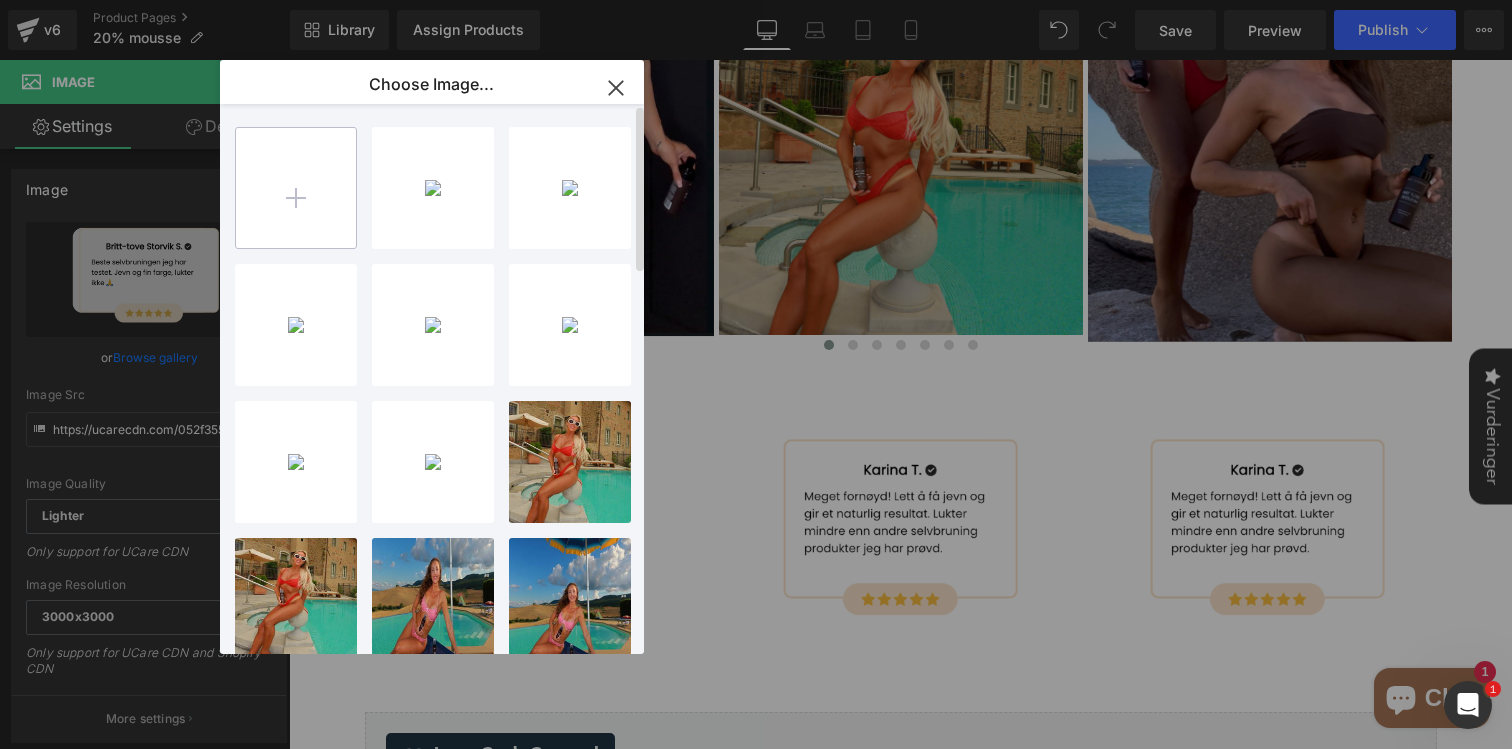 click at bounding box center [296, 188] 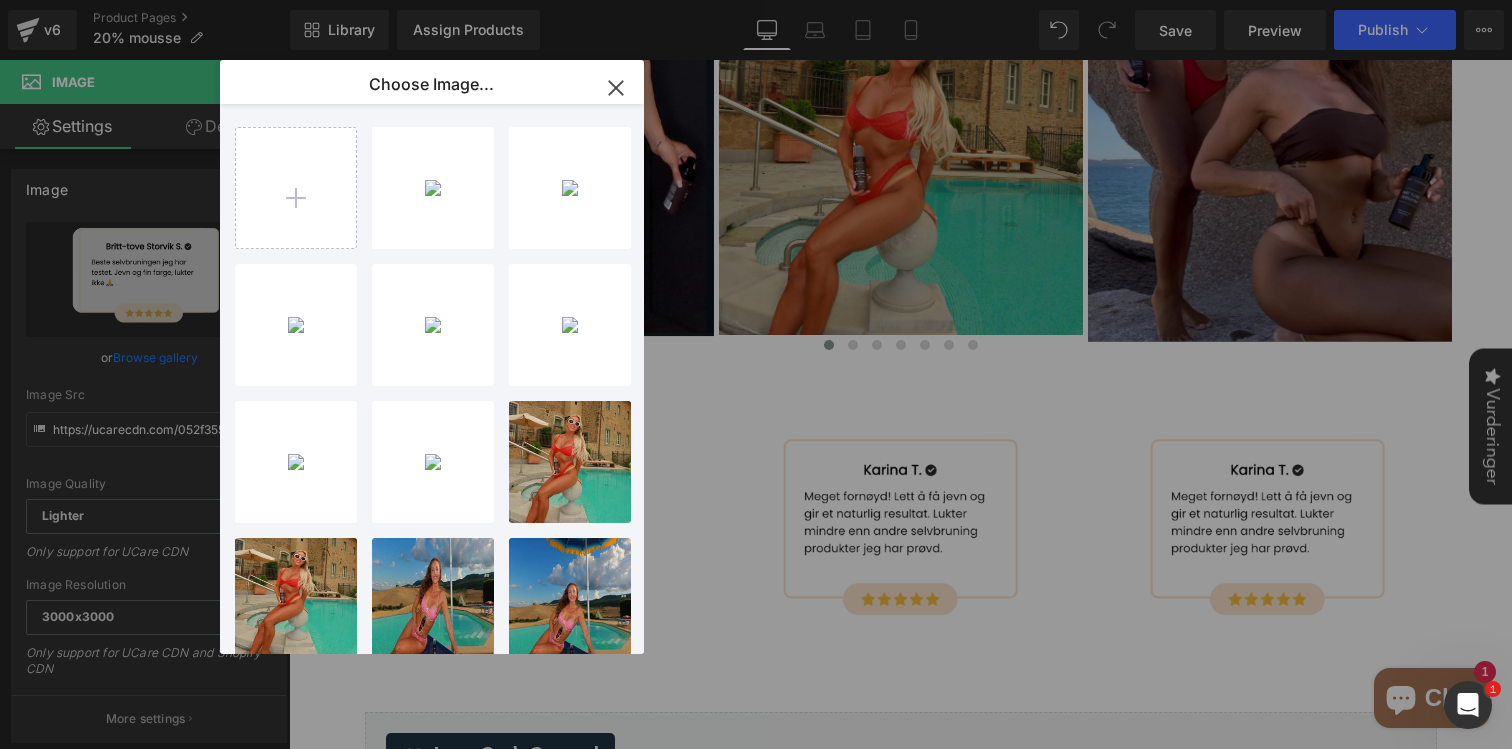 type on "C:\fakepath\Din avsnittstekst-20.png" 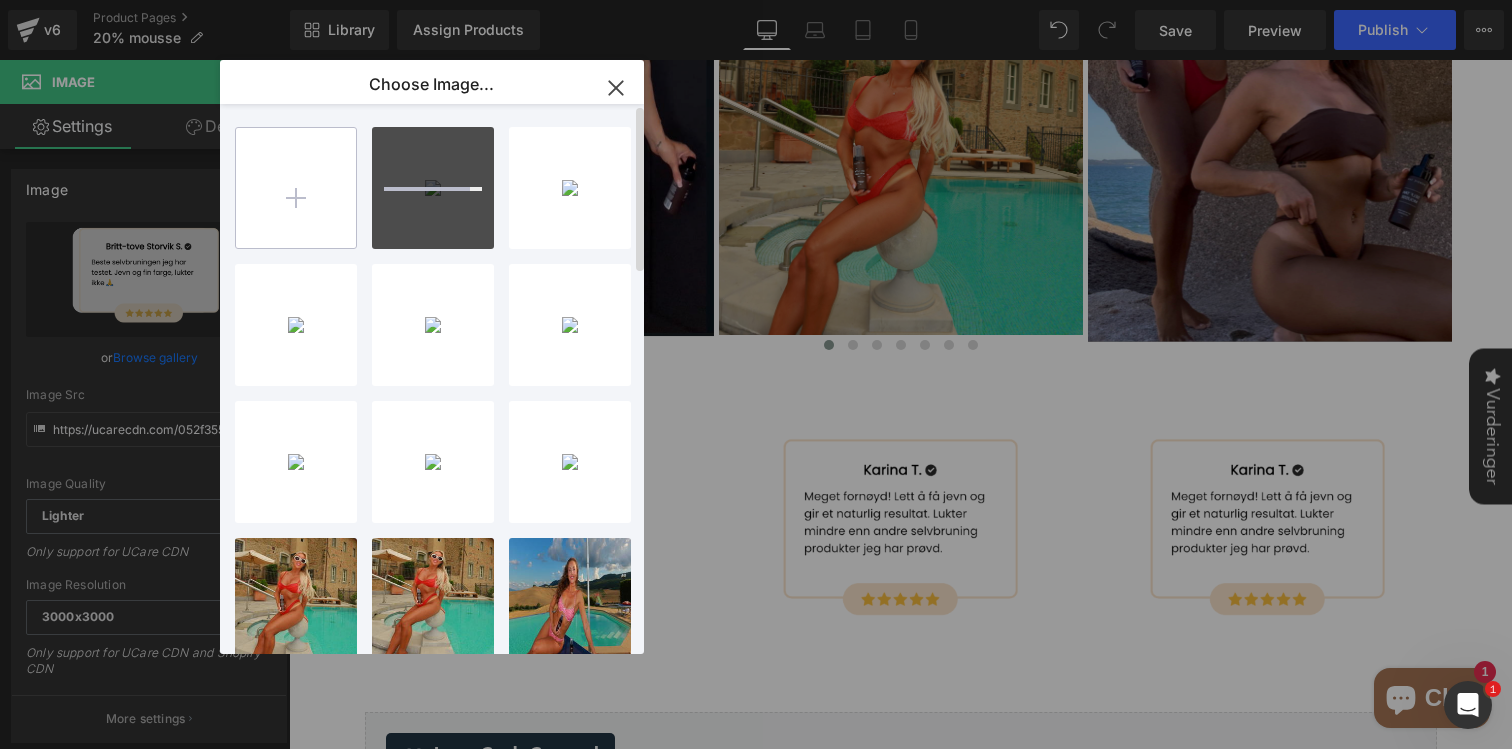 type 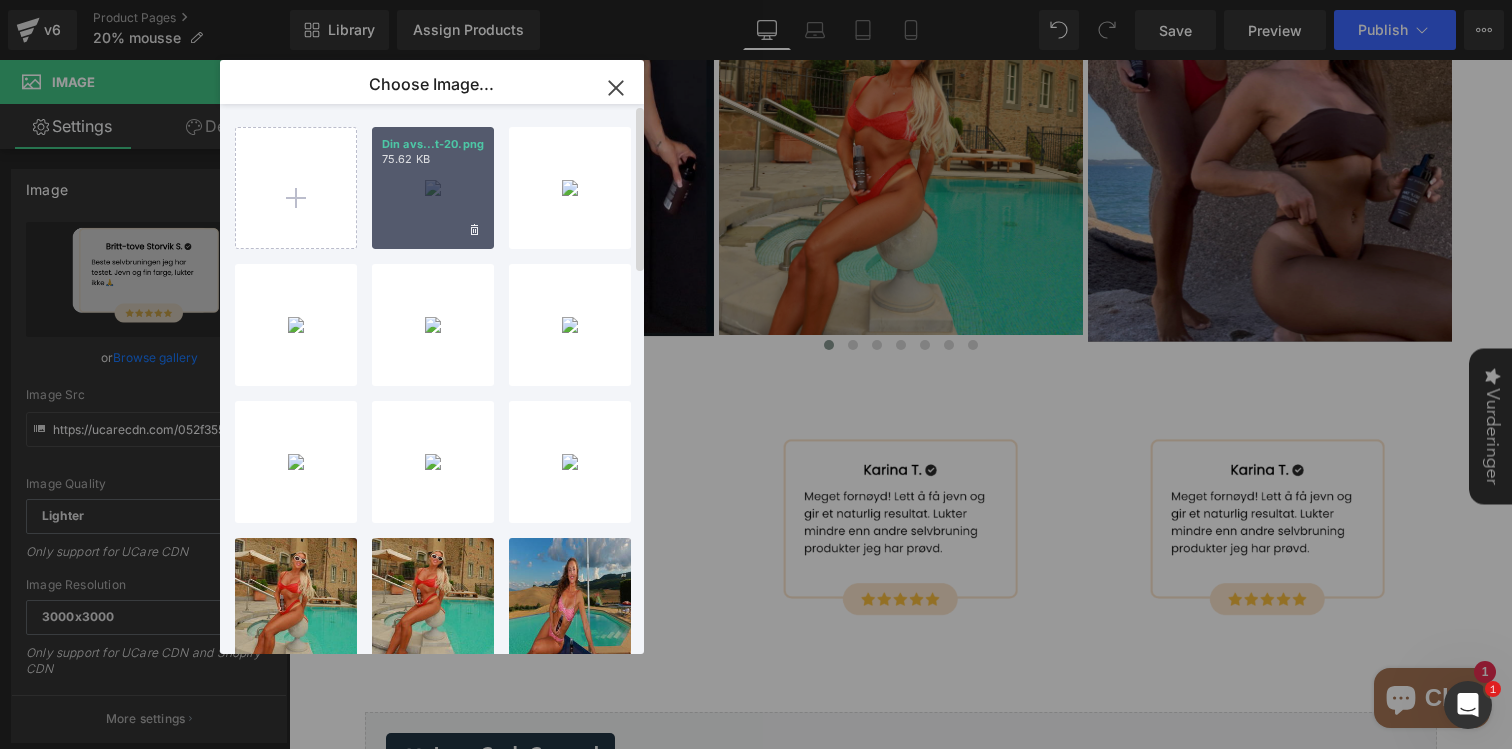 click on "Din avs...t-20.png 75.62 KB" at bounding box center (433, 188) 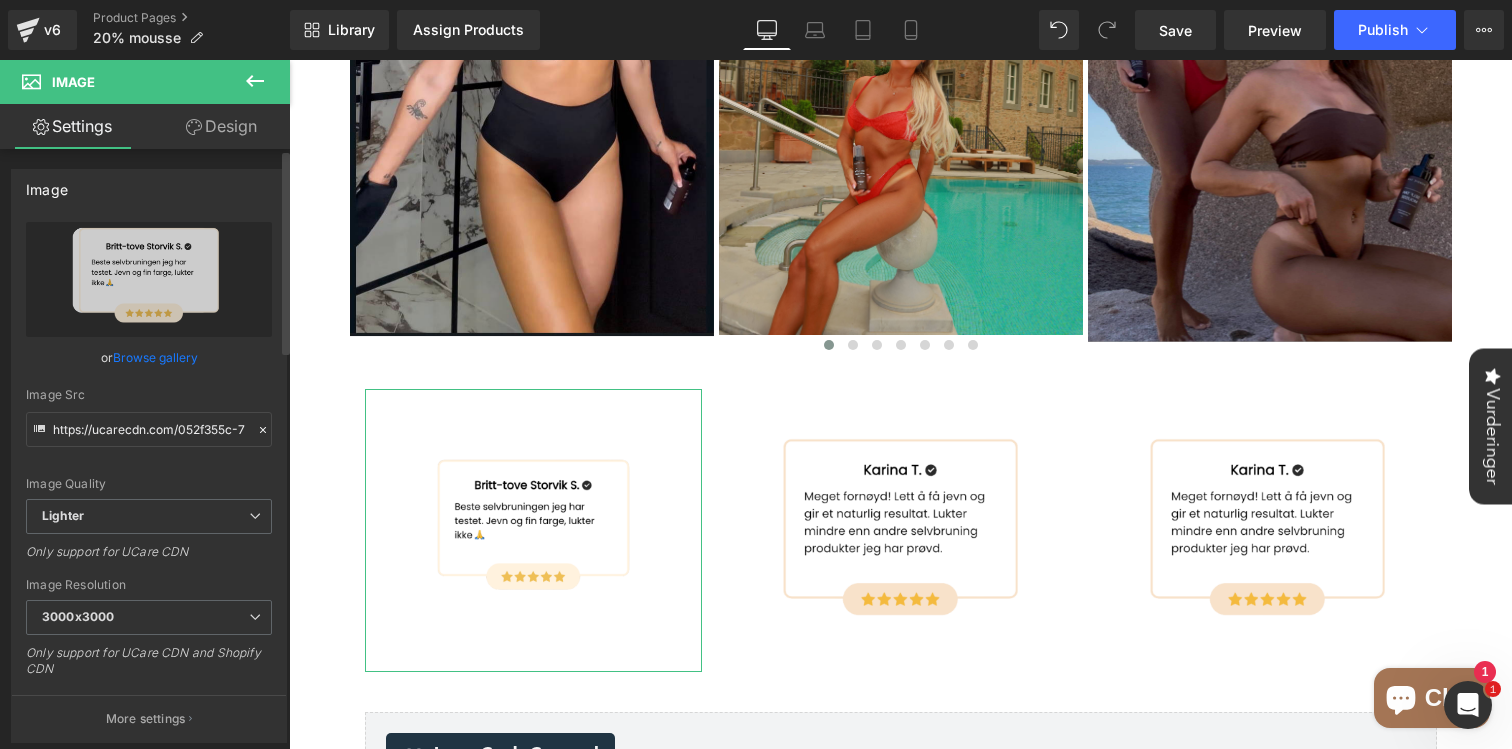 click on "Browse gallery" at bounding box center (155, 357) 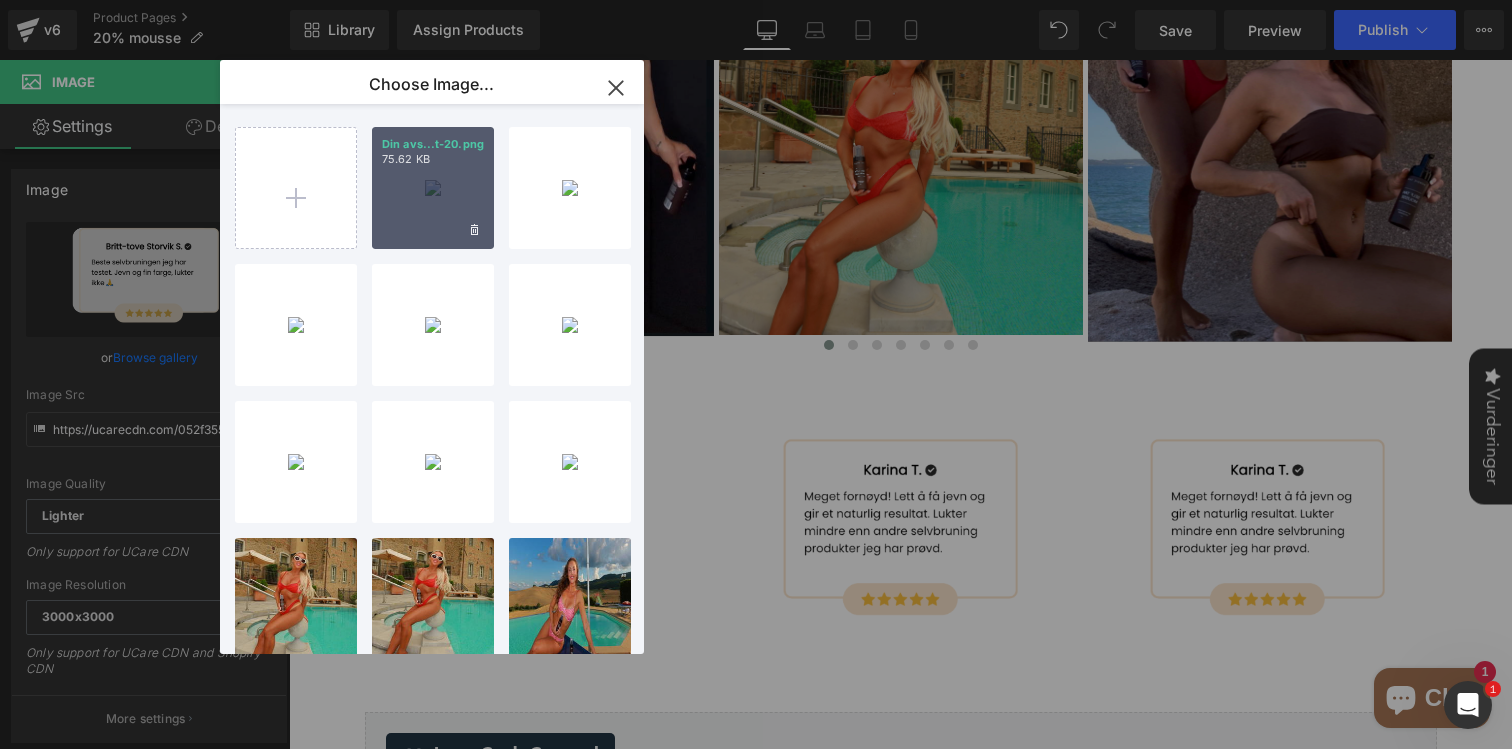 click on "Din avs...t-20.png 75.62 KB" at bounding box center (433, 188) 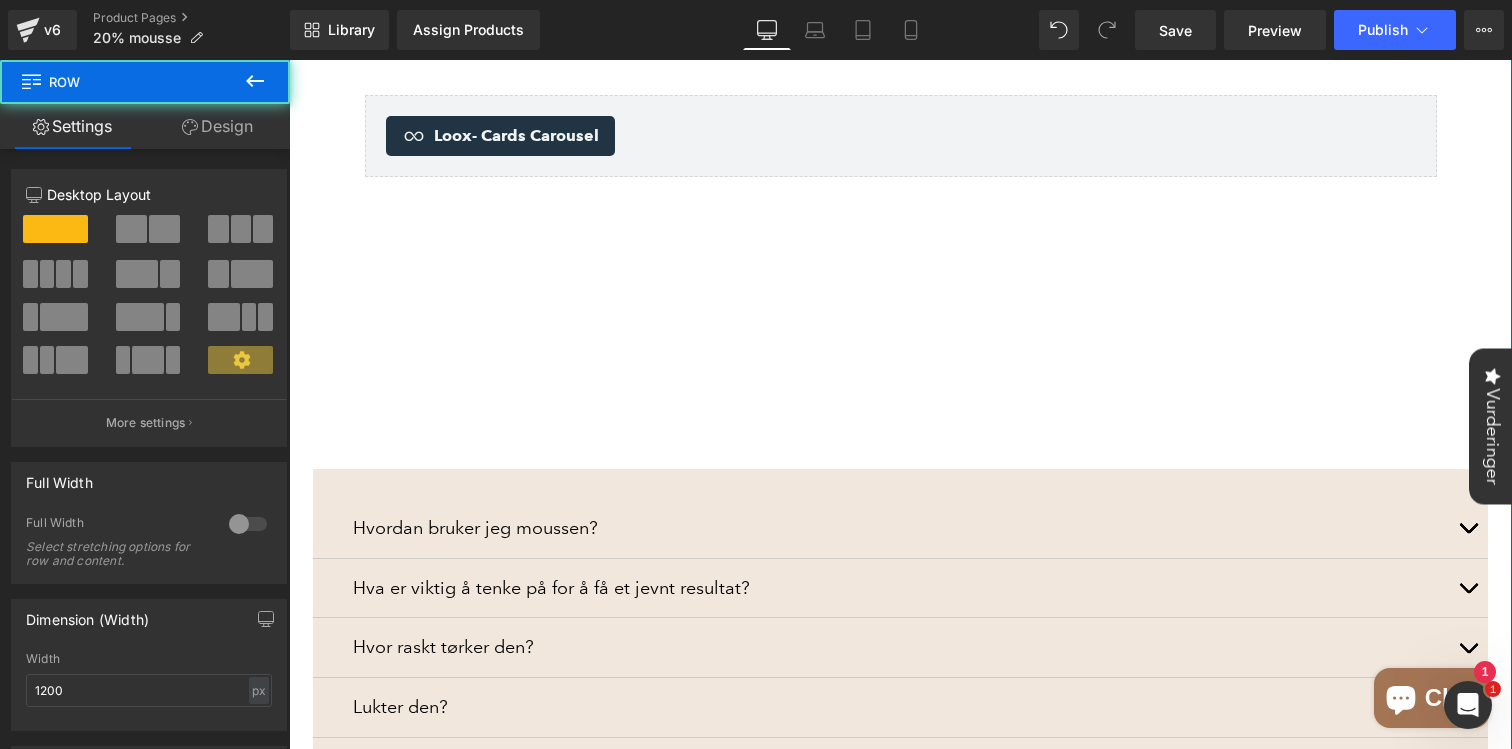 click on "Image
Image
Image
Image
Image
Image" at bounding box center [901, -86] 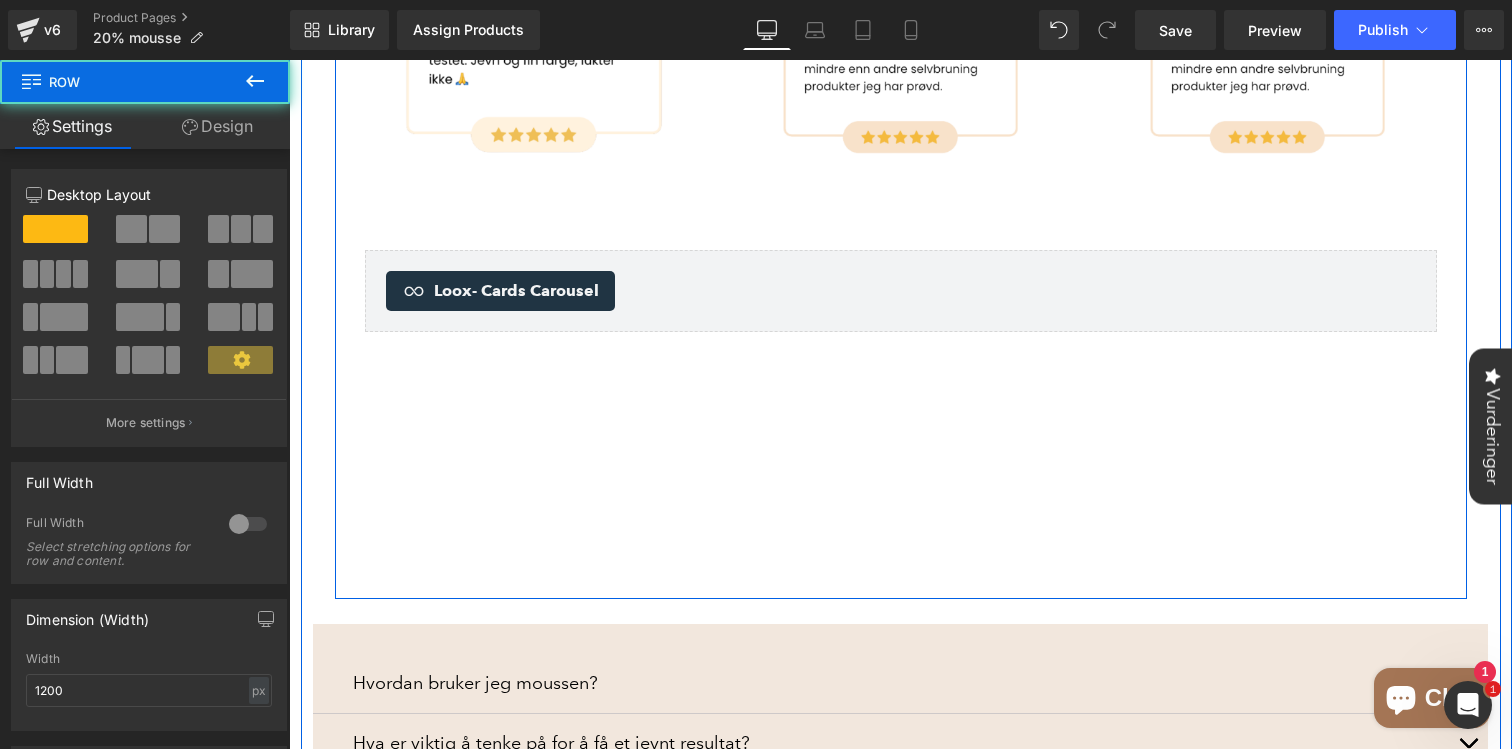 scroll, scrollTop: 2107, scrollLeft: 0, axis: vertical 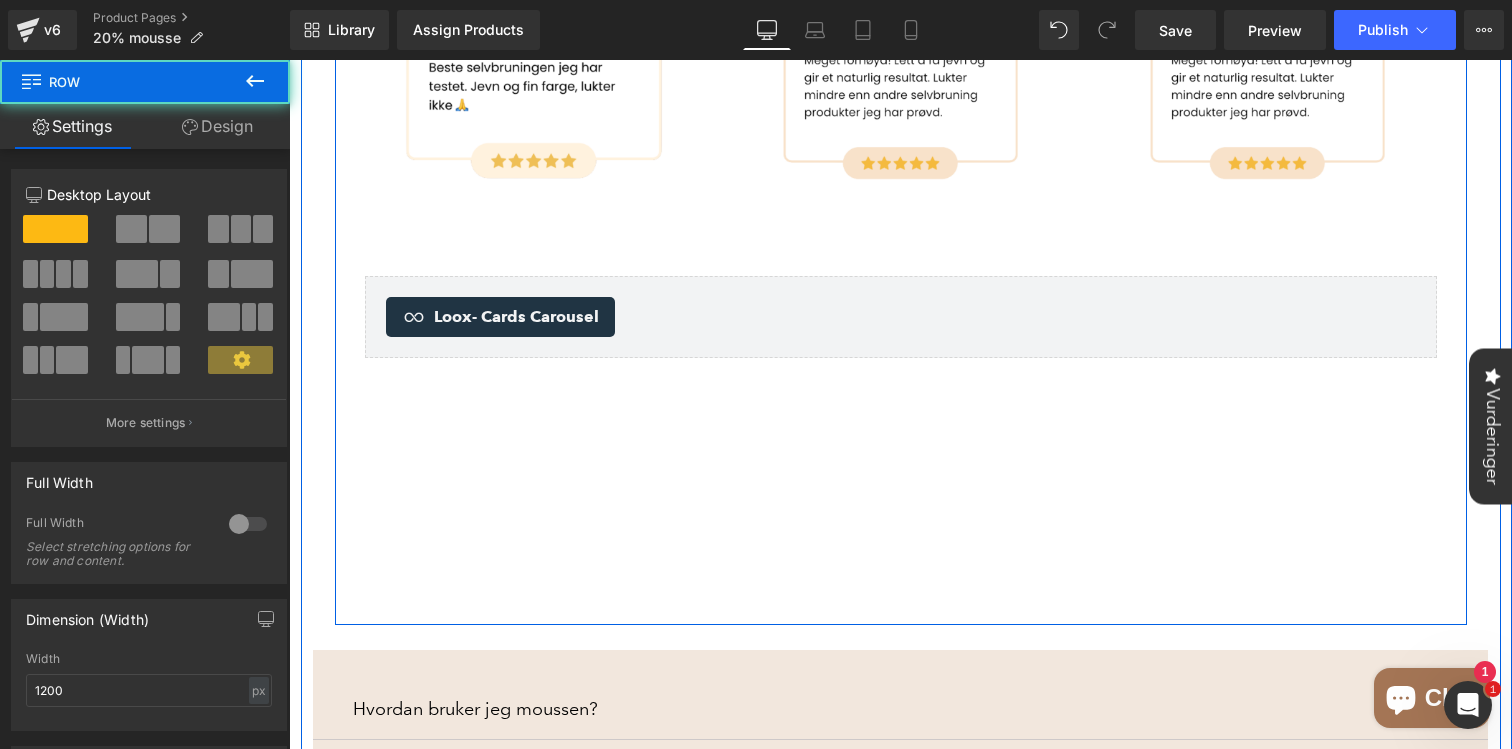 click on "Image
Image
Image
Image
Image
Image" at bounding box center [901, 95] 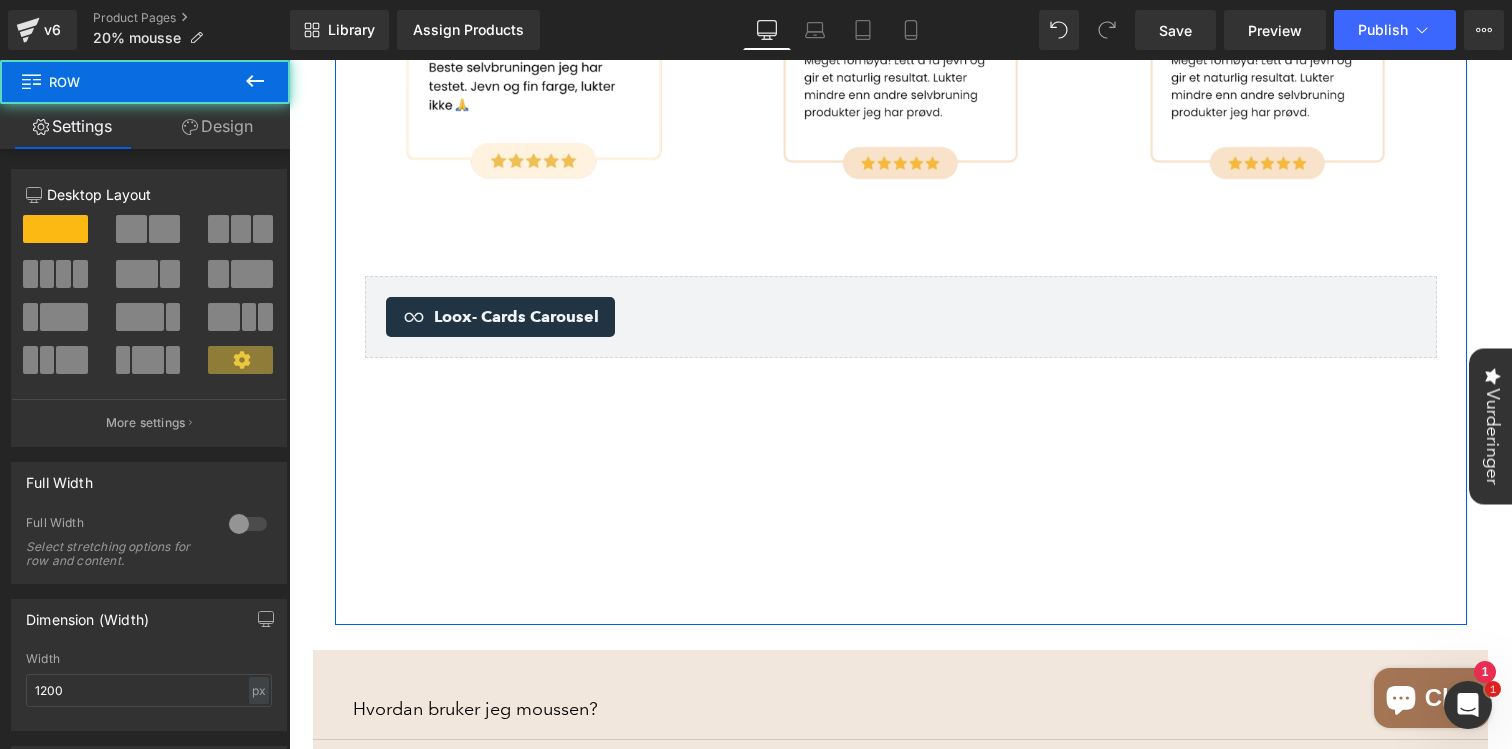 click on "Design" at bounding box center [217, 126] 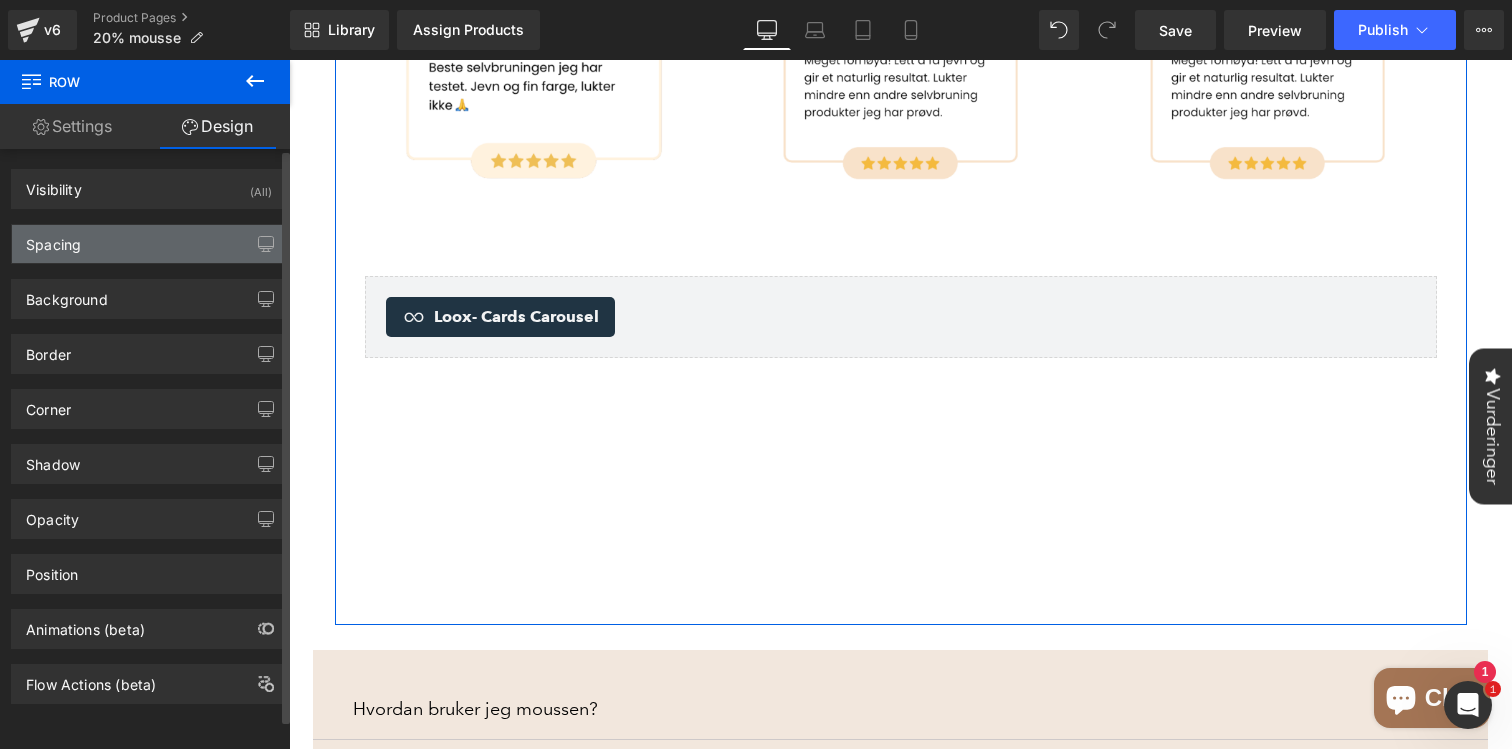 click on "Spacing" at bounding box center (149, 244) 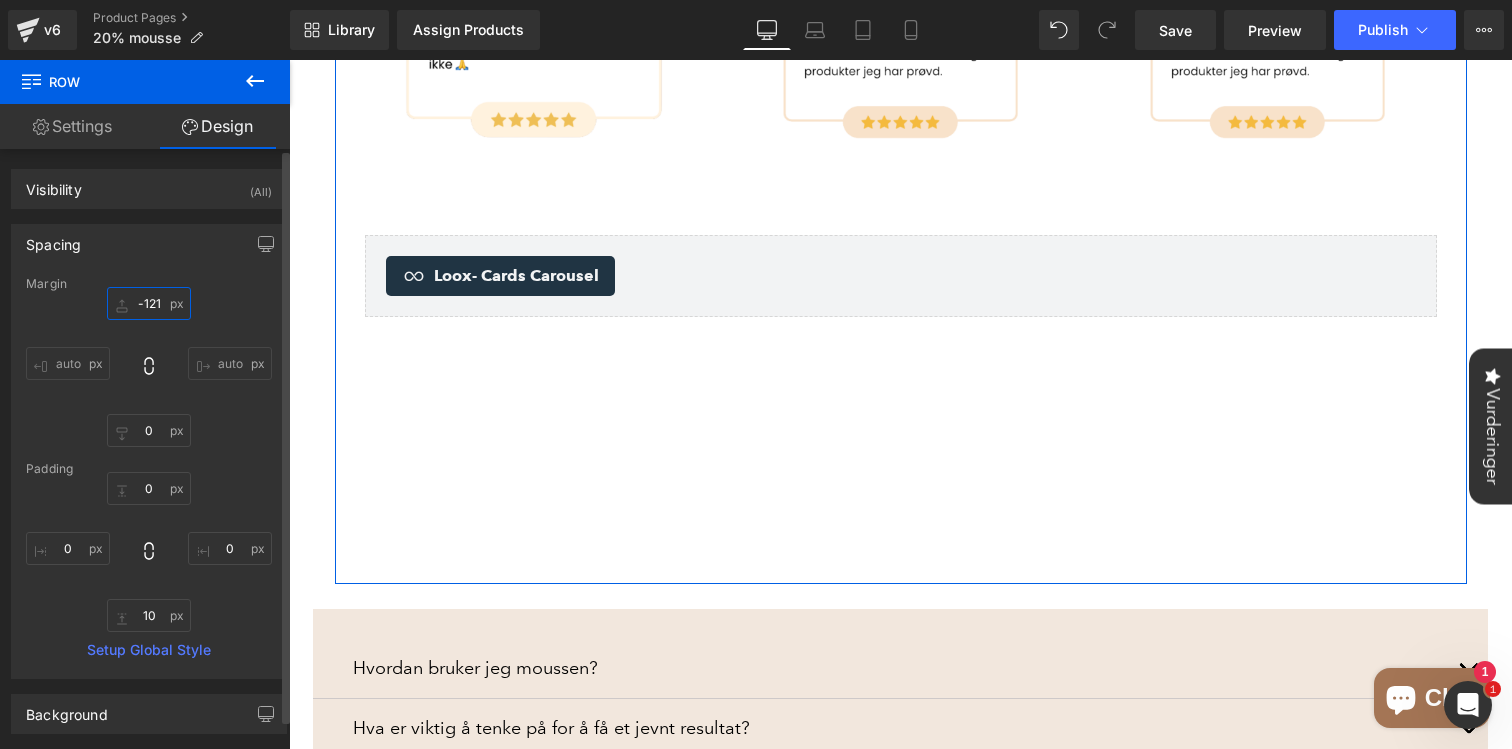 type on "-104" 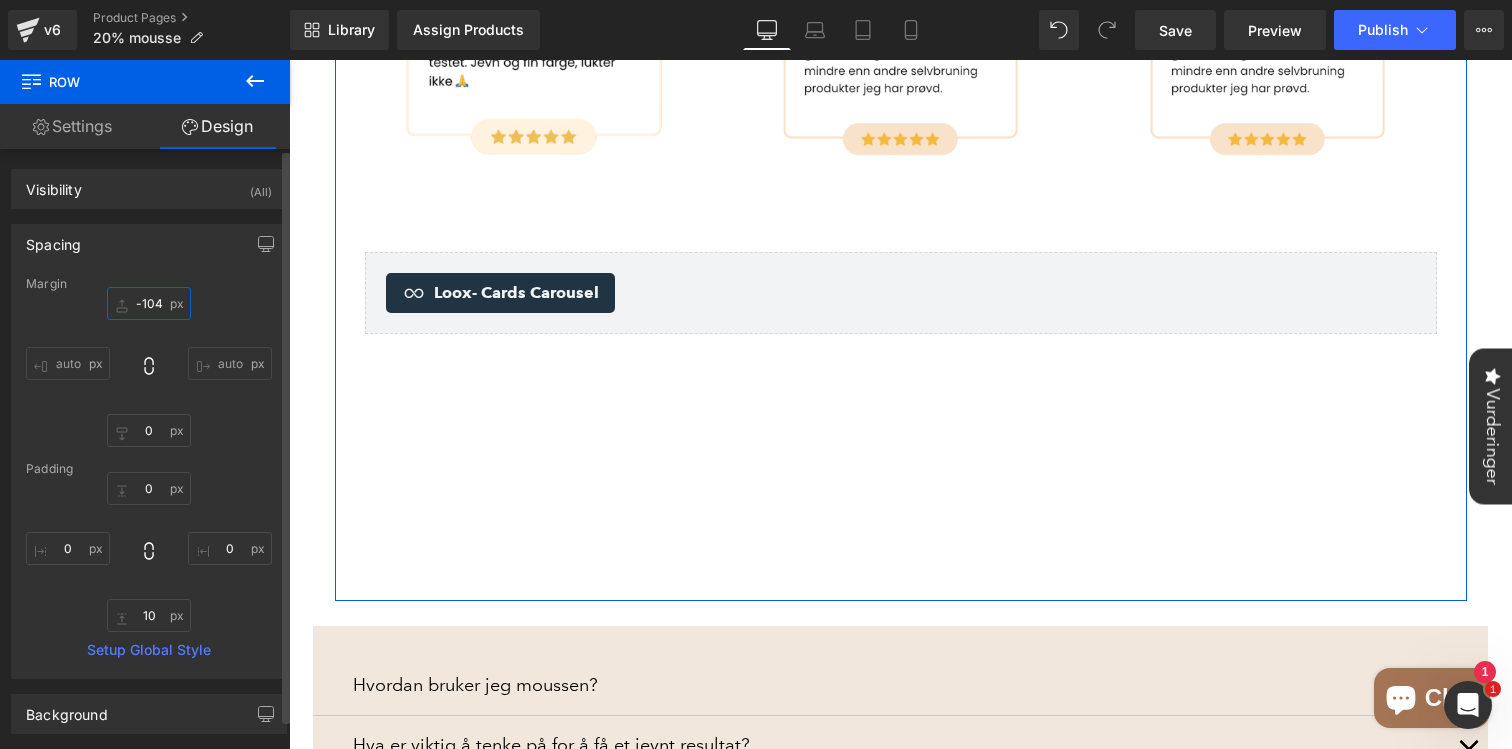 click on "-104" at bounding box center [149, 303] 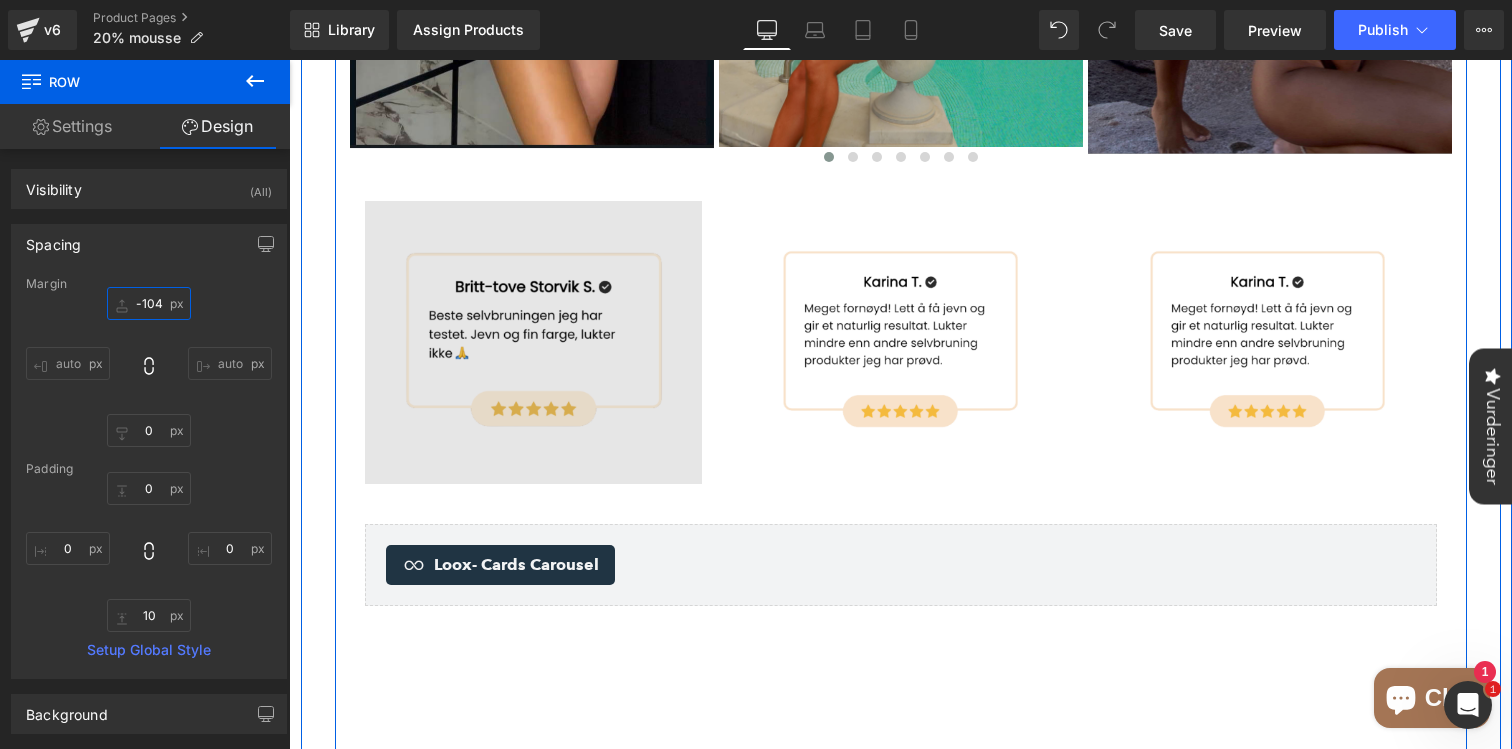 scroll, scrollTop: 1891, scrollLeft: 0, axis: vertical 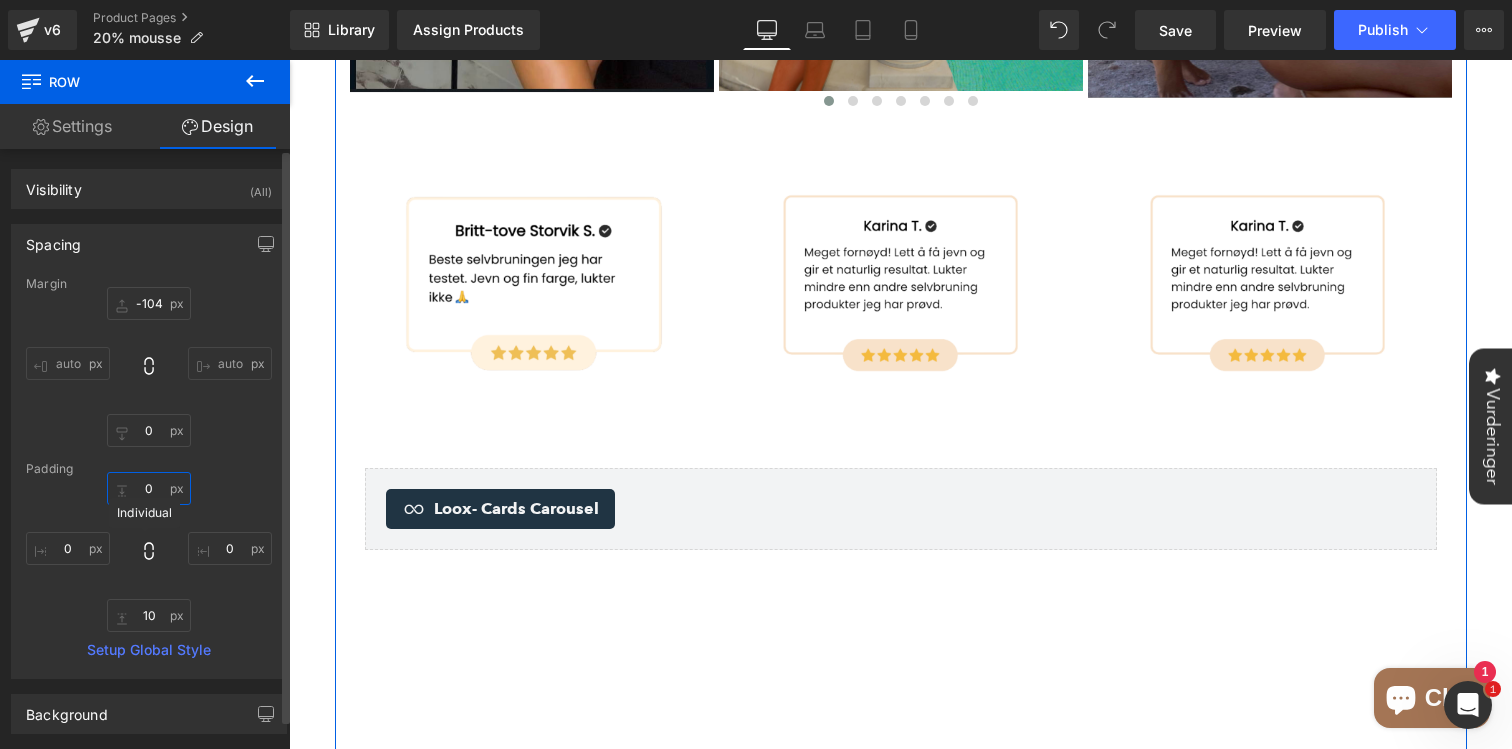 drag, startPoint x: 151, startPoint y: 501, endPoint x: 148, endPoint y: 544, distance: 43.104523 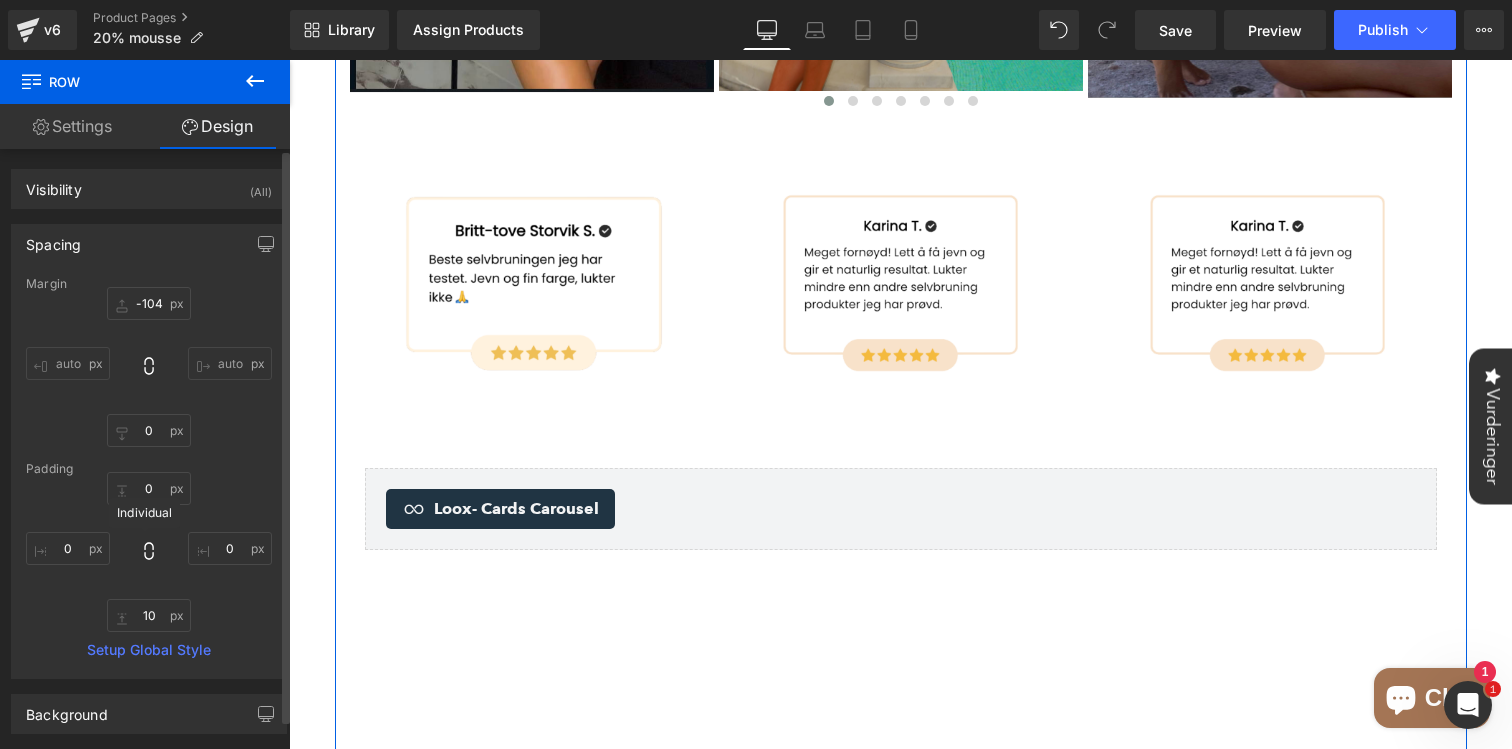 click on "0px 0
0px 0
10px 10
0px 0" at bounding box center (149, 552) 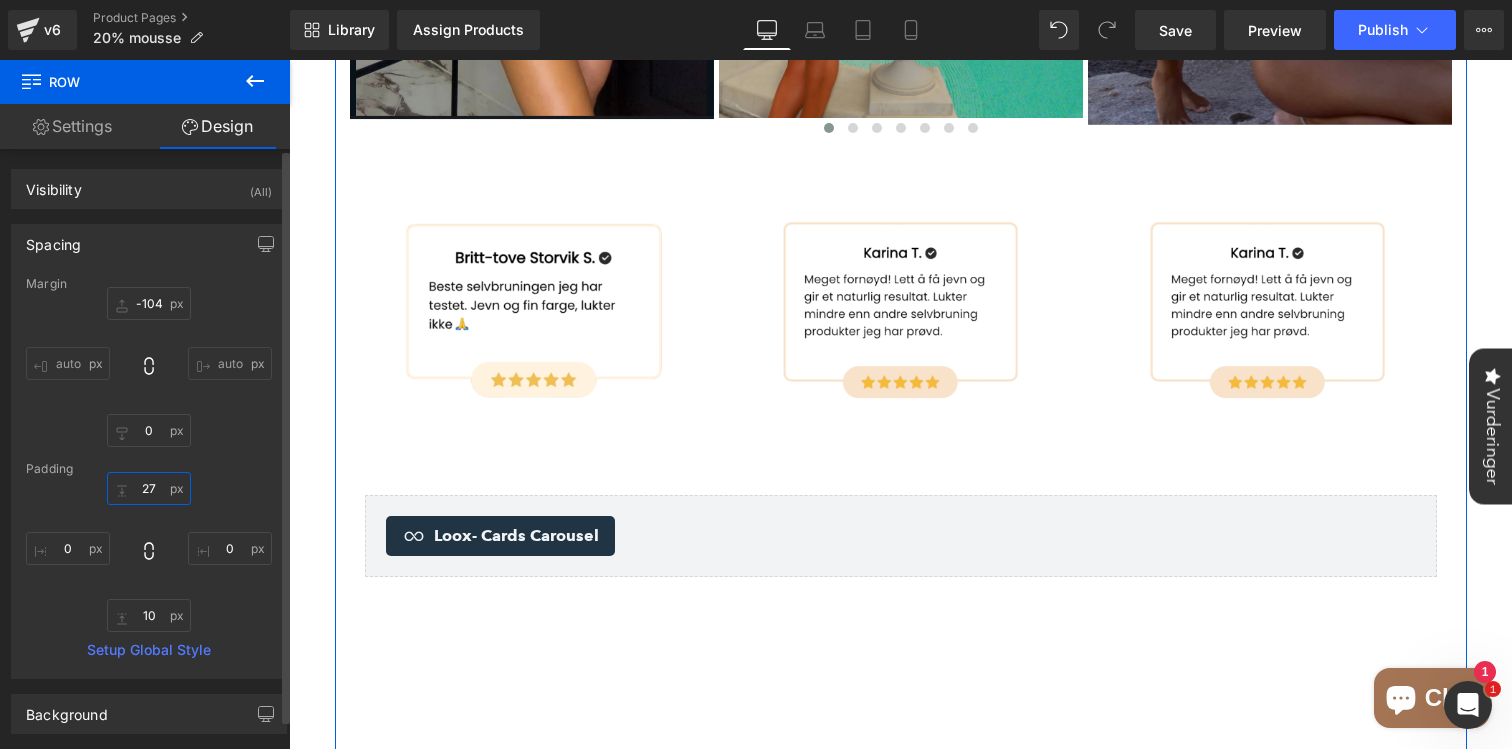drag, startPoint x: 151, startPoint y: 503, endPoint x: 149, endPoint y: 475, distance: 28.071337 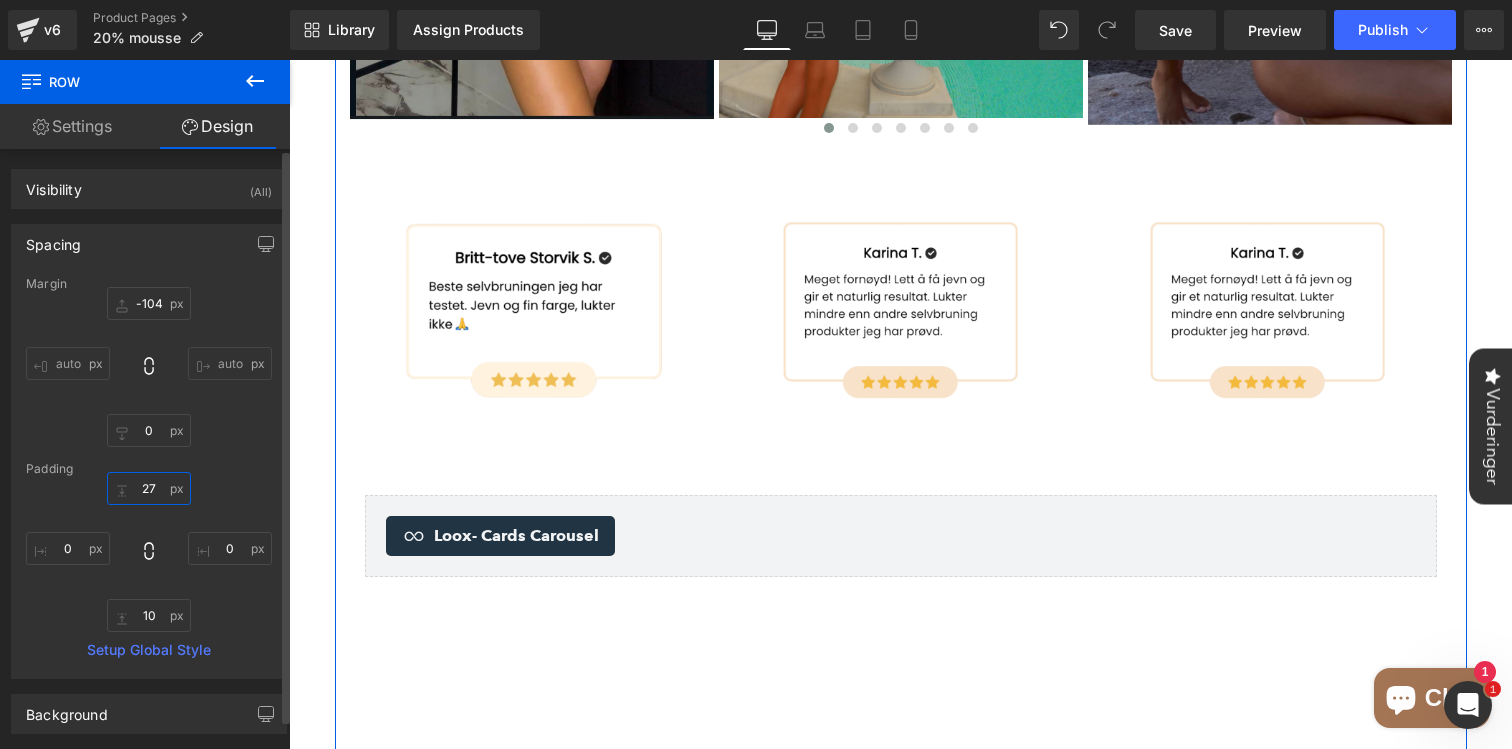 click on "27" at bounding box center [149, 488] 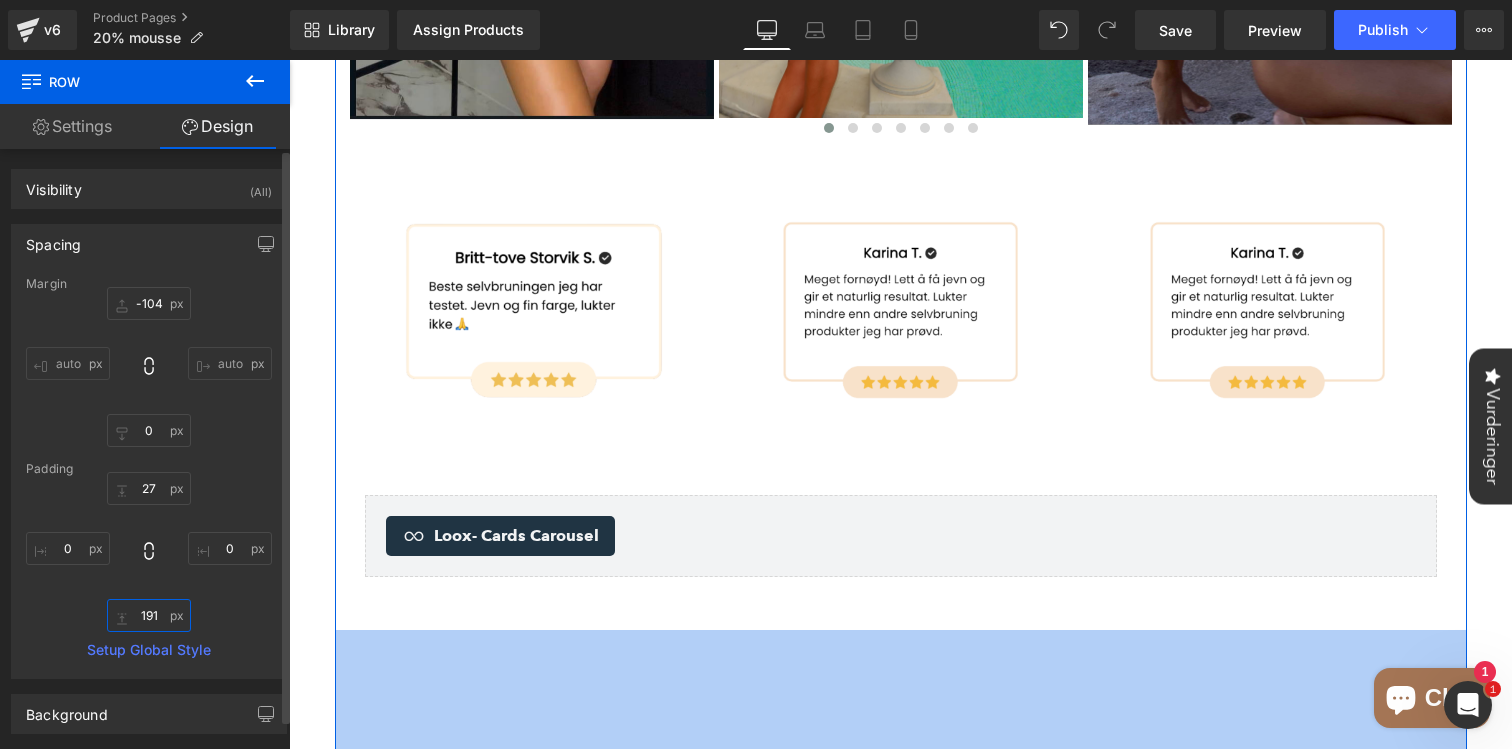 type on "191" 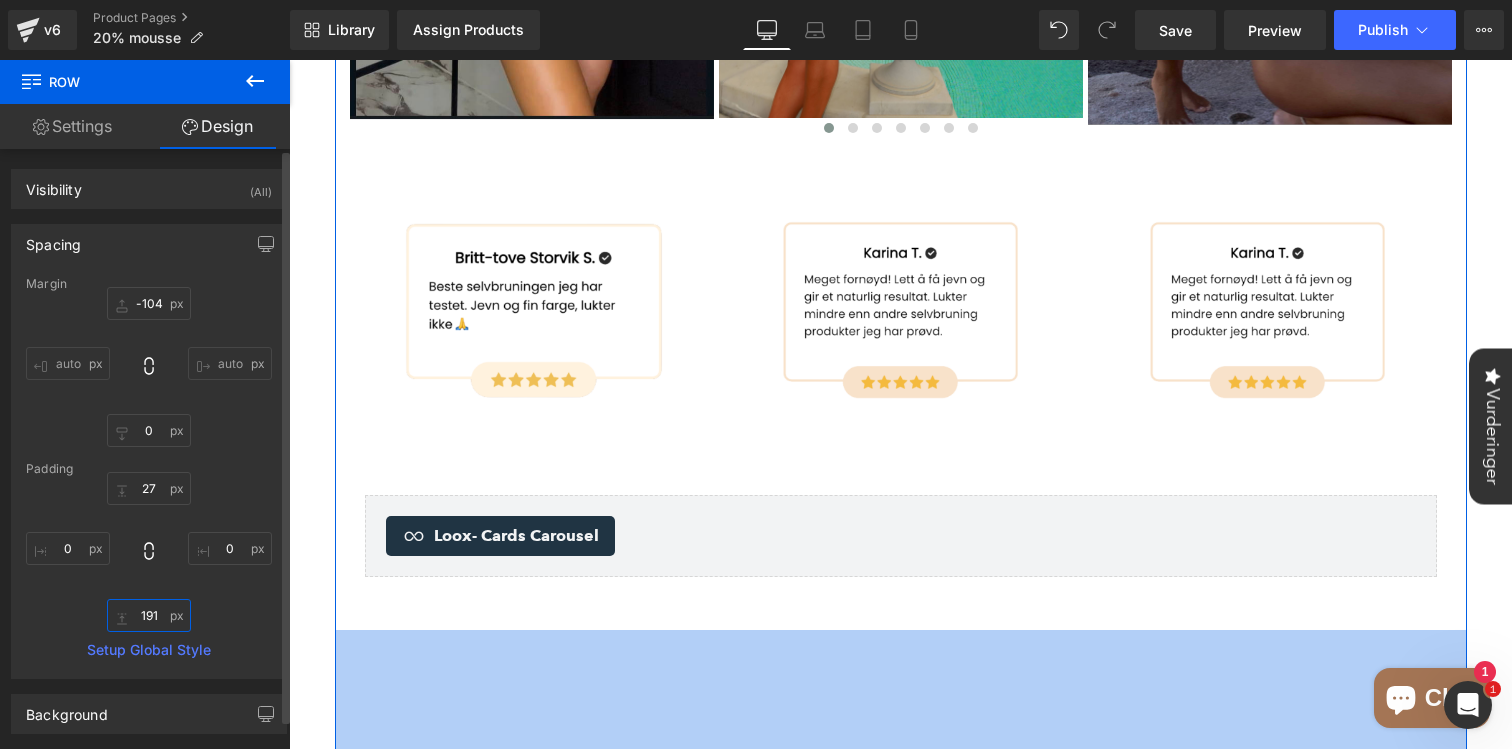 drag, startPoint x: 147, startPoint y: 630, endPoint x: 192, endPoint y: 449, distance: 186.51006 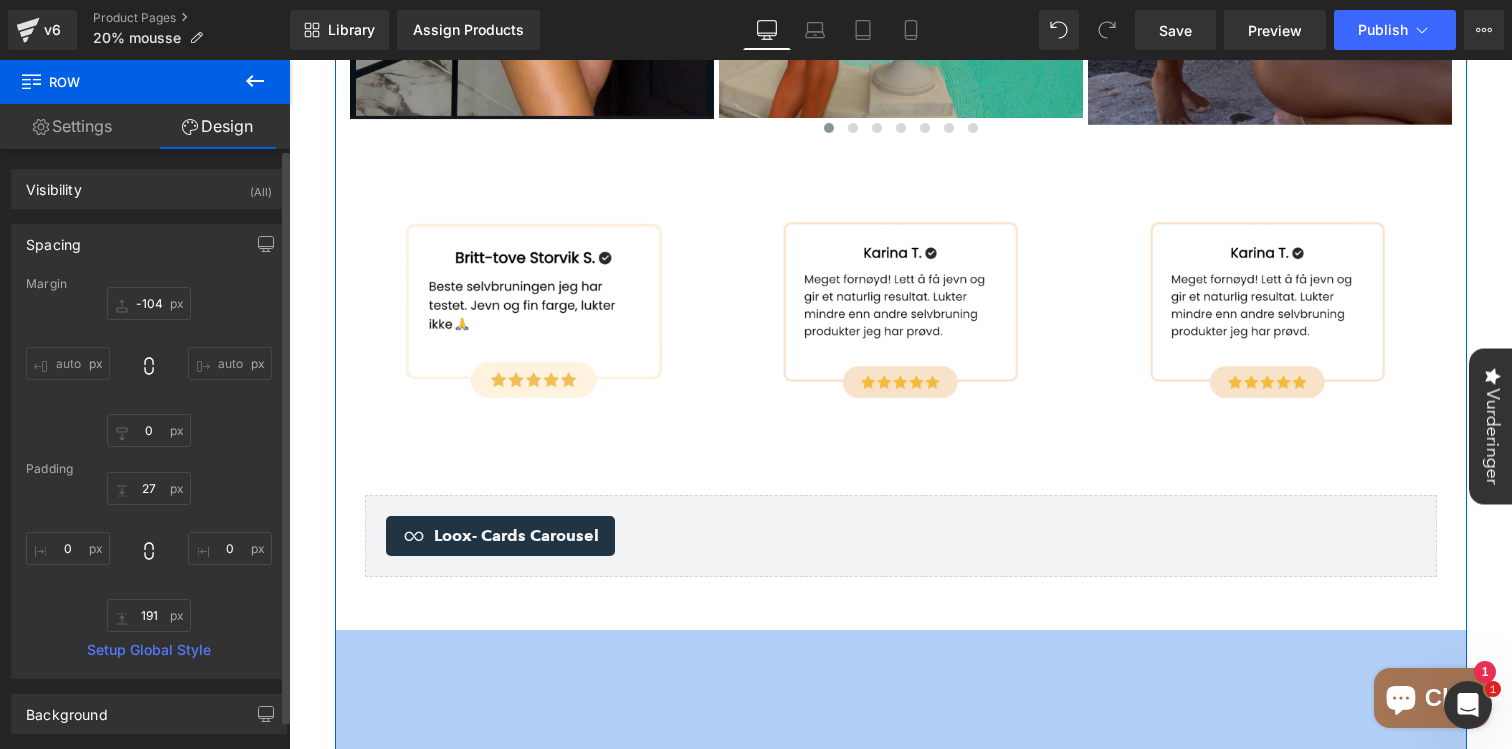 click on "Margin
-104px -104
auto auto
0px 0
auto auto
Padding
27px 27
0px 0
191px 191
Setup Global Style" at bounding box center [149, 477] 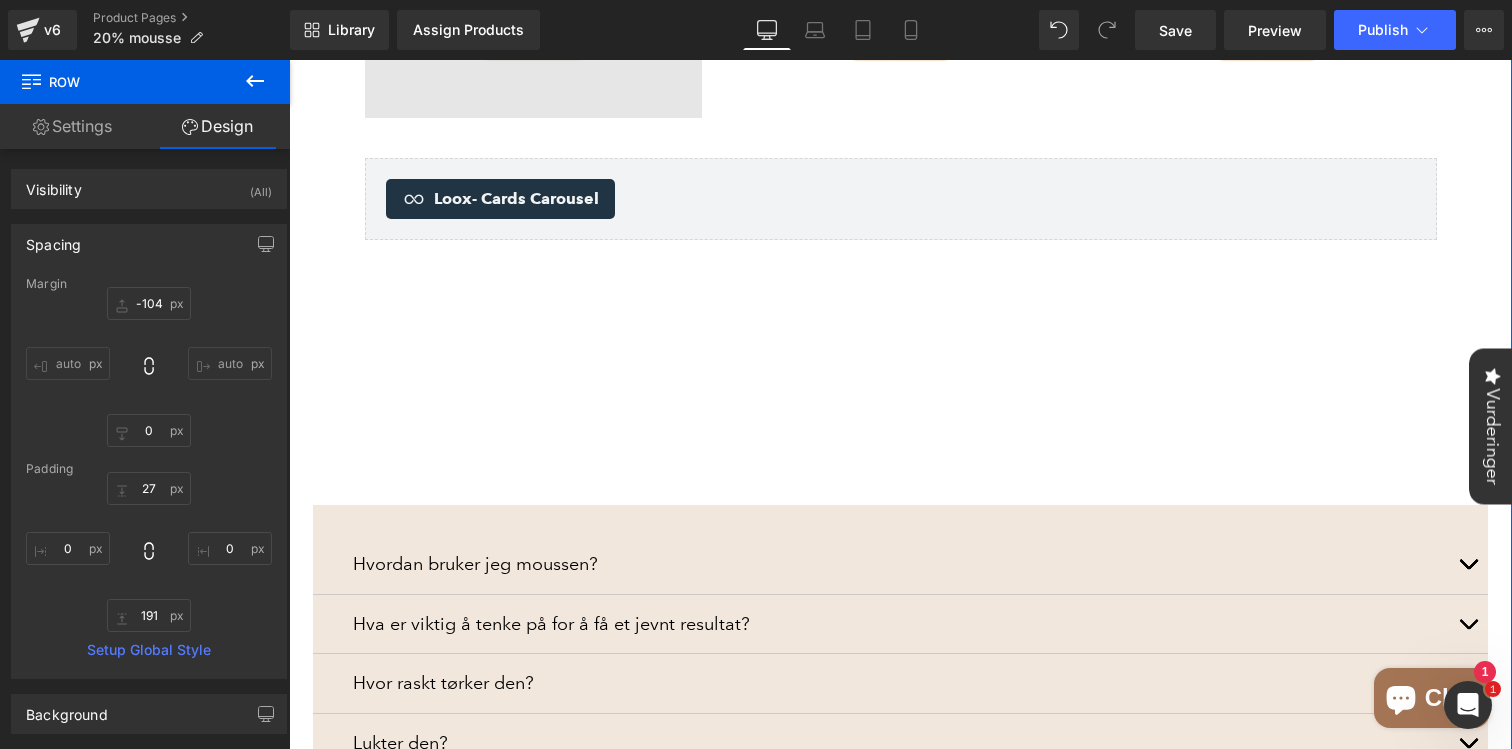 scroll, scrollTop: 2221, scrollLeft: 0, axis: vertical 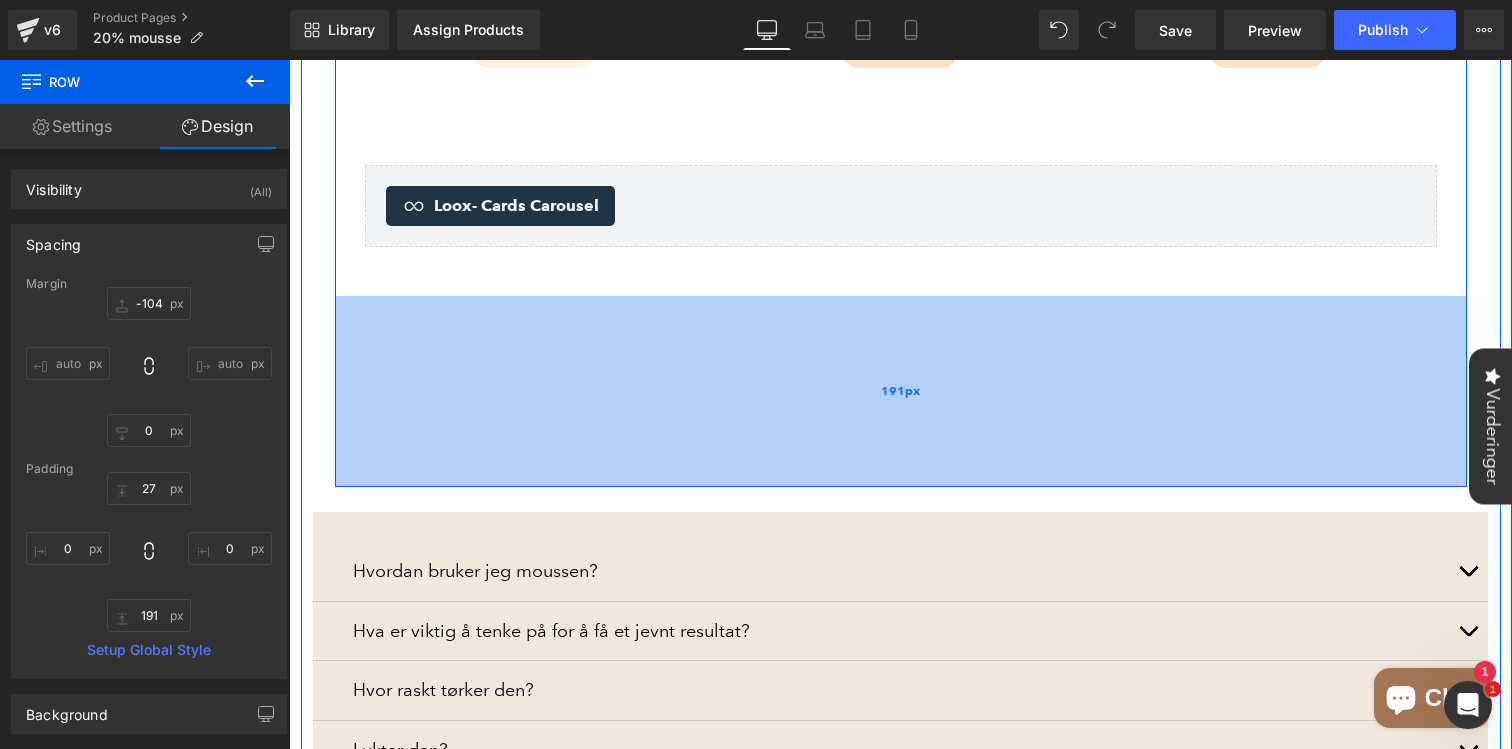 click on "Image
Image
Image
Image
Image
Image" at bounding box center [901, -43] 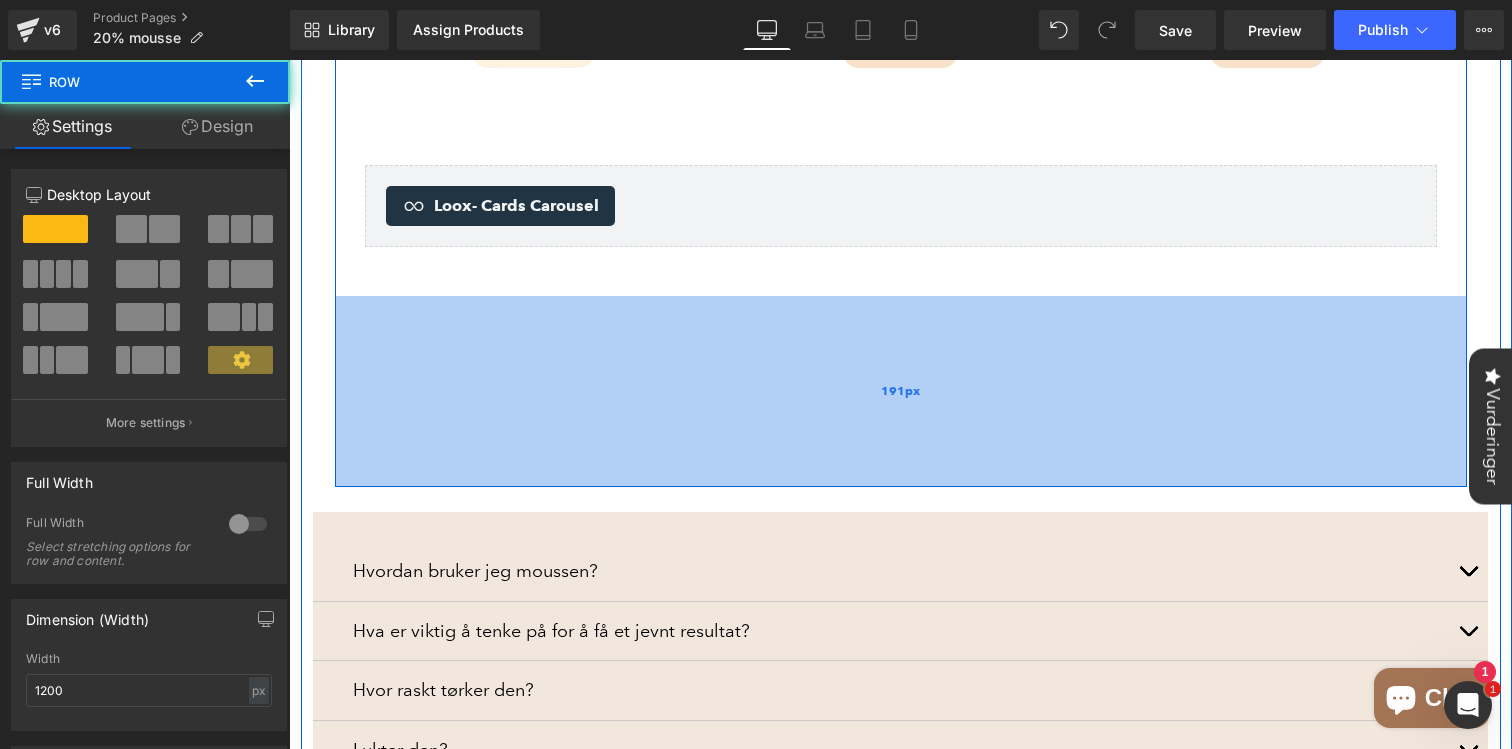 click on "191px" at bounding box center (901, 391) 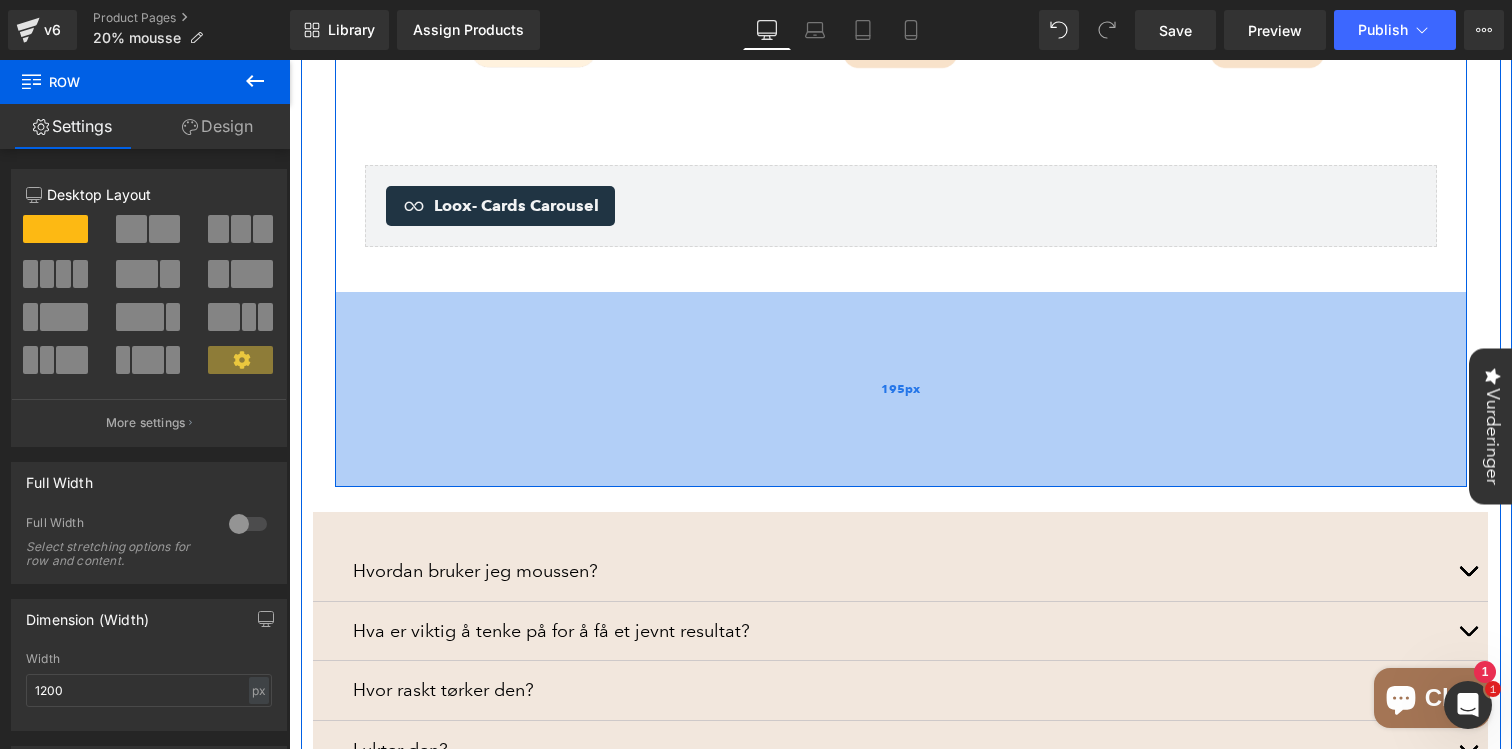 drag, startPoint x: 495, startPoint y: 469, endPoint x: 481, endPoint y: 473, distance: 14.56022 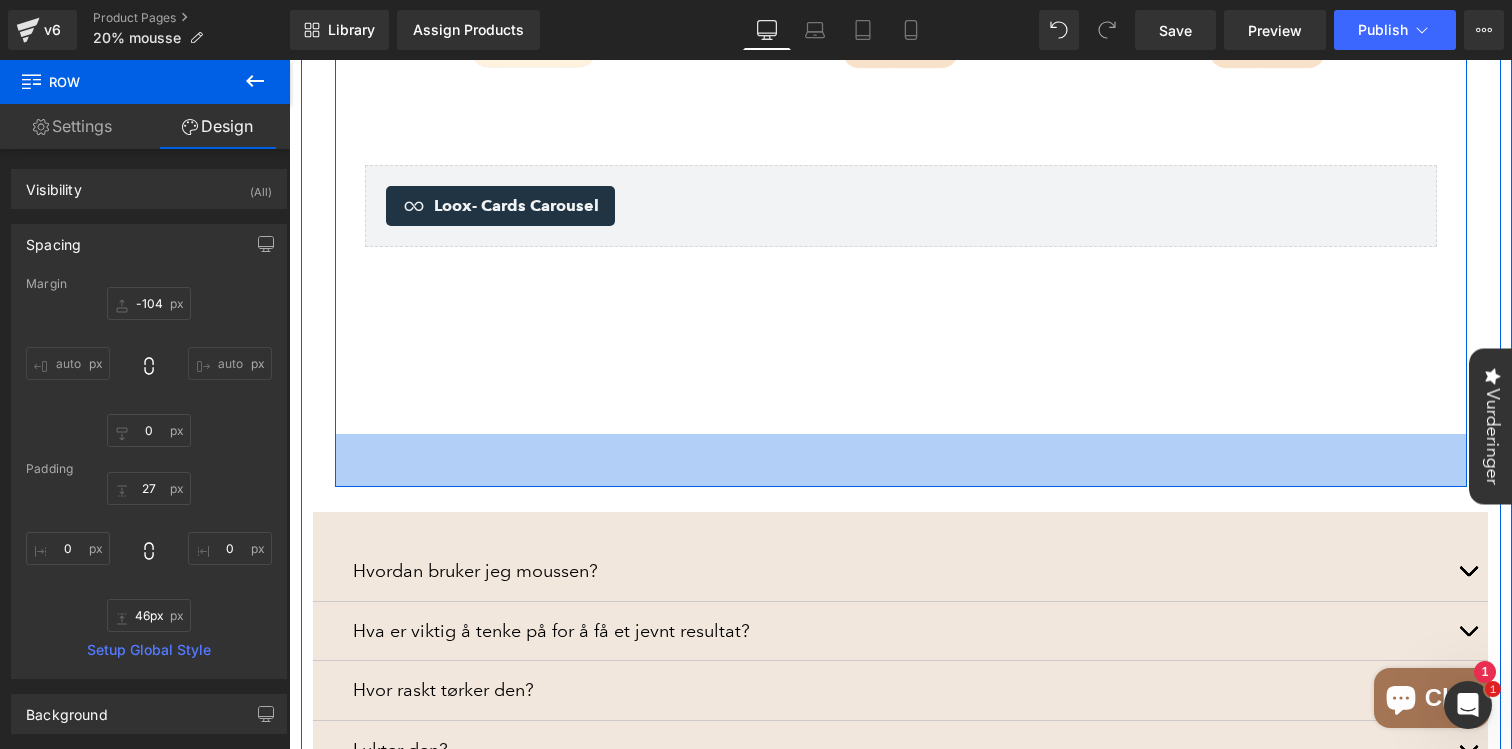 type on "45px" 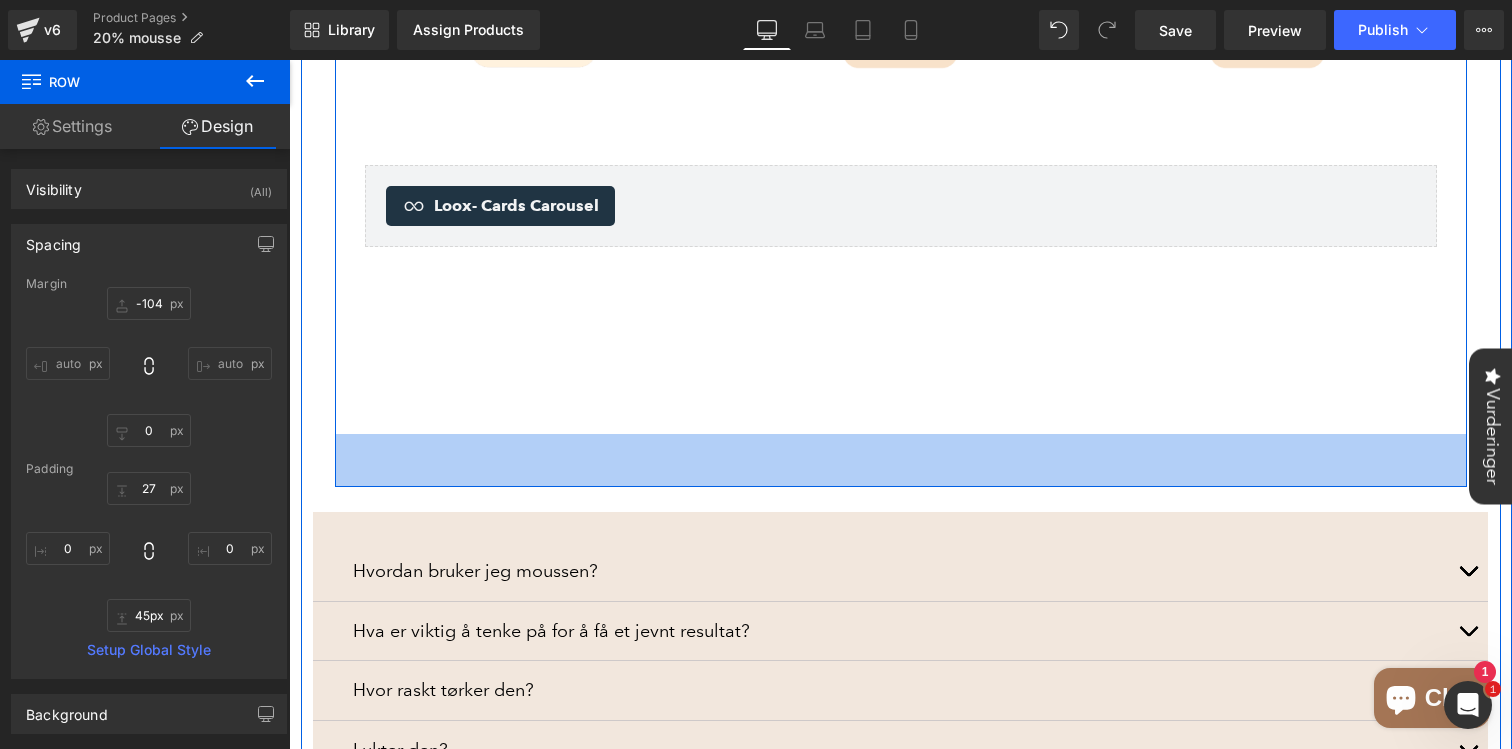 drag, startPoint x: 511, startPoint y: 482, endPoint x: 536, endPoint y: 332, distance: 152.06906 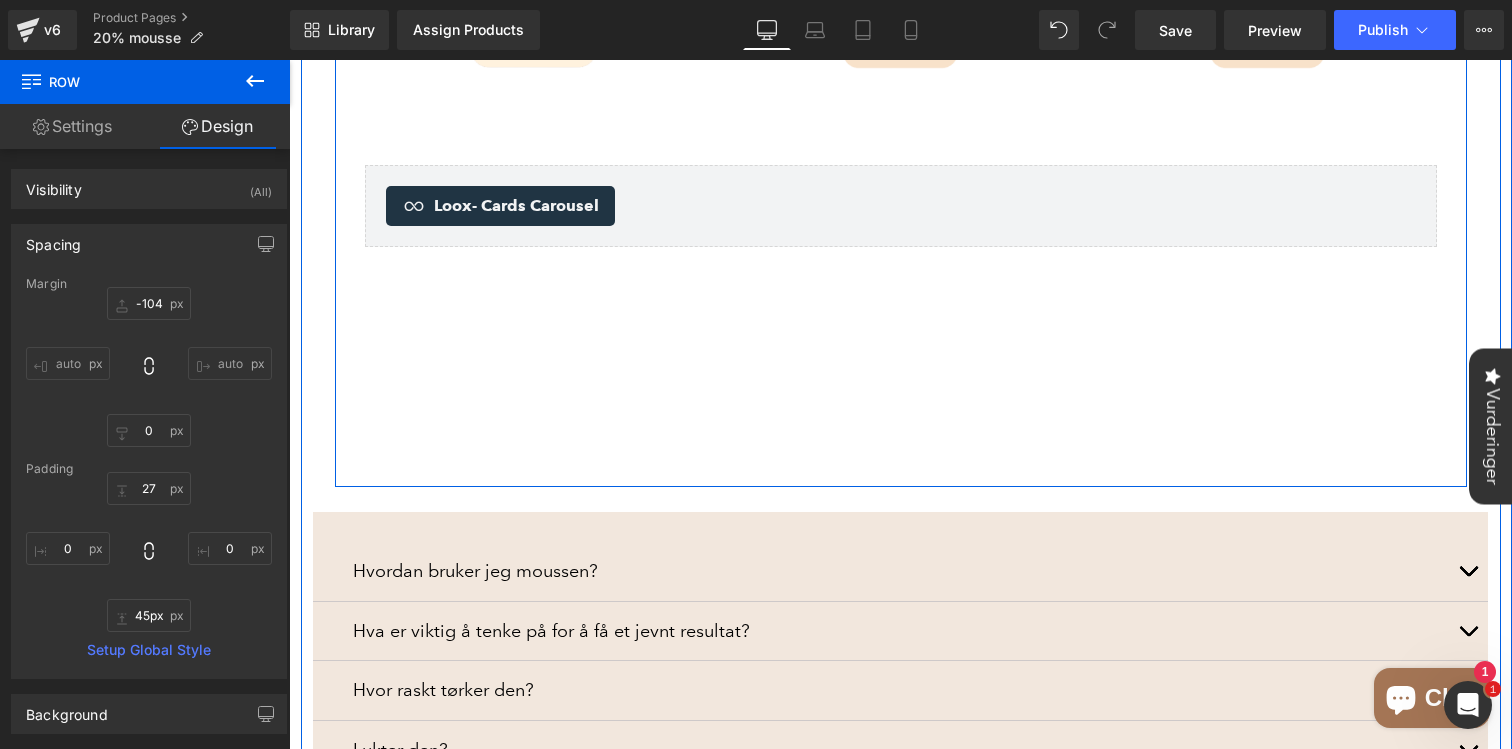 click on "Image
Image
Image
Image
Image
Image" at bounding box center (901, -43) 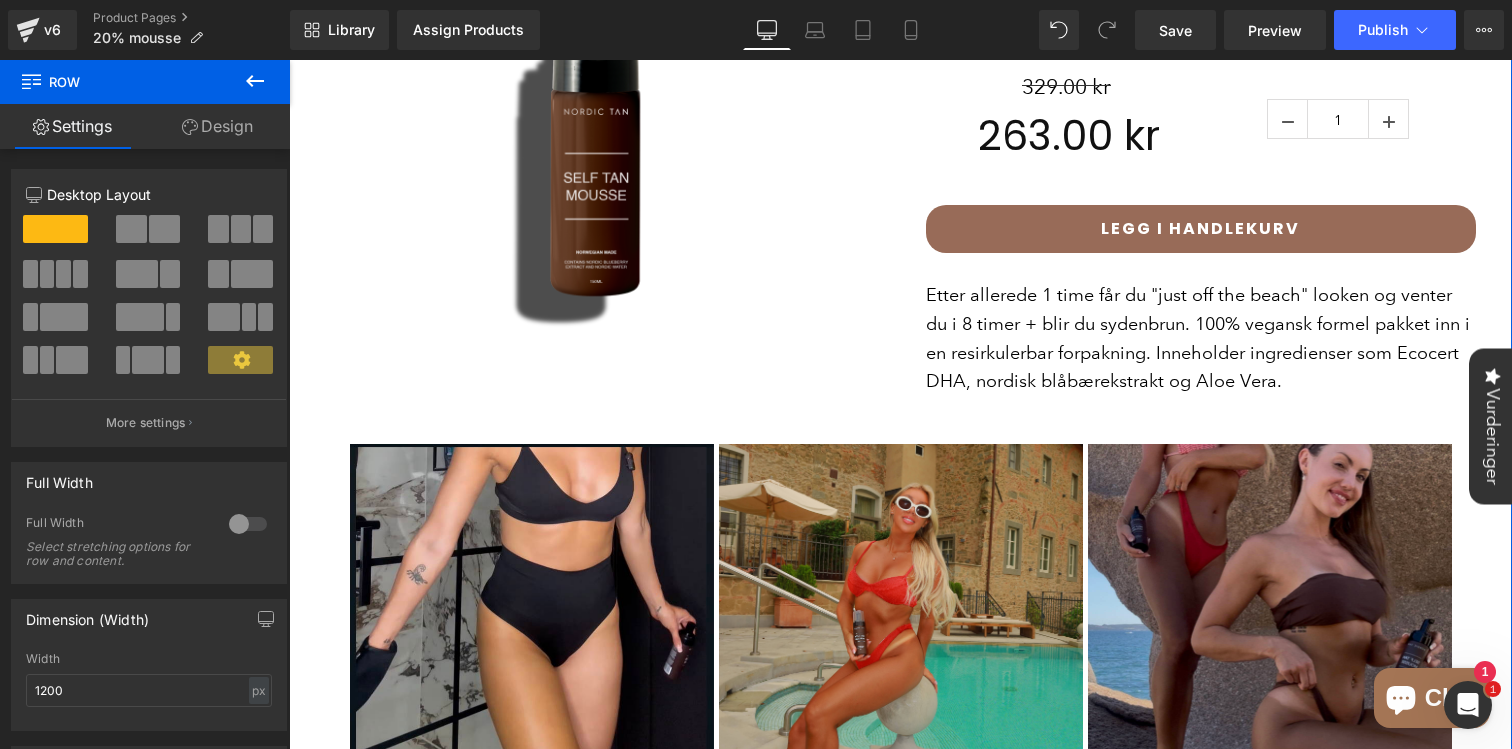 scroll, scrollTop: 1378, scrollLeft: 0, axis: vertical 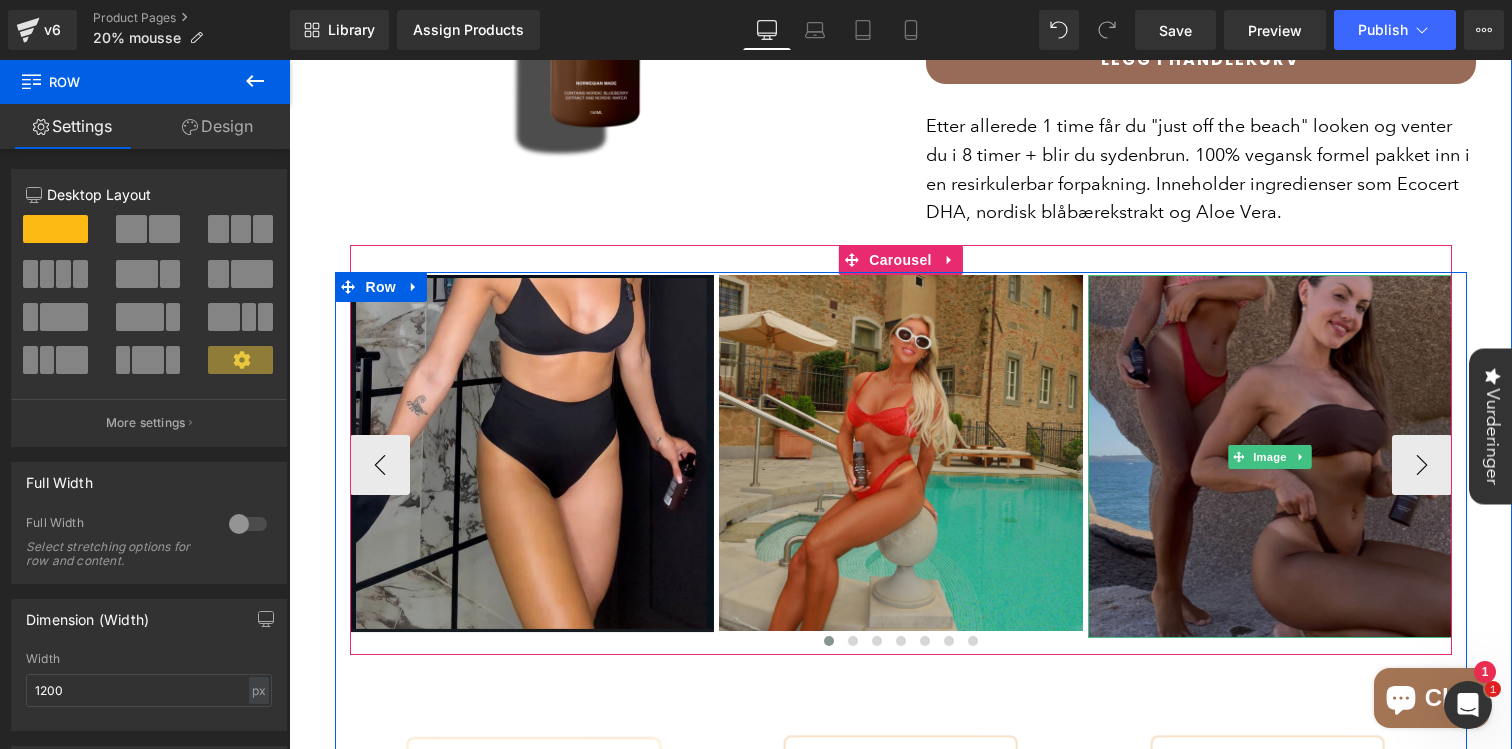 click at bounding box center (1270, 456) 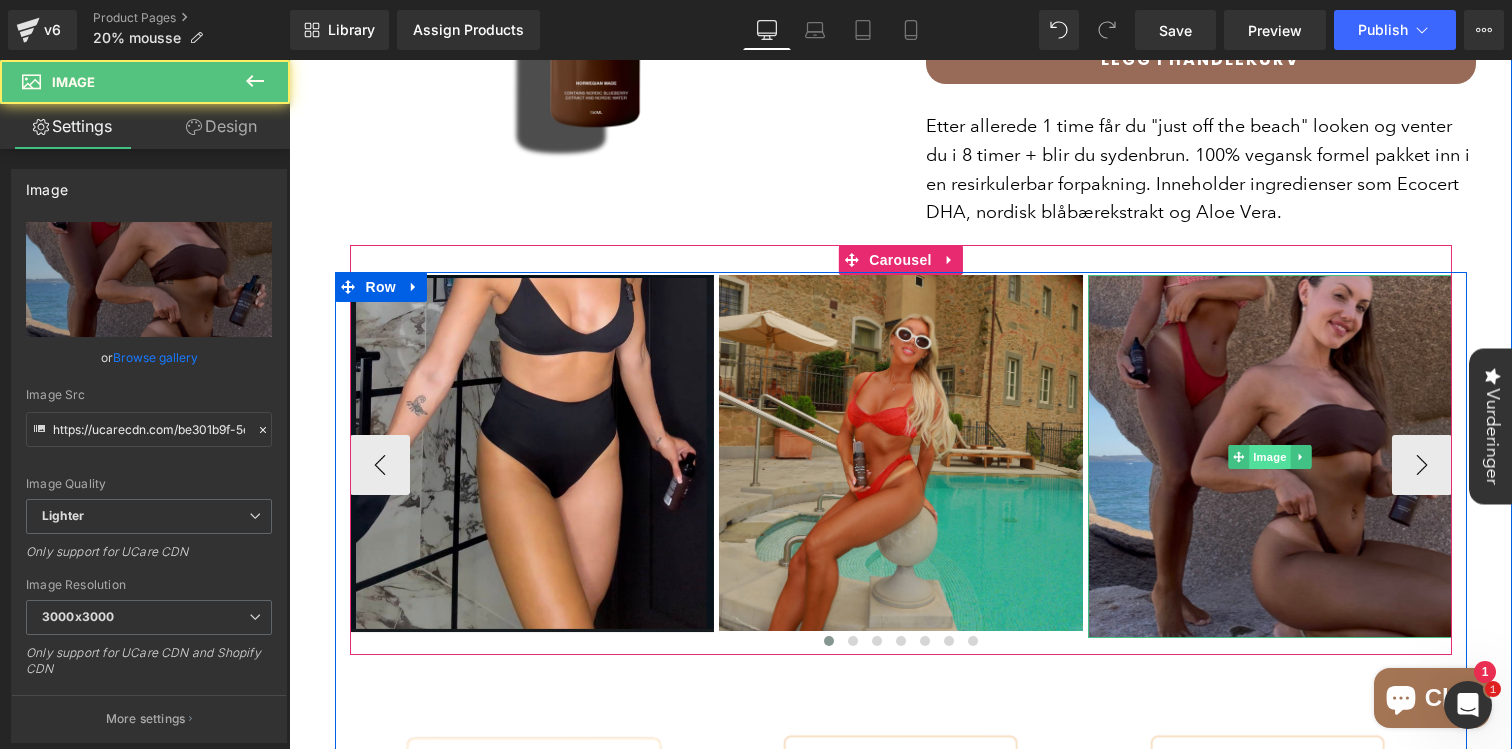 click on "Image" at bounding box center [1270, 457] 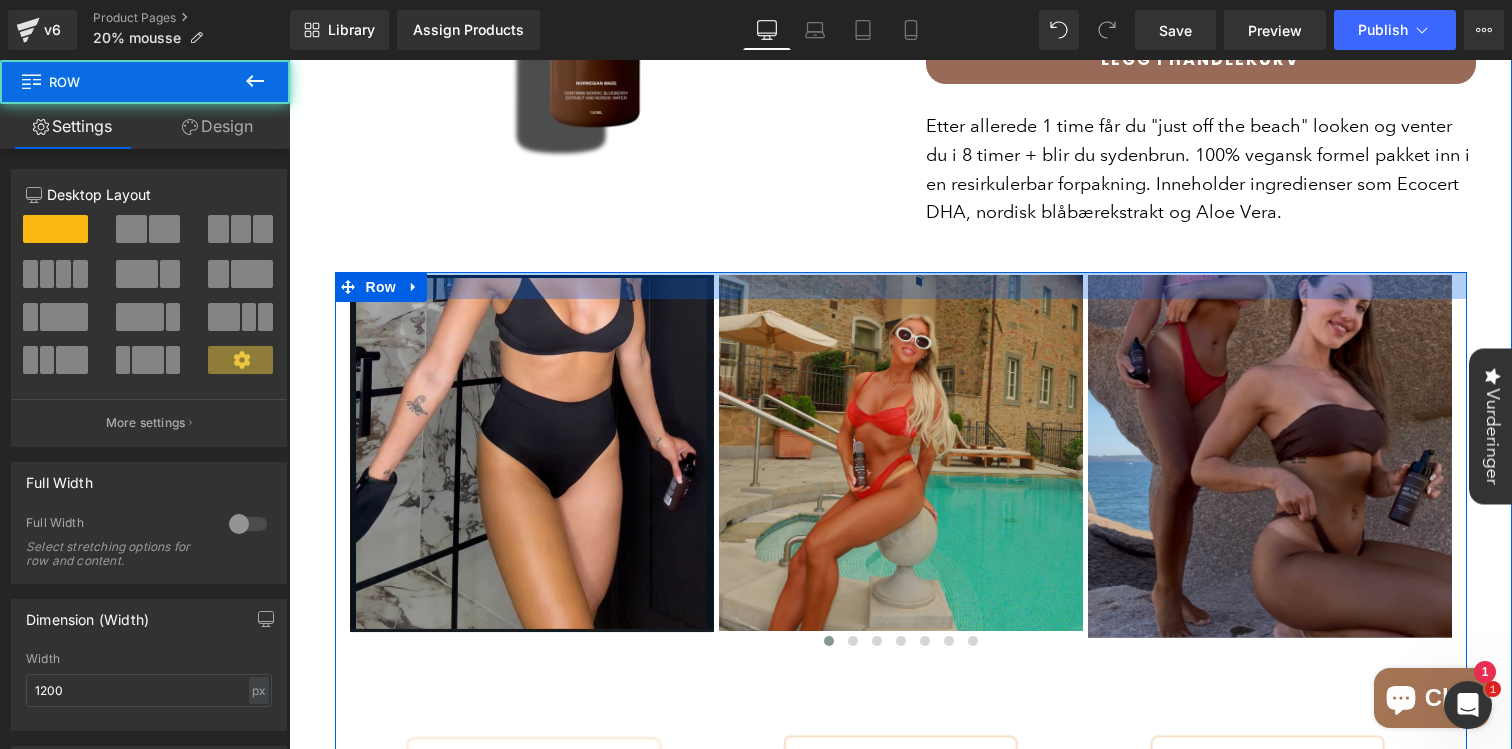 click at bounding box center (901, 285) 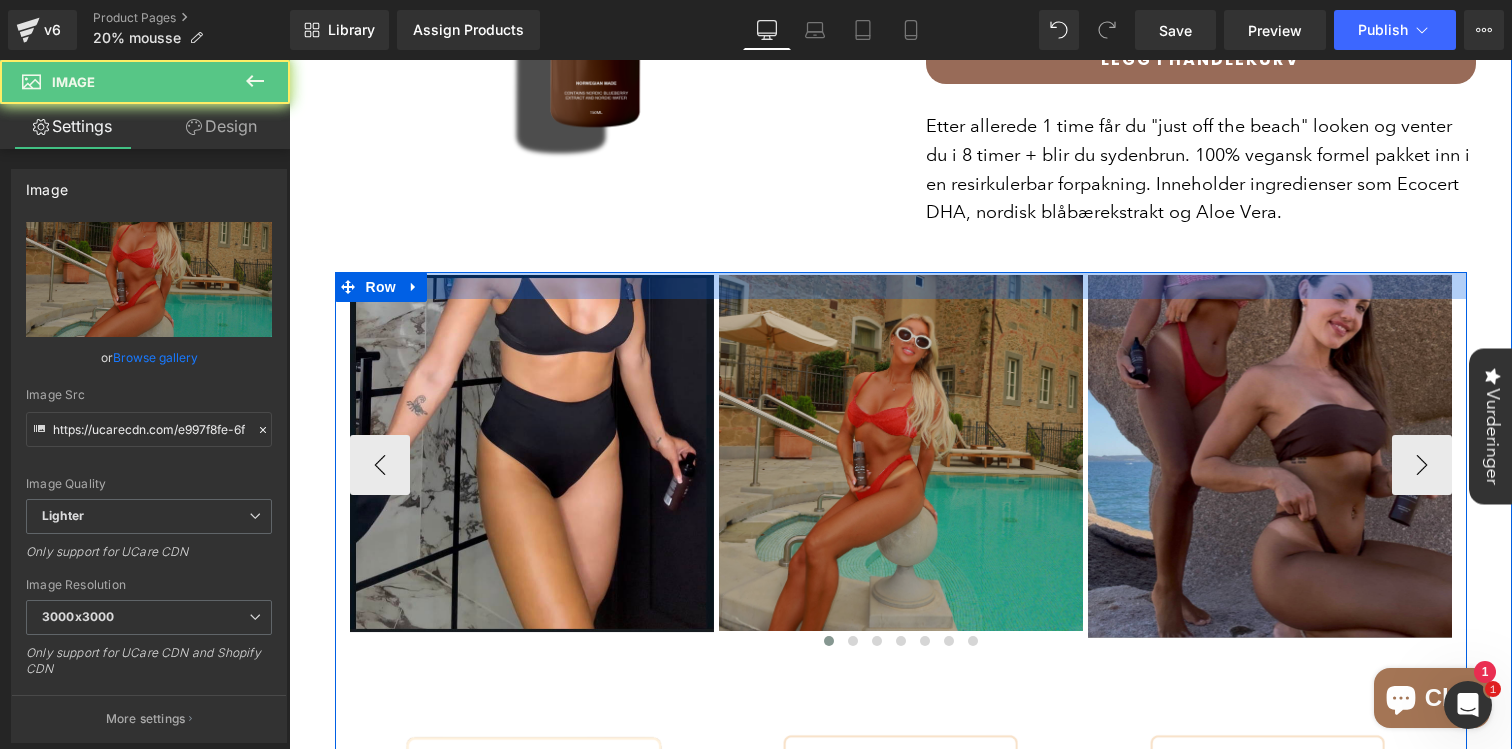 click at bounding box center [901, 453] 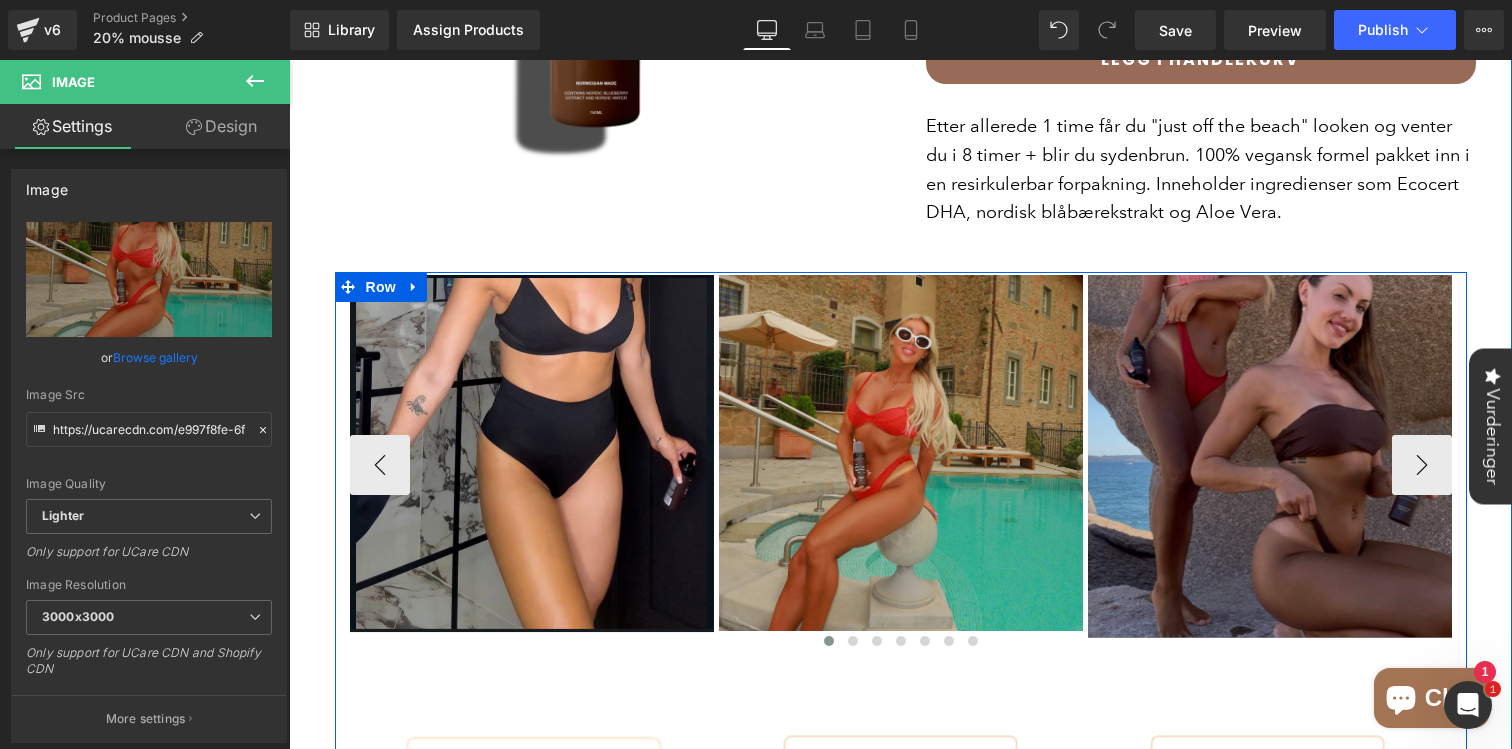 click on "Carousel" at bounding box center [901, 260] 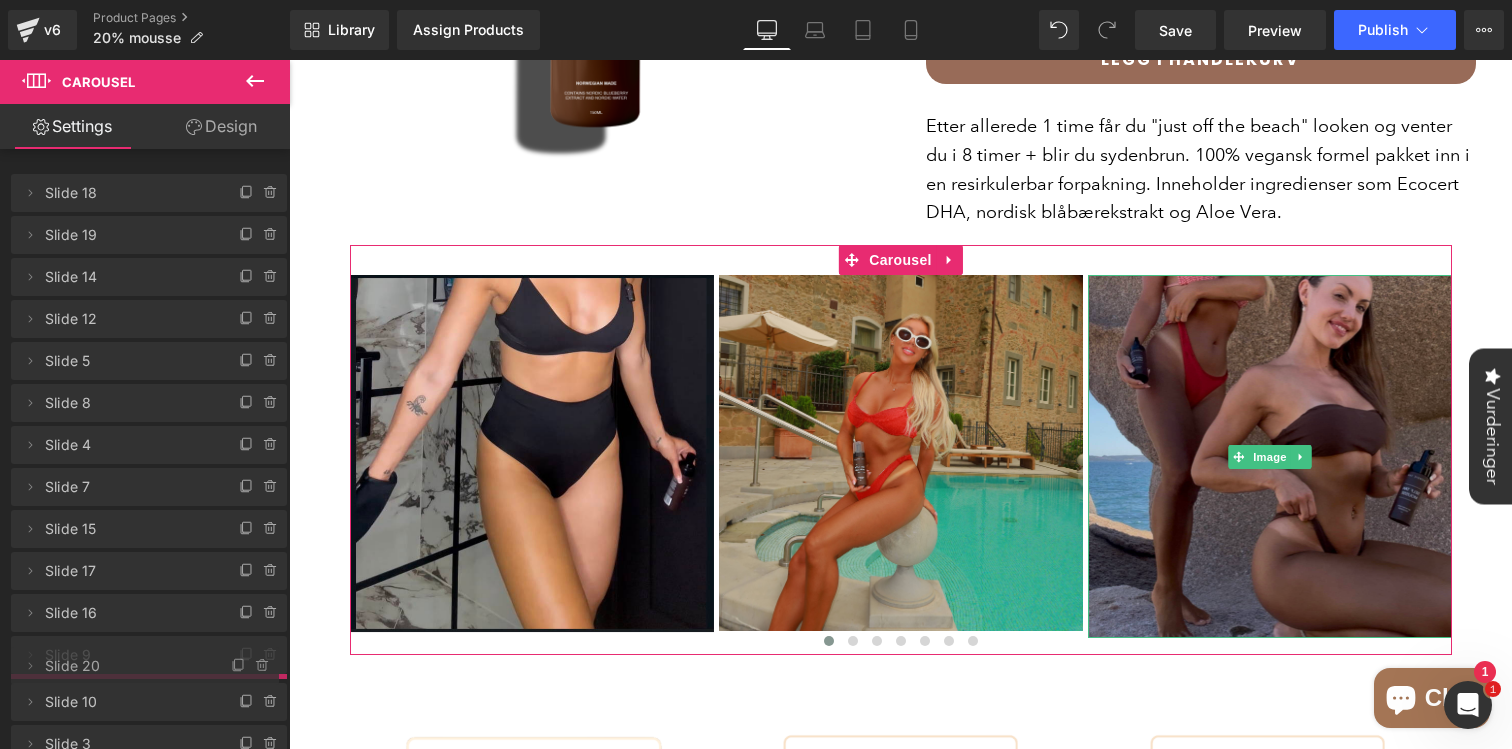 drag, startPoint x: 116, startPoint y: 278, endPoint x: 129, endPoint y: 691, distance: 413.20456 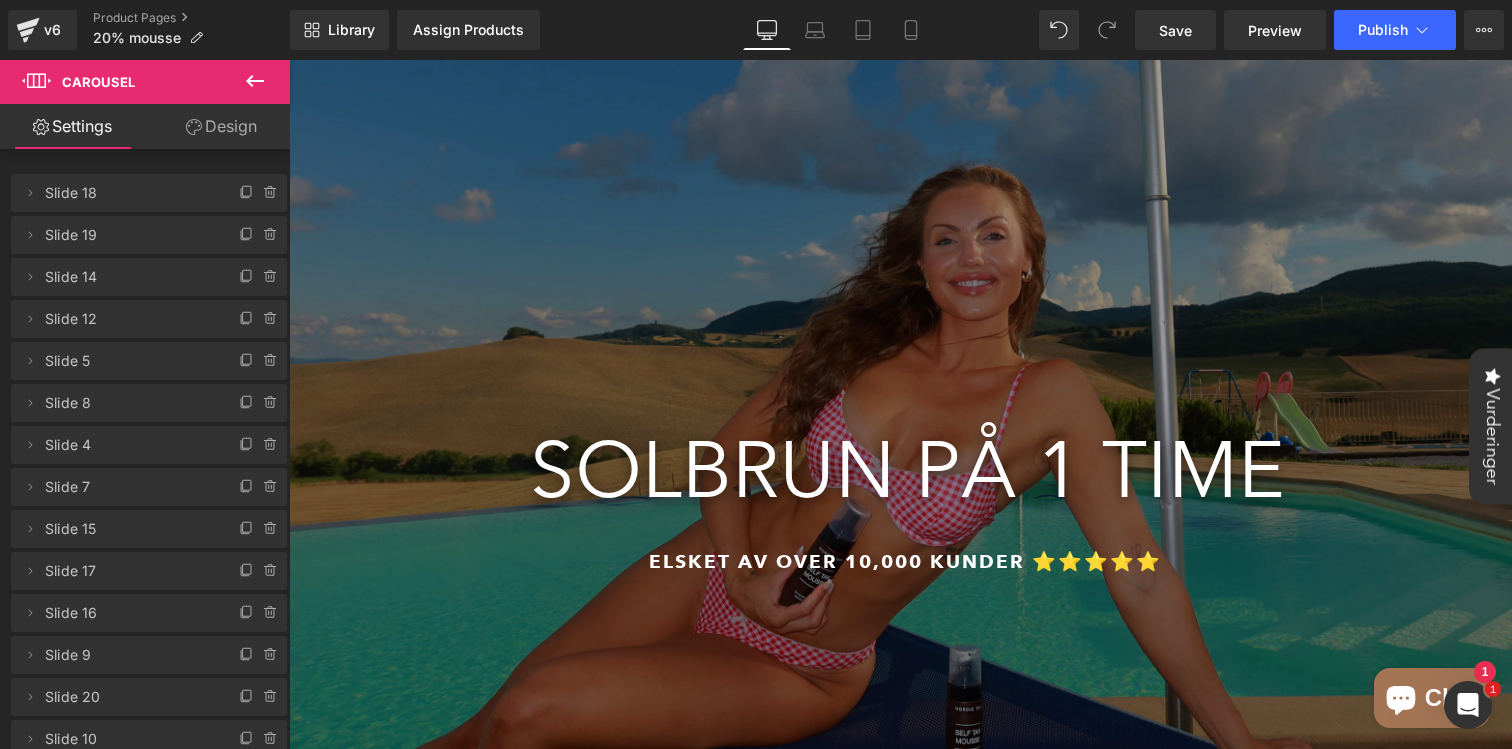 scroll, scrollTop: 0, scrollLeft: 0, axis: both 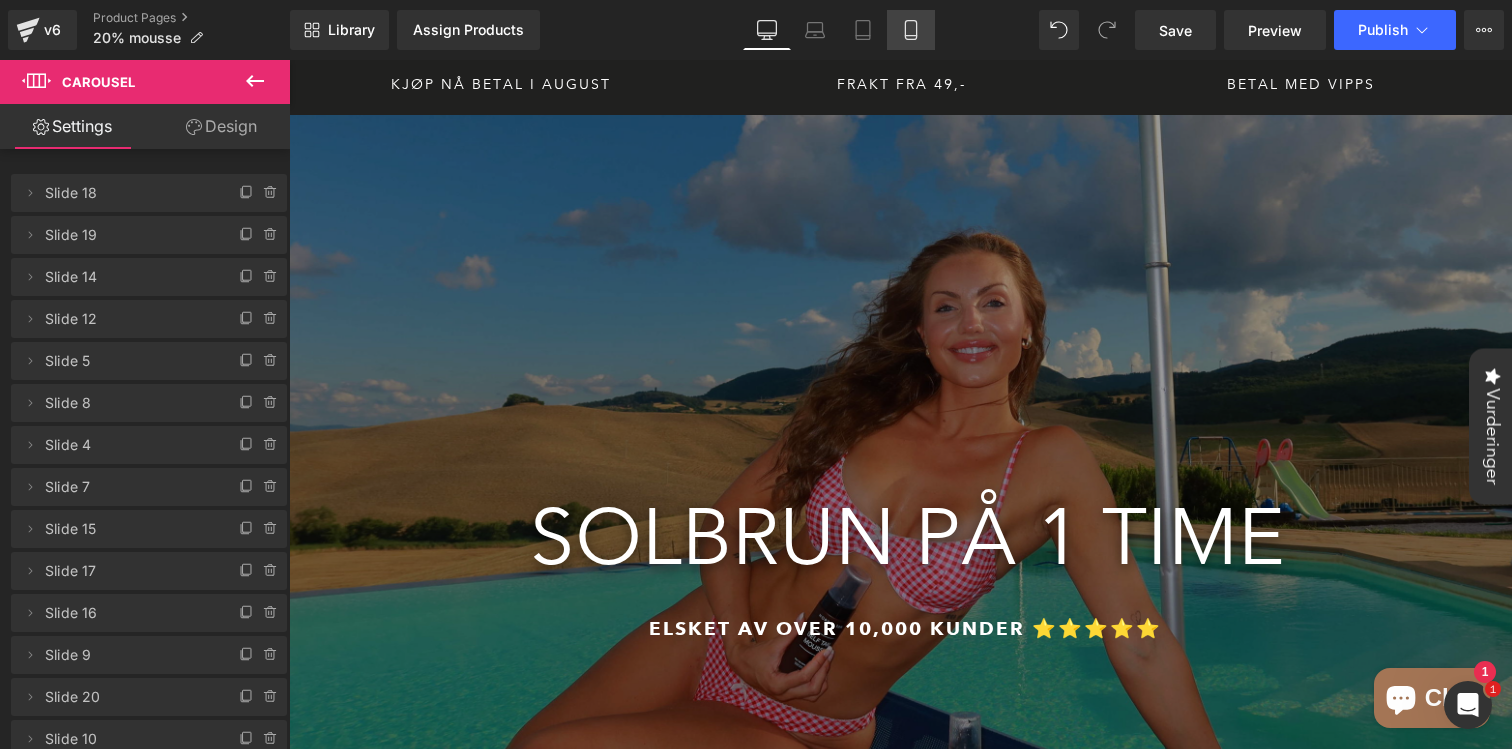 click 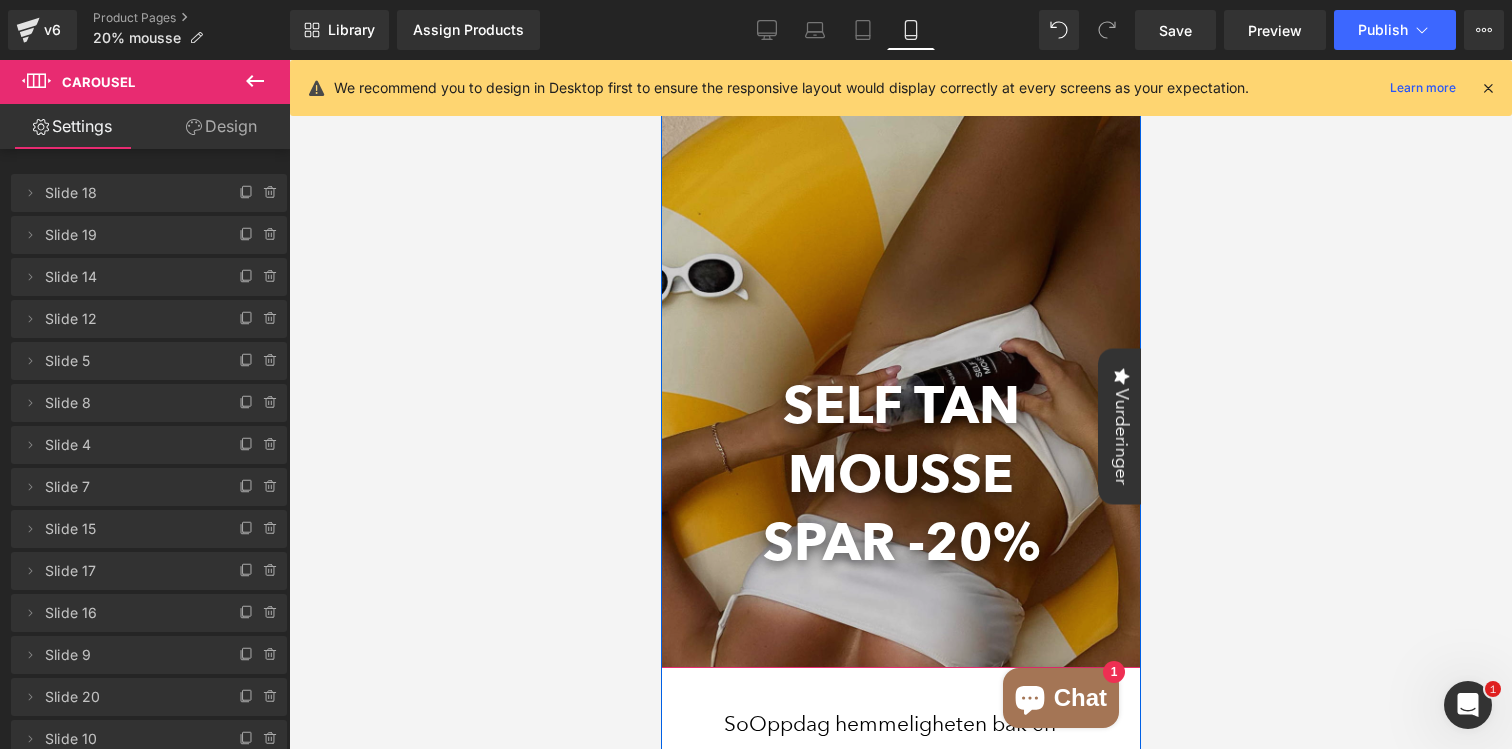 scroll, scrollTop: 0, scrollLeft: 0, axis: both 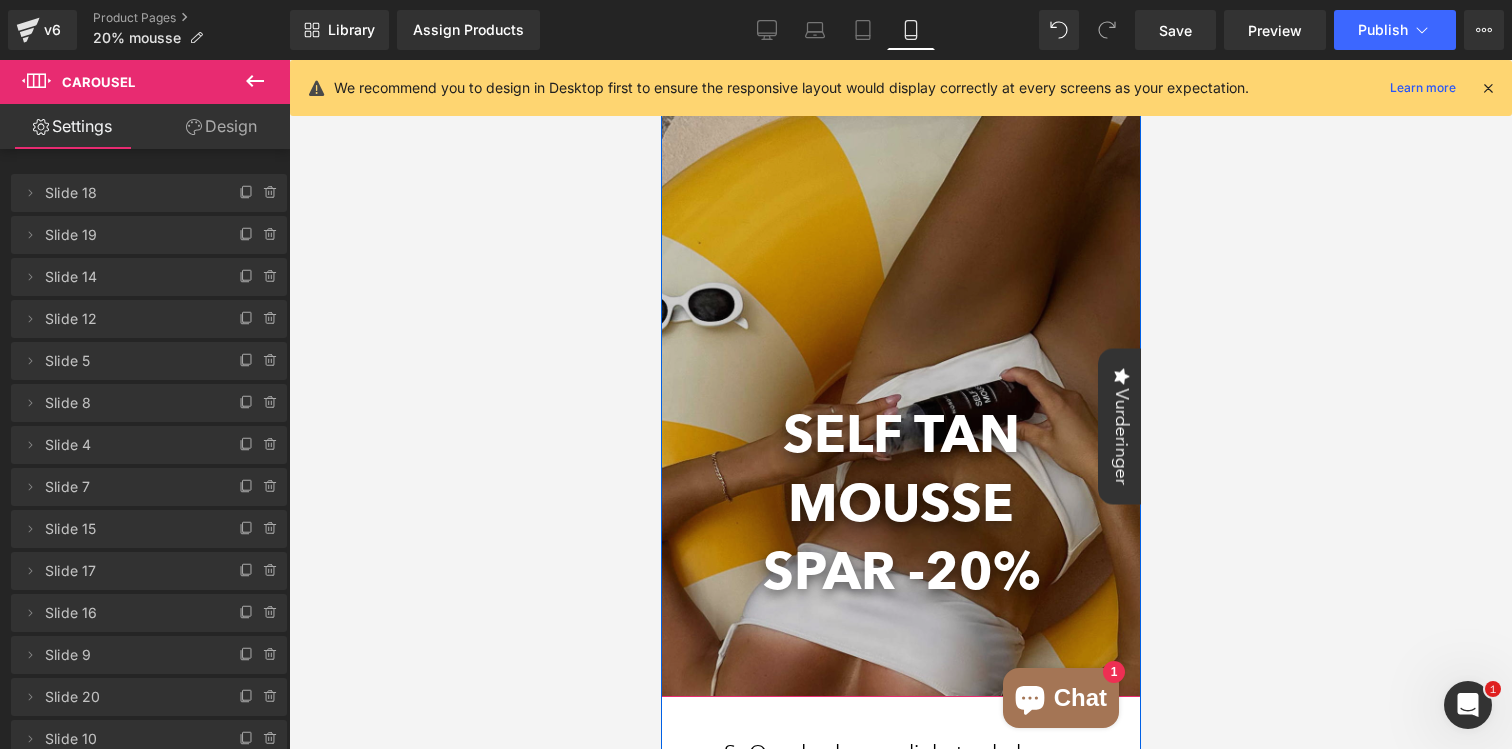 click at bounding box center [900, 375] 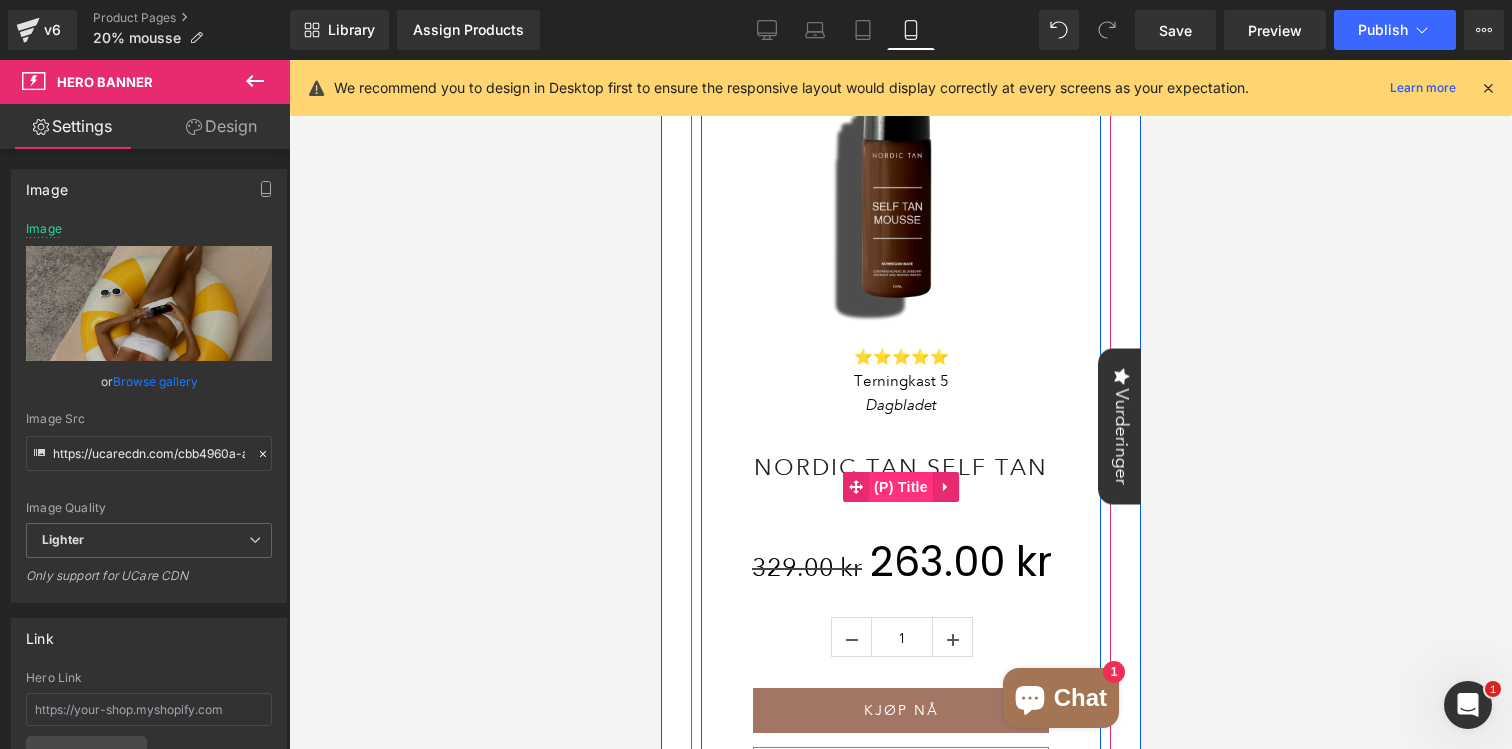 scroll, scrollTop: 1110, scrollLeft: 0, axis: vertical 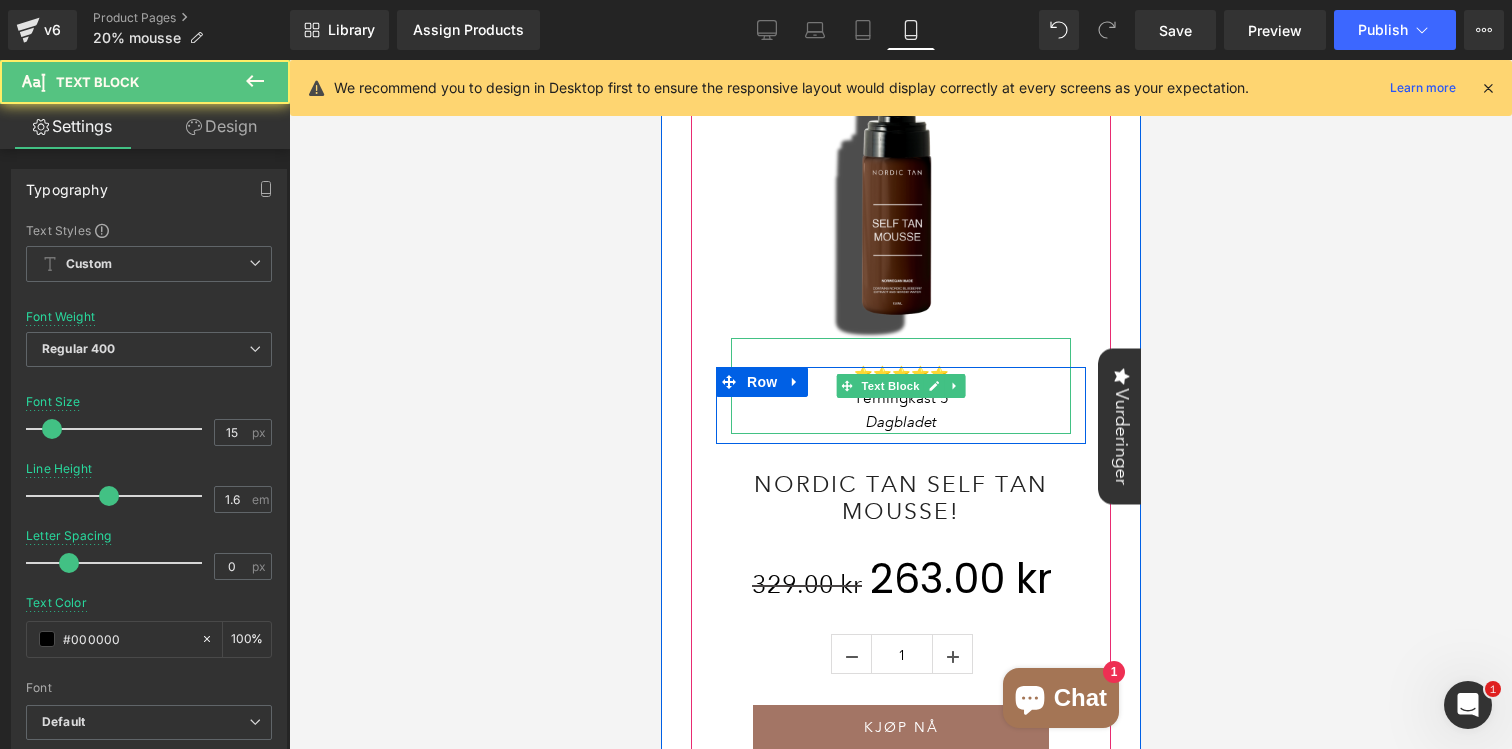 click on "Dagbladet" at bounding box center (900, 422) 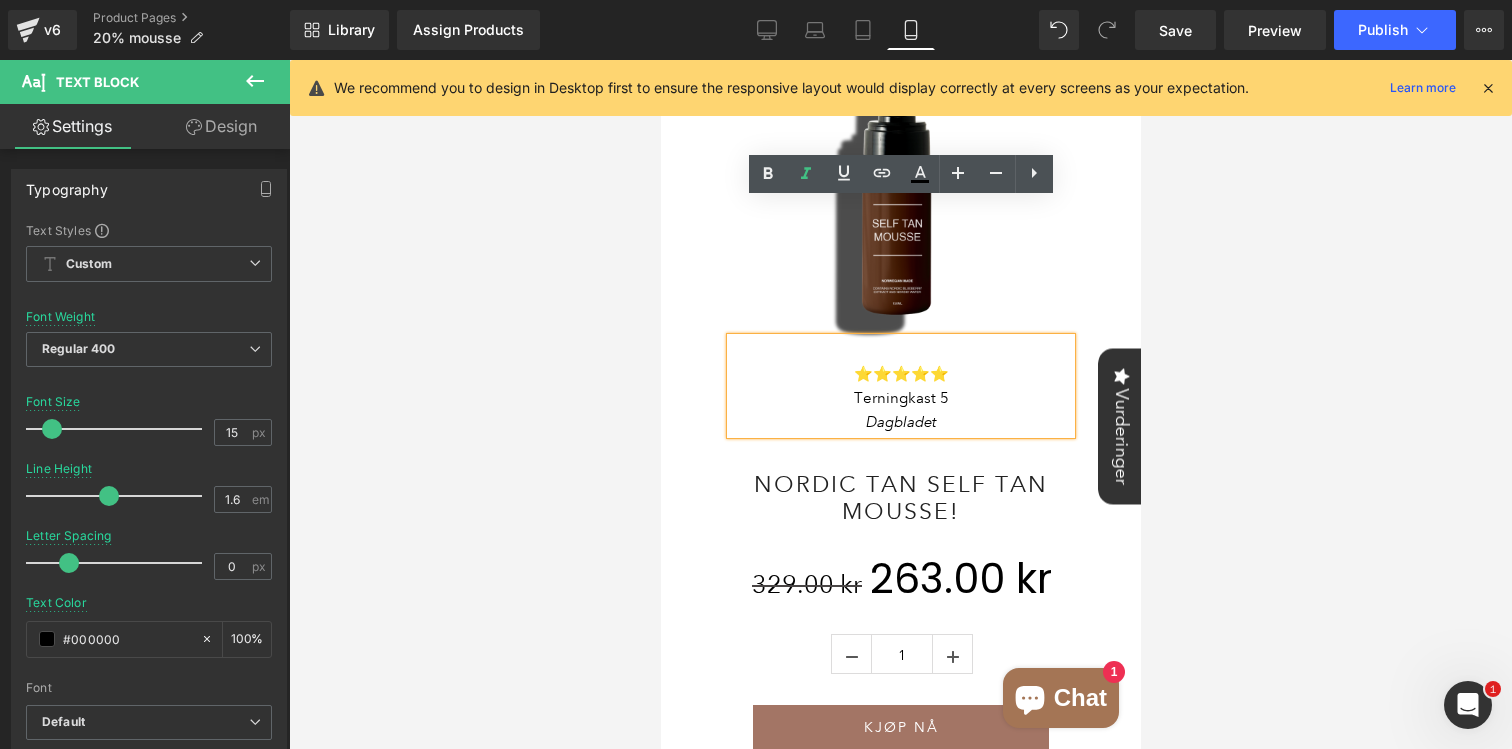 drag, startPoint x: 960, startPoint y: 262, endPoint x: 834, endPoint y: 262, distance: 126 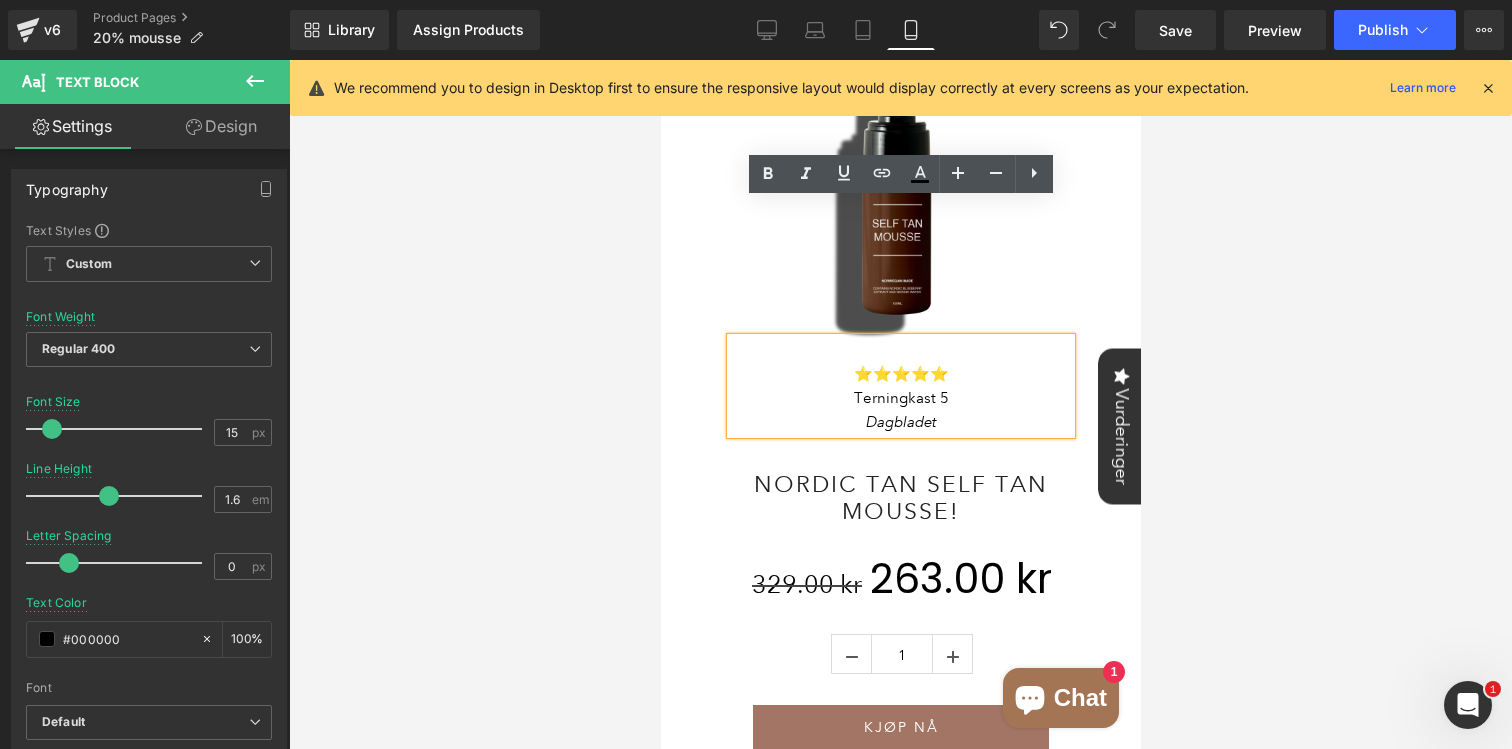 type 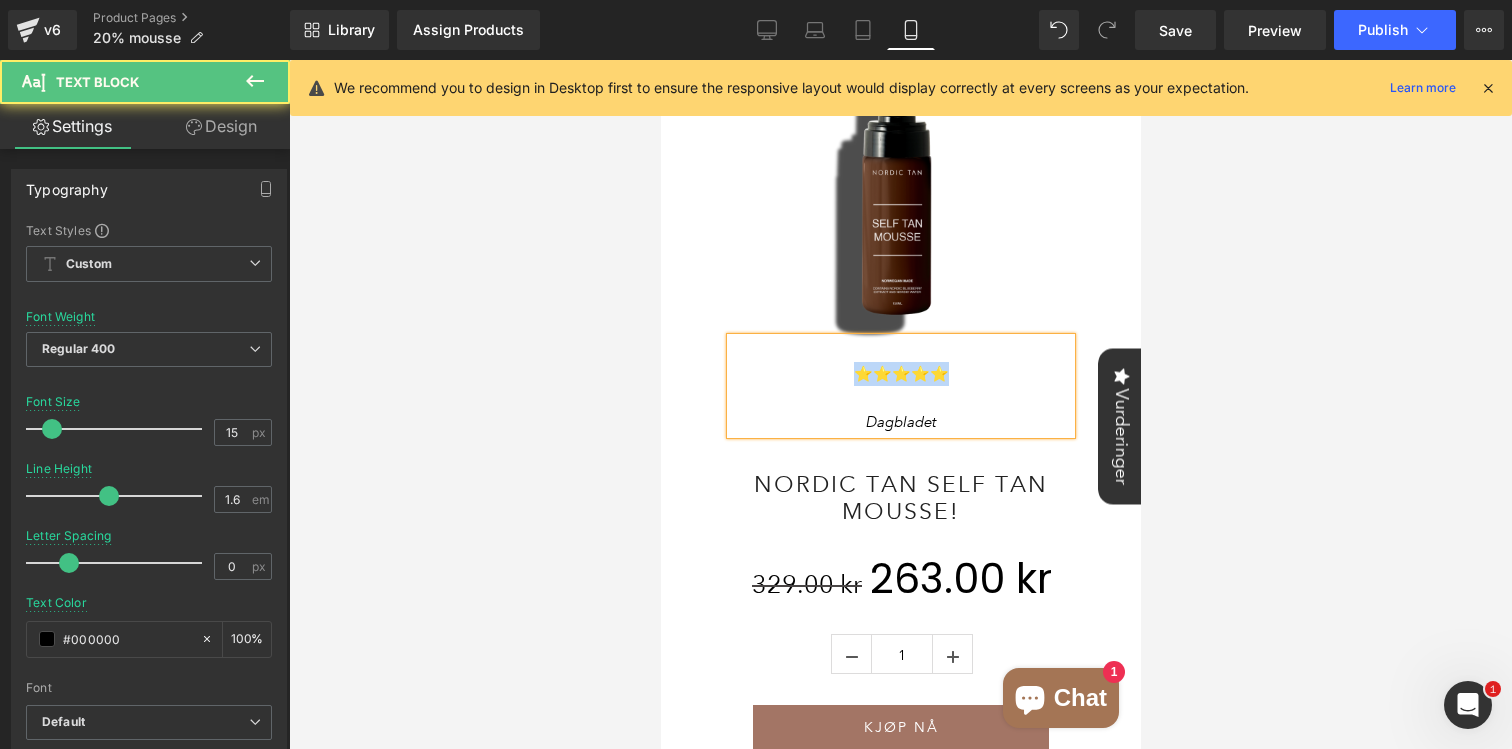 drag, startPoint x: 947, startPoint y: 232, endPoint x: 856, endPoint y: 234, distance: 91.02197 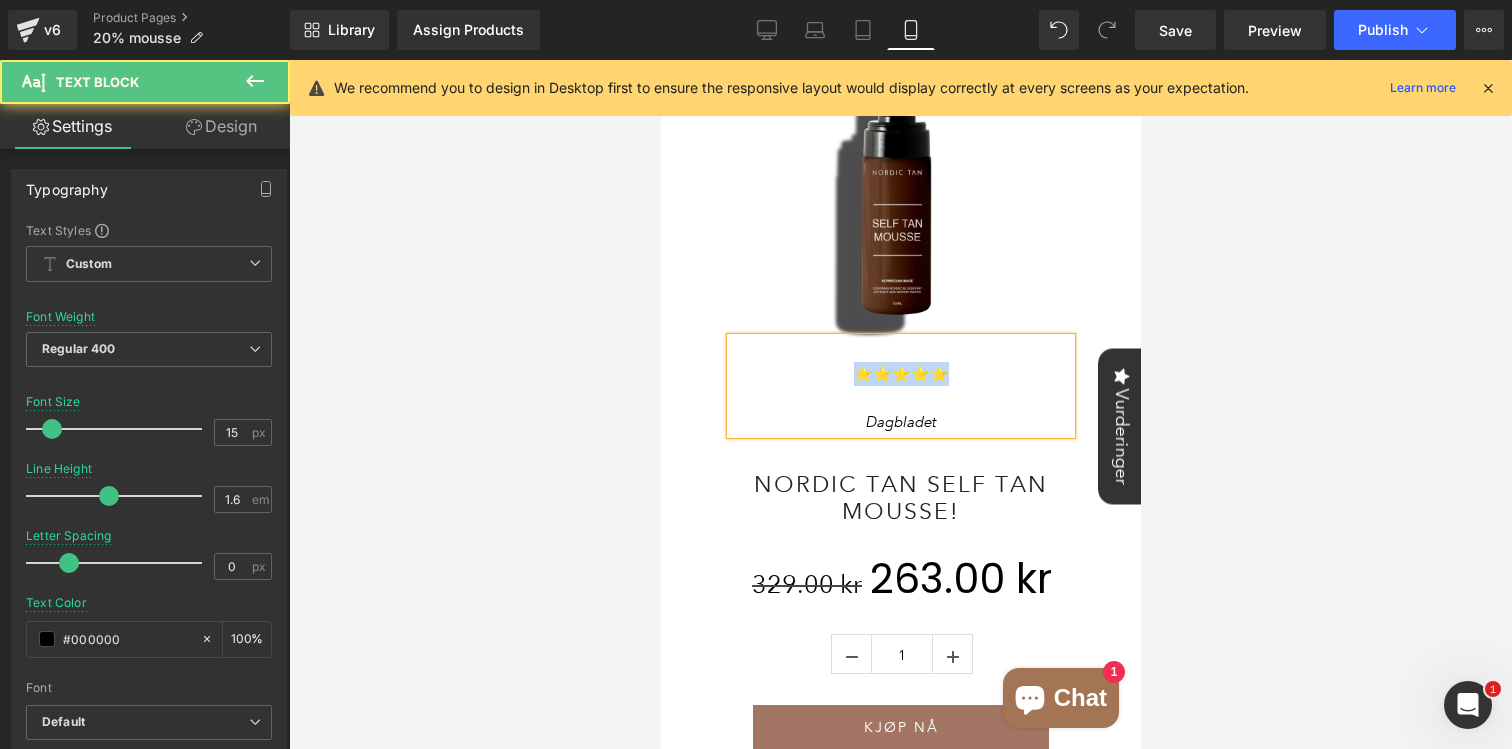 click on "⭐⭐⭐⭐⭐" at bounding box center [900, 374] 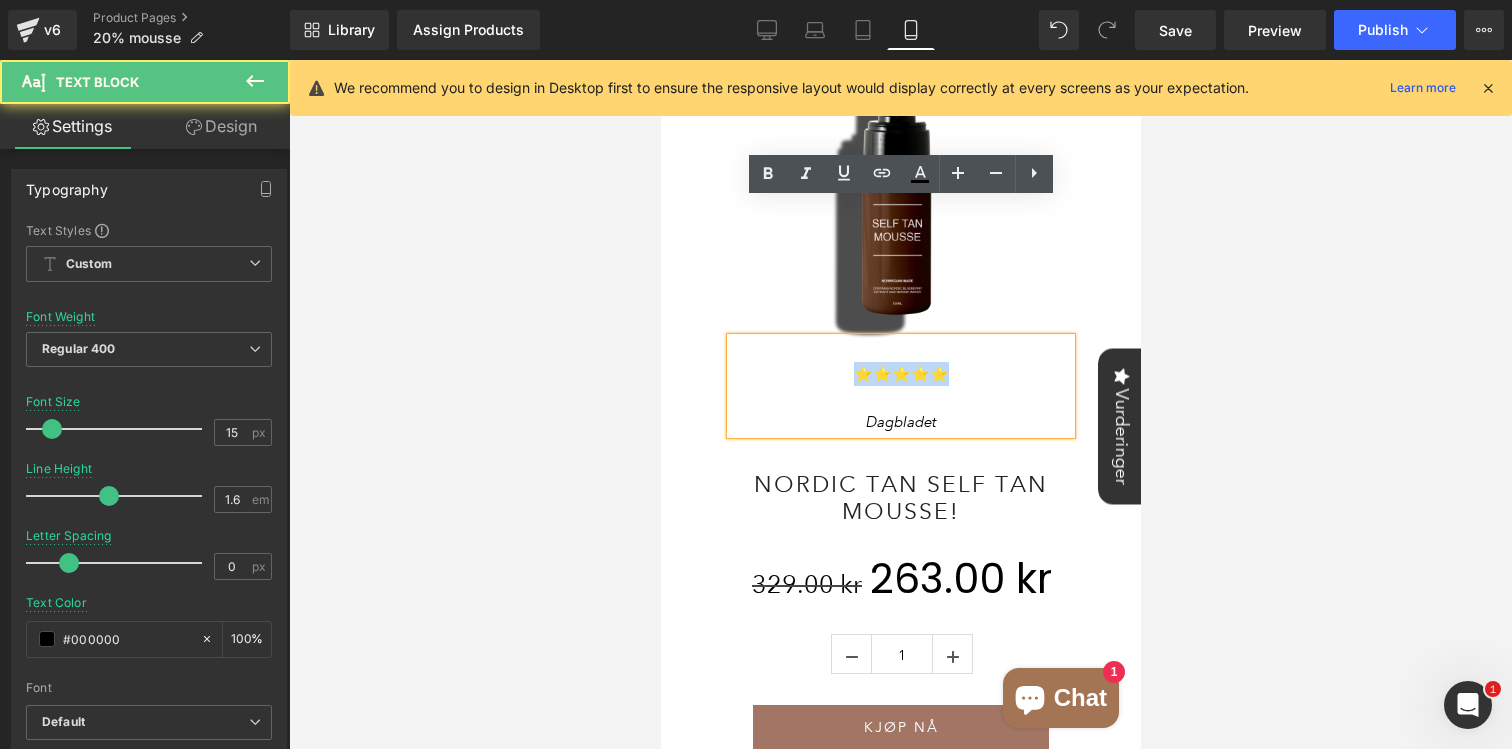 copy on "⭐⭐⭐⭐⭐" 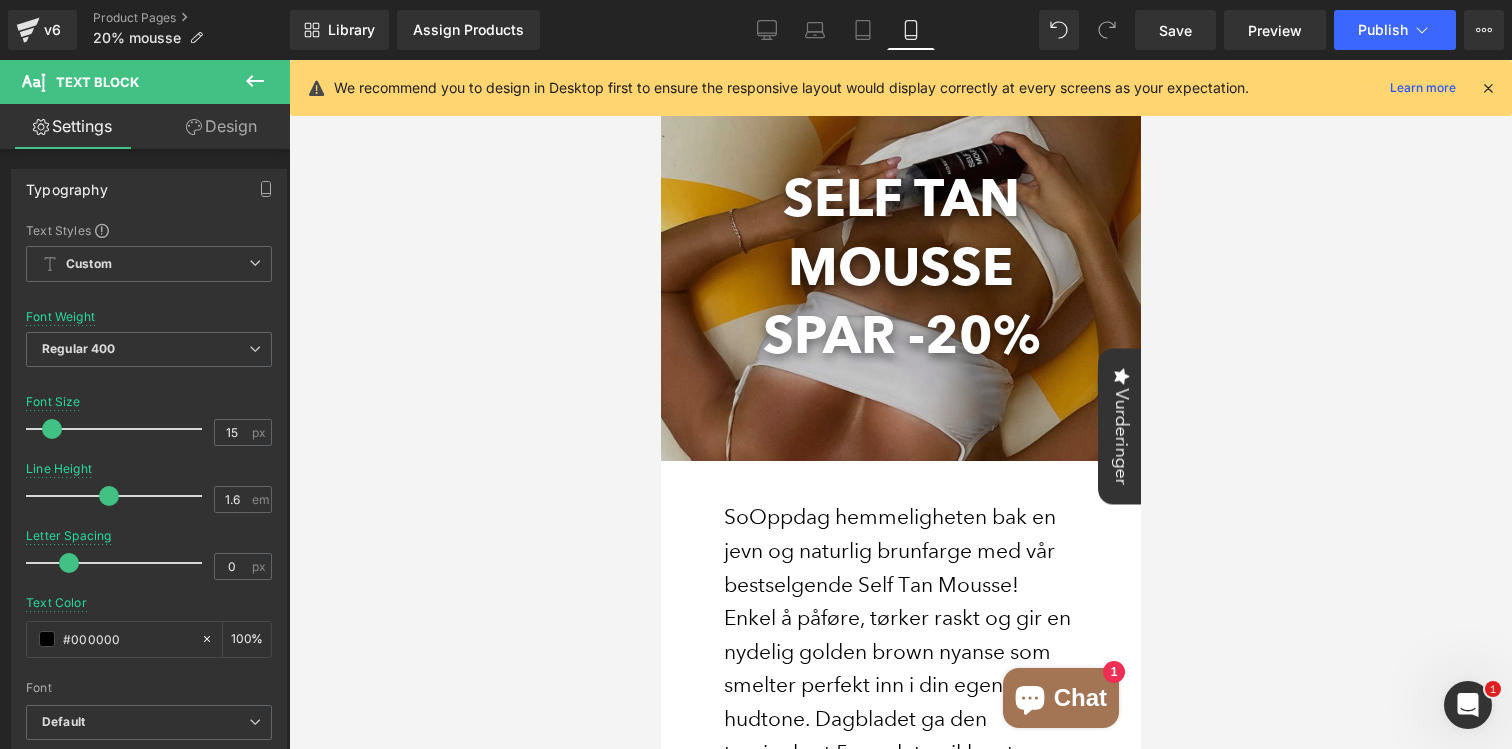 scroll, scrollTop: 126, scrollLeft: 0, axis: vertical 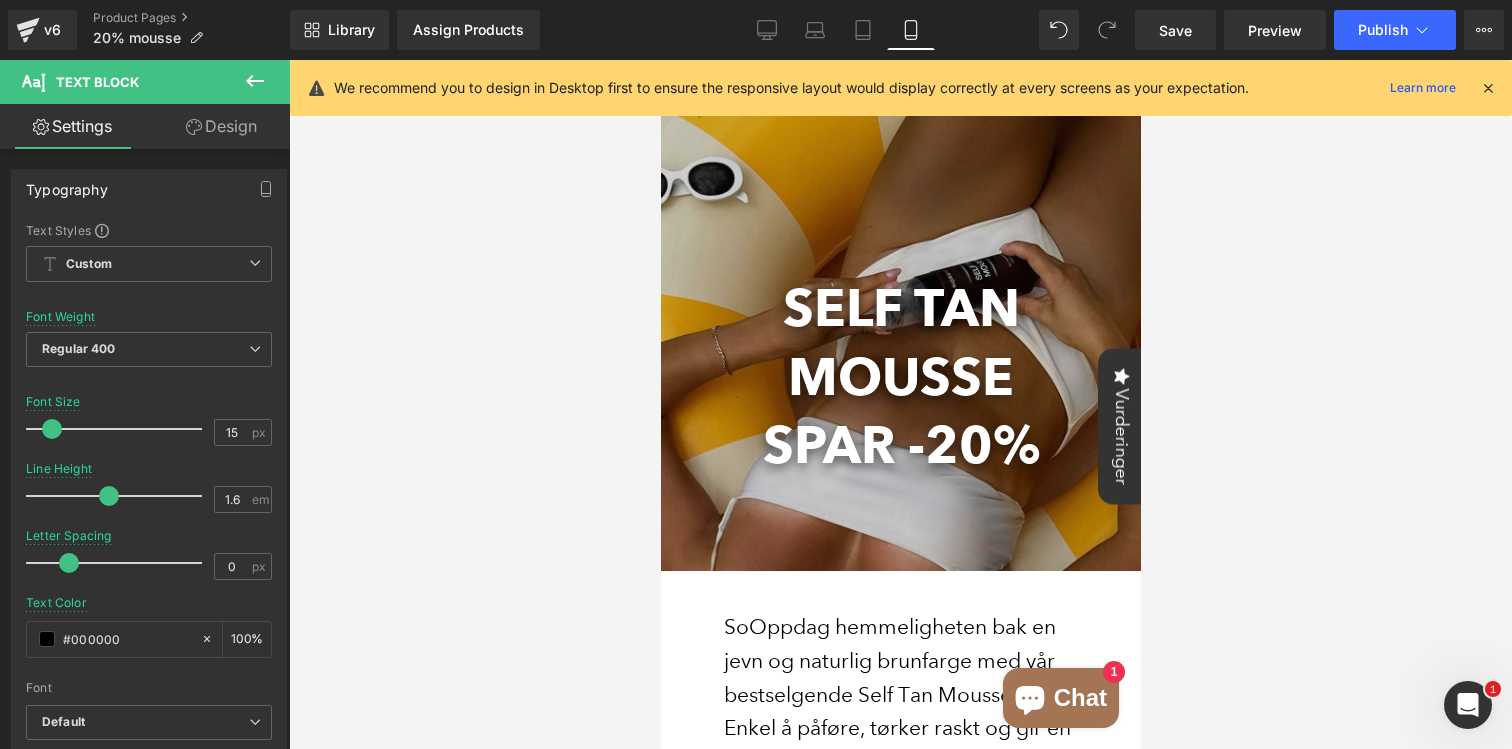 click on "SELF TAN" at bounding box center (900, 307) 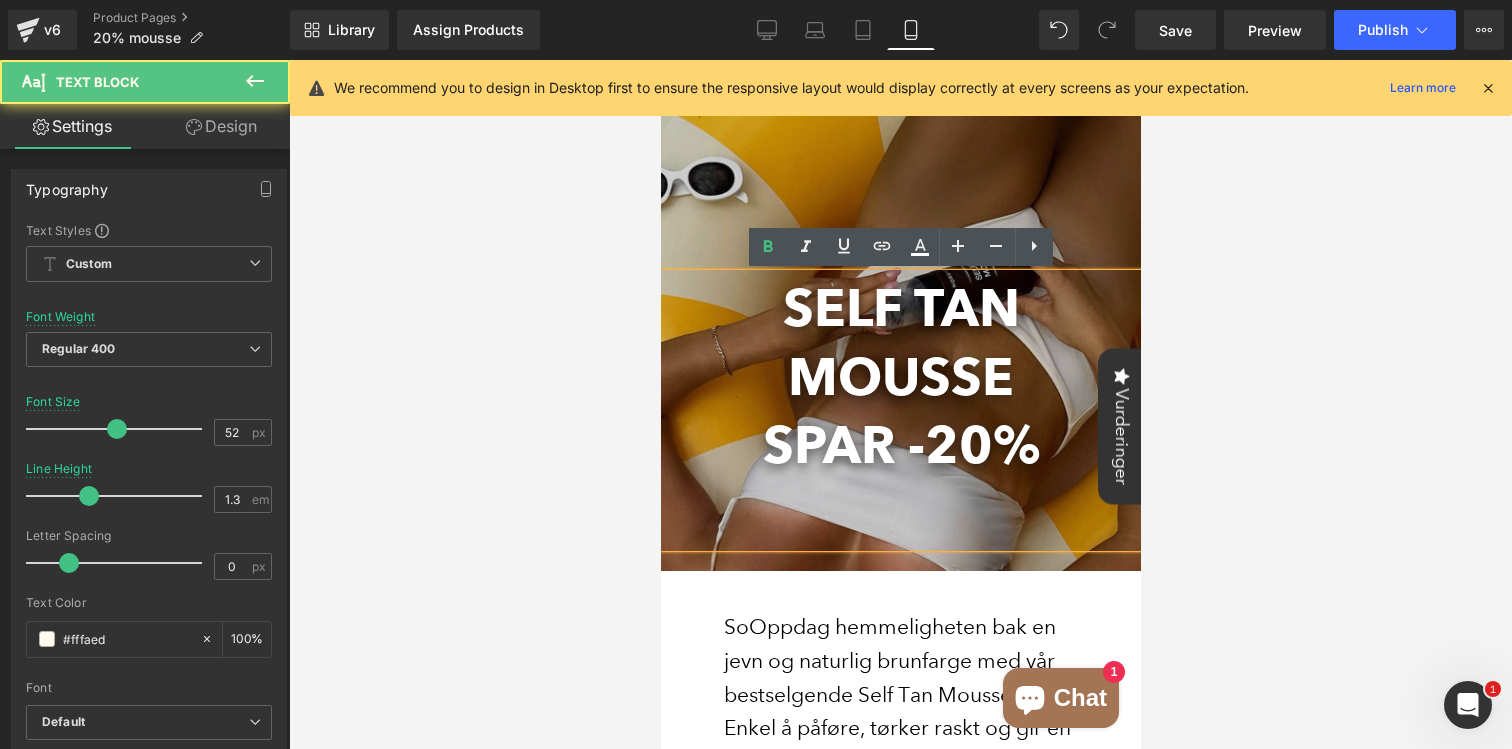 click on "MOUSSE" at bounding box center (900, 376) 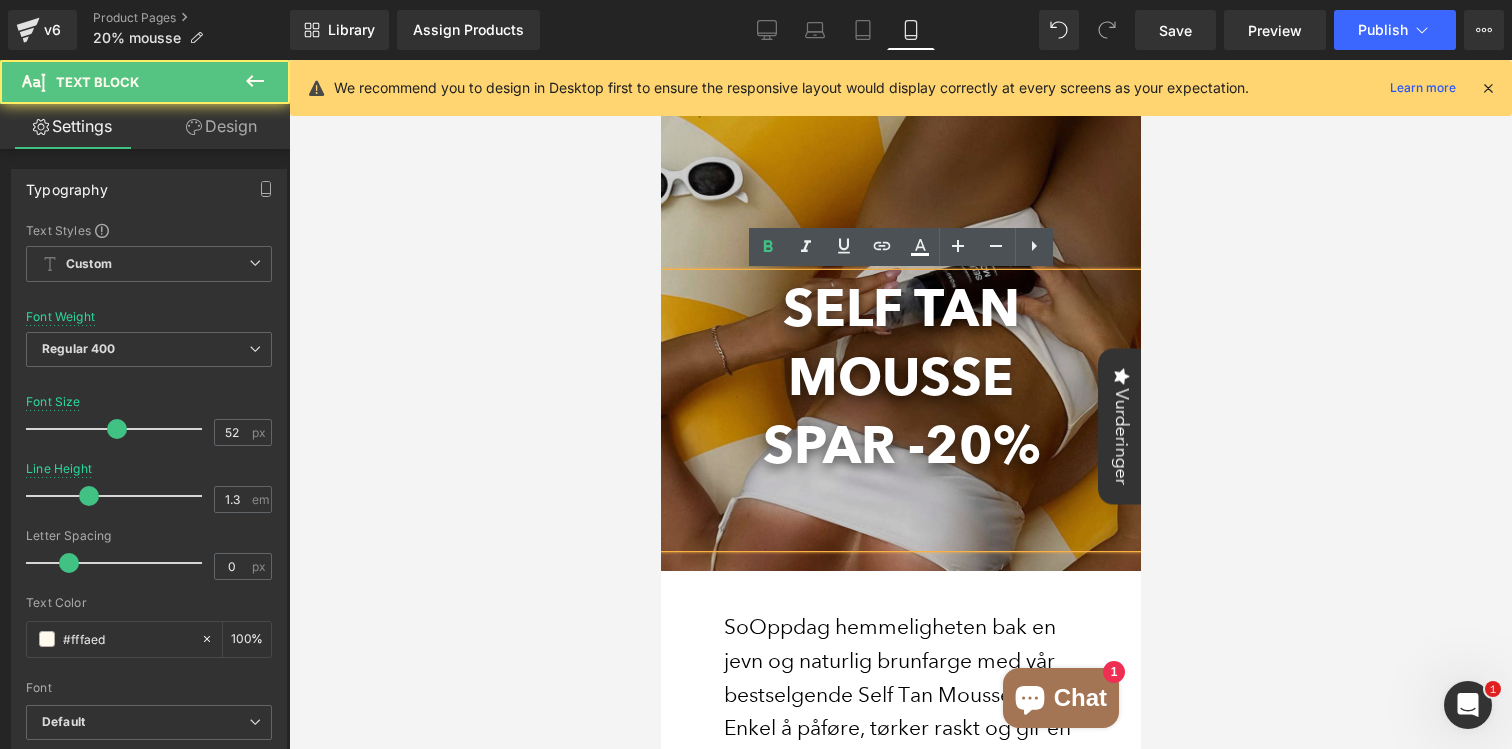 click on "SPAR -20%" at bounding box center [900, 445] 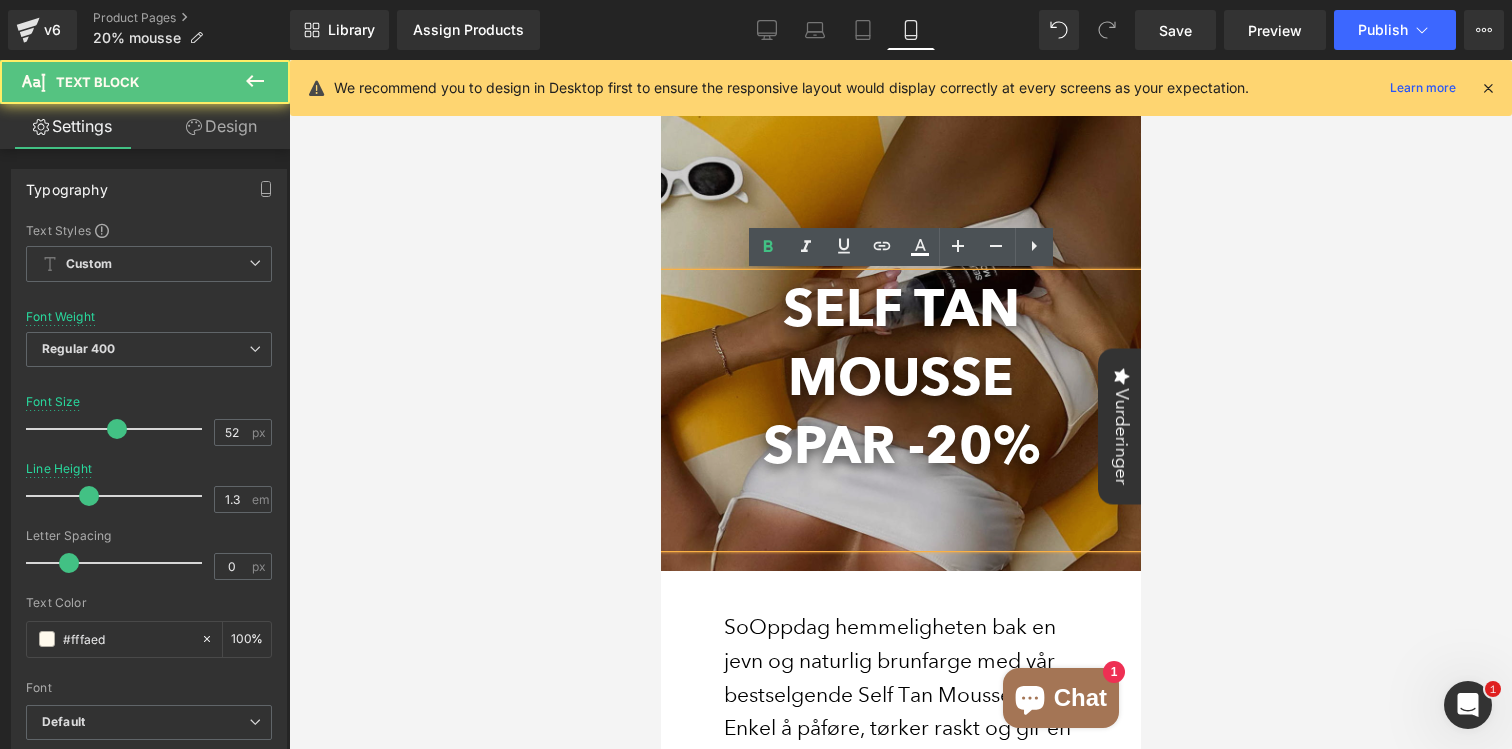type 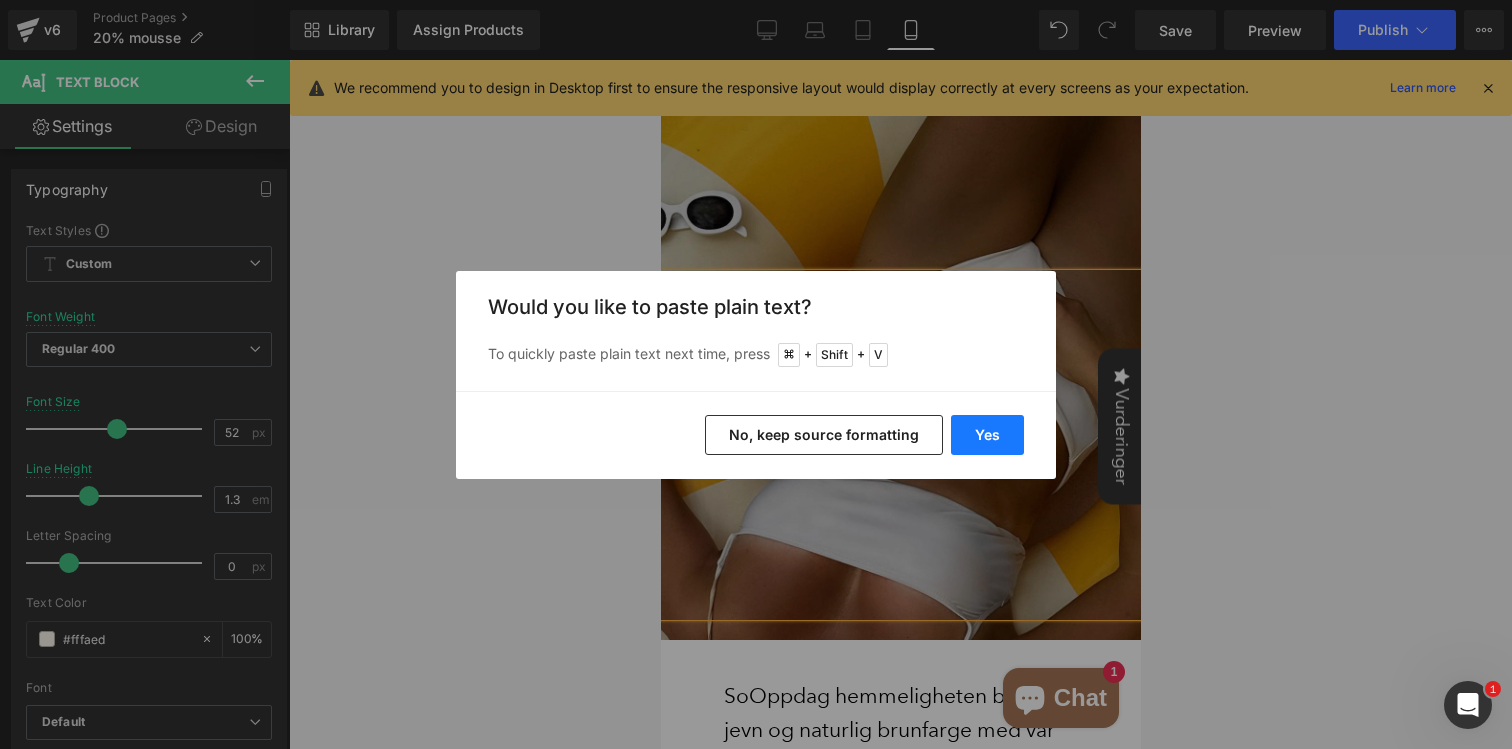 click on "Yes" at bounding box center (987, 435) 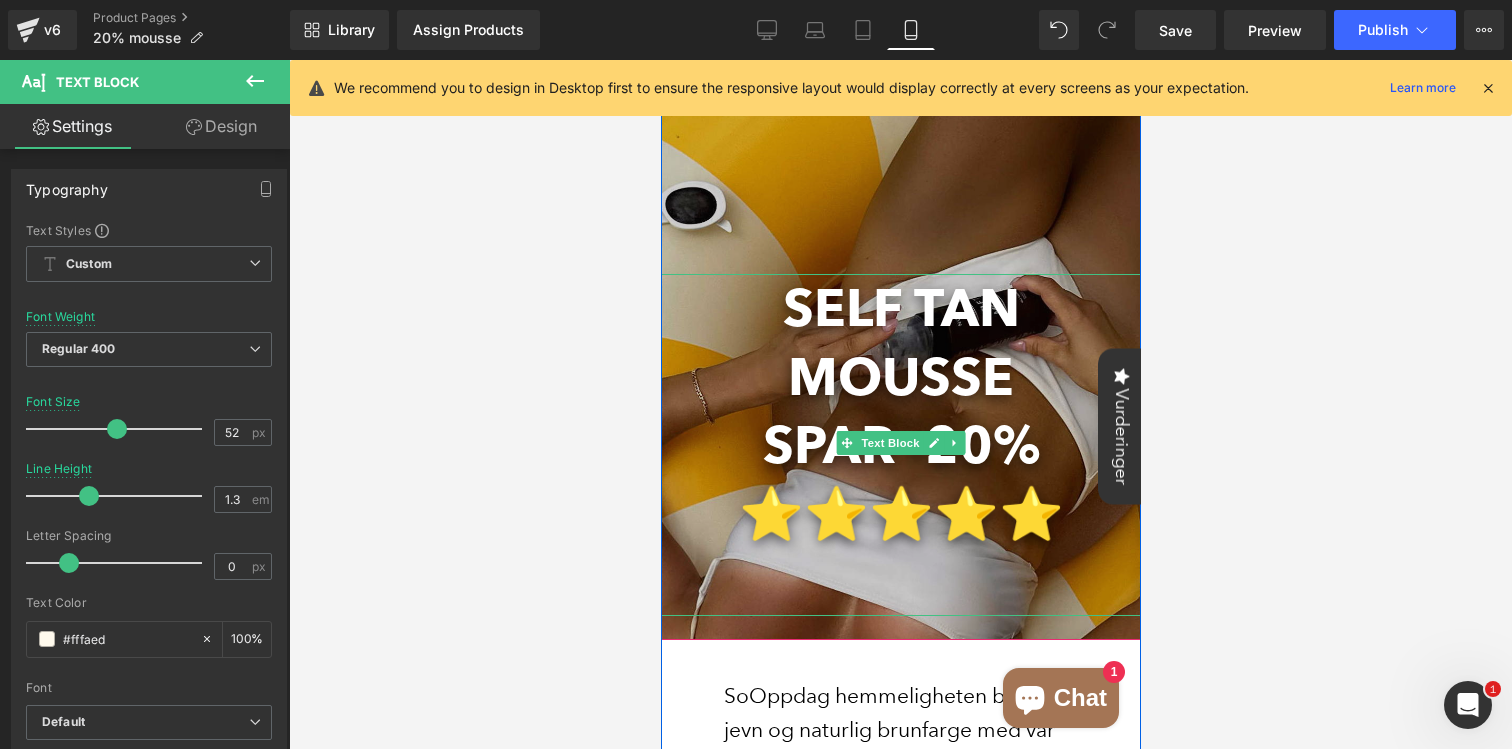 click on "⭐⭐⭐⭐⭐" at bounding box center (900, 513) 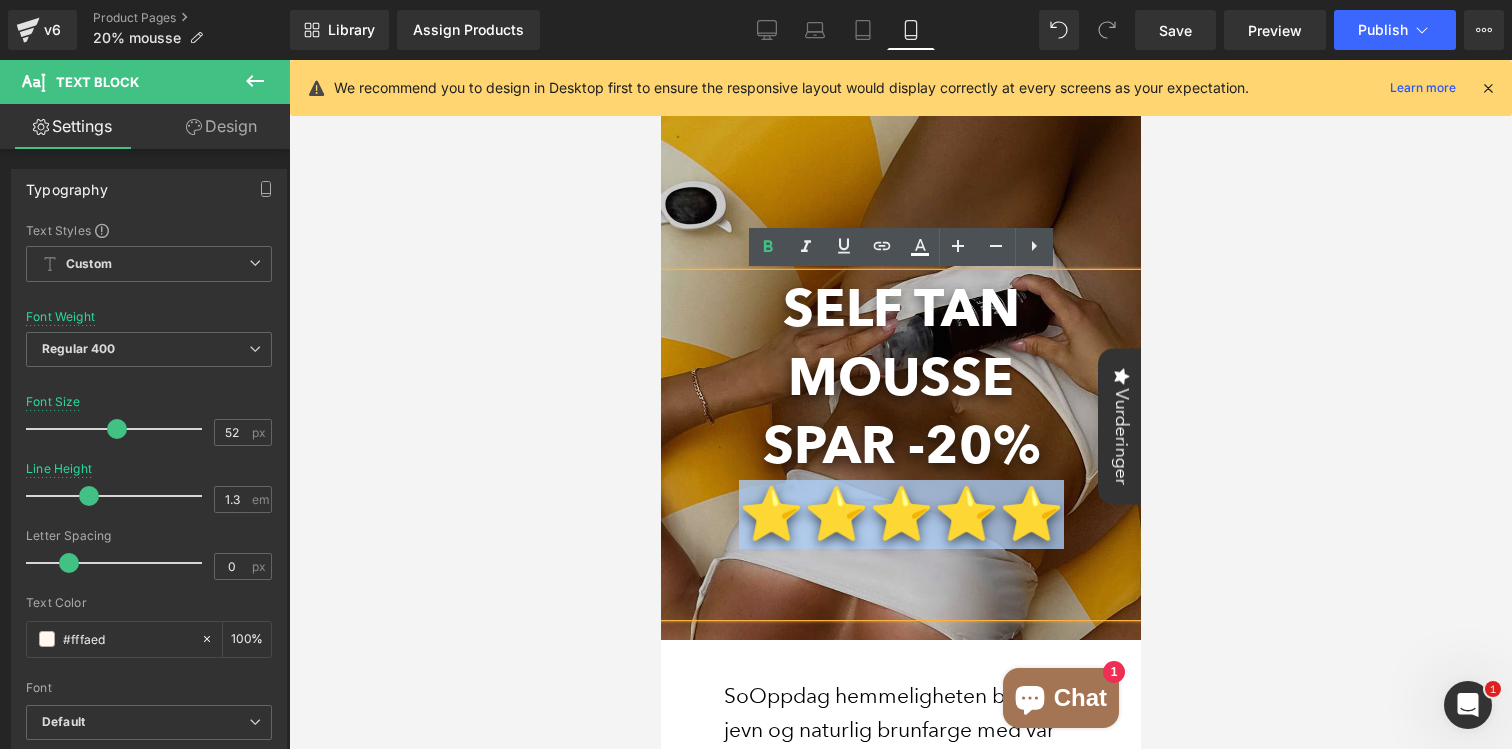 drag, startPoint x: 1049, startPoint y: 502, endPoint x: 768, endPoint y: 509, distance: 281.0872 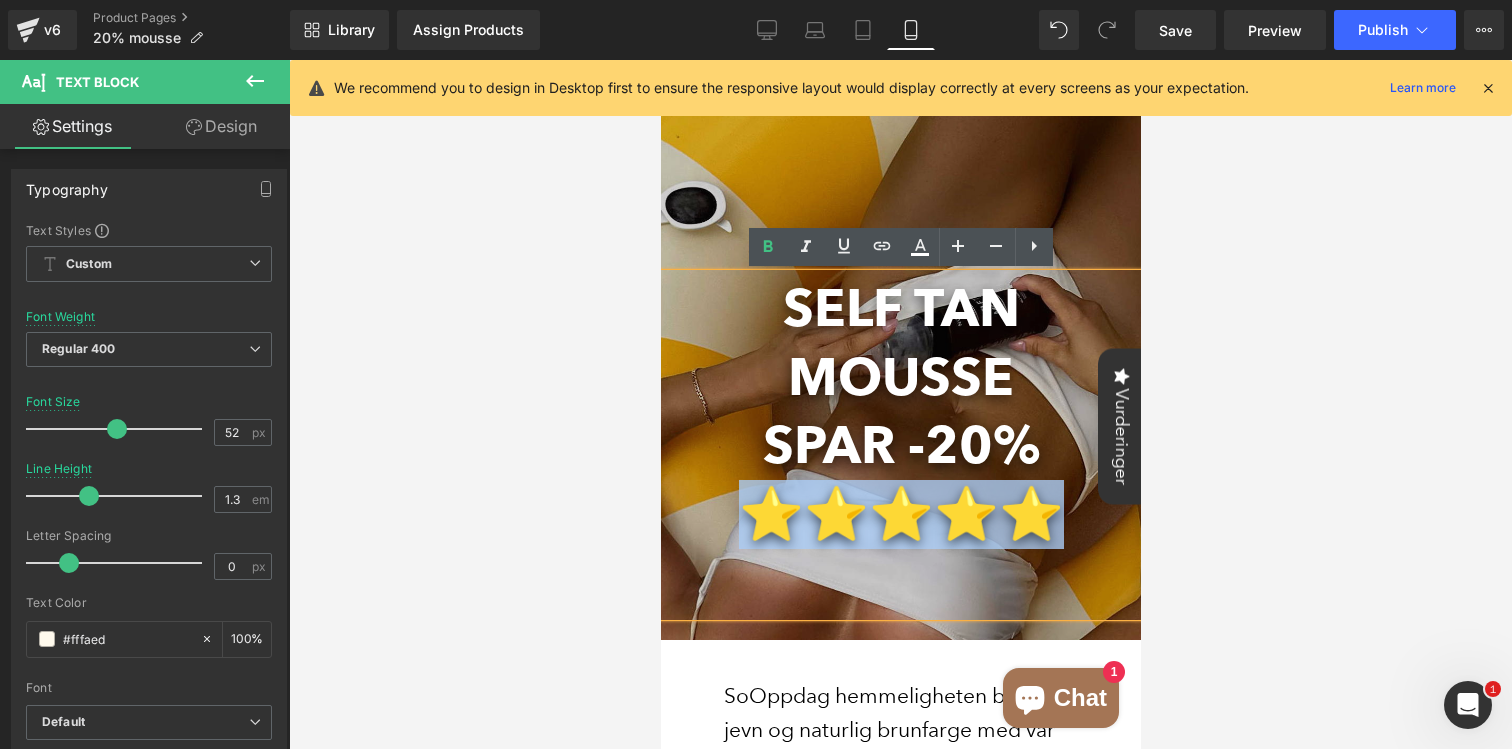 click on "⭐⭐⭐⭐⭐" at bounding box center [900, 514] 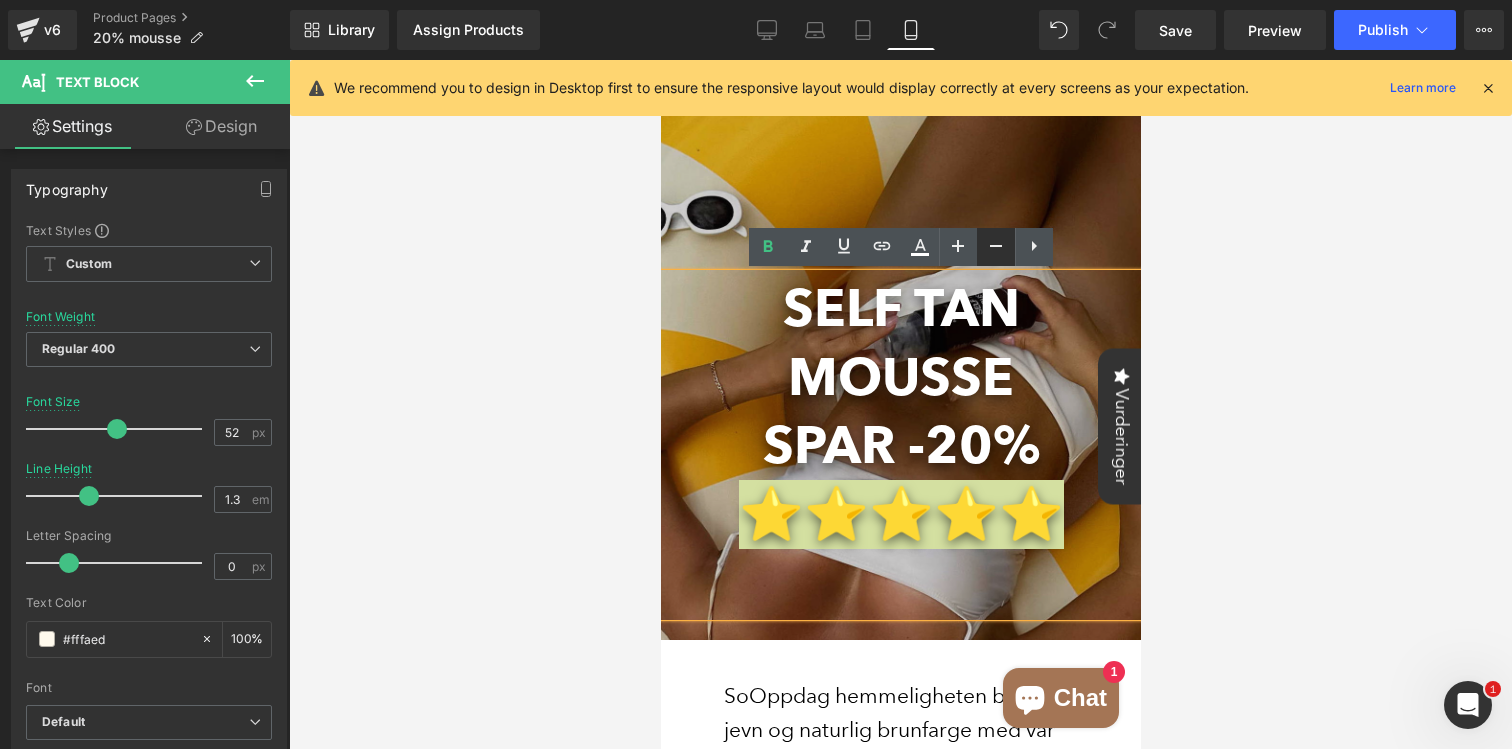 click 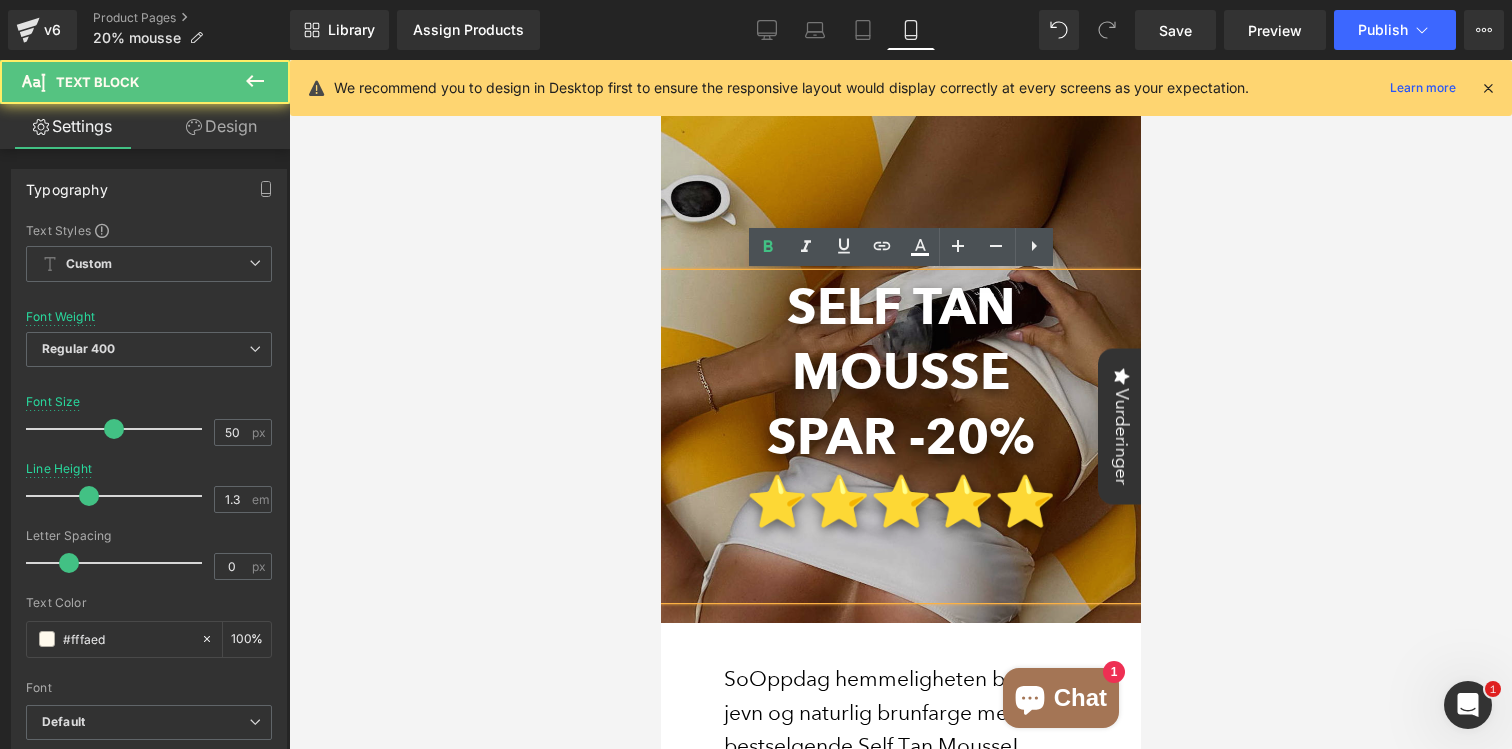 click on "SPAR -20%" at bounding box center [900, 436] 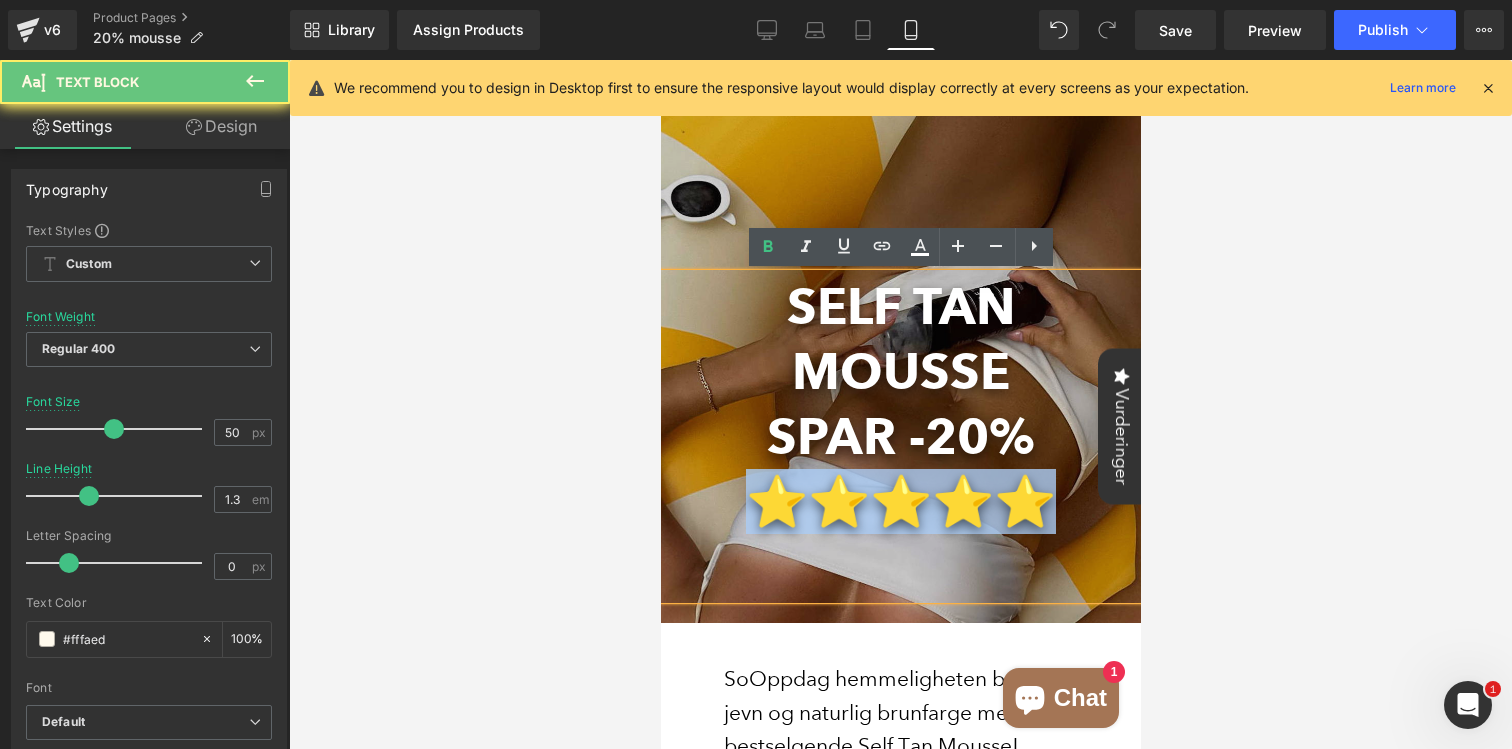 drag, startPoint x: 1000, startPoint y: 498, endPoint x: 778, endPoint y: 504, distance: 222.08107 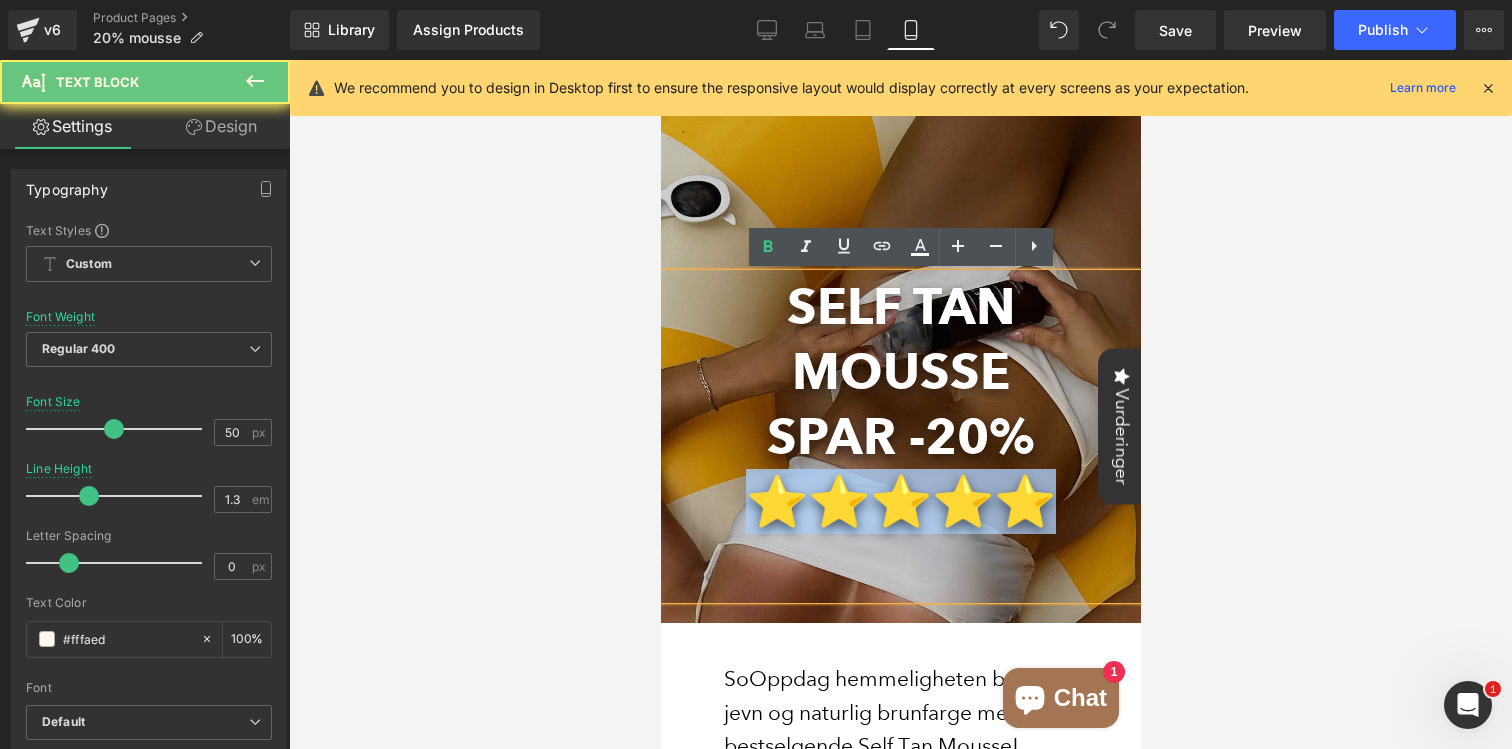 click on "⭐⭐⭐⭐⭐" at bounding box center (900, 501) 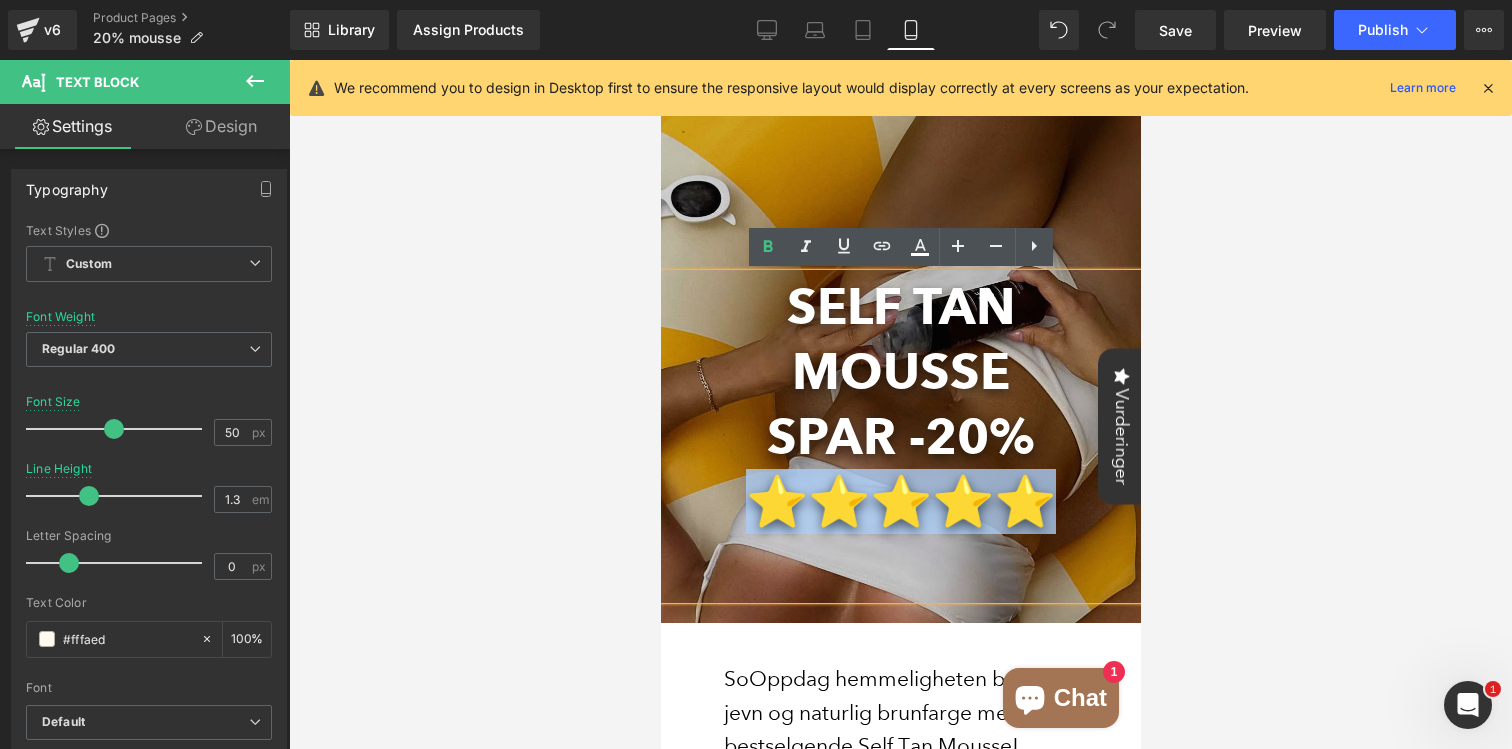 copy on "⭐⭐⭐⭐⭐" 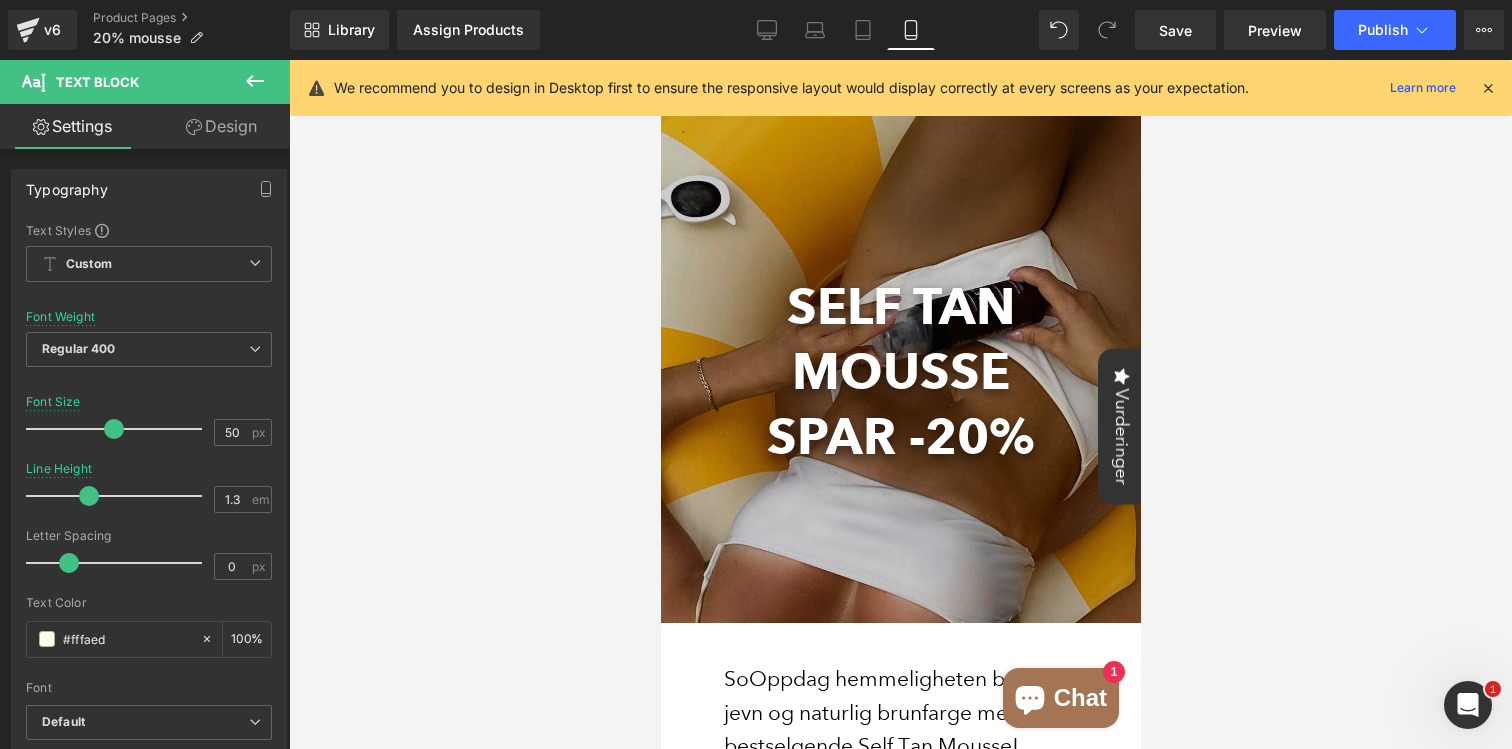click 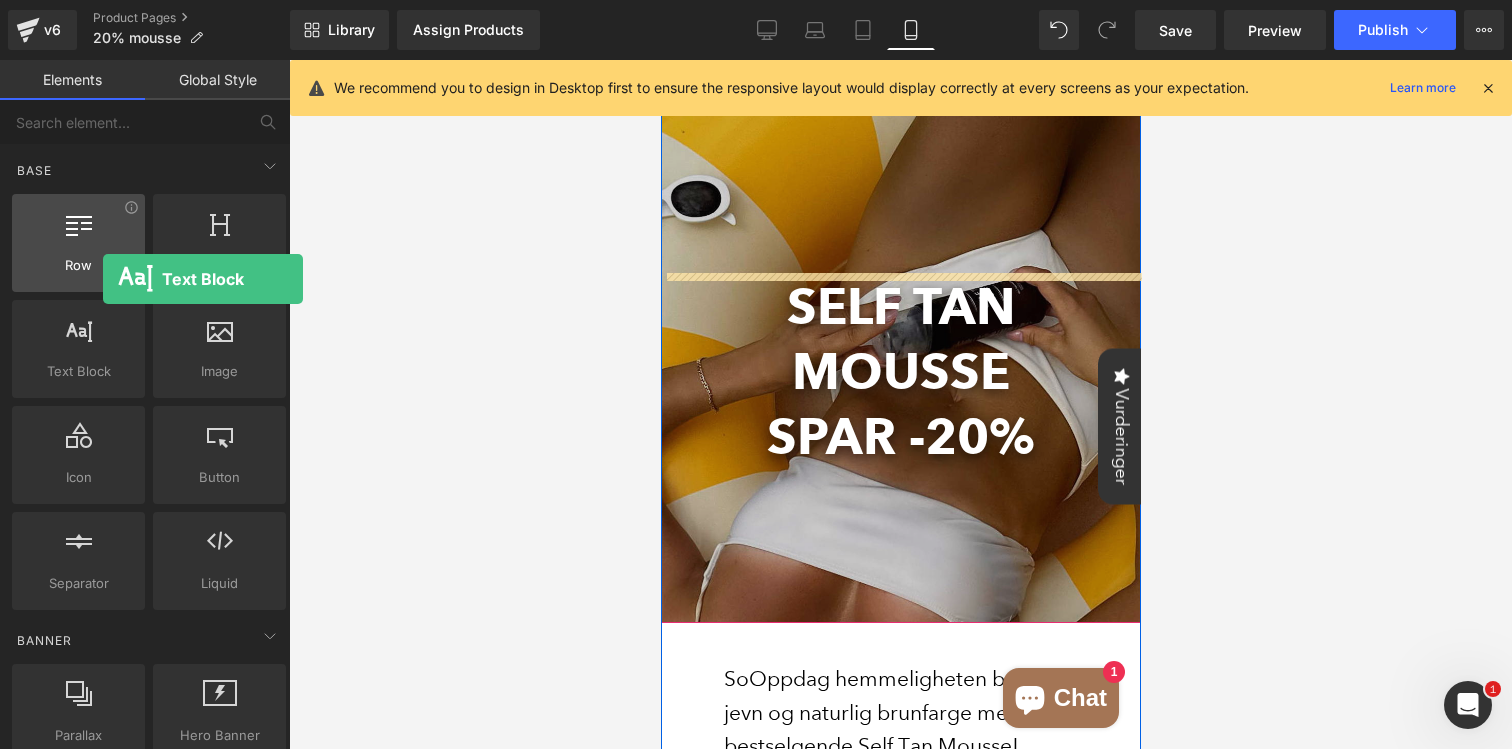 drag, startPoint x: 106, startPoint y: 360, endPoint x: 78, endPoint y: 270, distance: 94.254974 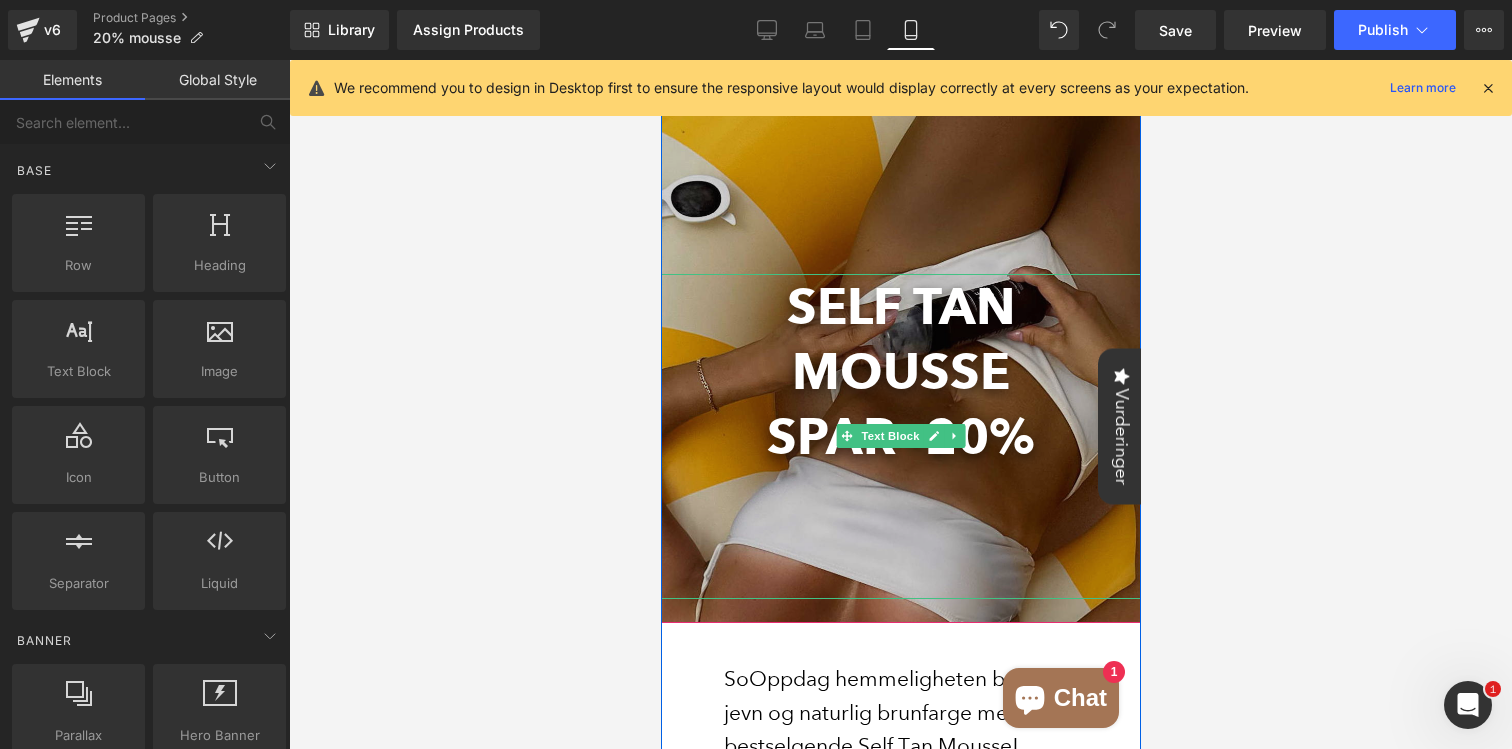 click on "MOUSSE" at bounding box center (900, 371) 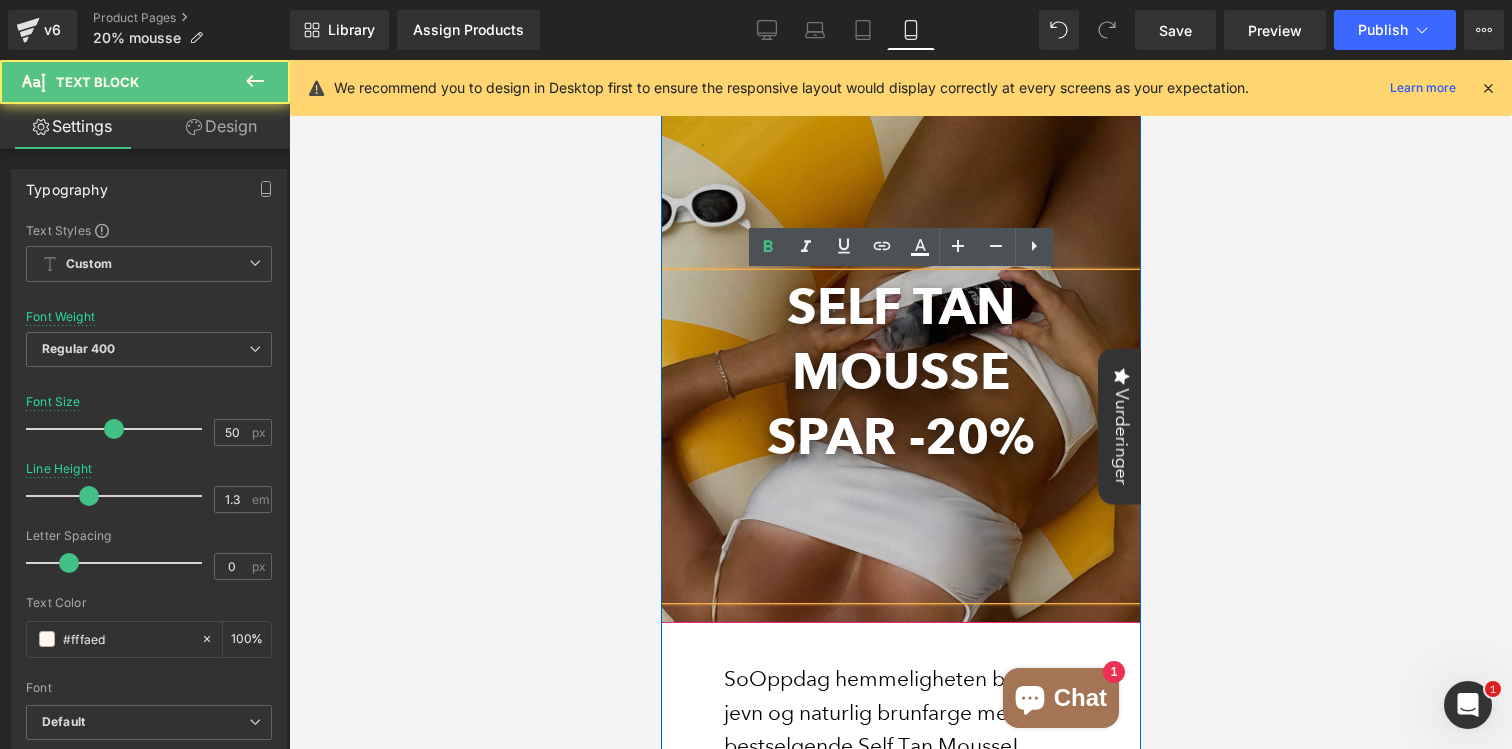 click at bounding box center (900, 501) 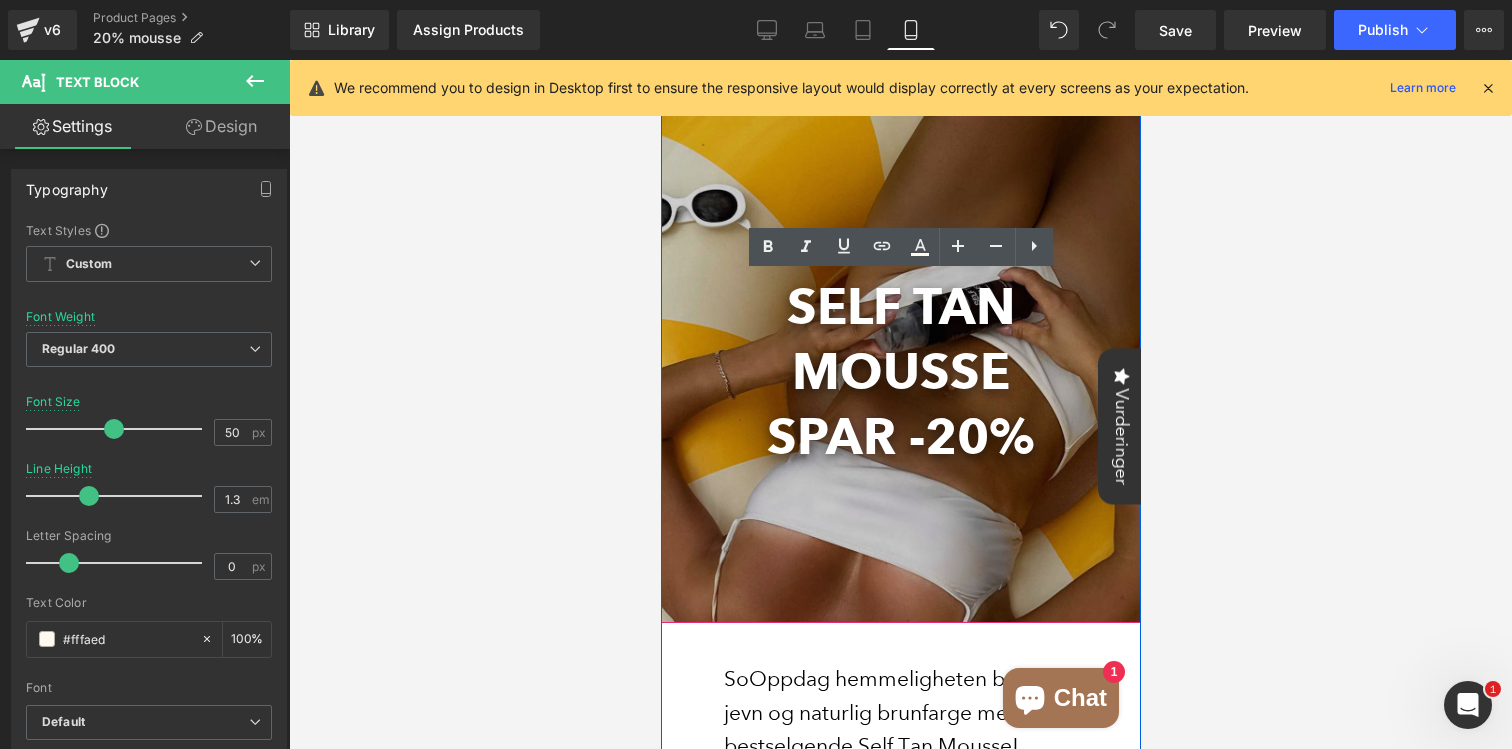 click 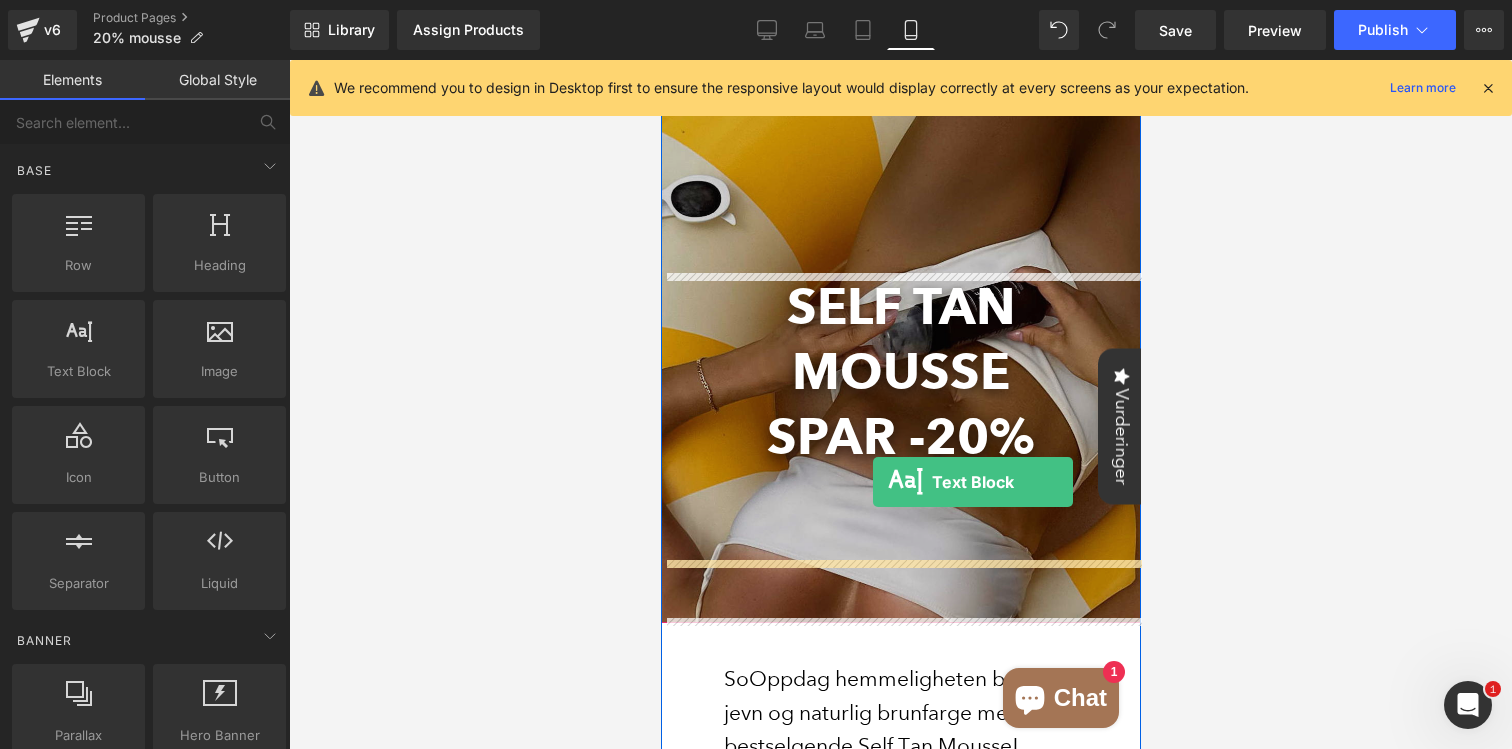 drag, startPoint x: 738, startPoint y: 422, endPoint x: 872, endPoint y: 481, distance: 146.4138 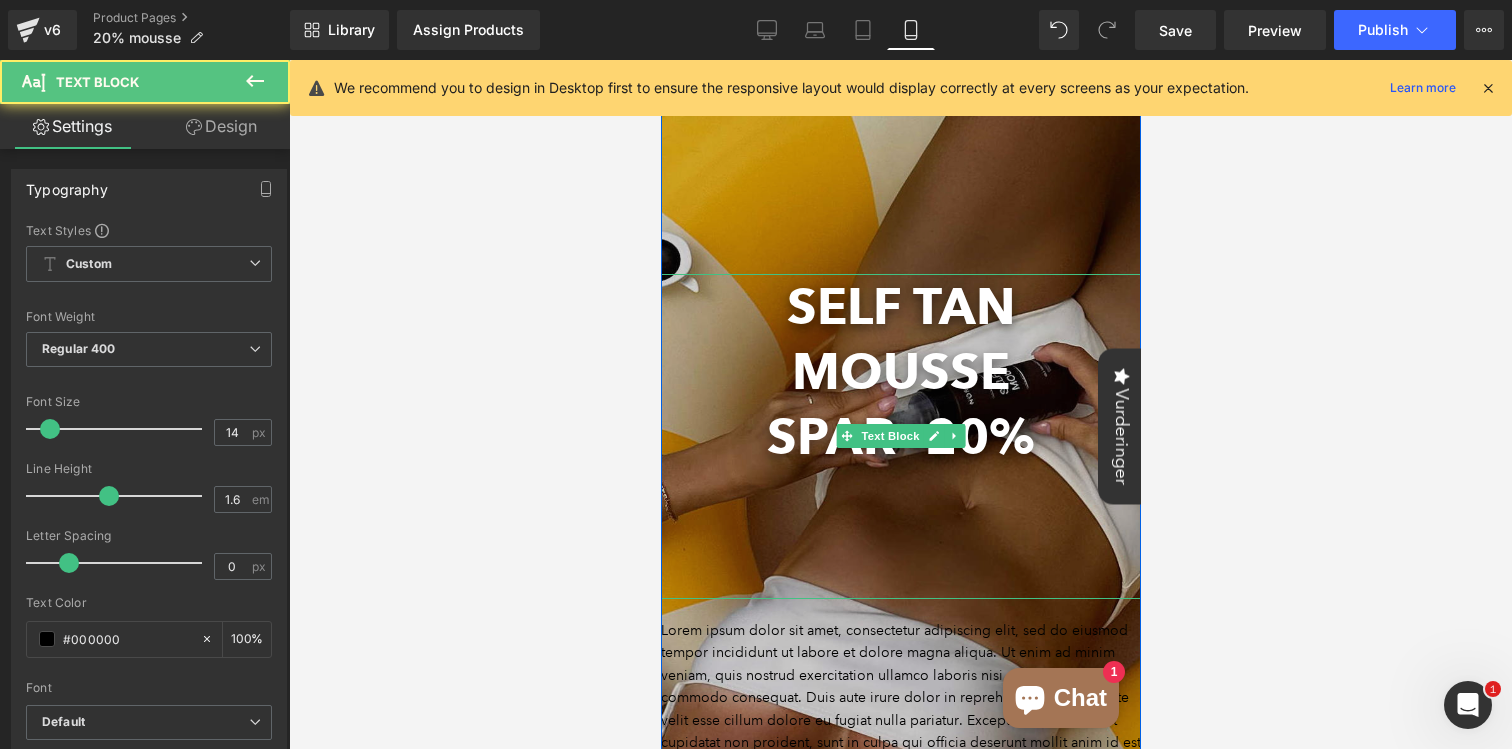 scroll, scrollTop: 271, scrollLeft: 0, axis: vertical 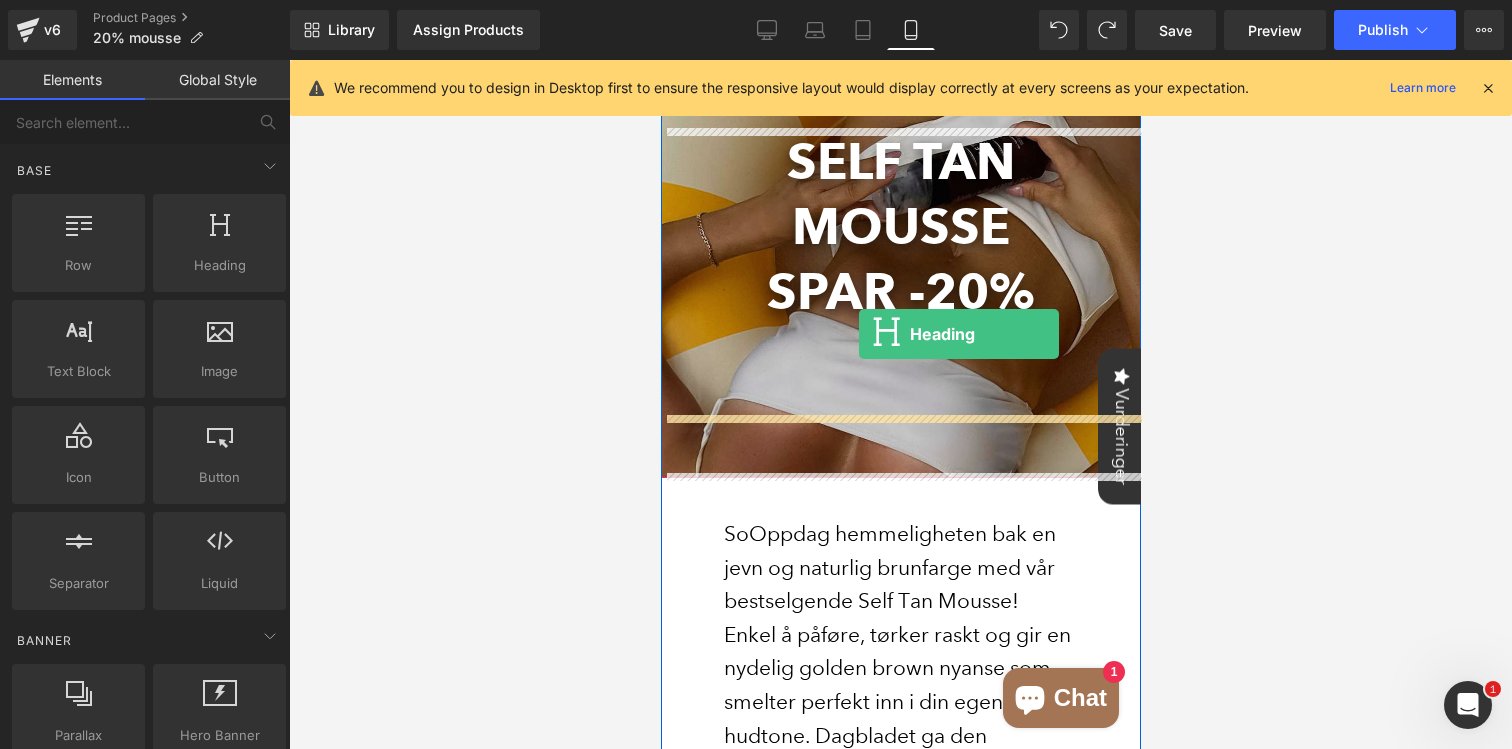 drag, startPoint x: 867, startPoint y: 316, endPoint x: 858, endPoint y: 334, distance: 20.12461 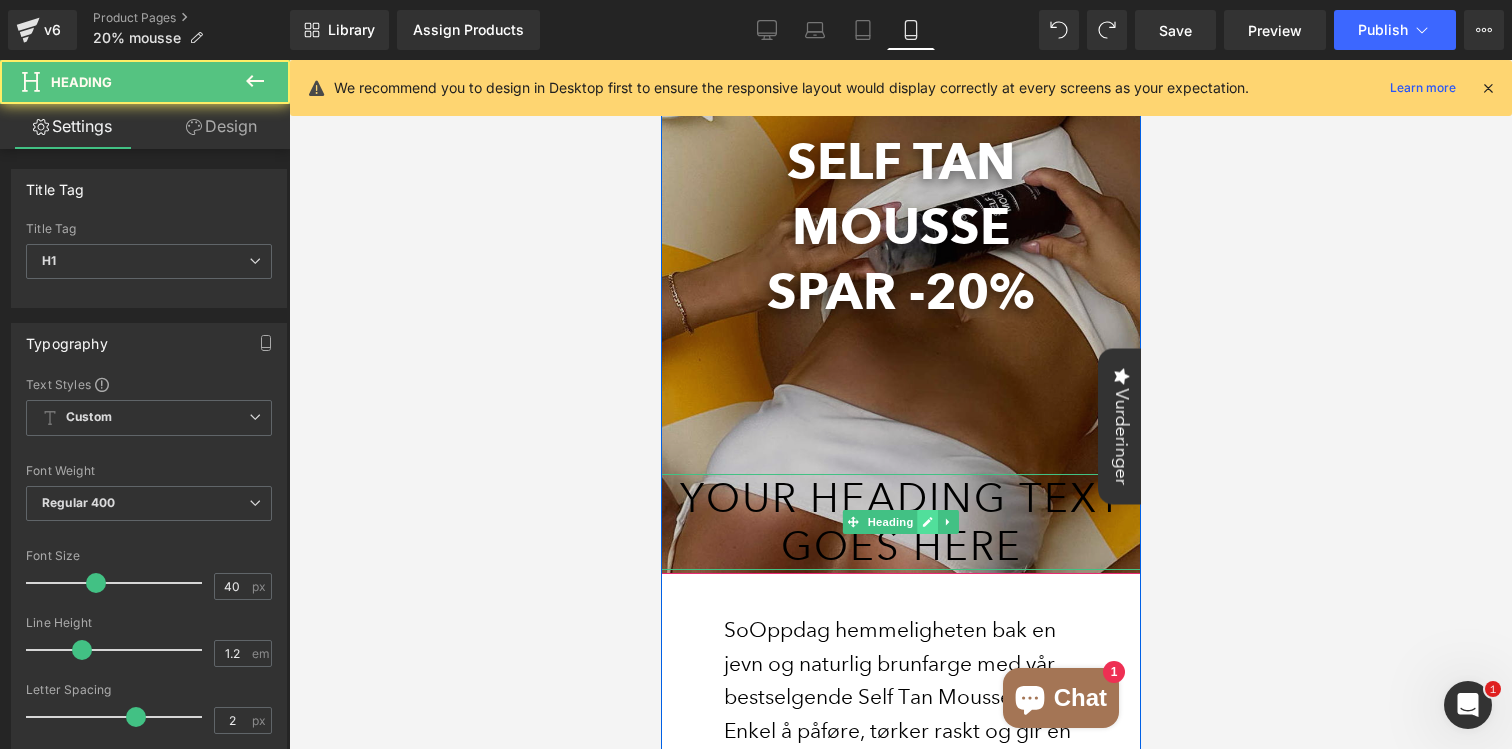 click 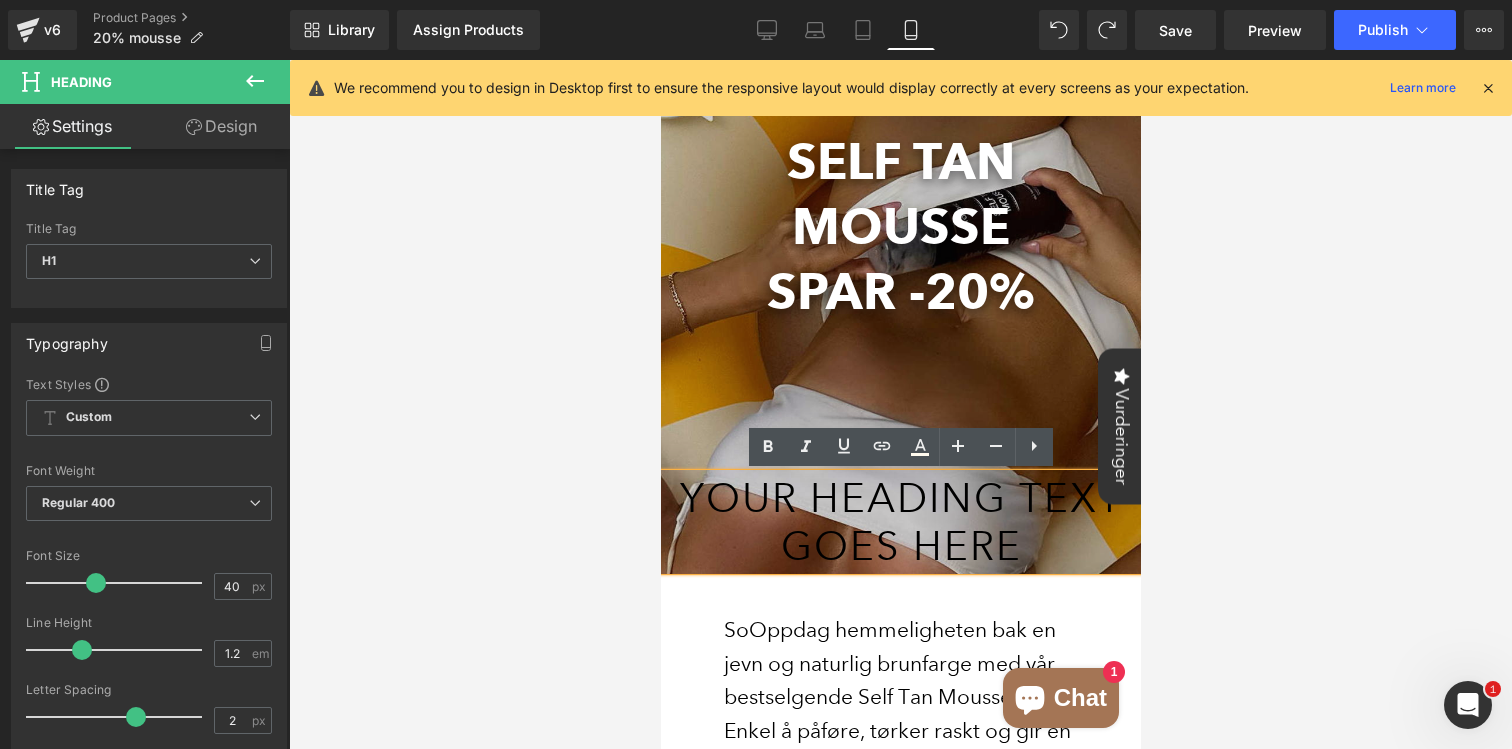 click on "Your heading text goes here" at bounding box center (900, 522) 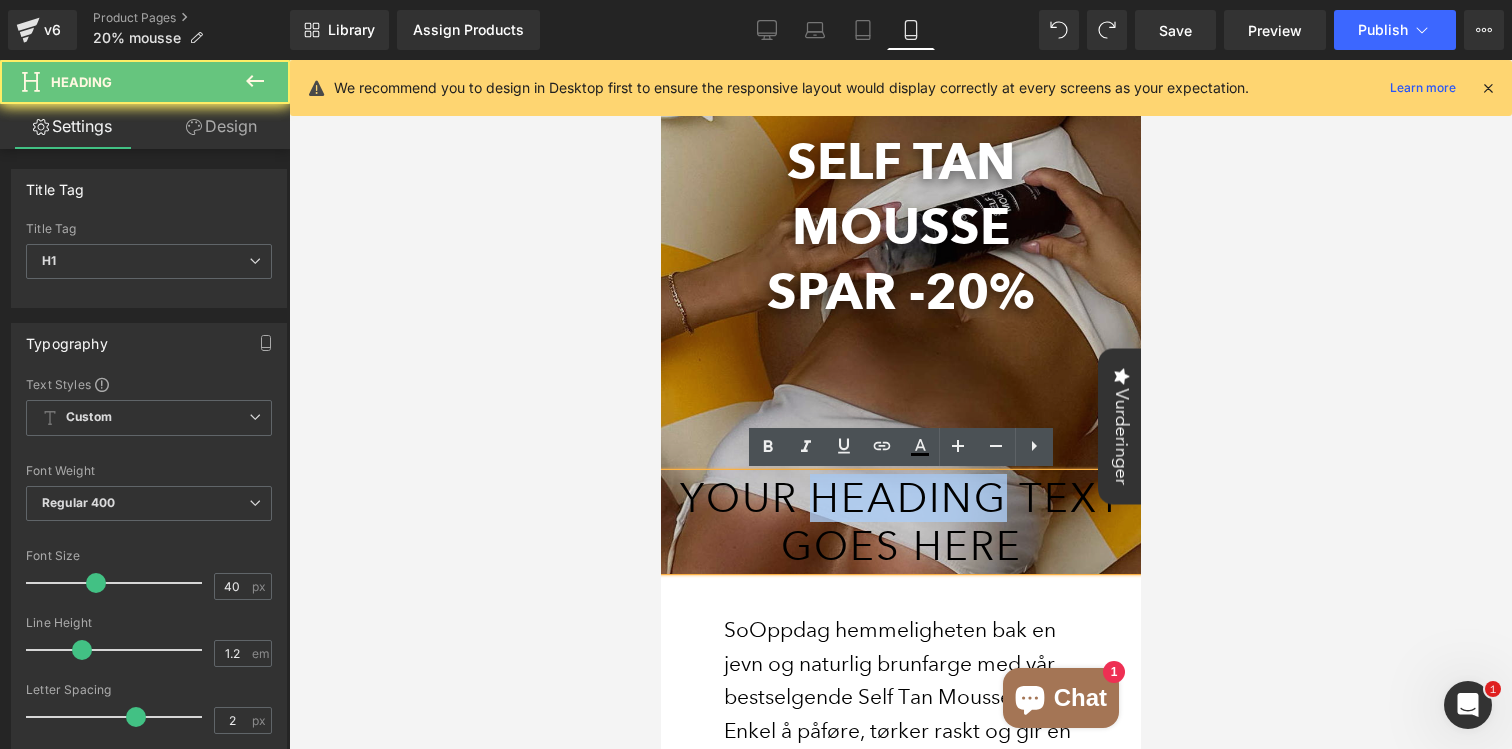 click on "Your heading text goes here" at bounding box center (900, 522) 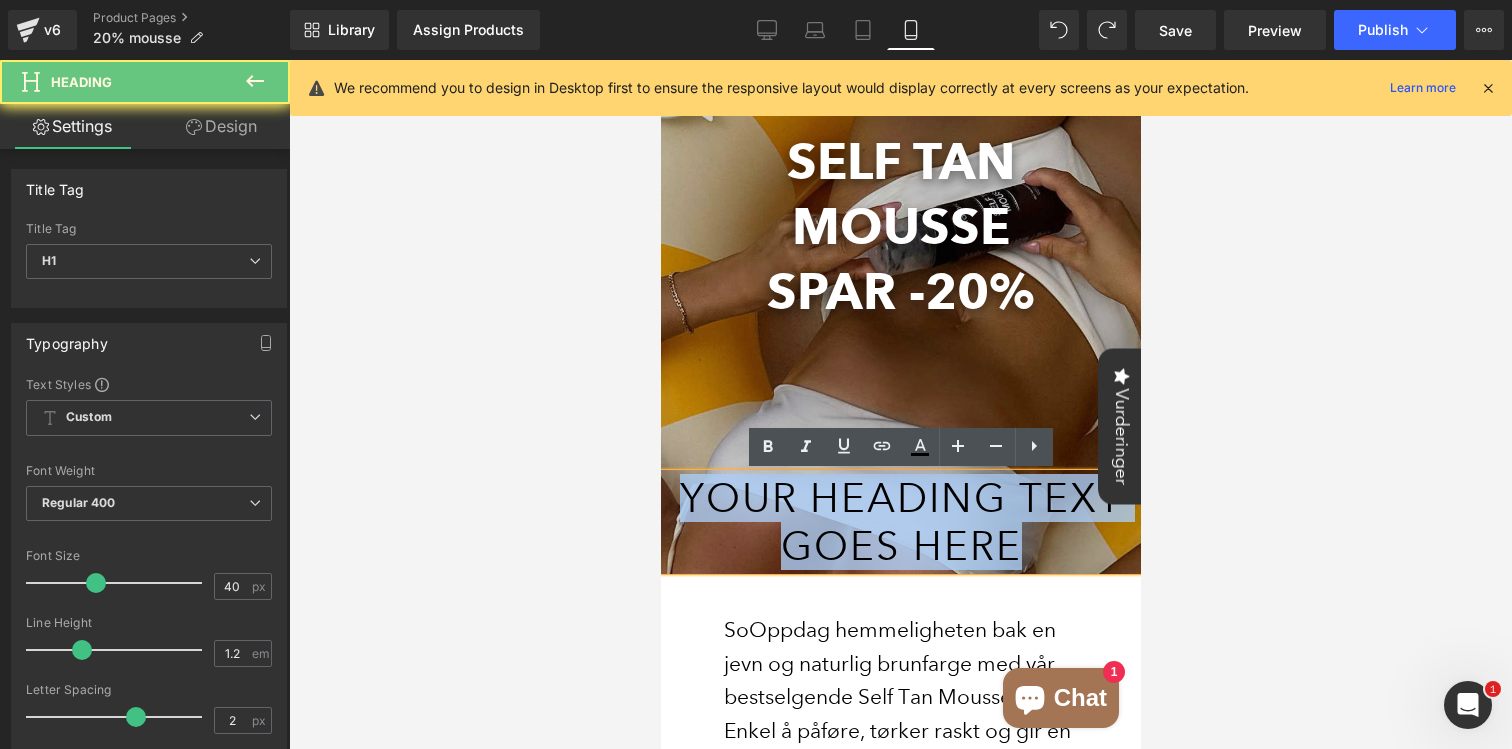 click on "Your heading text goes here" at bounding box center [900, 522] 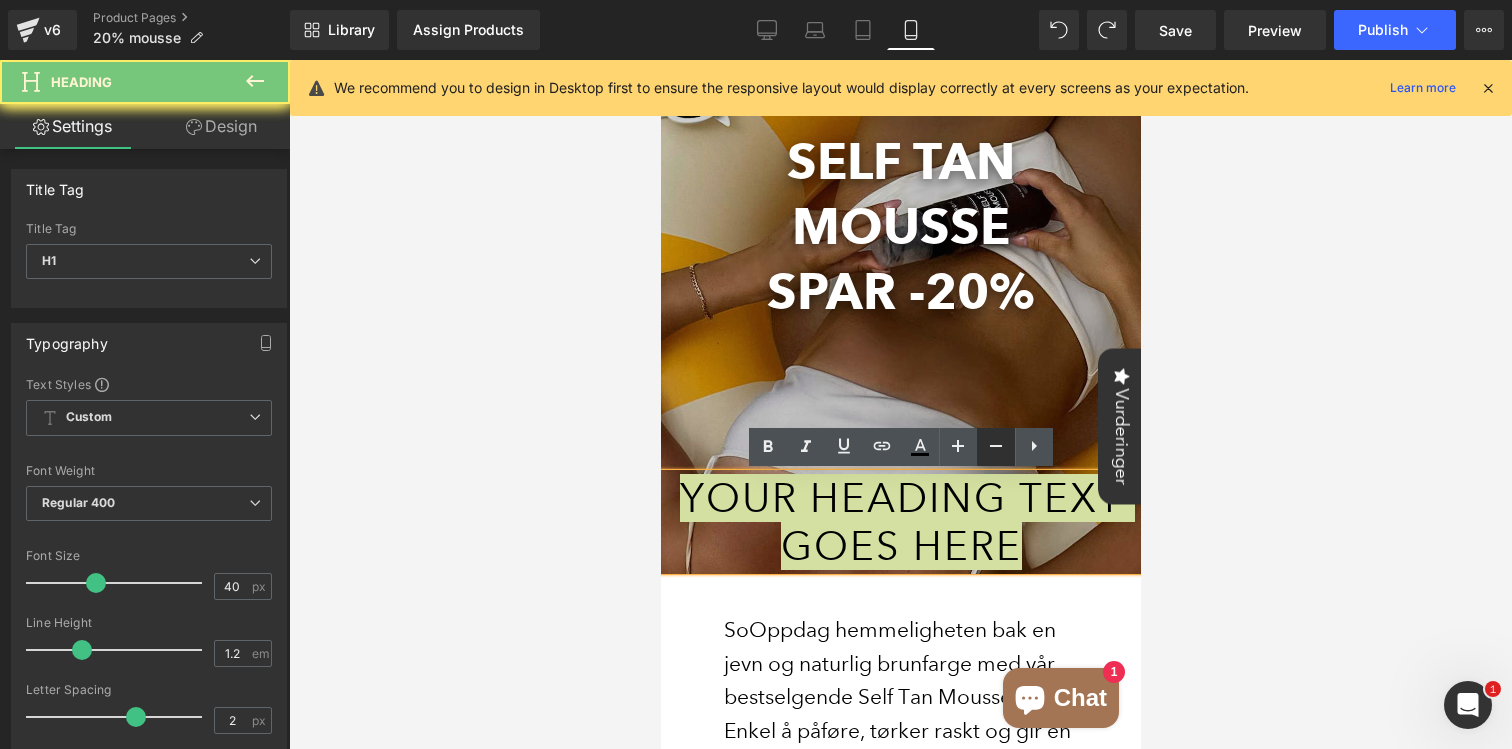 click 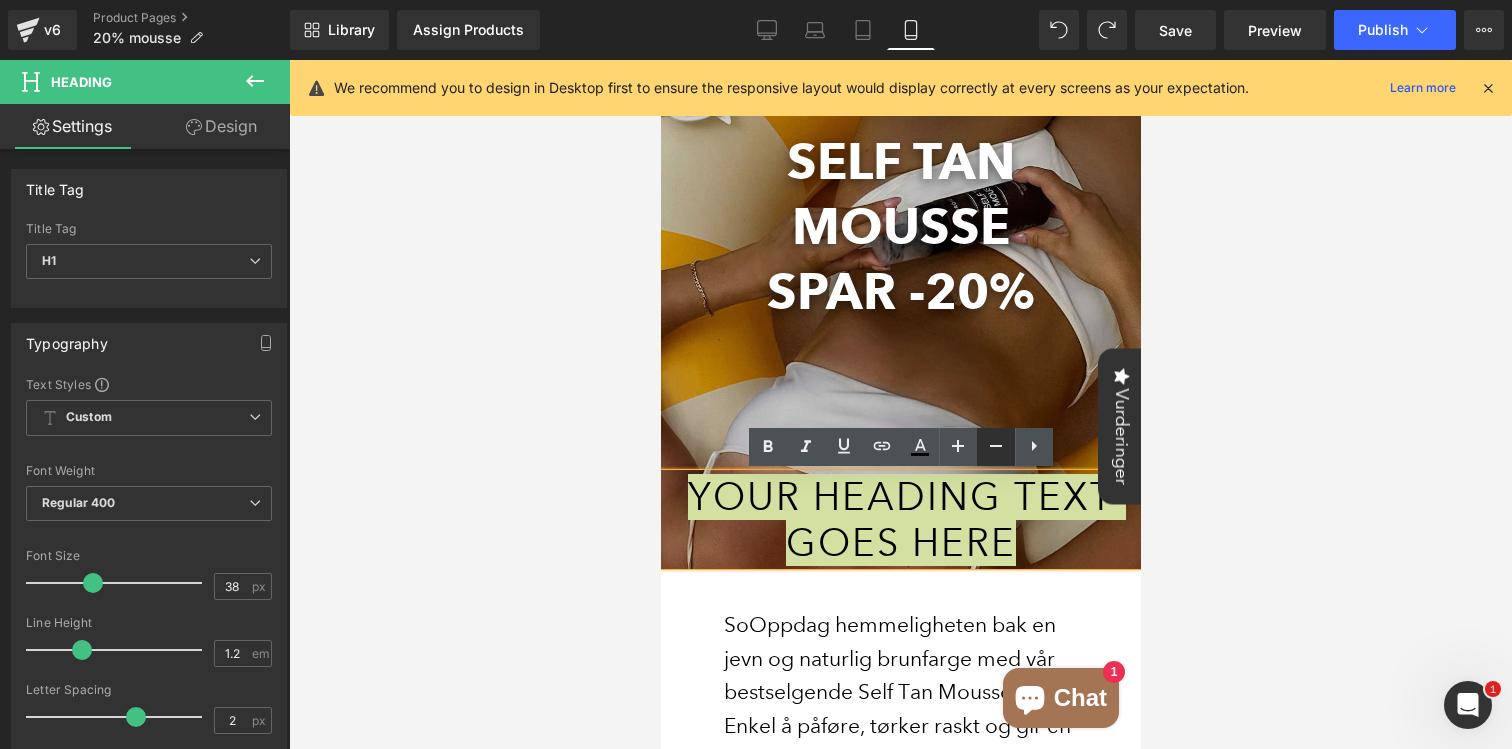 click 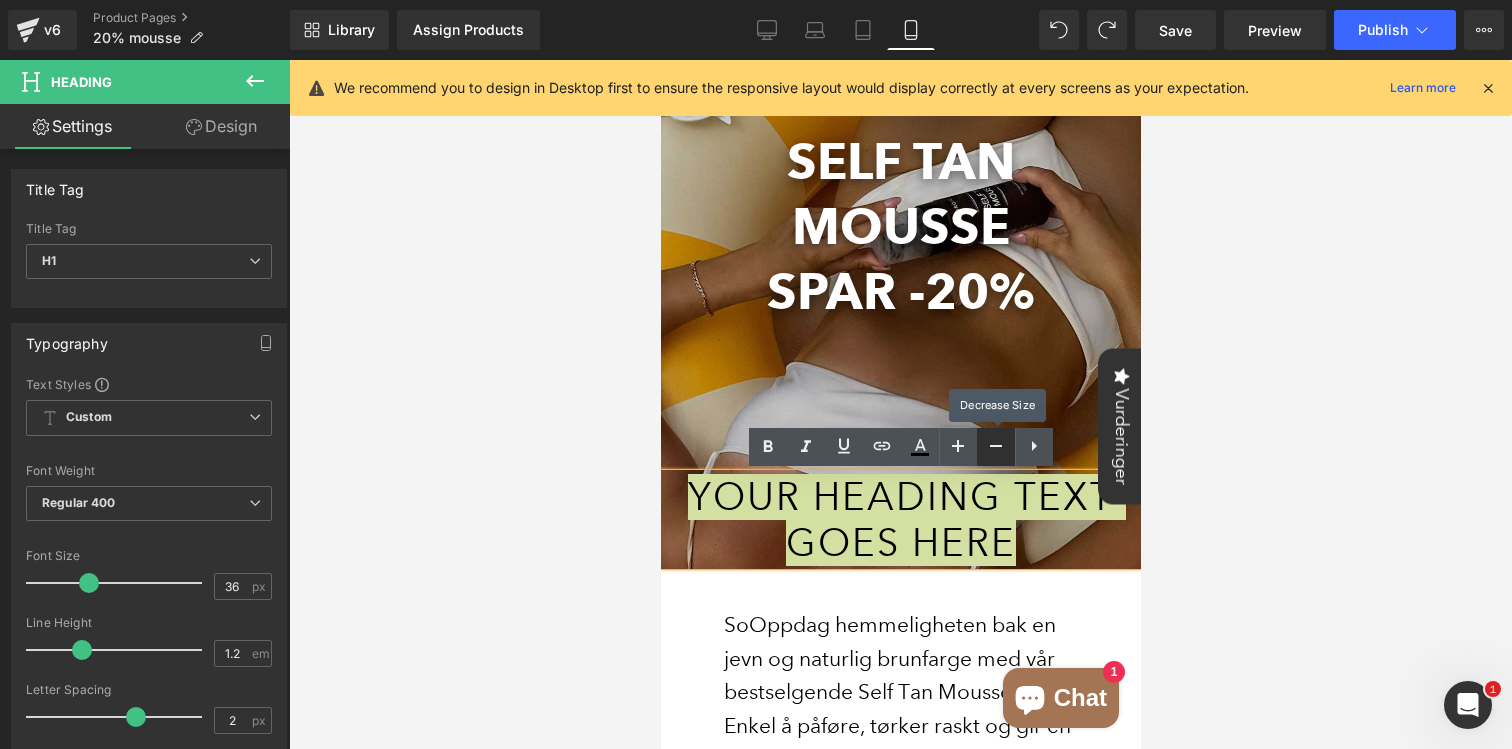 click 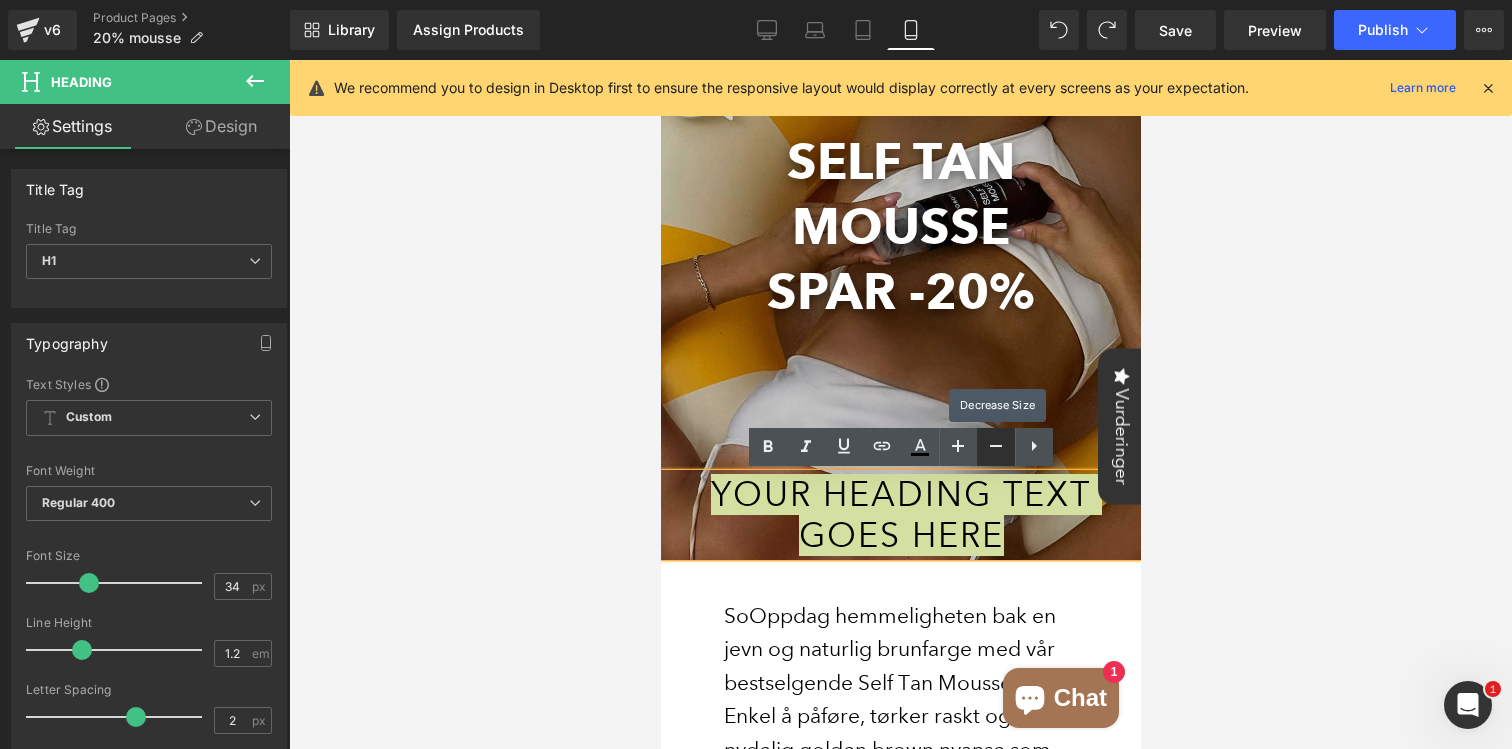 click 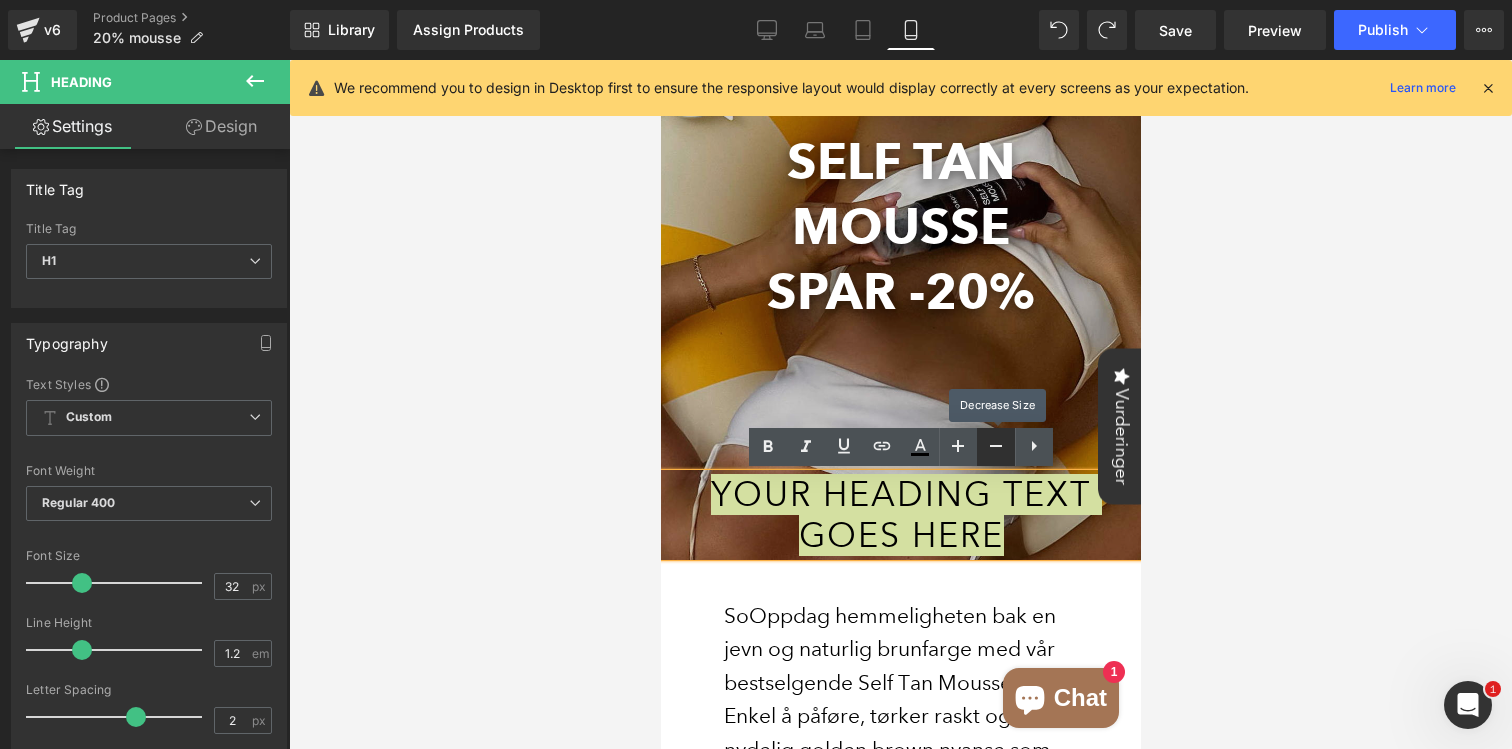 click 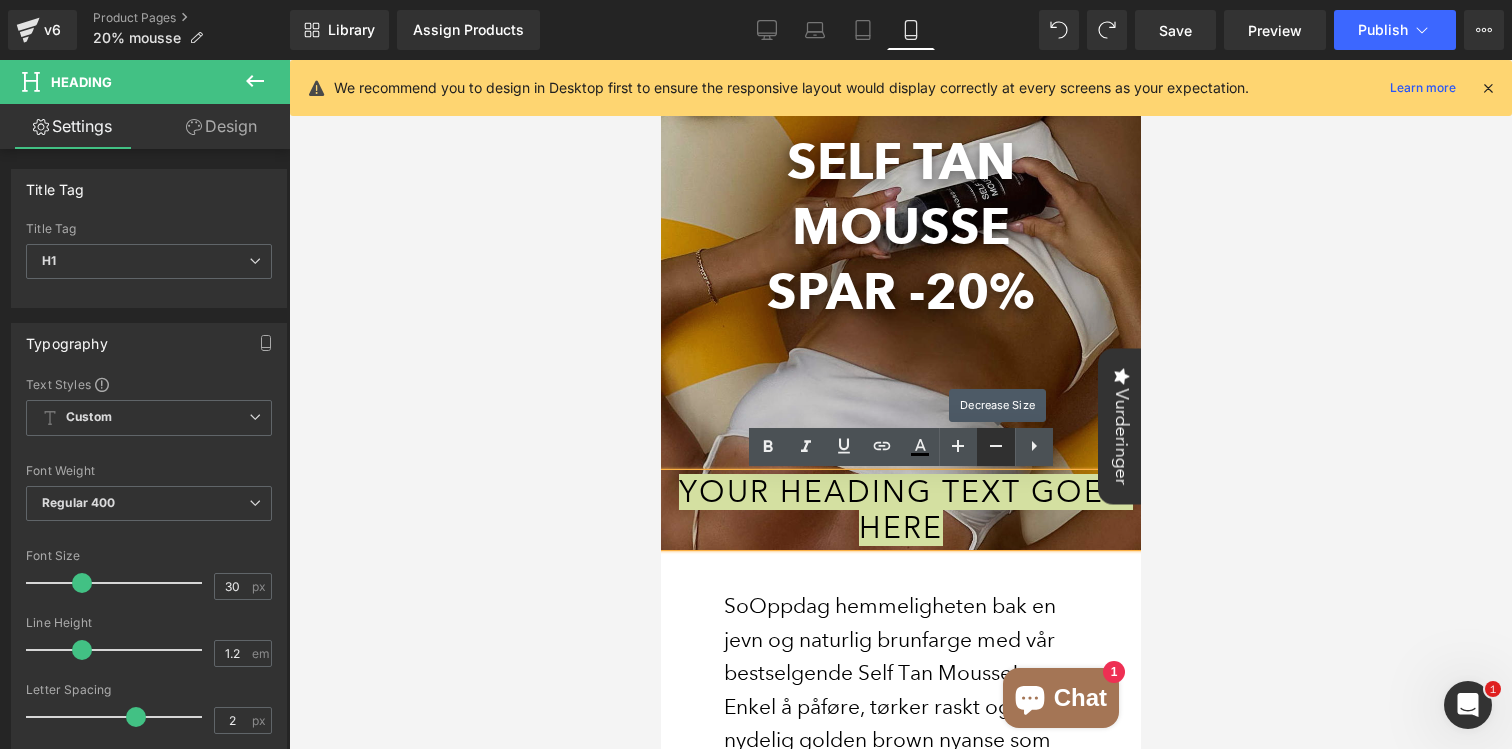 click 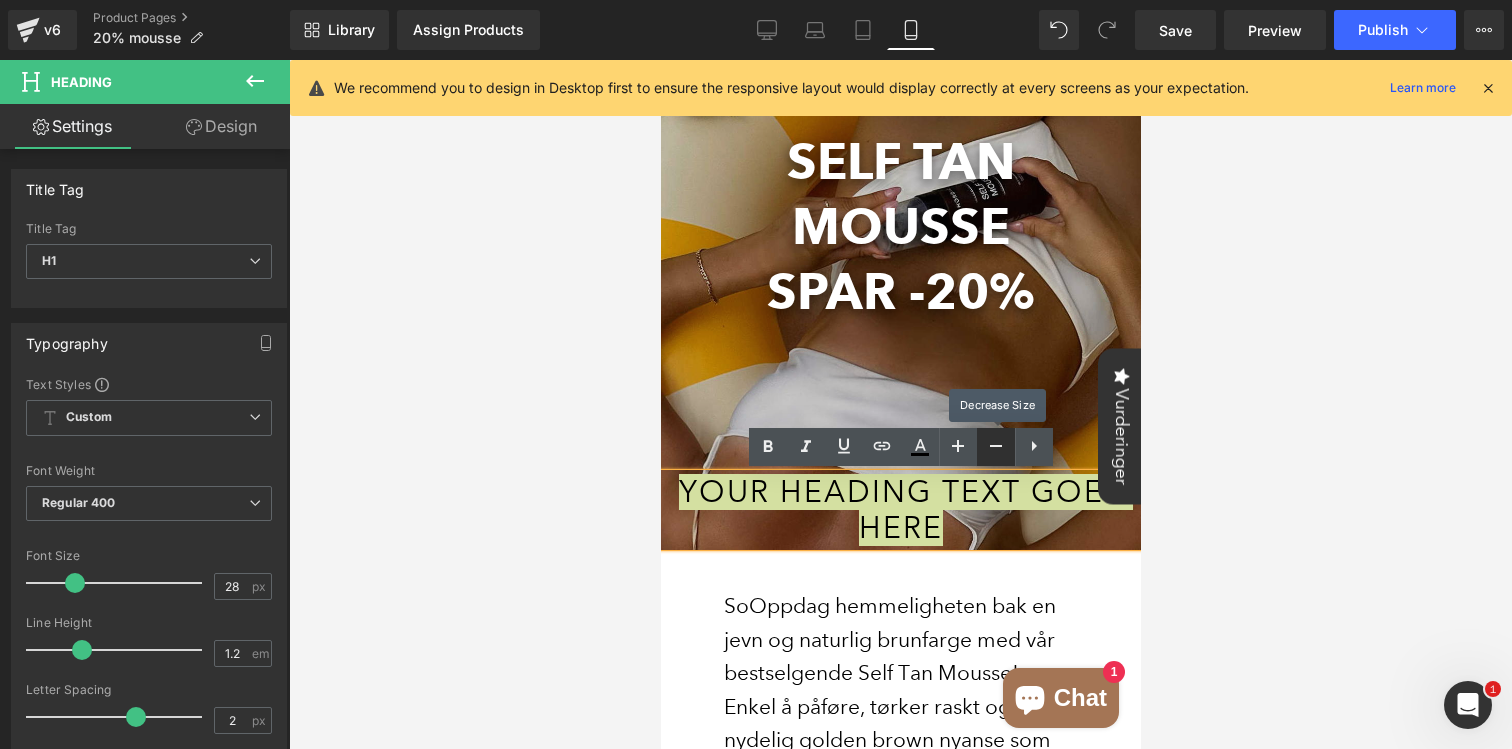 click 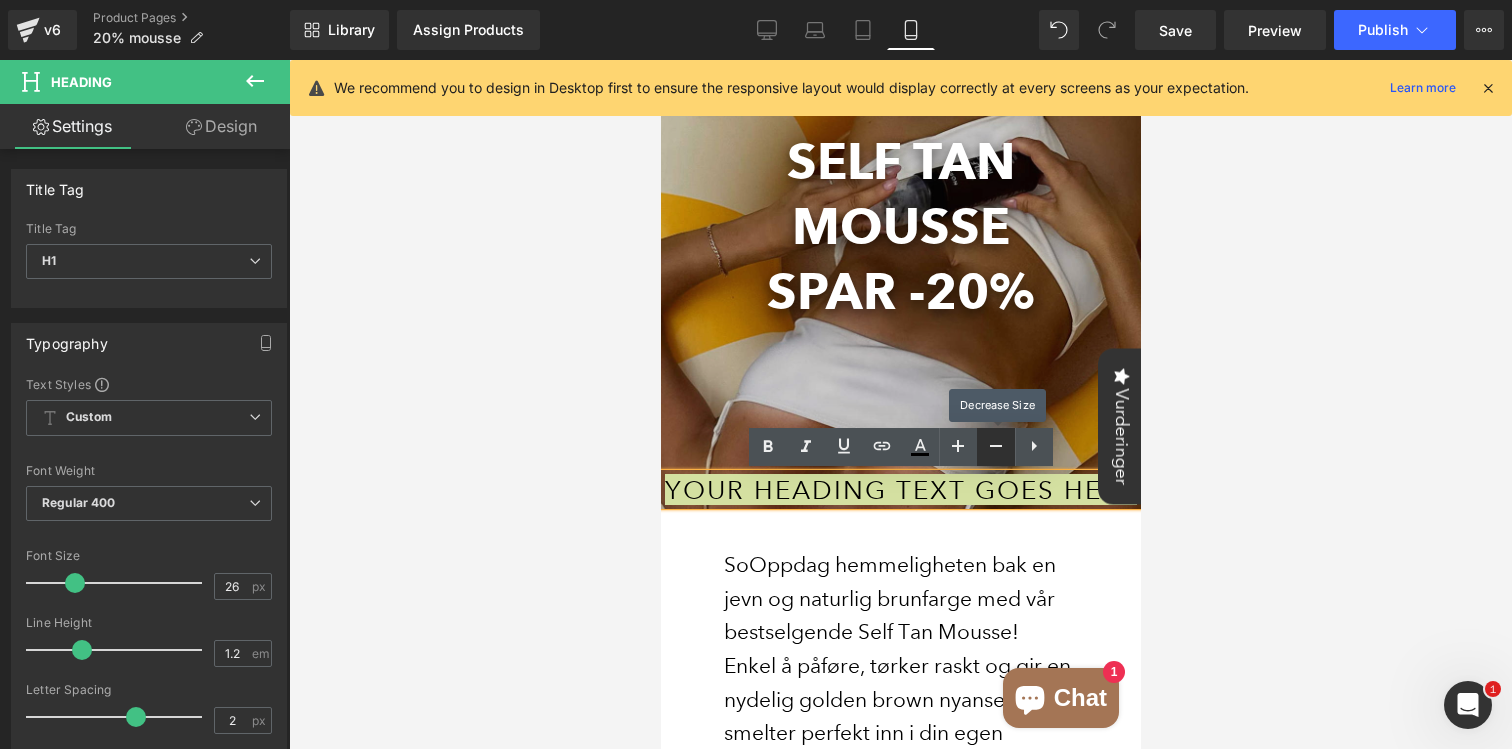 click 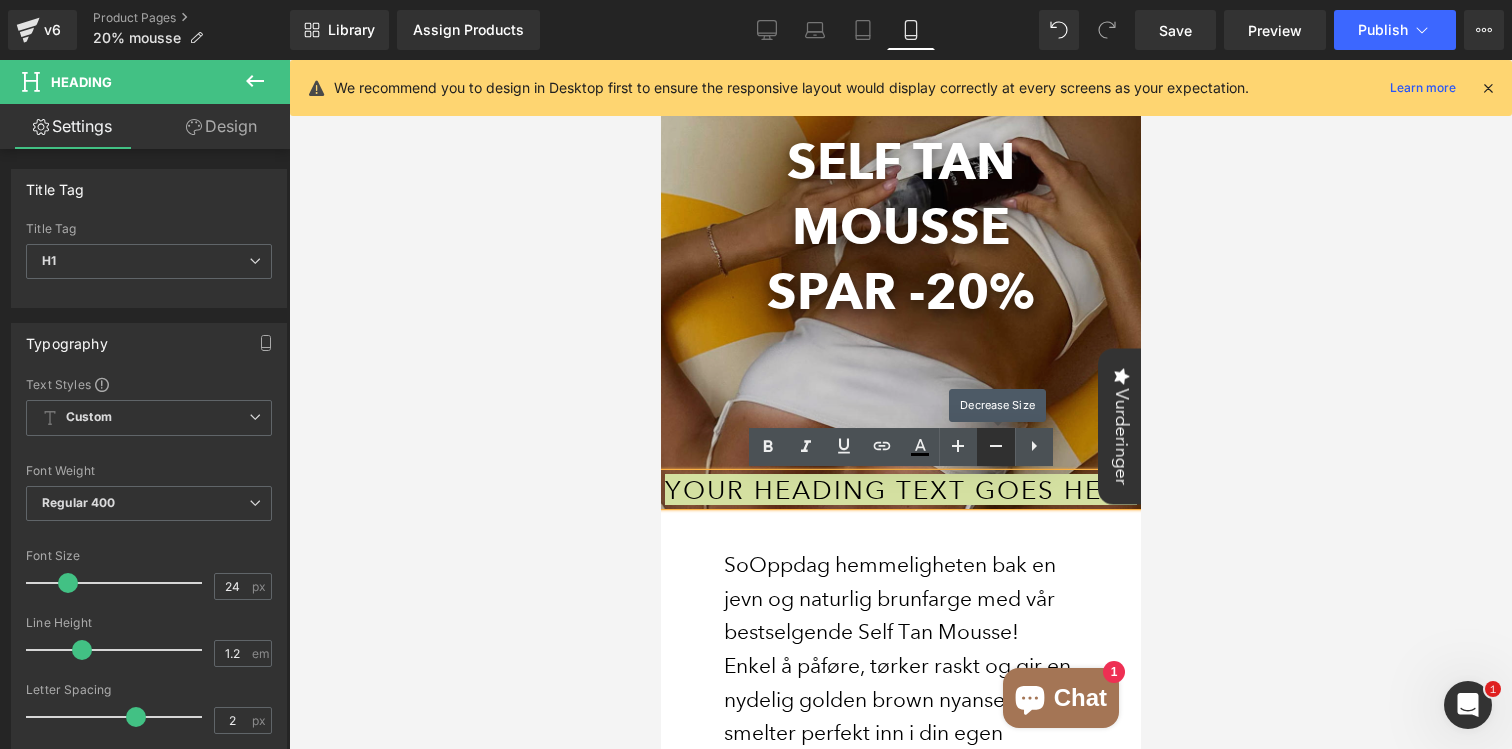 click 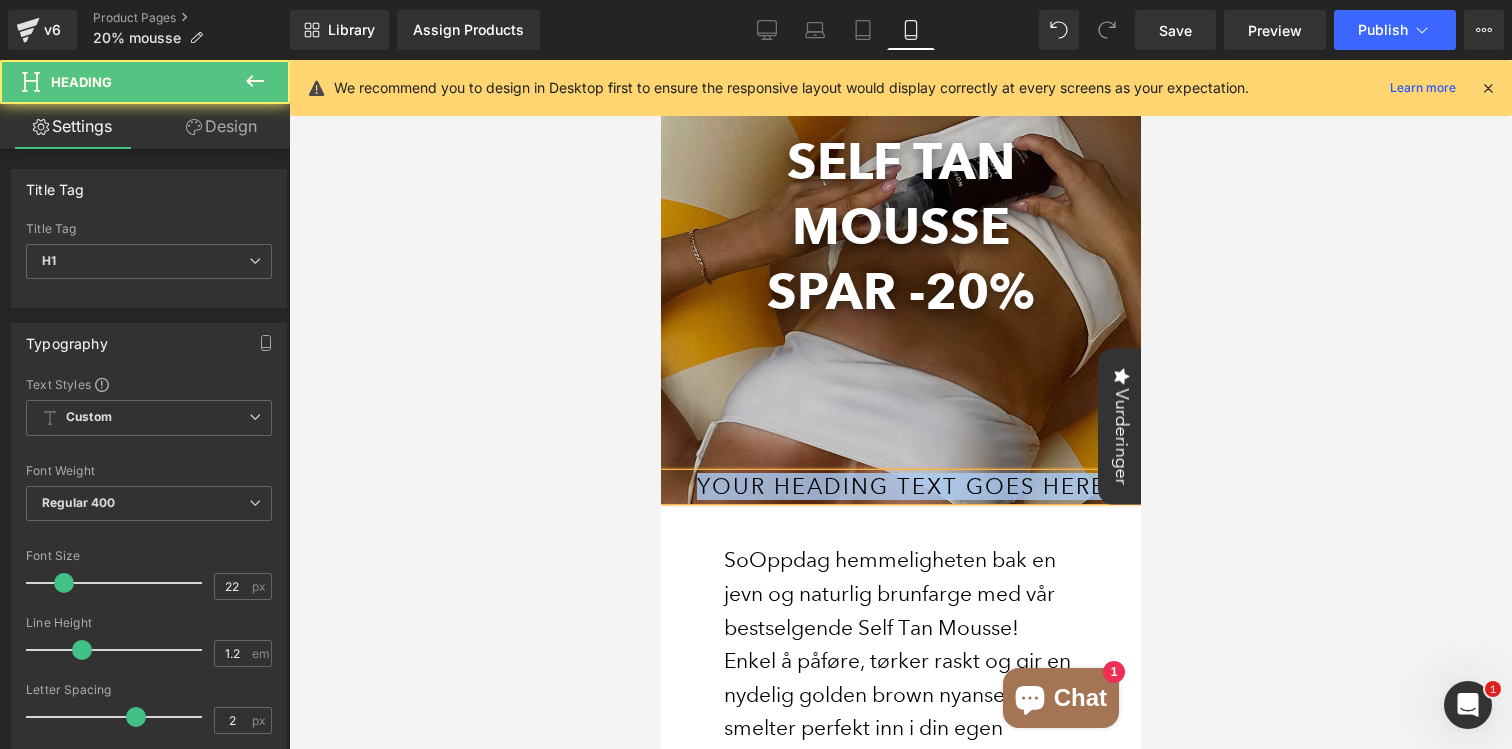click on "Your heading text goes here" at bounding box center (900, 487) 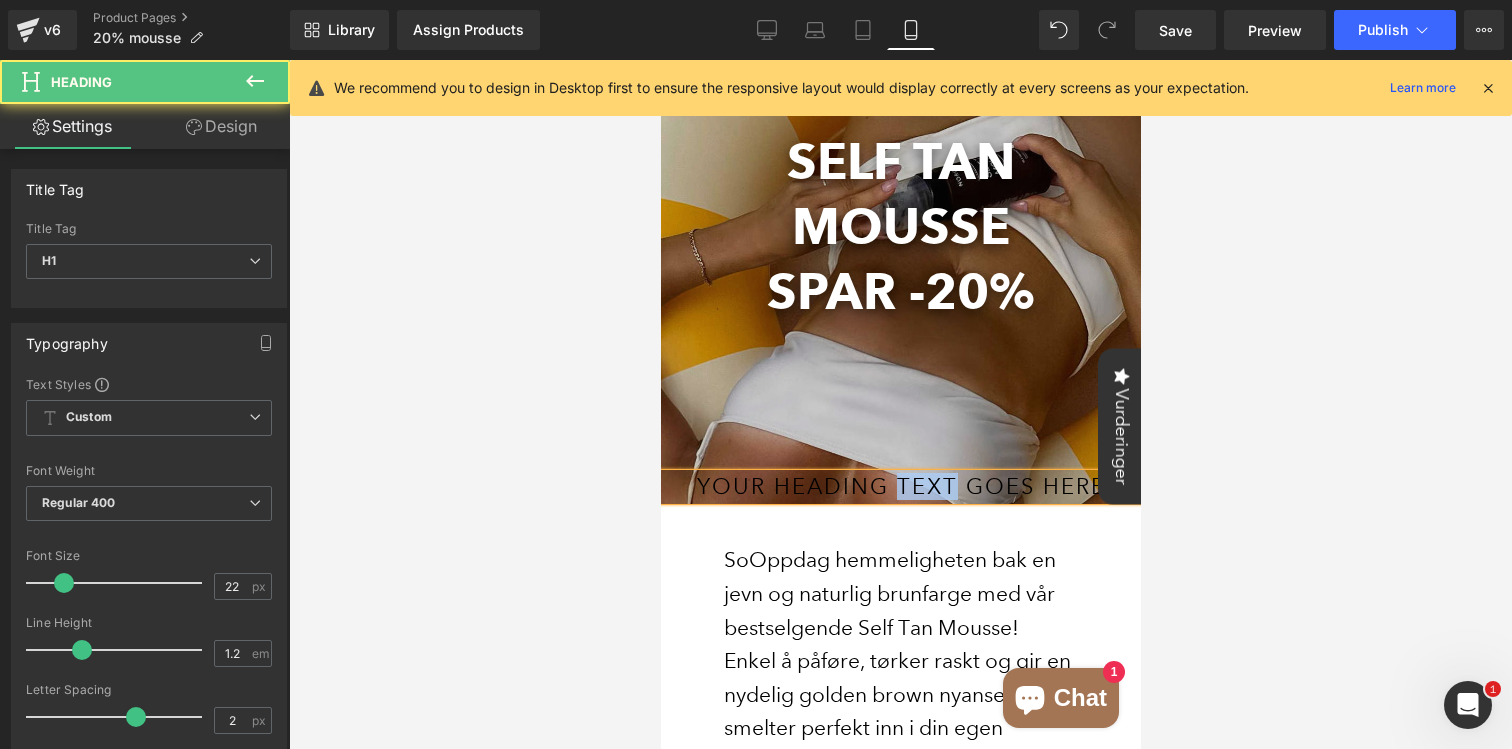 click on "Your heading text goes here" at bounding box center (900, 487) 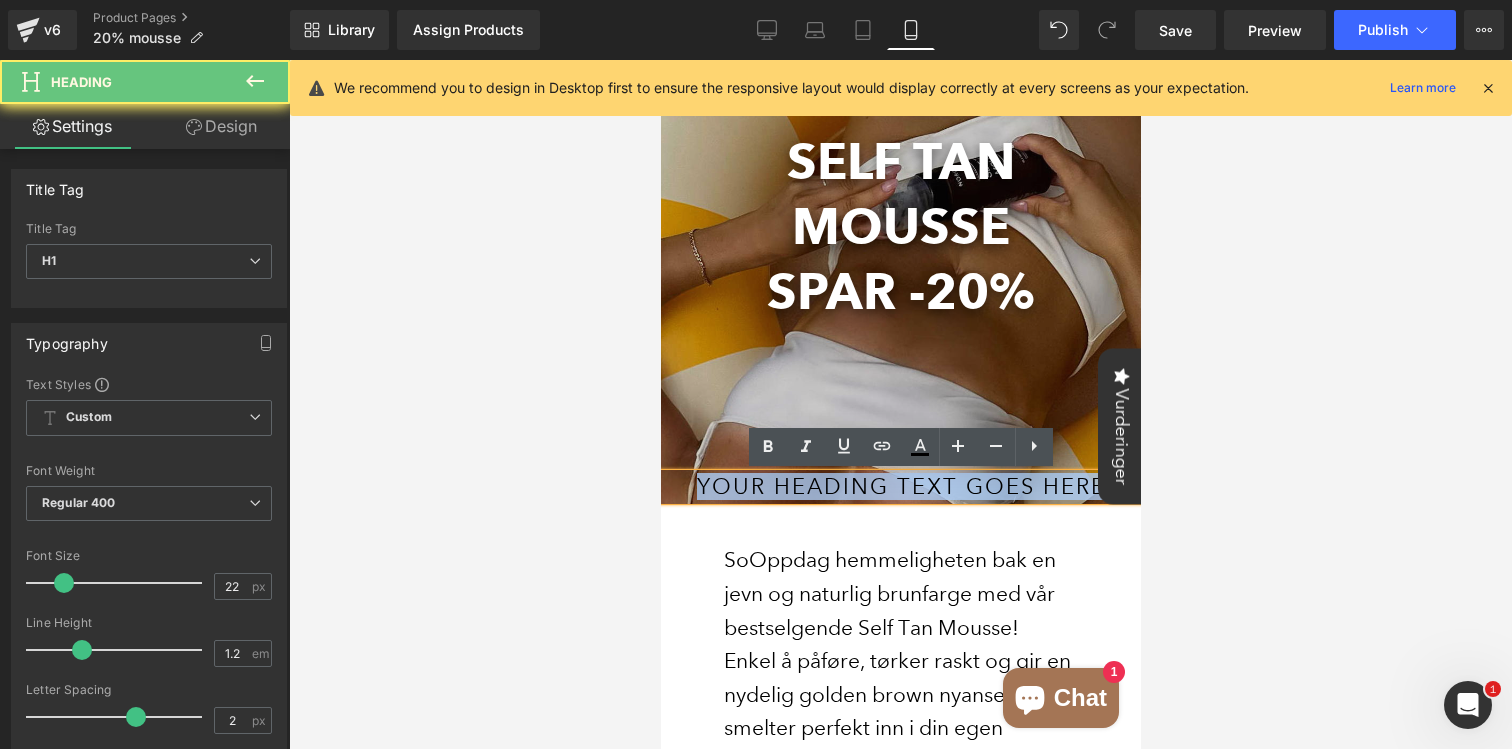 click on "Your heading text goes here" at bounding box center (900, 487) 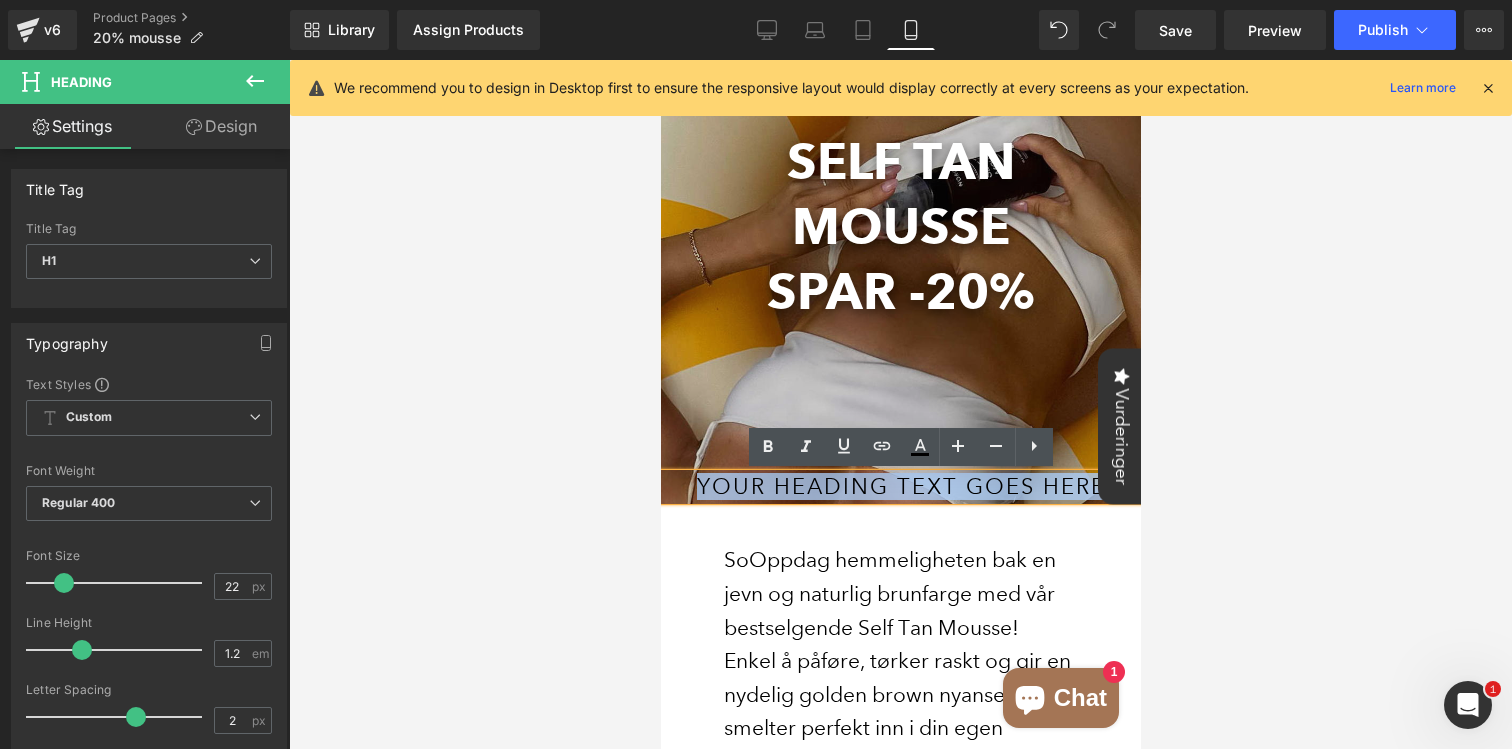 type 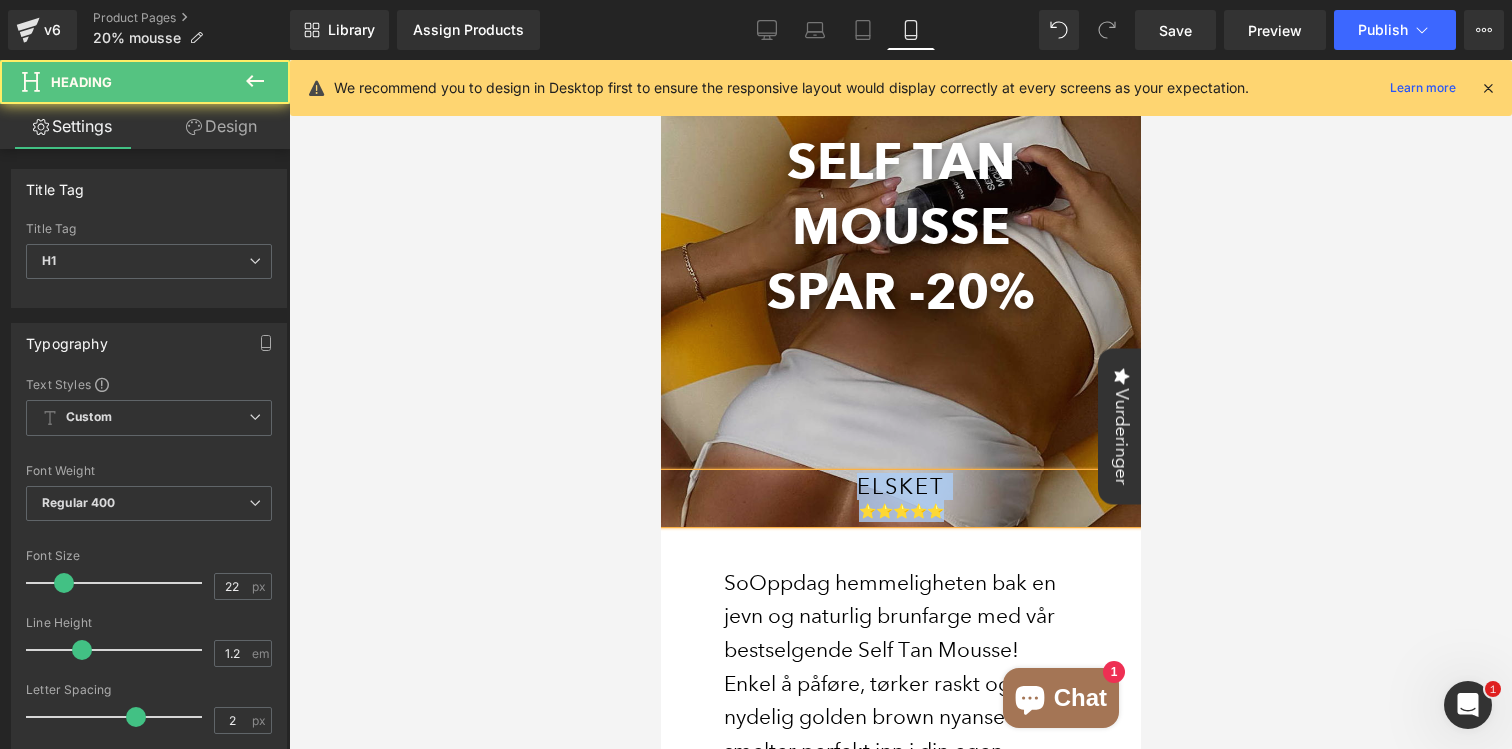 drag, startPoint x: 971, startPoint y: 506, endPoint x: 790, endPoint y: 476, distance: 183.46935 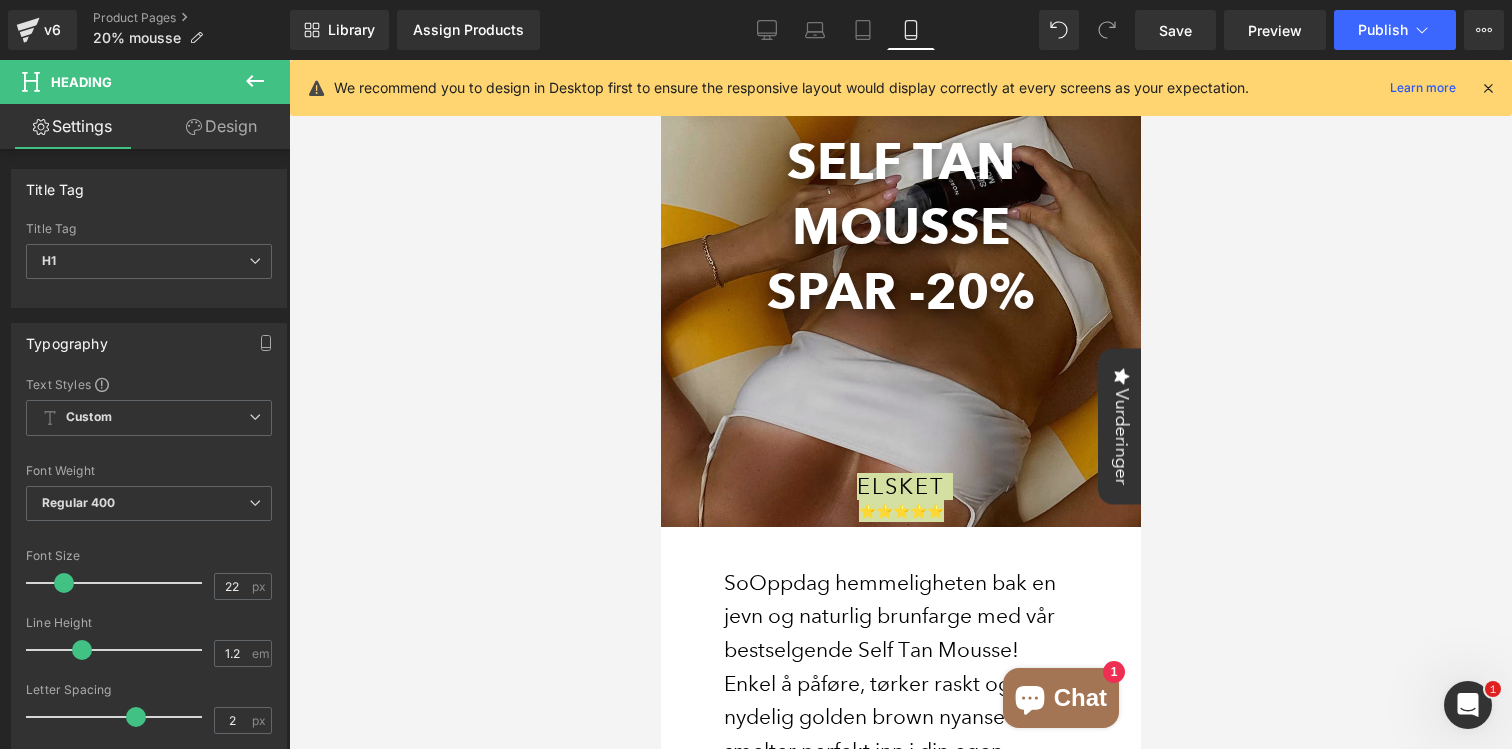 click 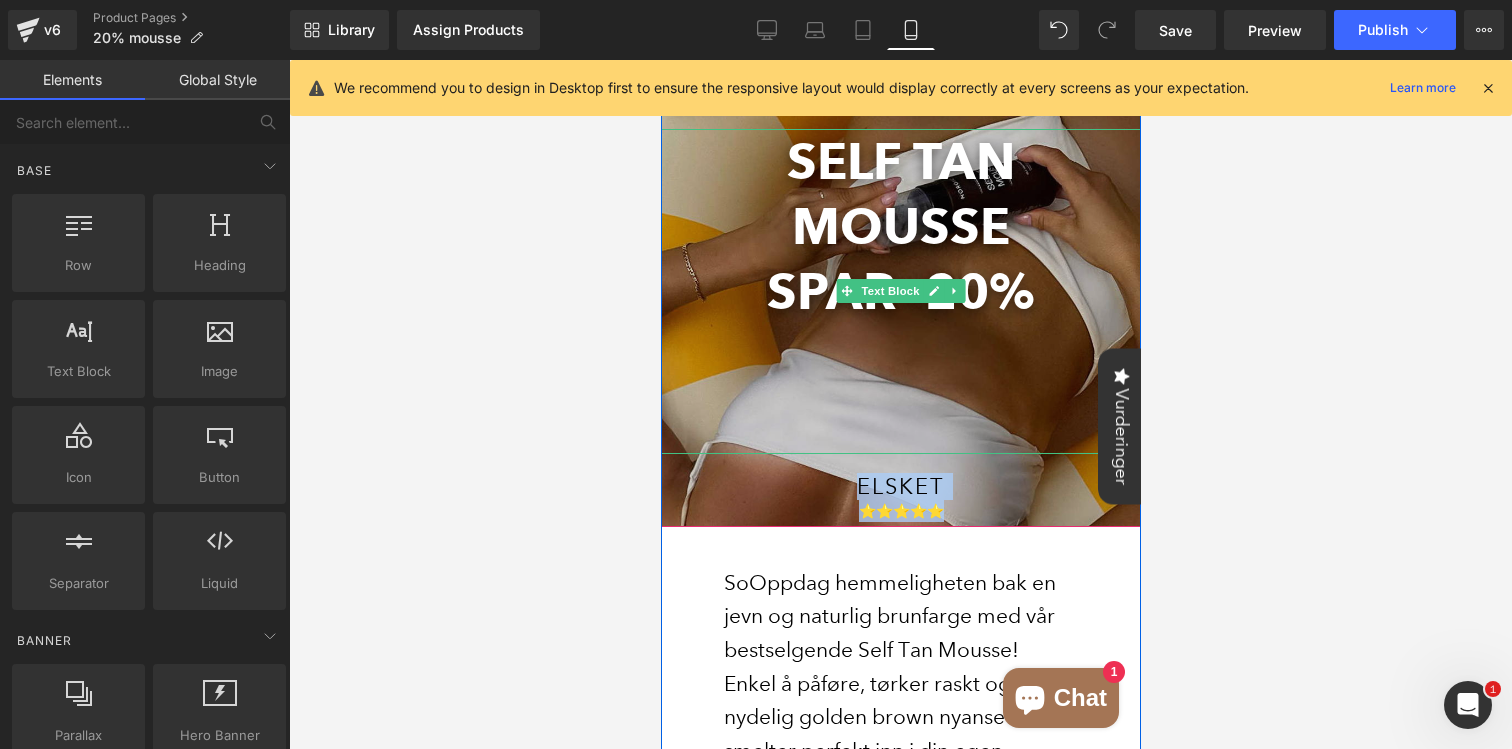 click at bounding box center (900, 421) 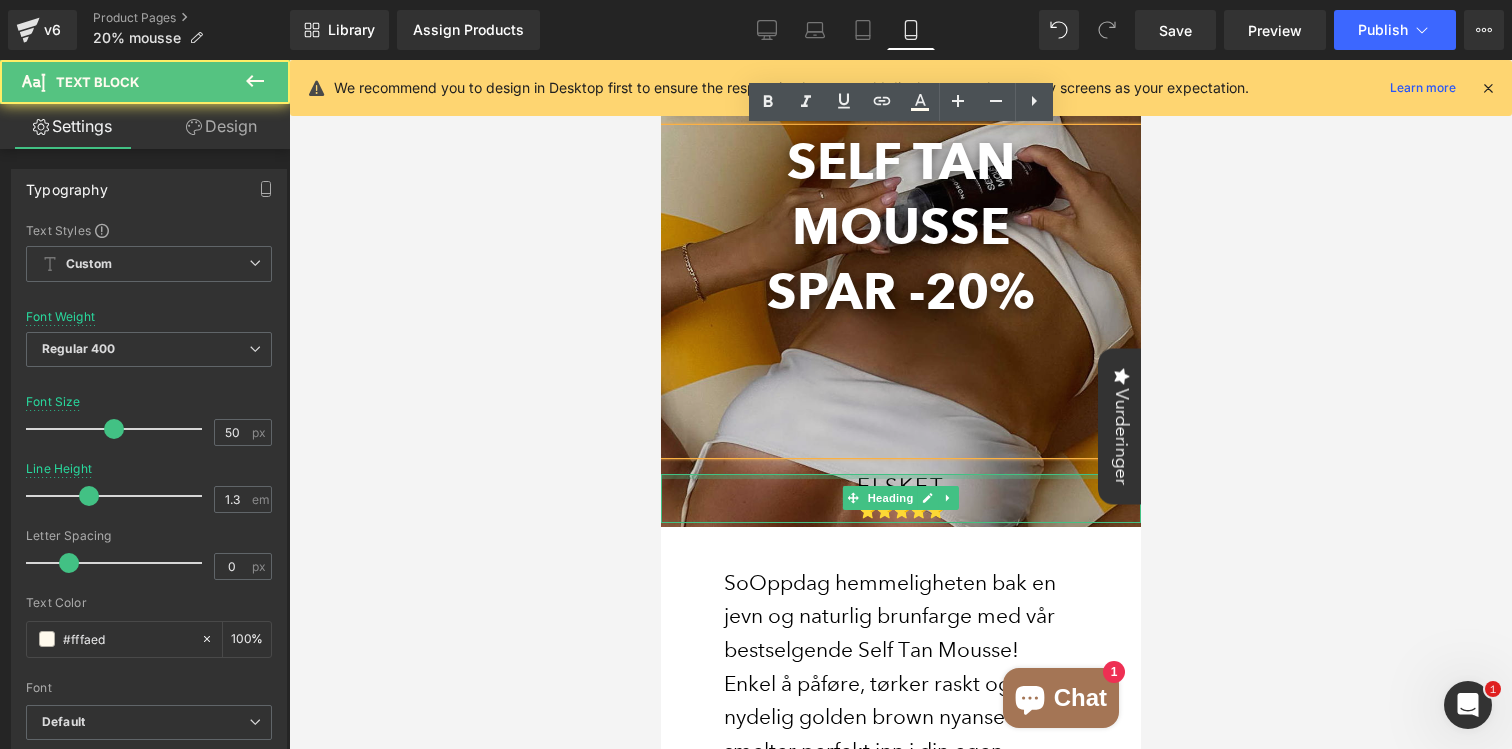 click on "ELSKET ⭐⭐⭐⭐⭐
Heading" at bounding box center [900, 498] 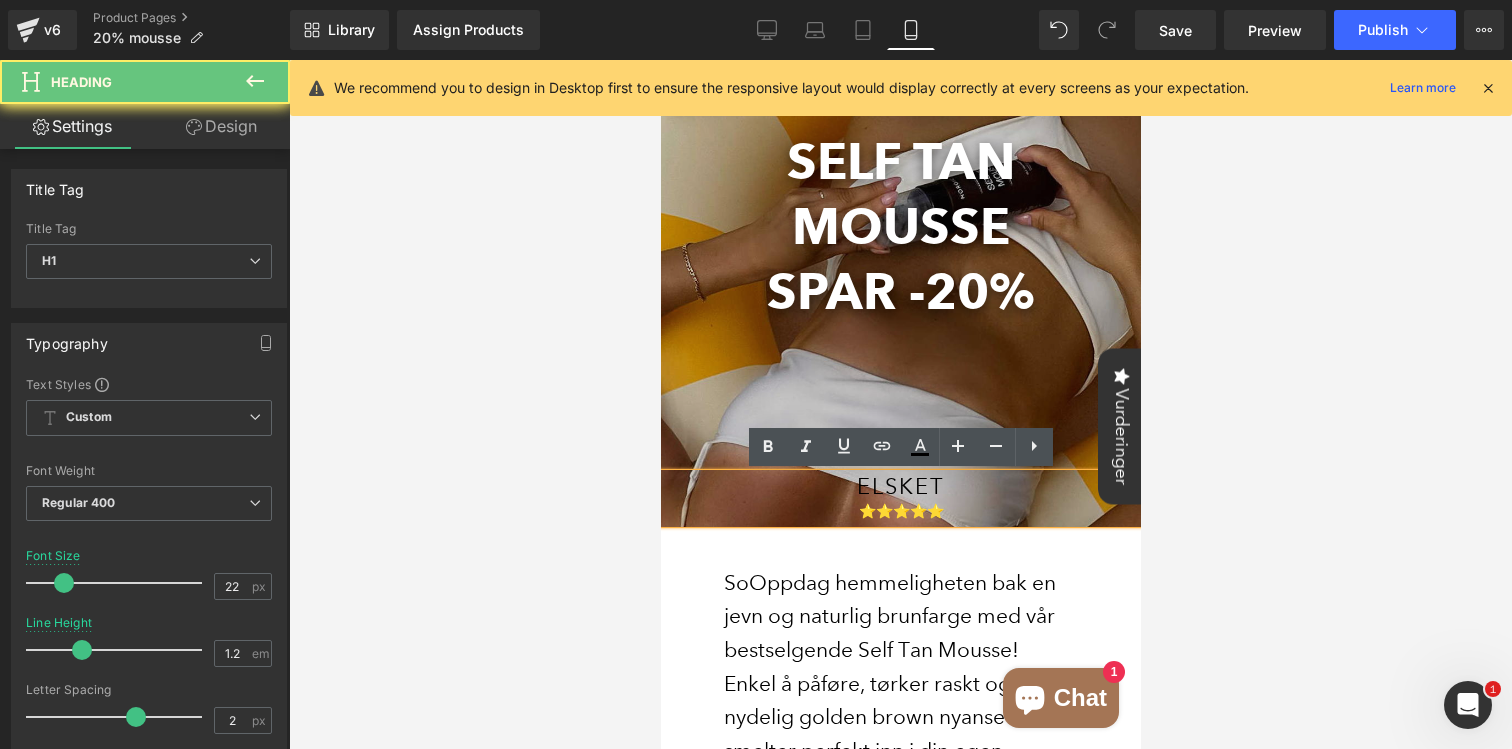 click on "⭐⭐⭐⭐⭐" at bounding box center (900, 511) 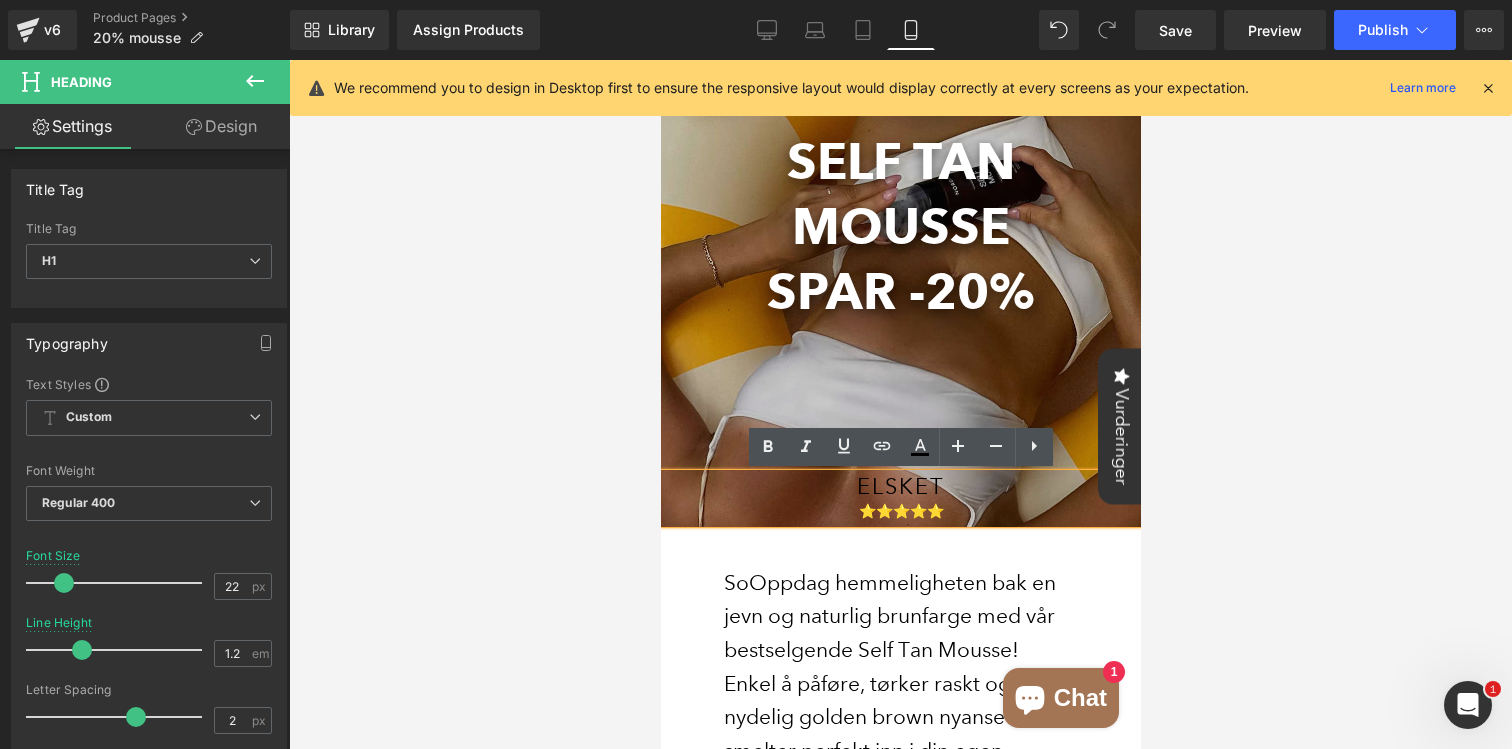 click at bounding box center (900, 404) 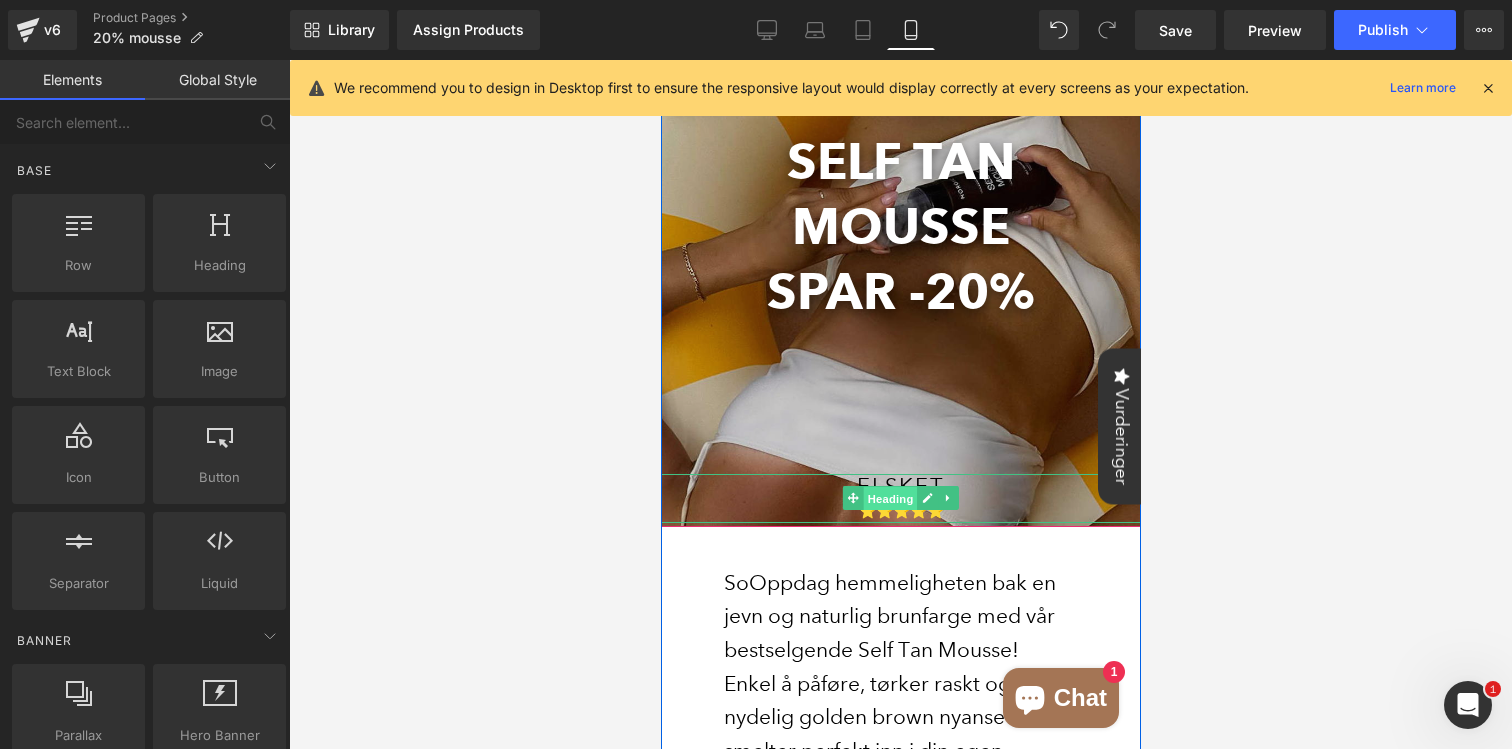 click on "Heading" at bounding box center [890, 499] 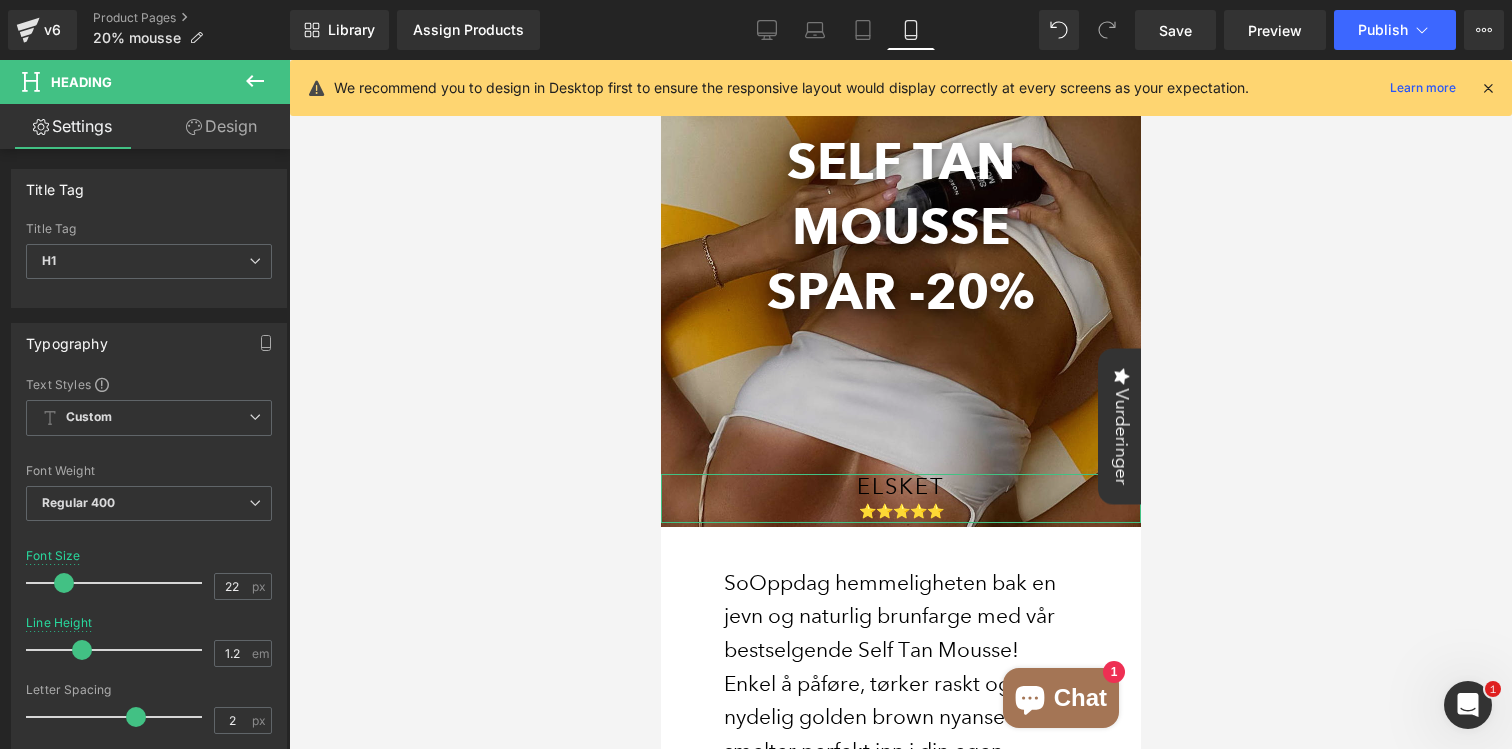 click on "Design" at bounding box center (221, 126) 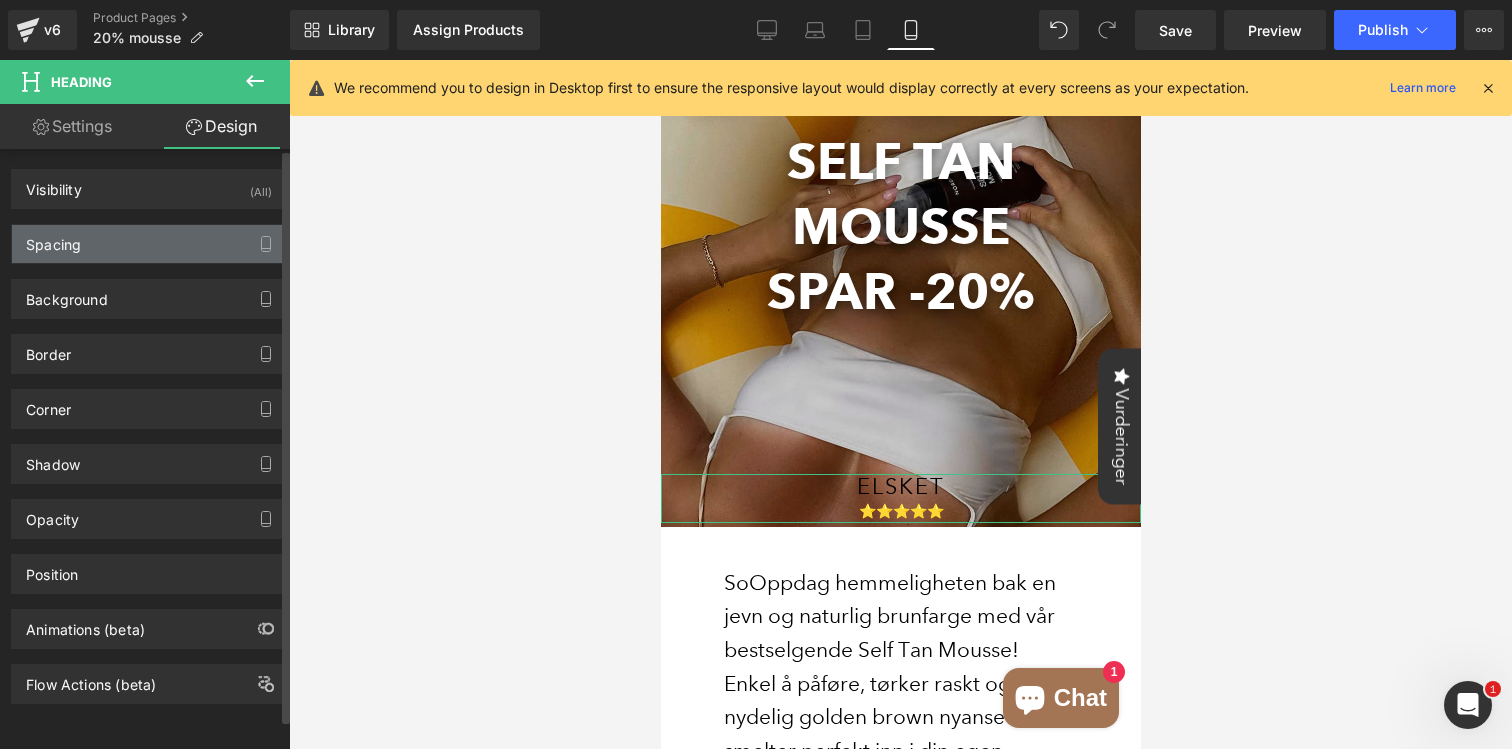 click on "Spacing" at bounding box center [149, 244] 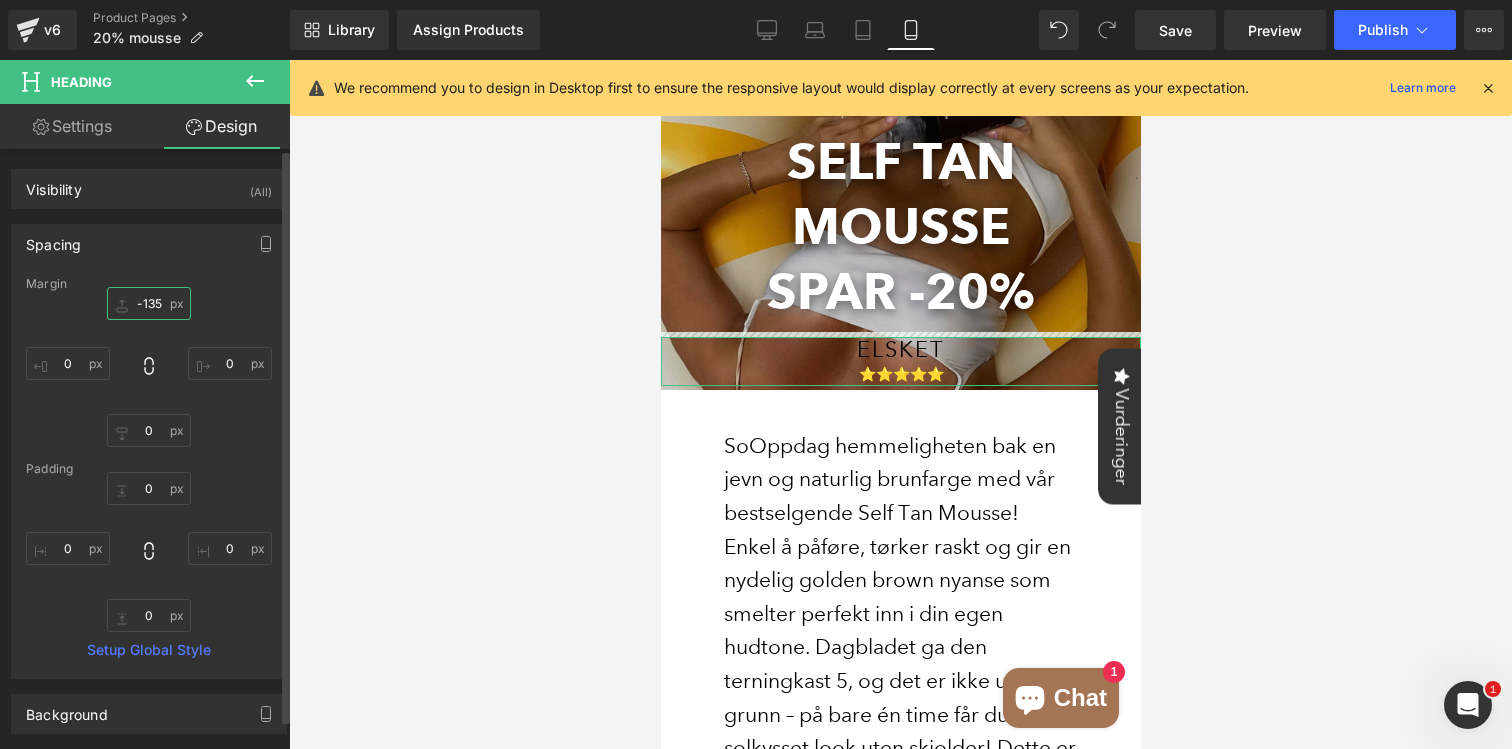 type on "-135" 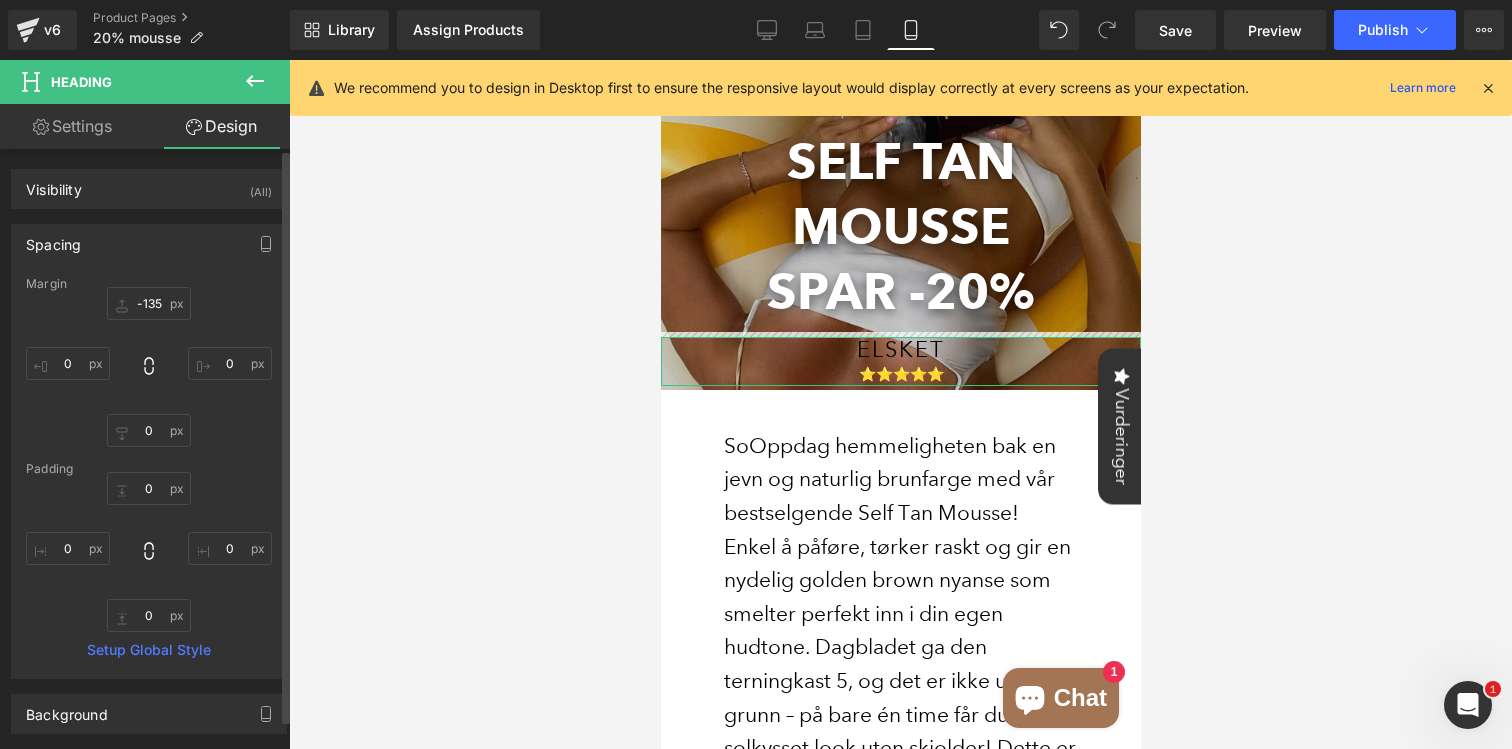 click on "Margin
-135px -135
0px 0
0px 0
0px 0
Padding
0px 0
0px 0
0px 0
Setup Global Style" at bounding box center [149, 477] 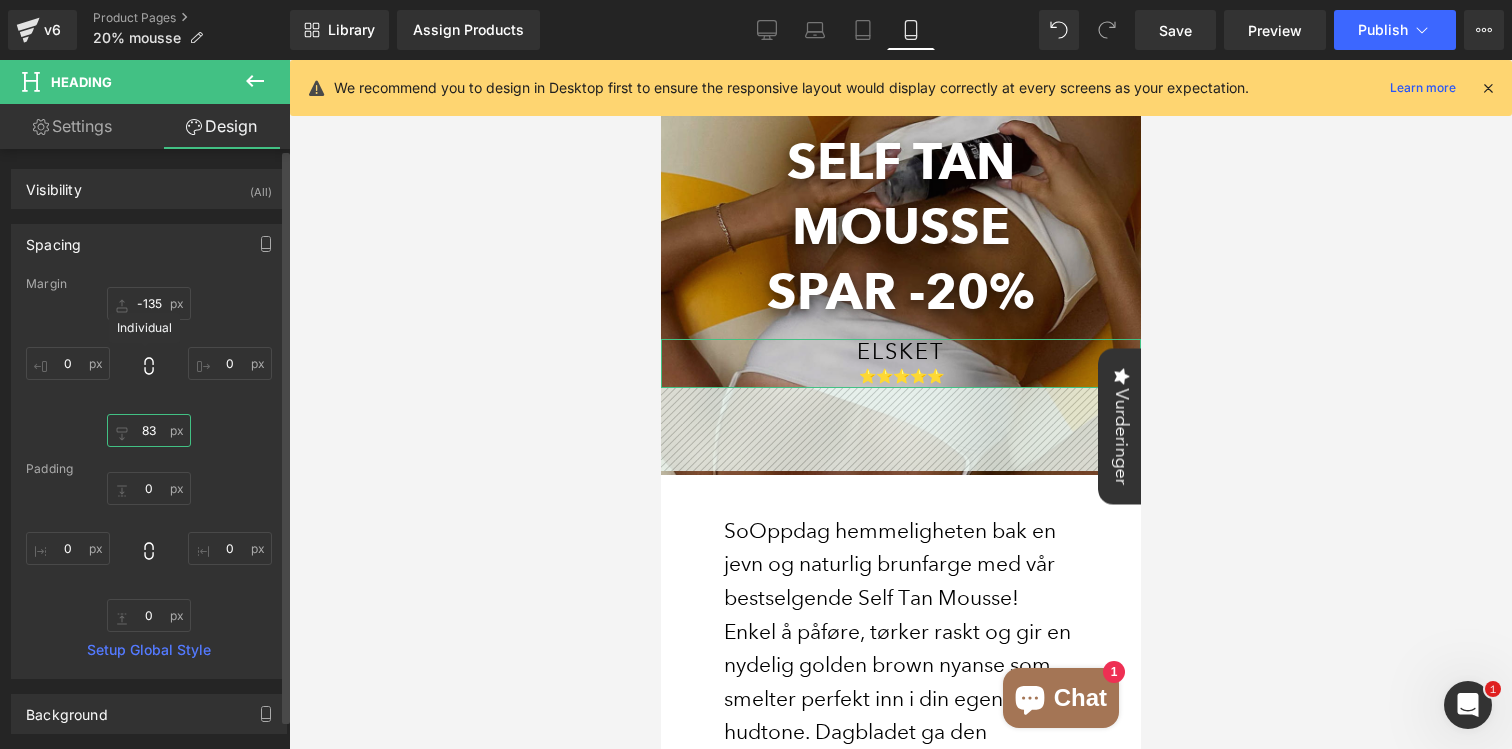 type on "82" 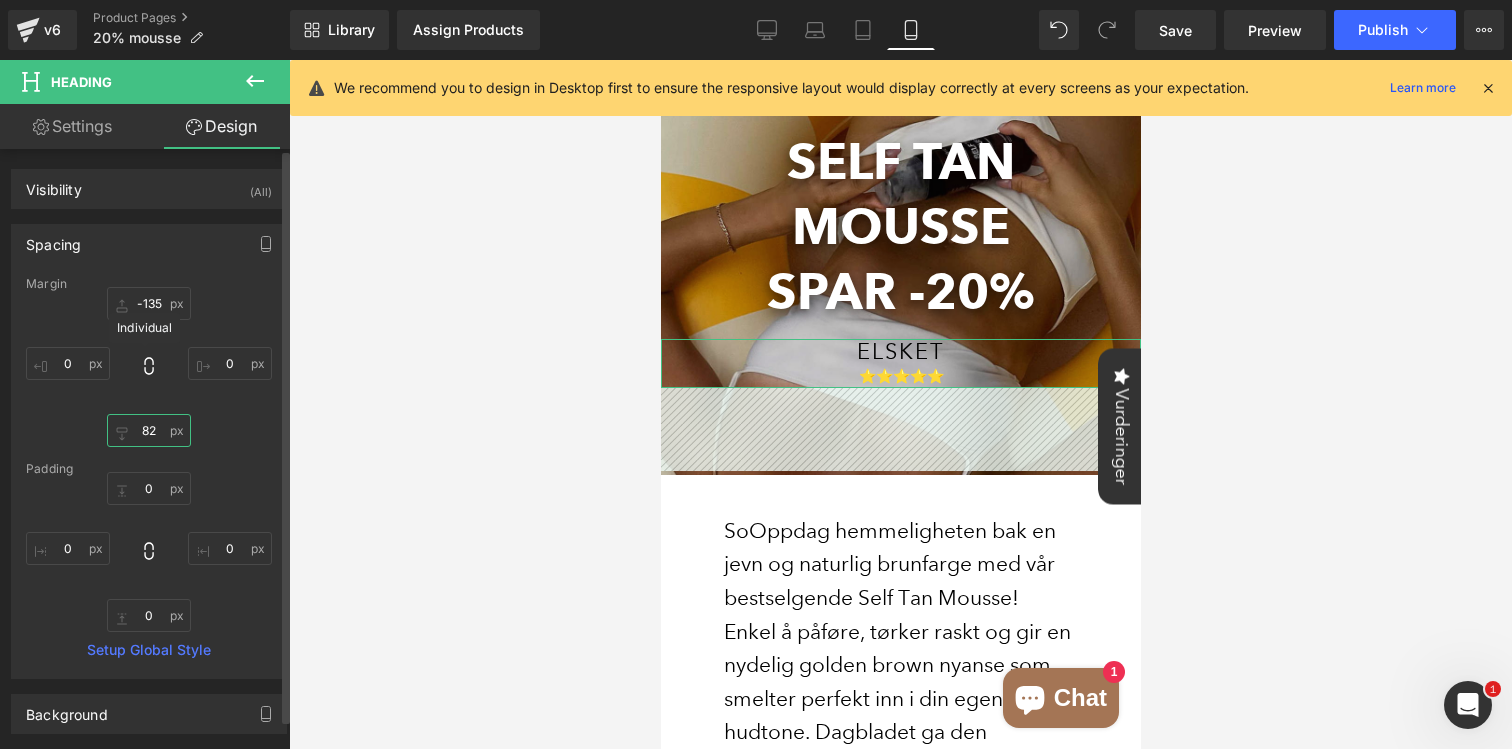 drag, startPoint x: 150, startPoint y: 446, endPoint x: 142, endPoint y: 364, distance: 82.38932 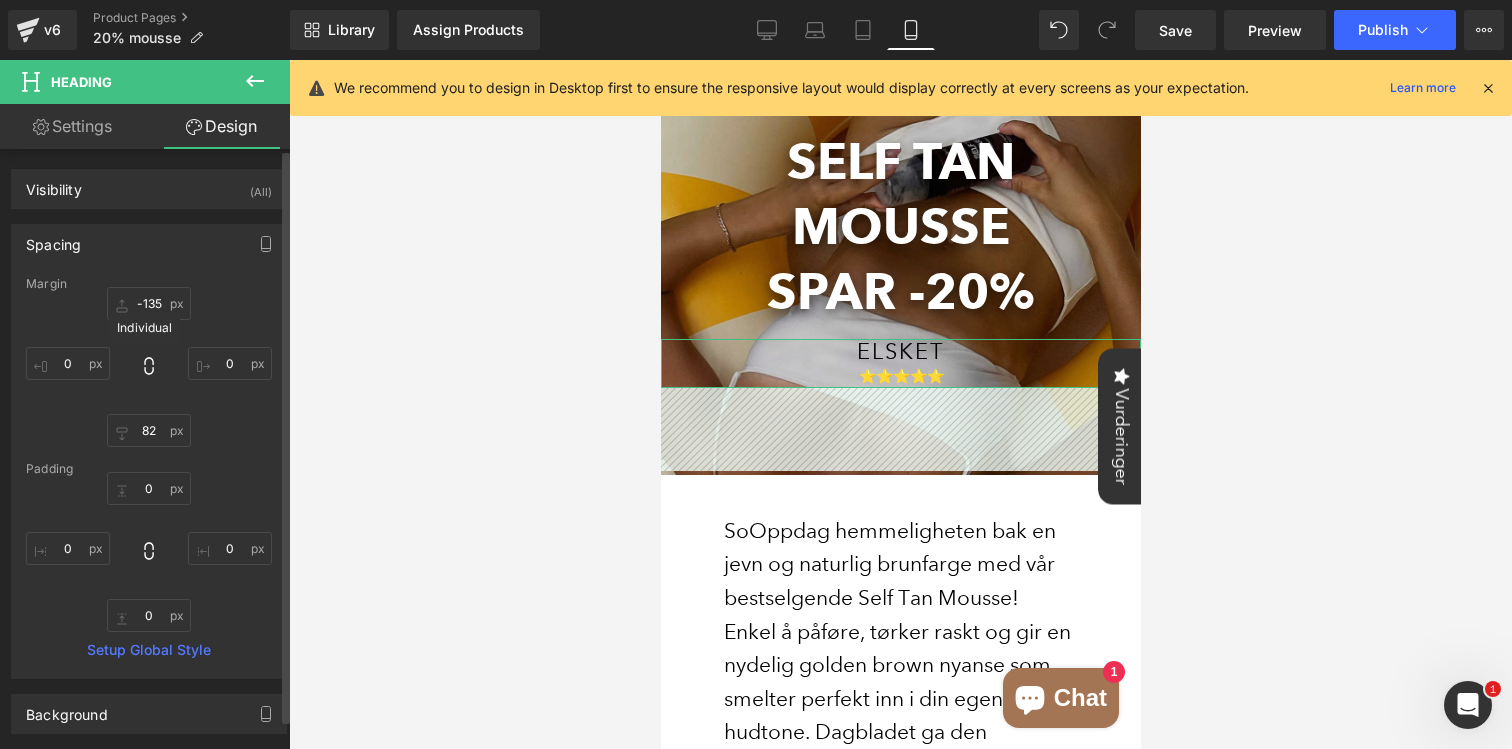 click on "-135px -135
0px 0
82px 82
0px 0" at bounding box center [149, 367] 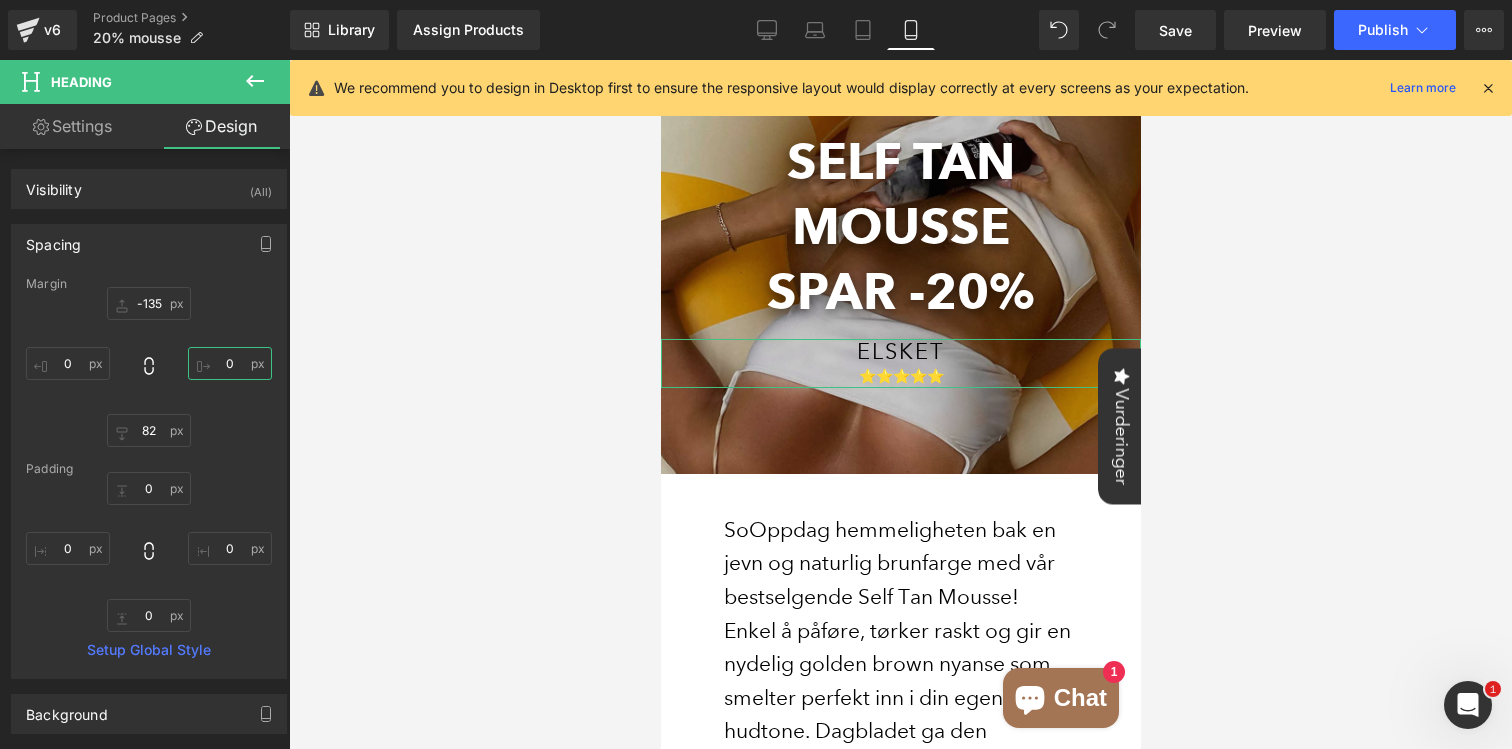 drag, startPoint x: 499, startPoint y: 341, endPoint x: 567, endPoint y: 341, distance: 68 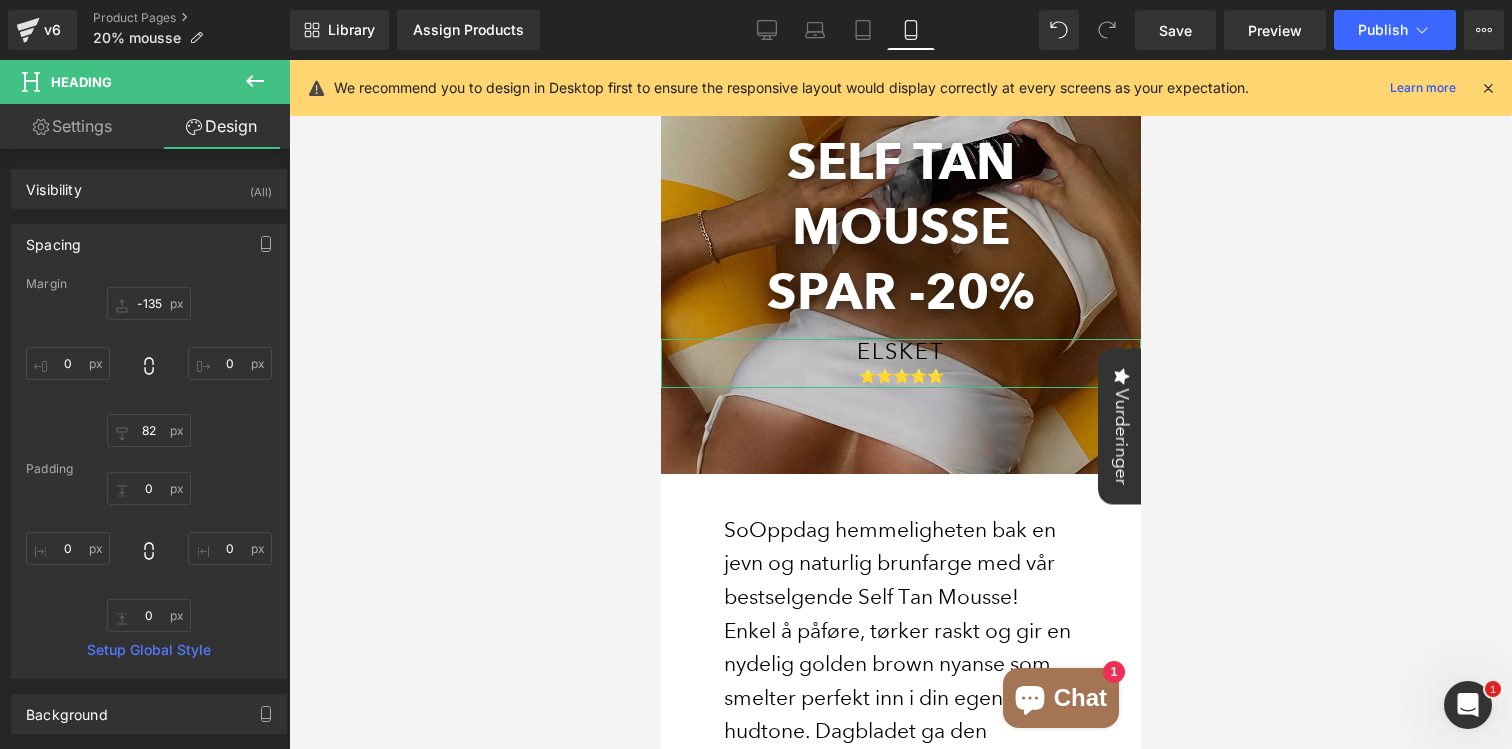 click on "ELSKET" at bounding box center [900, 352] 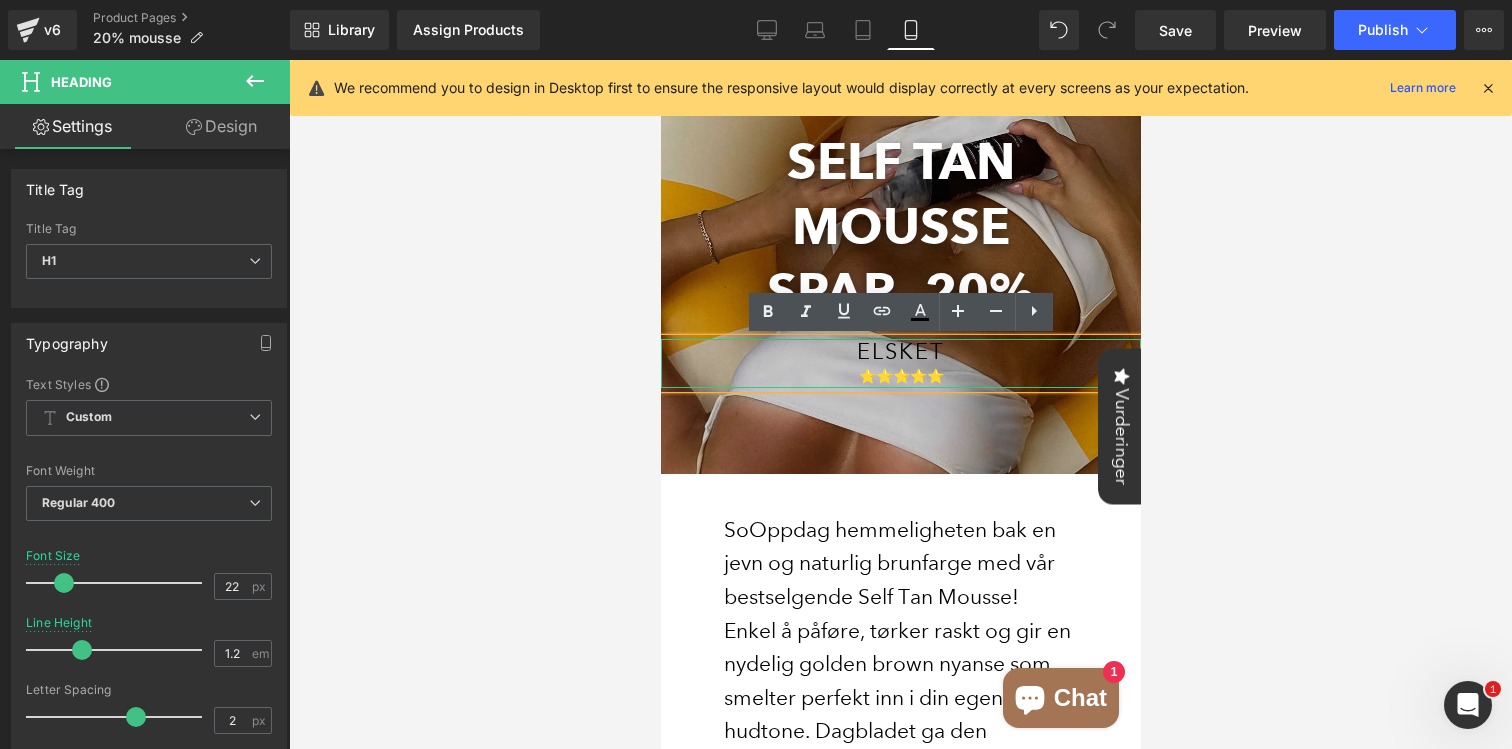 click on "ELSKET" at bounding box center [900, 352] 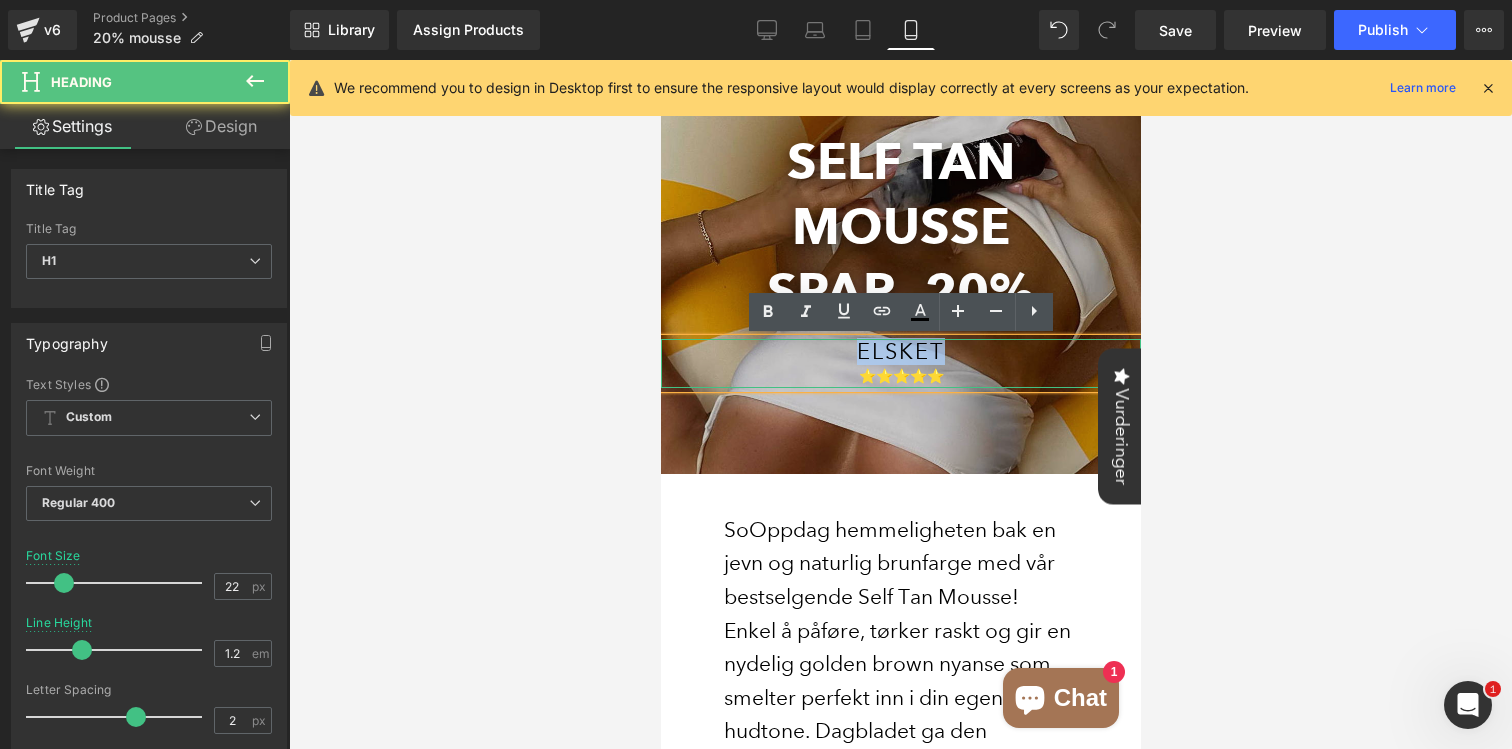 click on "ELSKET" at bounding box center (900, 352) 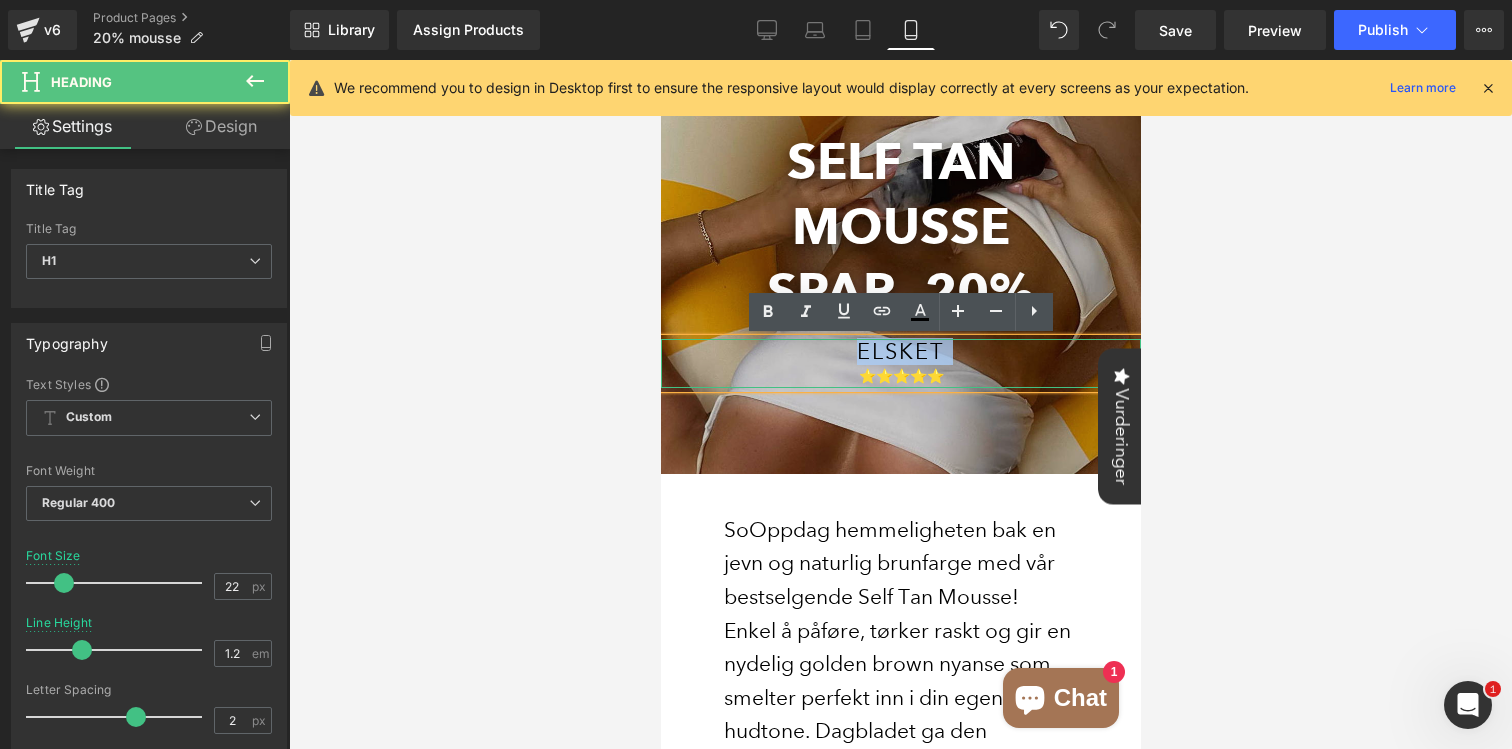 click on "ELSKET" at bounding box center [900, 352] 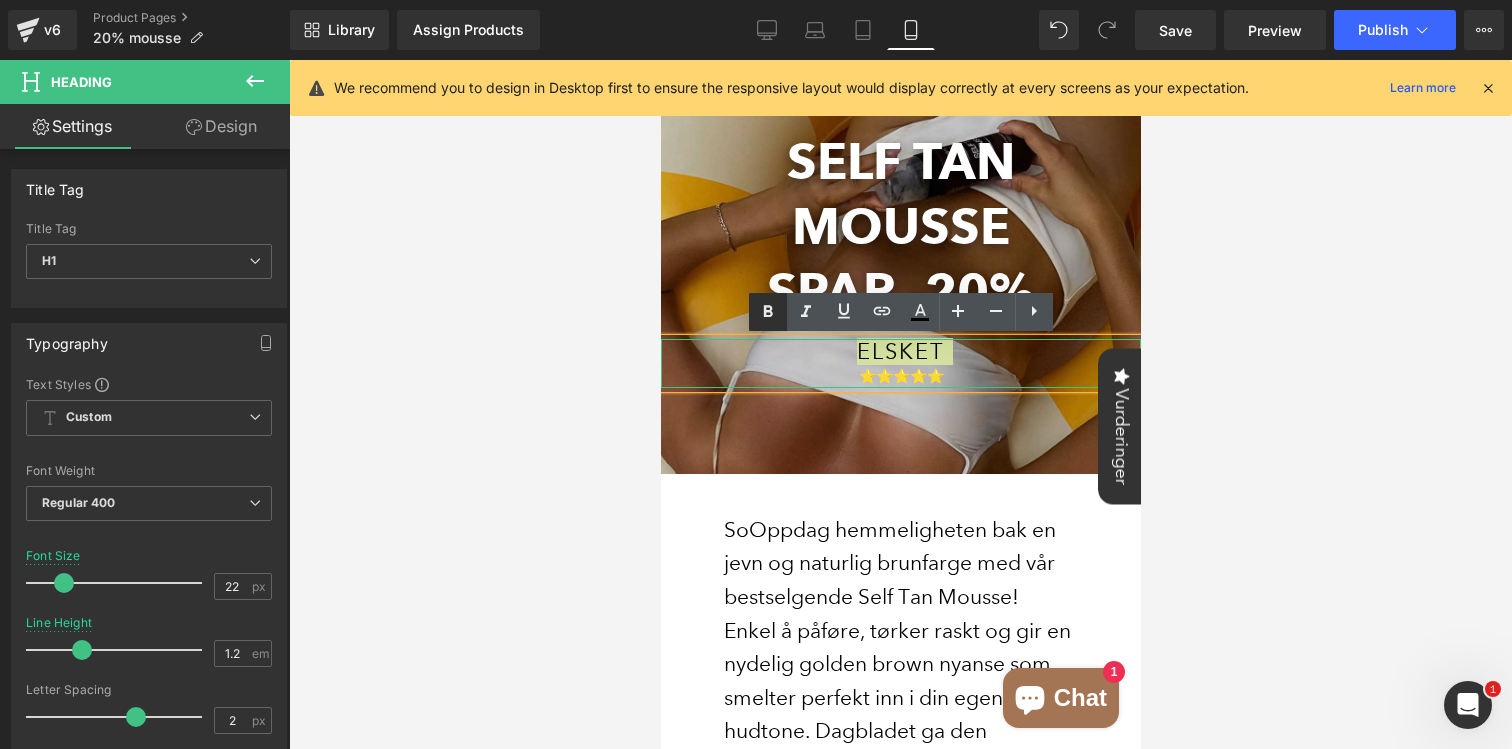 click 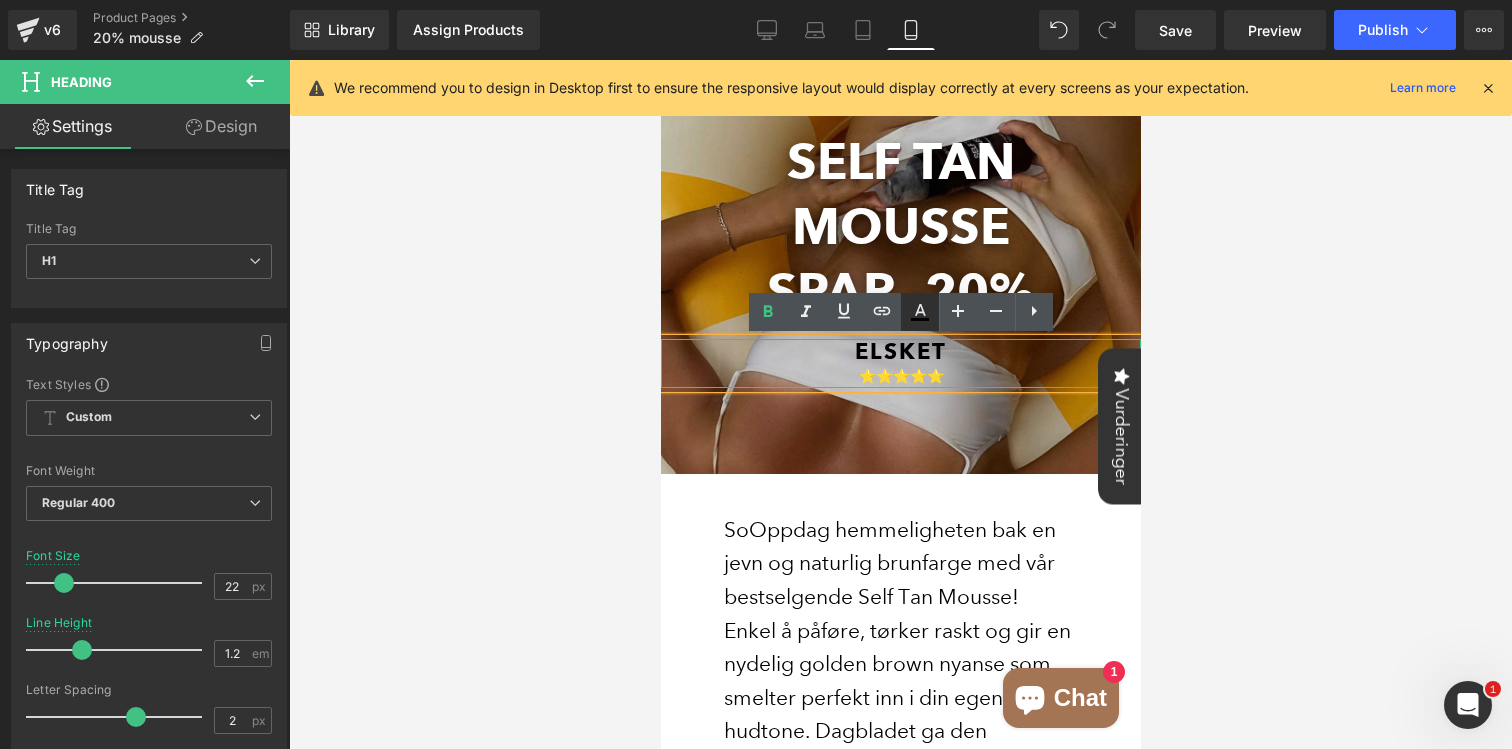 click 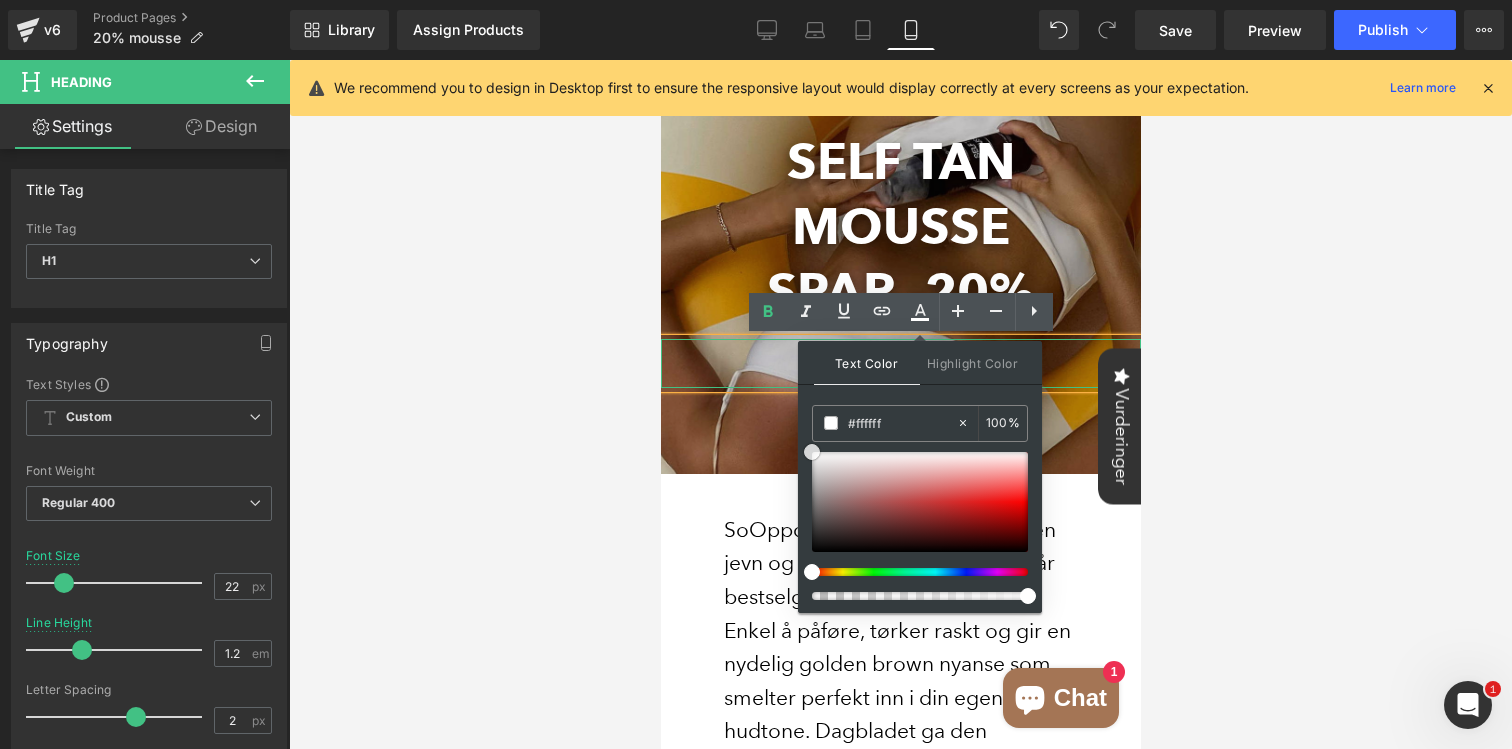 drag, startPoint x: 809, startPoint y: 547, endPoint x: 803, endPoint y: 436, distance: 111.16204 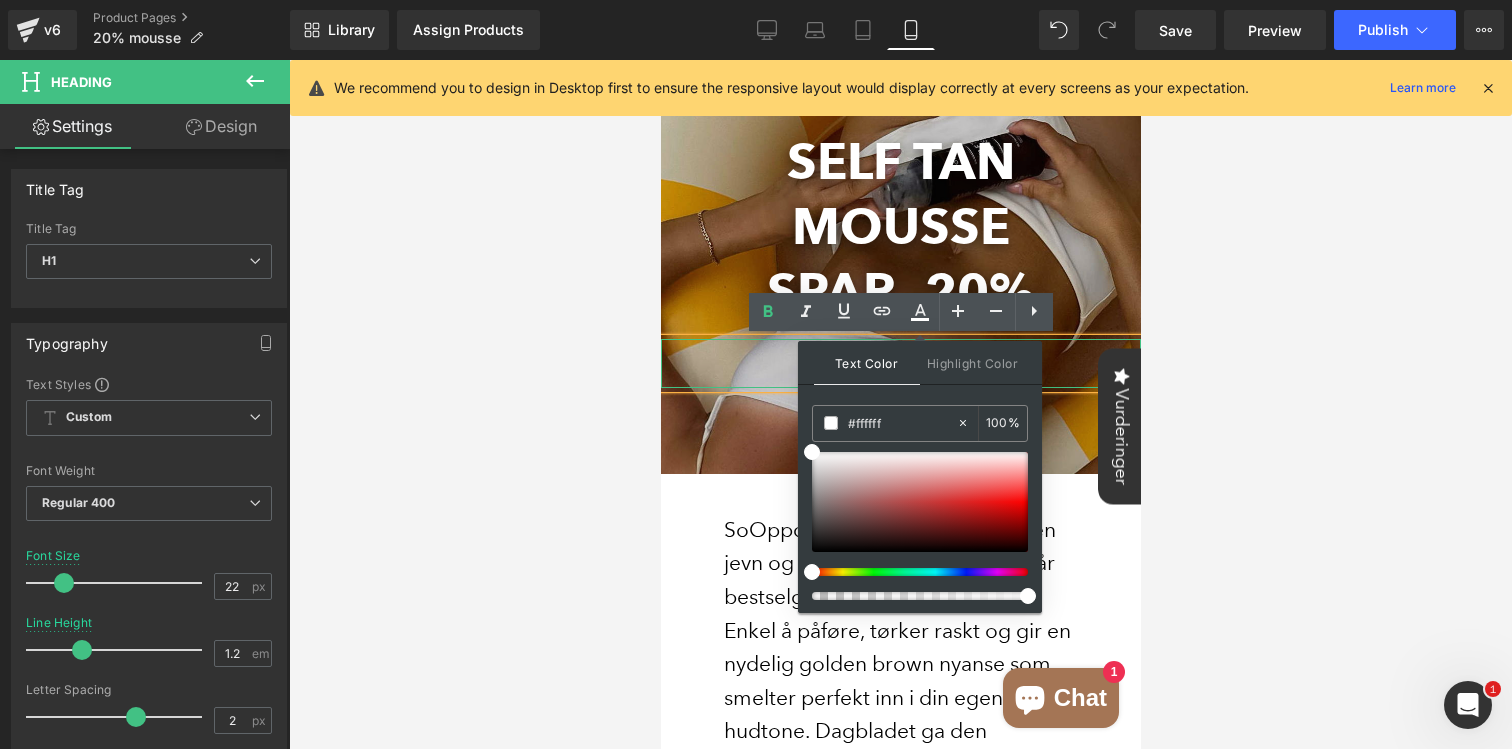 click on "ELSKET" at bounding box center [900, 352] 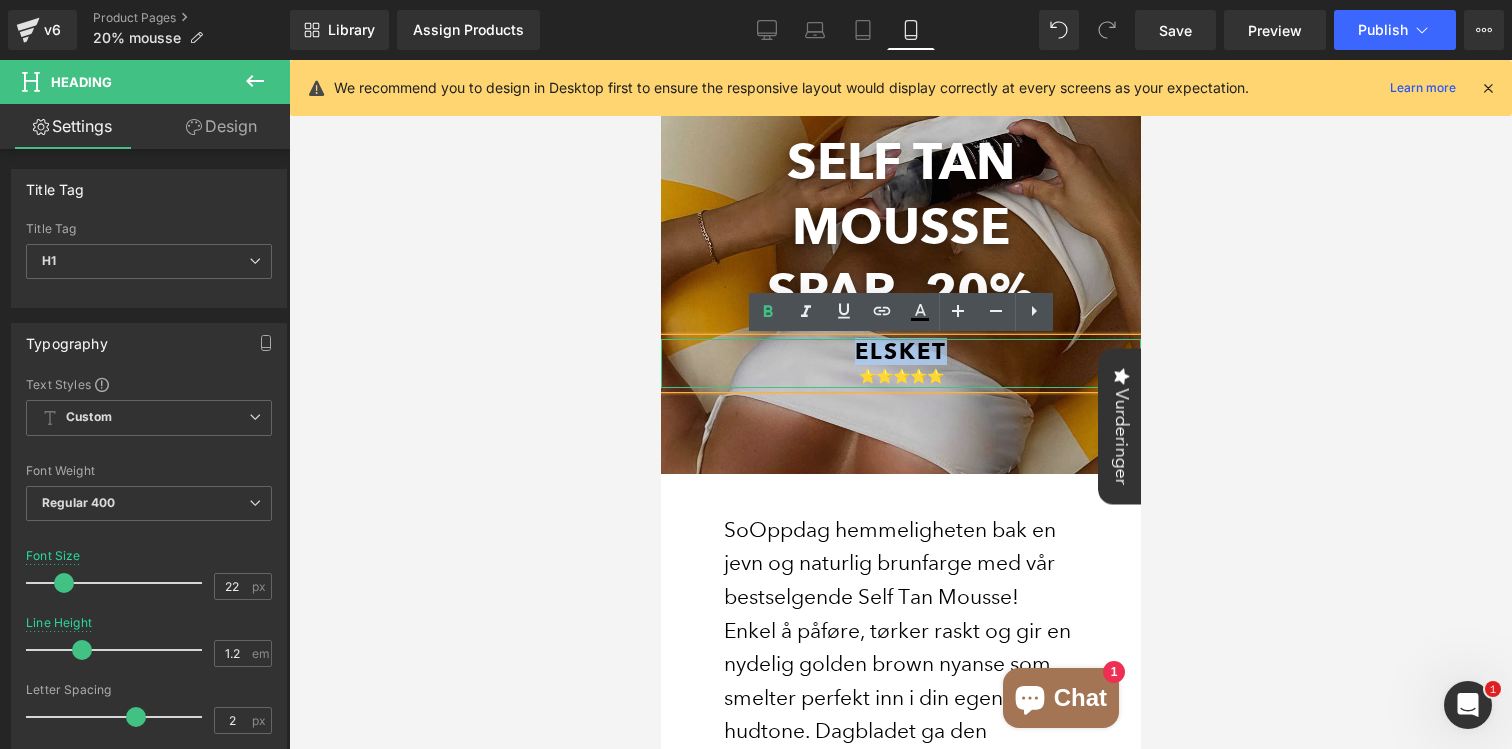 drag, startPoint x: 921, startPoint y: 354, endPoint x: 843, endPoint y: 350, distance: 78.10249 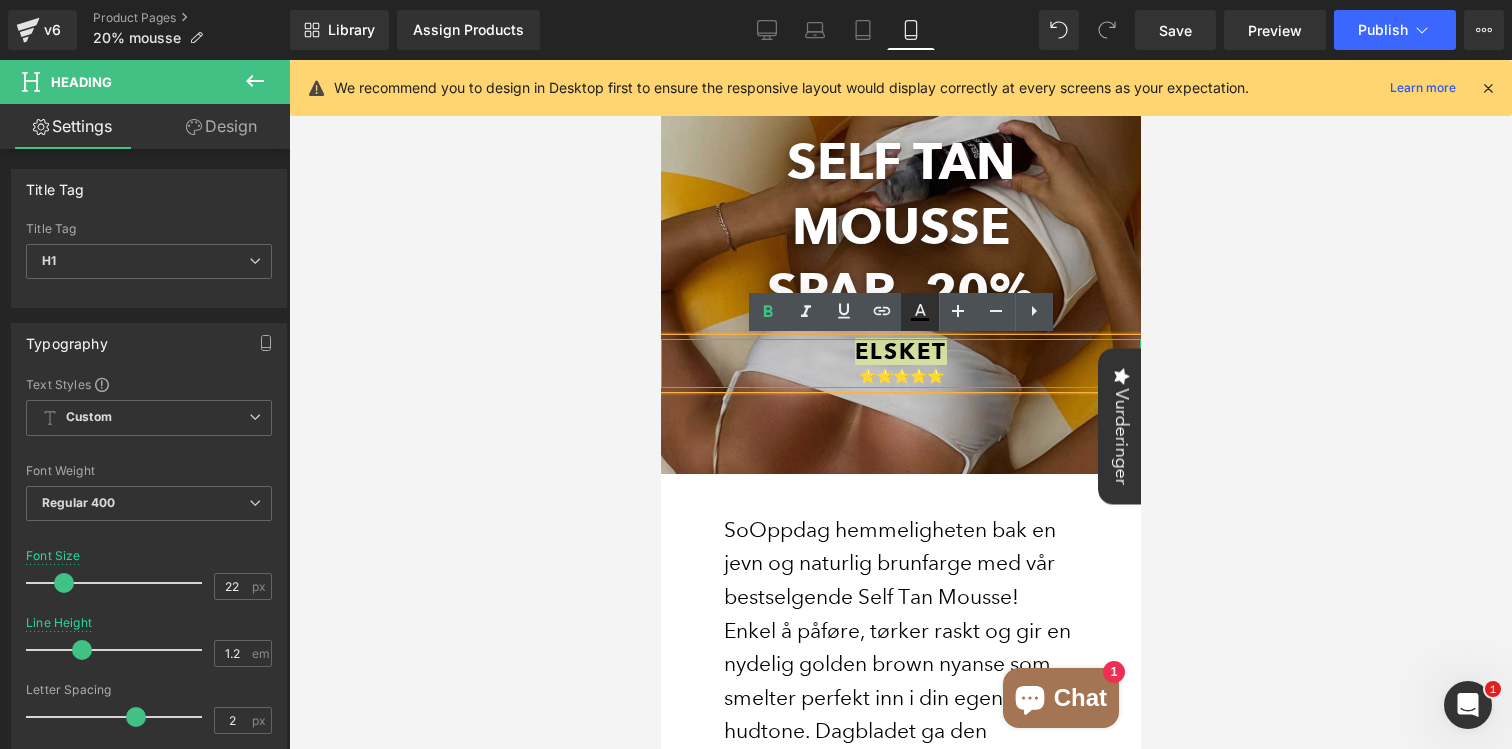 click 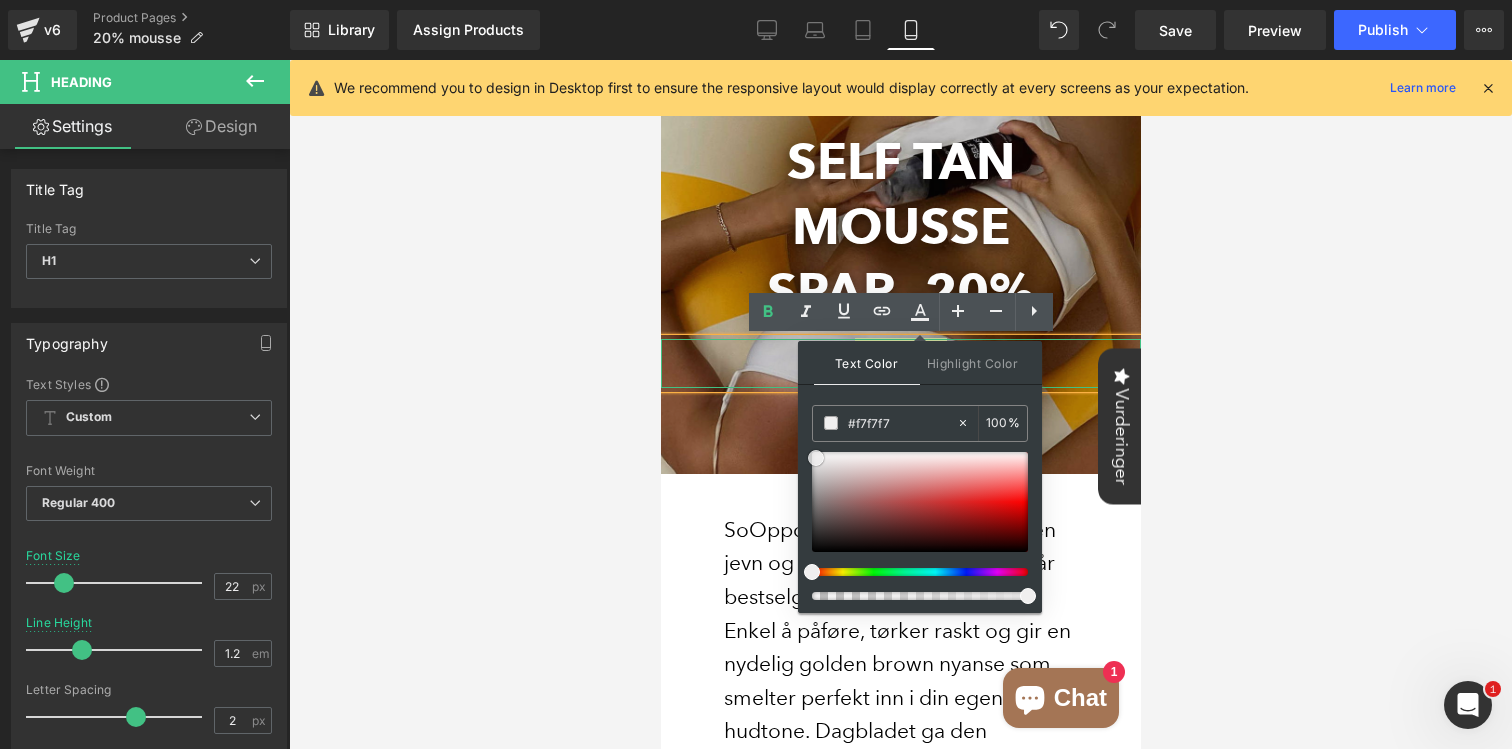 type on "#f9f9f9" 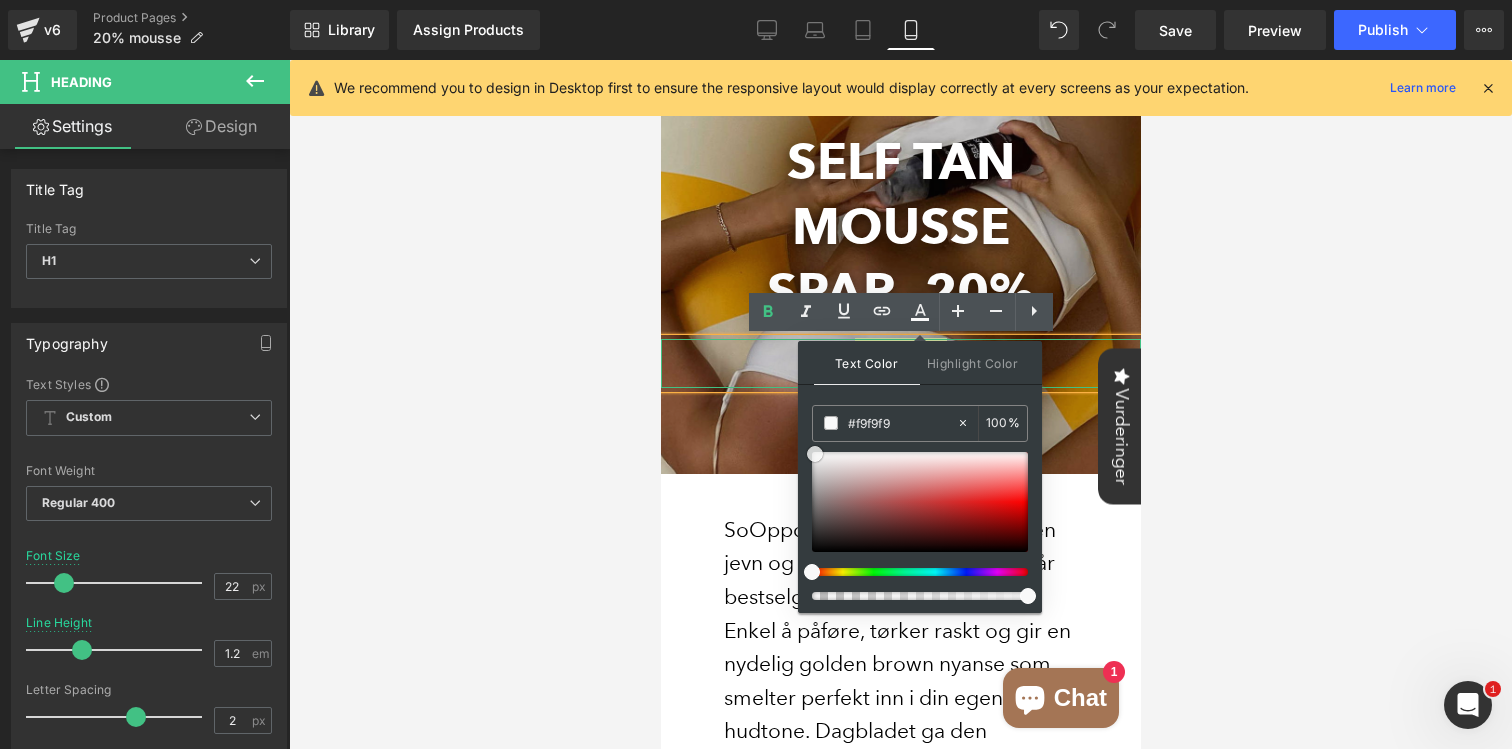drag, startPoint x: 812, startPoint y: 549, endPoint x: 815, endPoint y: 451, distance: 98.045906 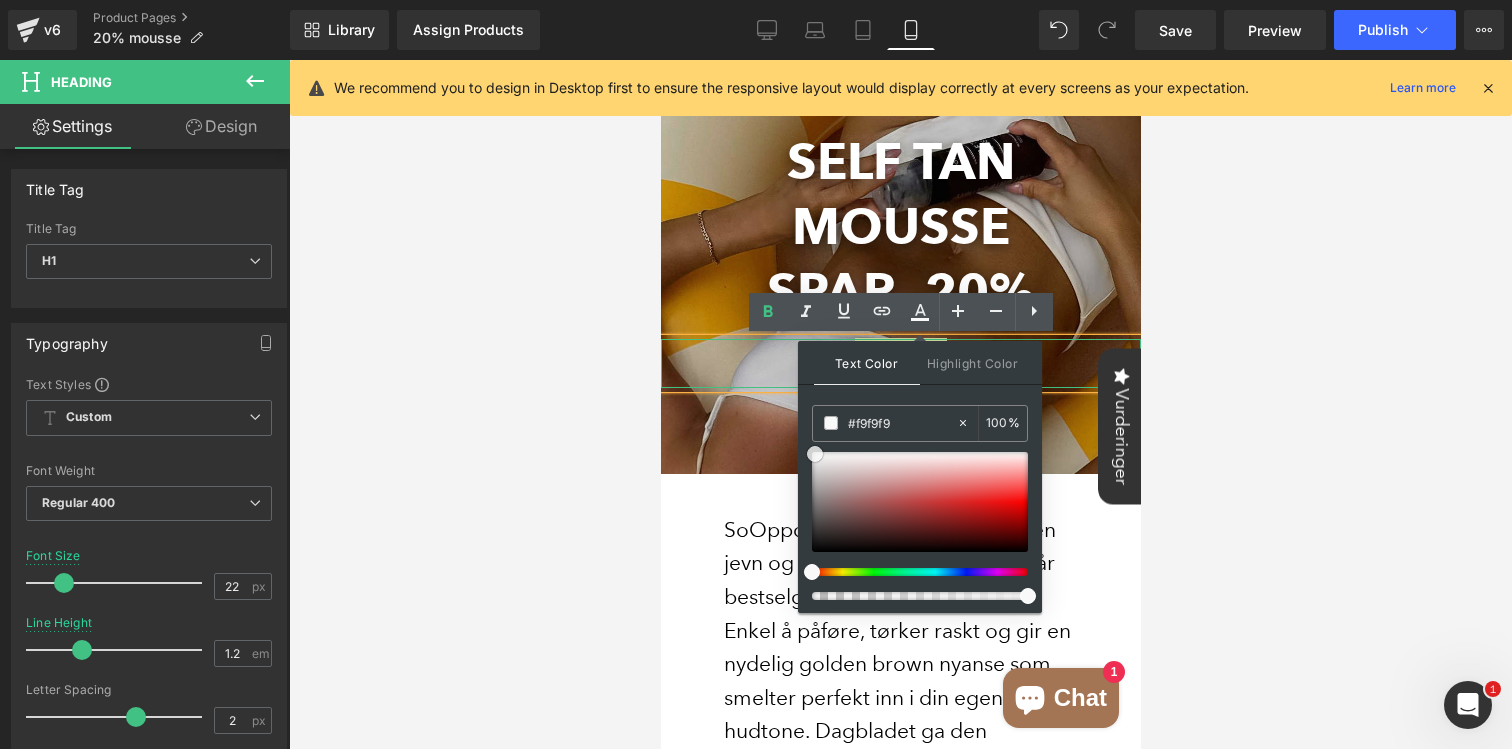 click on "ELSKET ⭐⭐⭐⭐⭐
Heading" at bounding box center (900, 363) 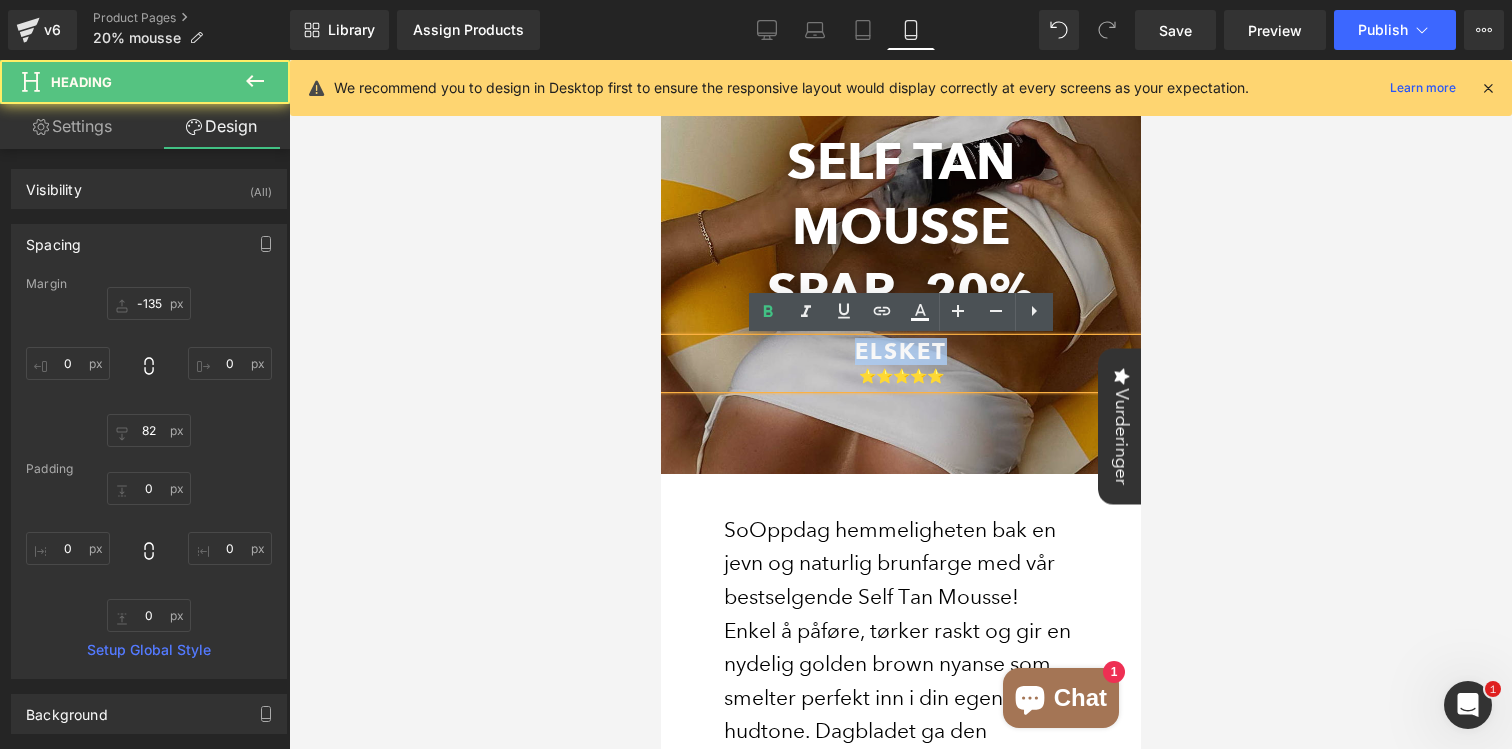 click on "ELSKET" at bounding box center (900, 352) 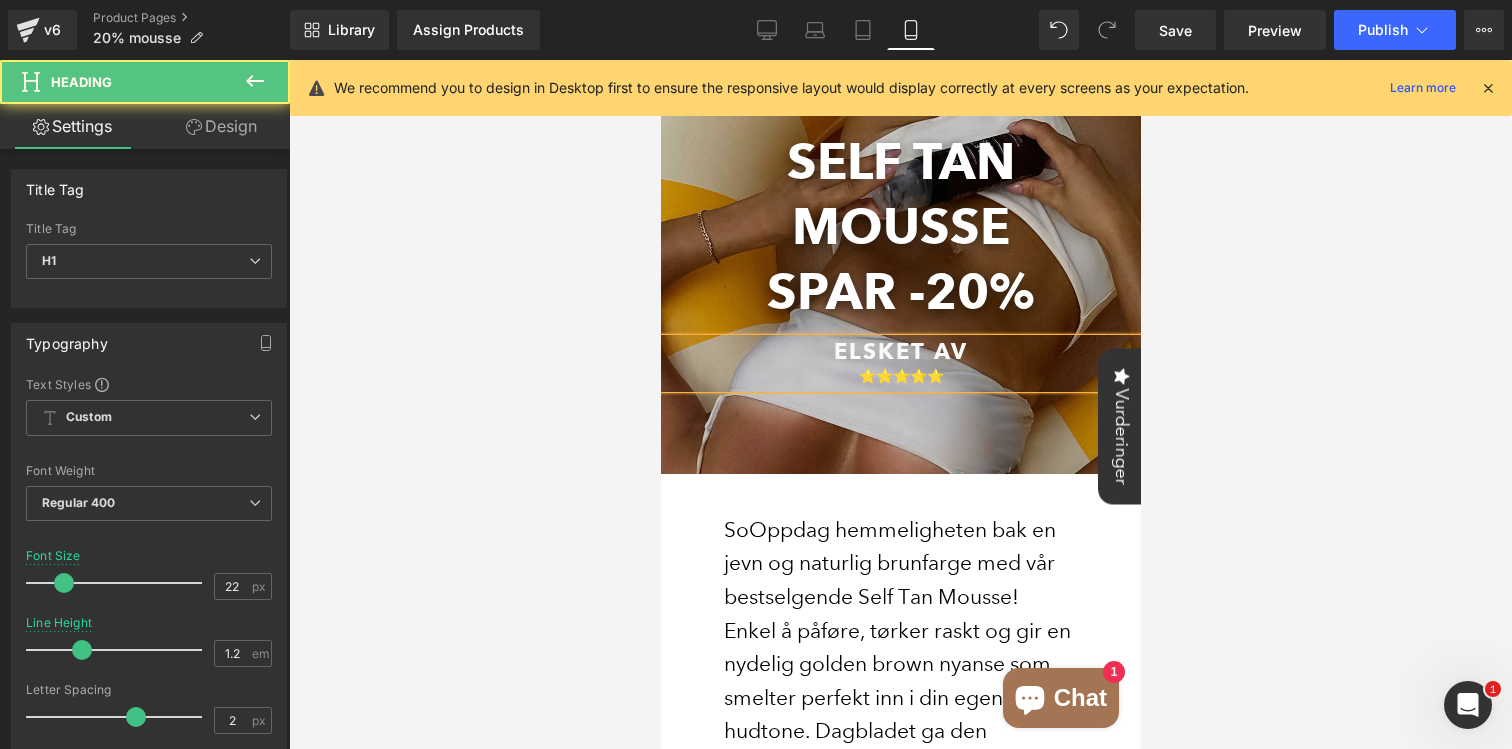 click on "ELSKET AV" at bounding box center [900, 351] 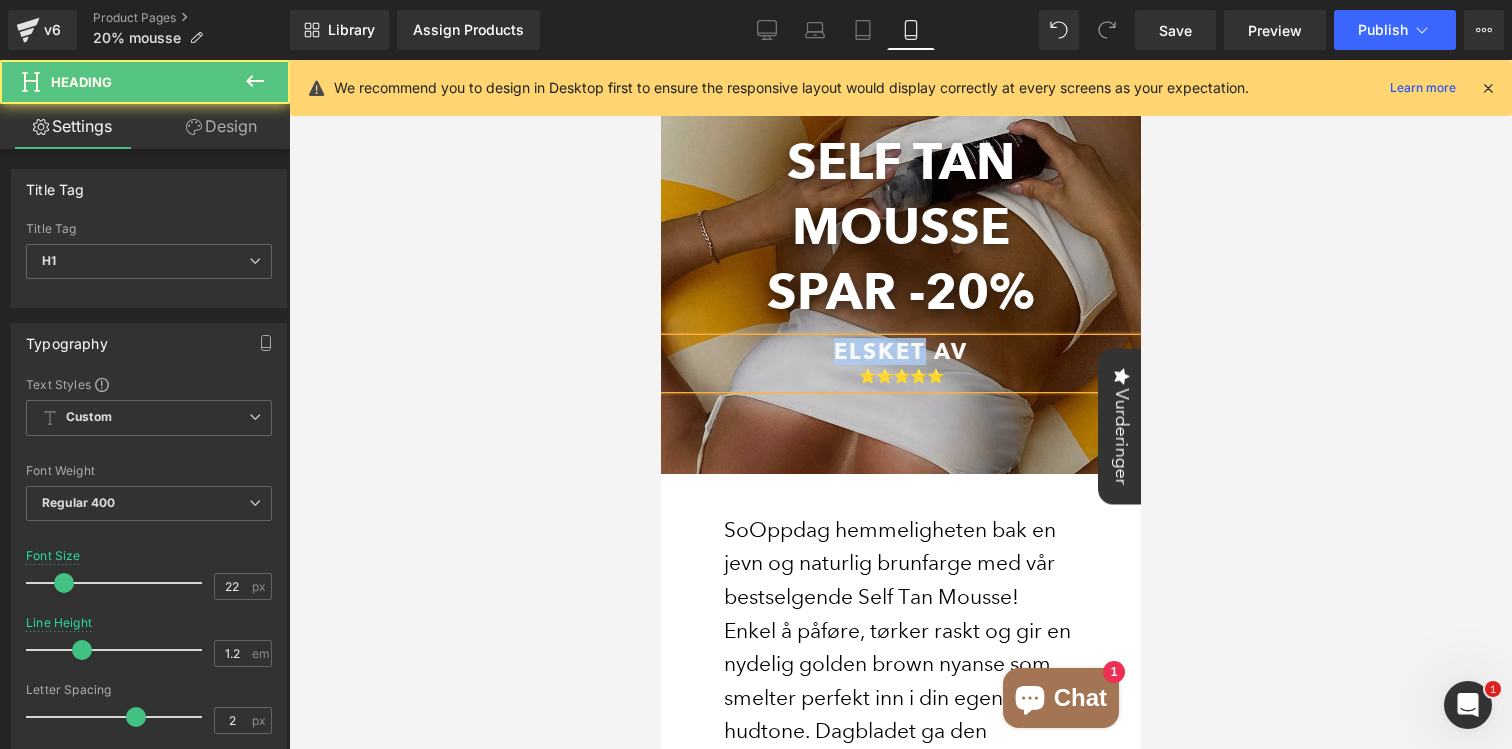 click on "ELSKET AV" at bounding box center [900, 351] 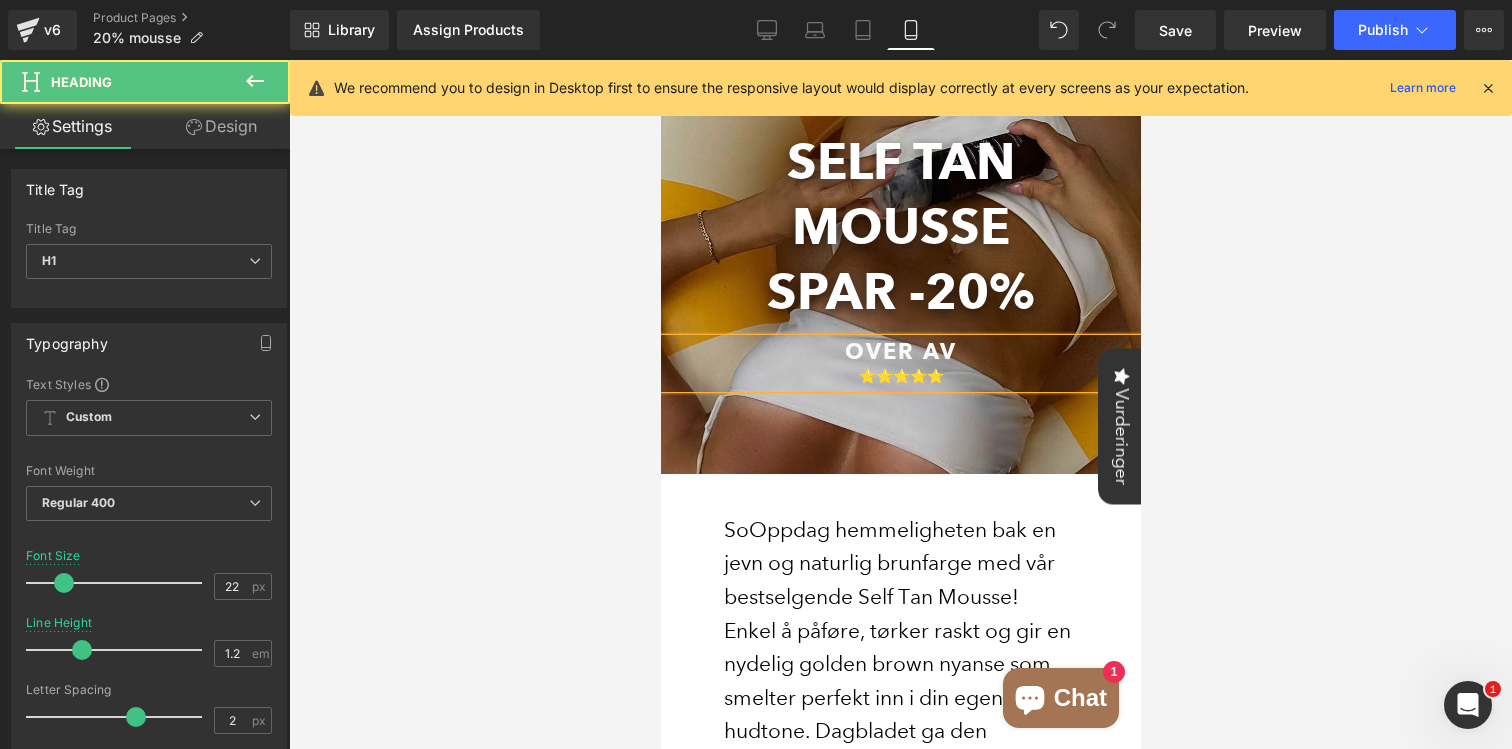 click on "OVER AV" at bounding box center [900, 351] 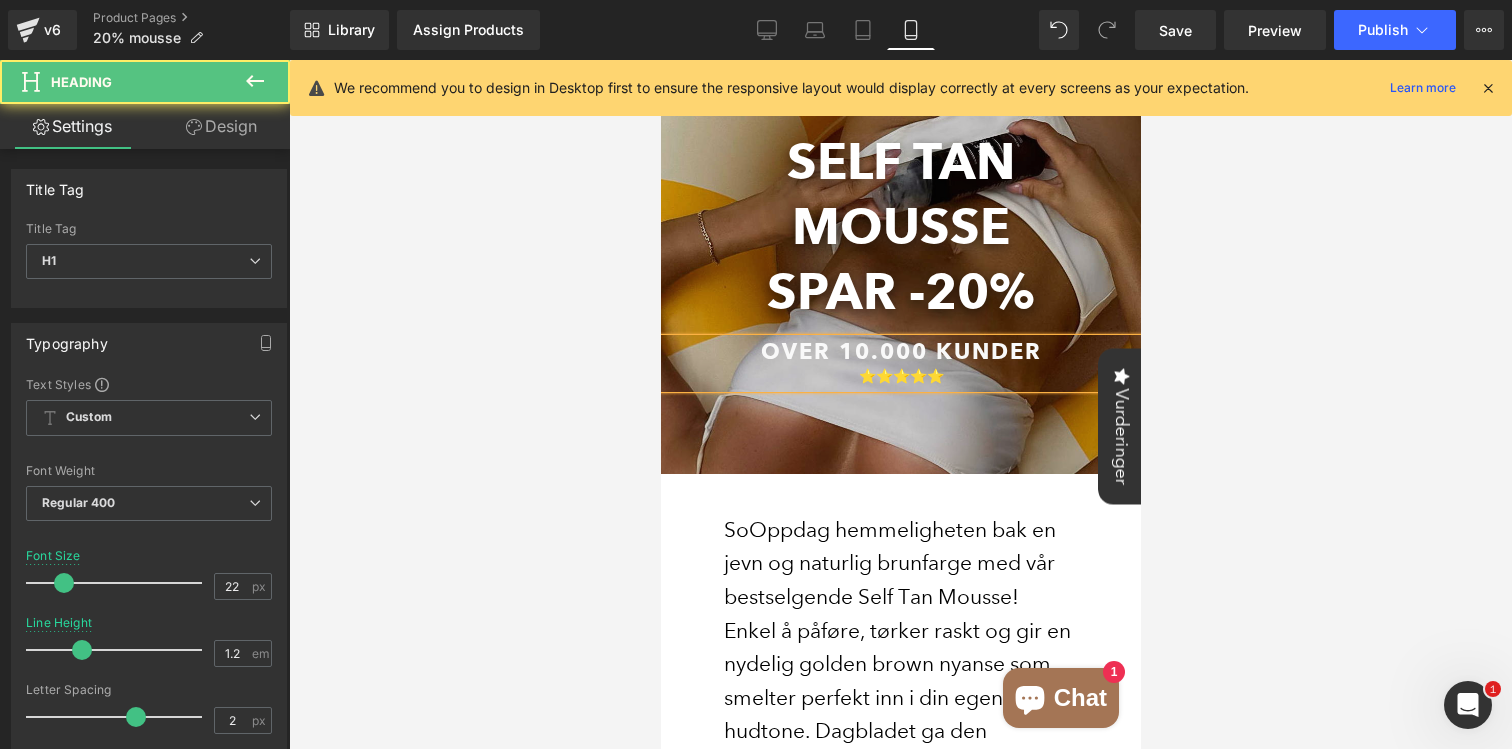 drag, startPoint x: 1045, startPoint y: 351, endPoint x: 739, endPoint y: 349, distance: 306.00653 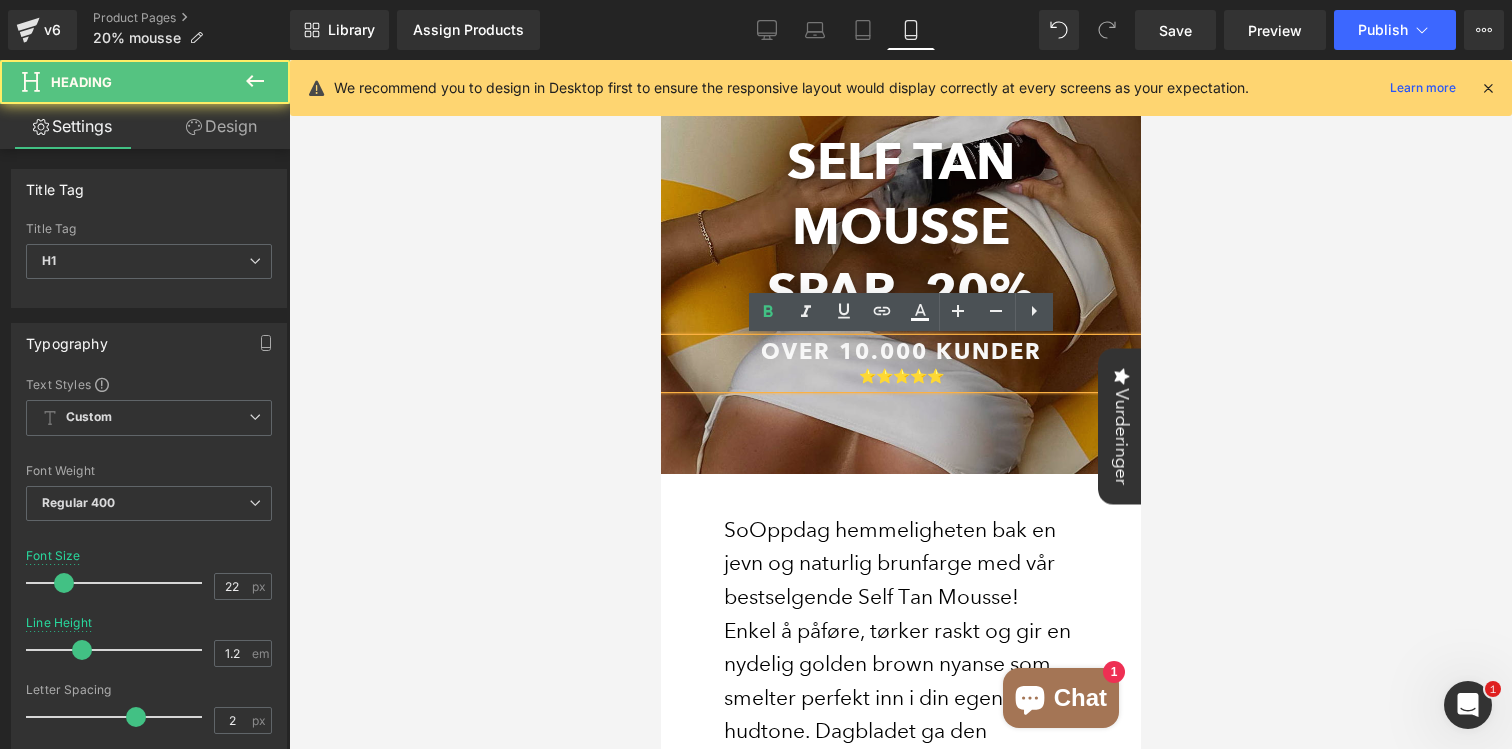 copy on "OVER 10.000 KUNDER" 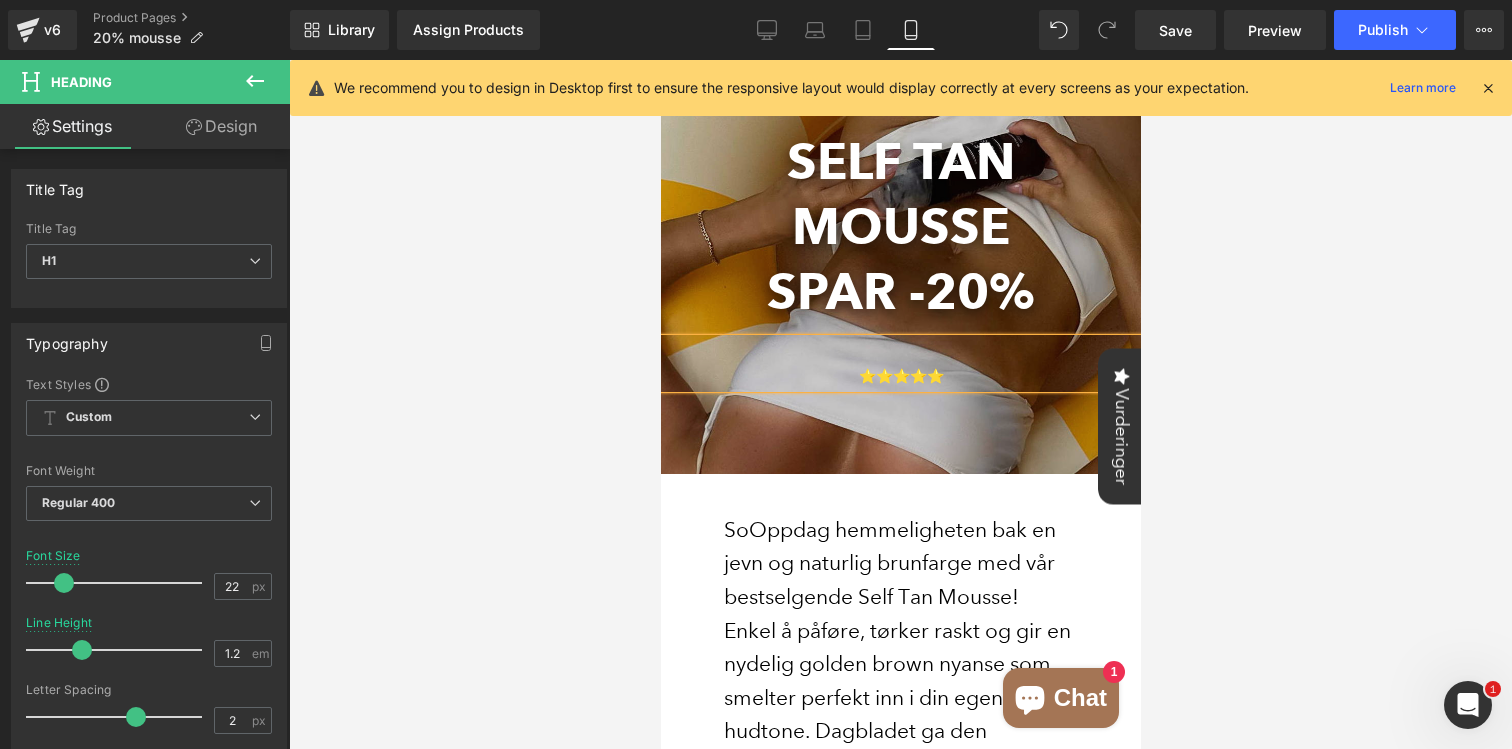 click on "⭐⭐⭐⭐⭐" at bounding box center [900, 376] 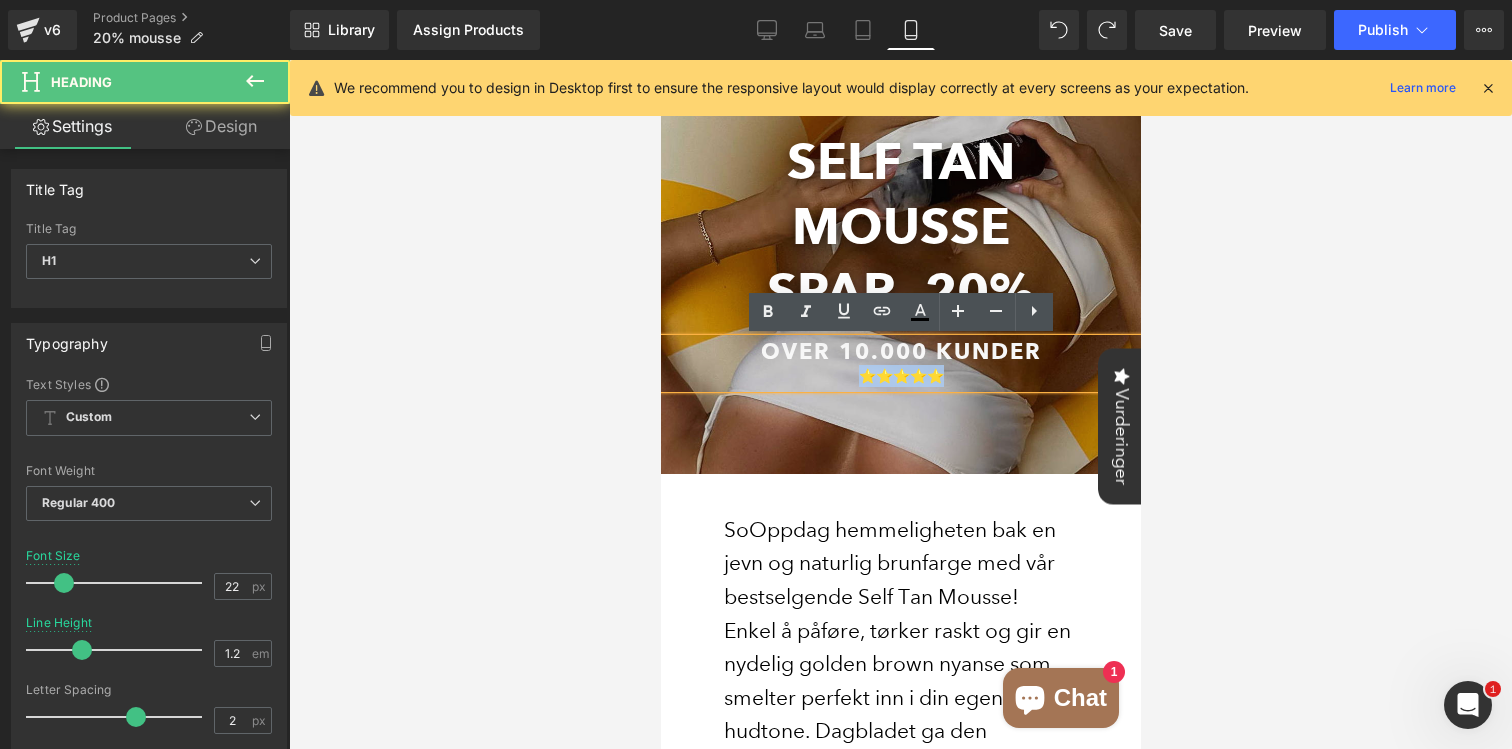 drag, startPoint x: 948, startPoint y: 378, endPoint x: 841, endPoint y: 375, distance: 107.042046 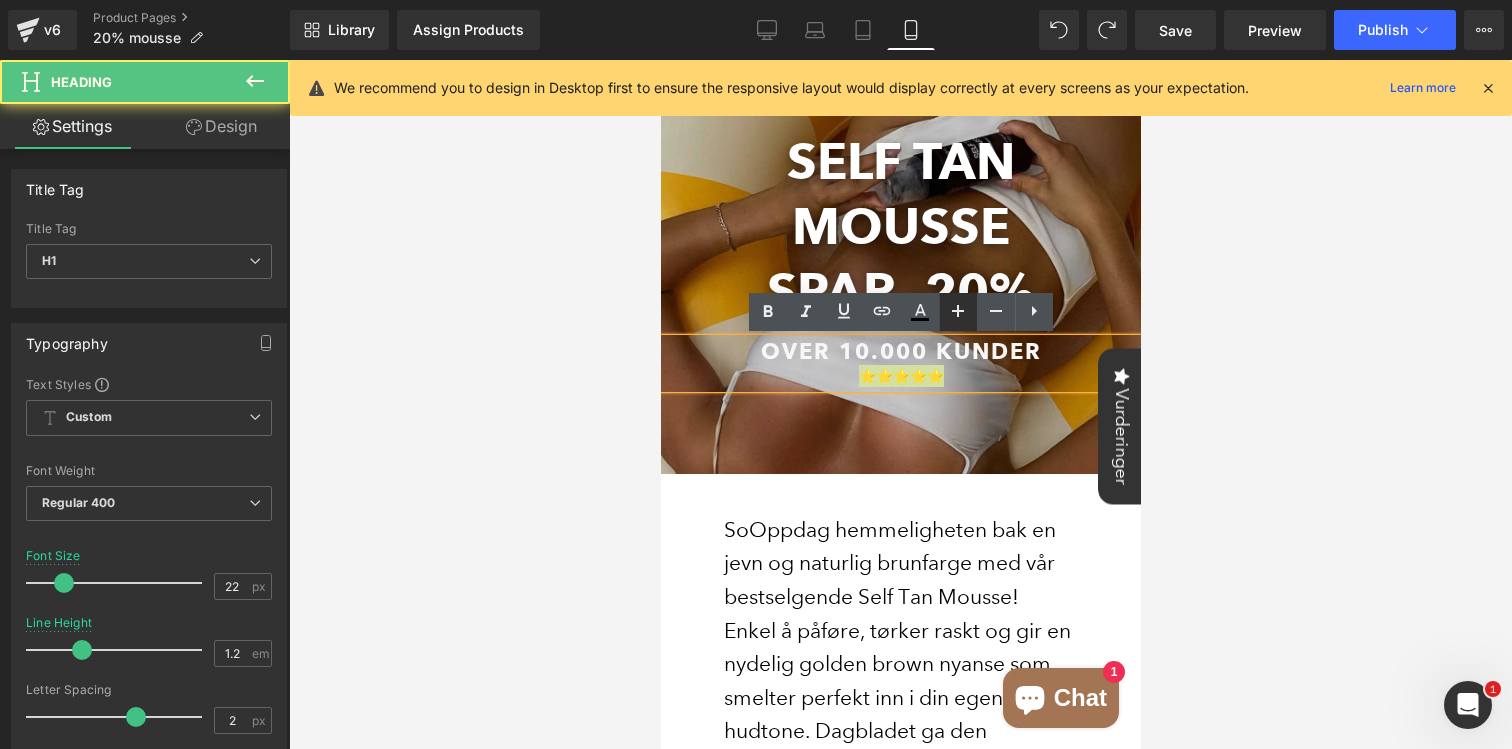 click 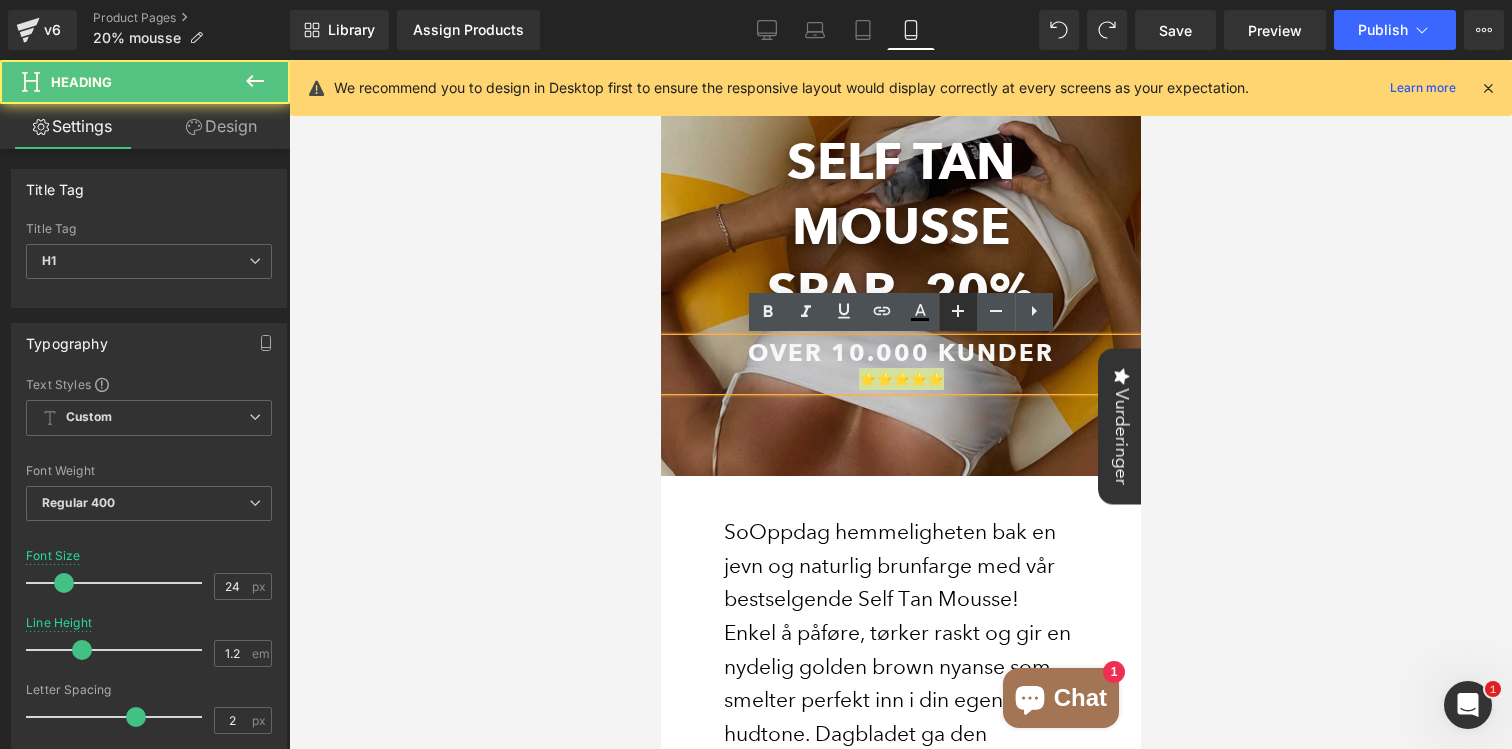 click 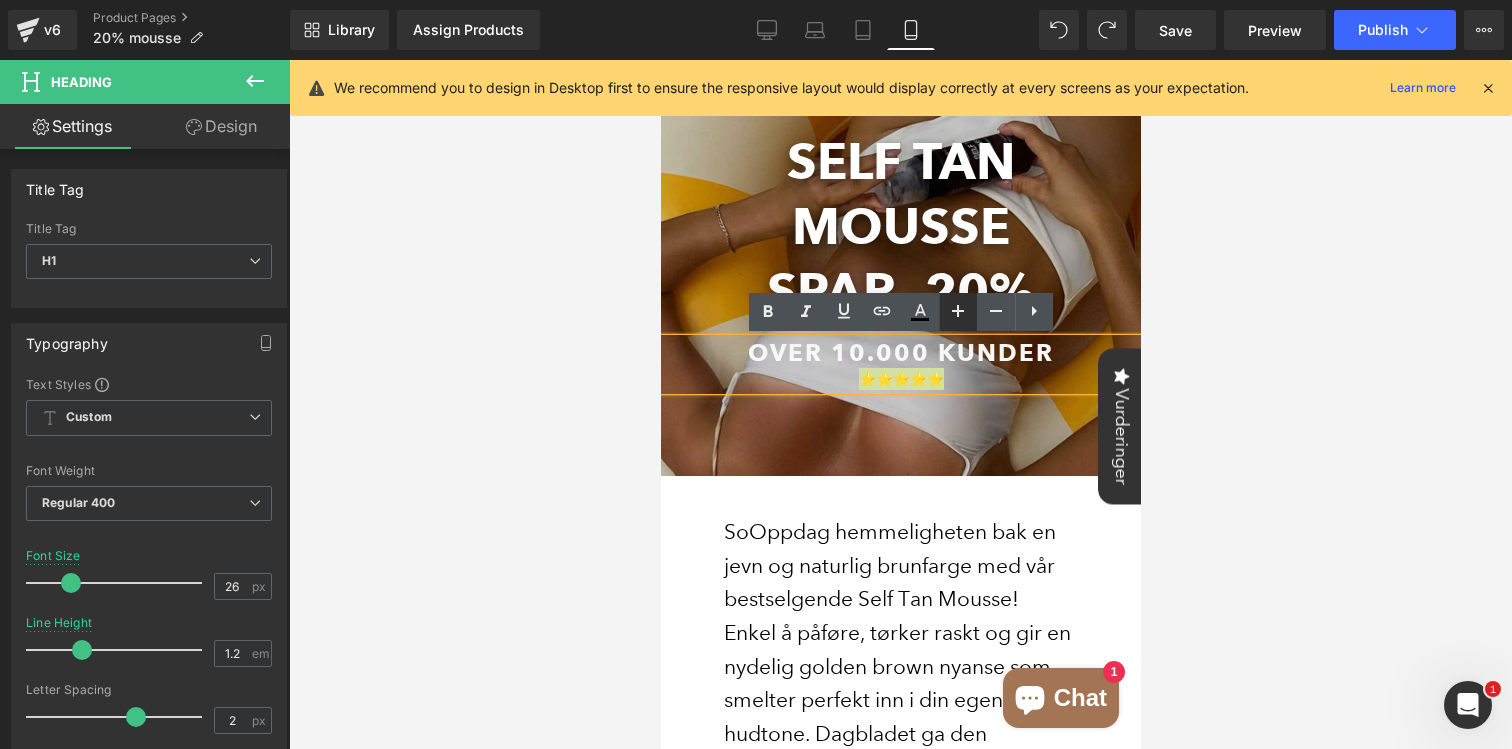 click 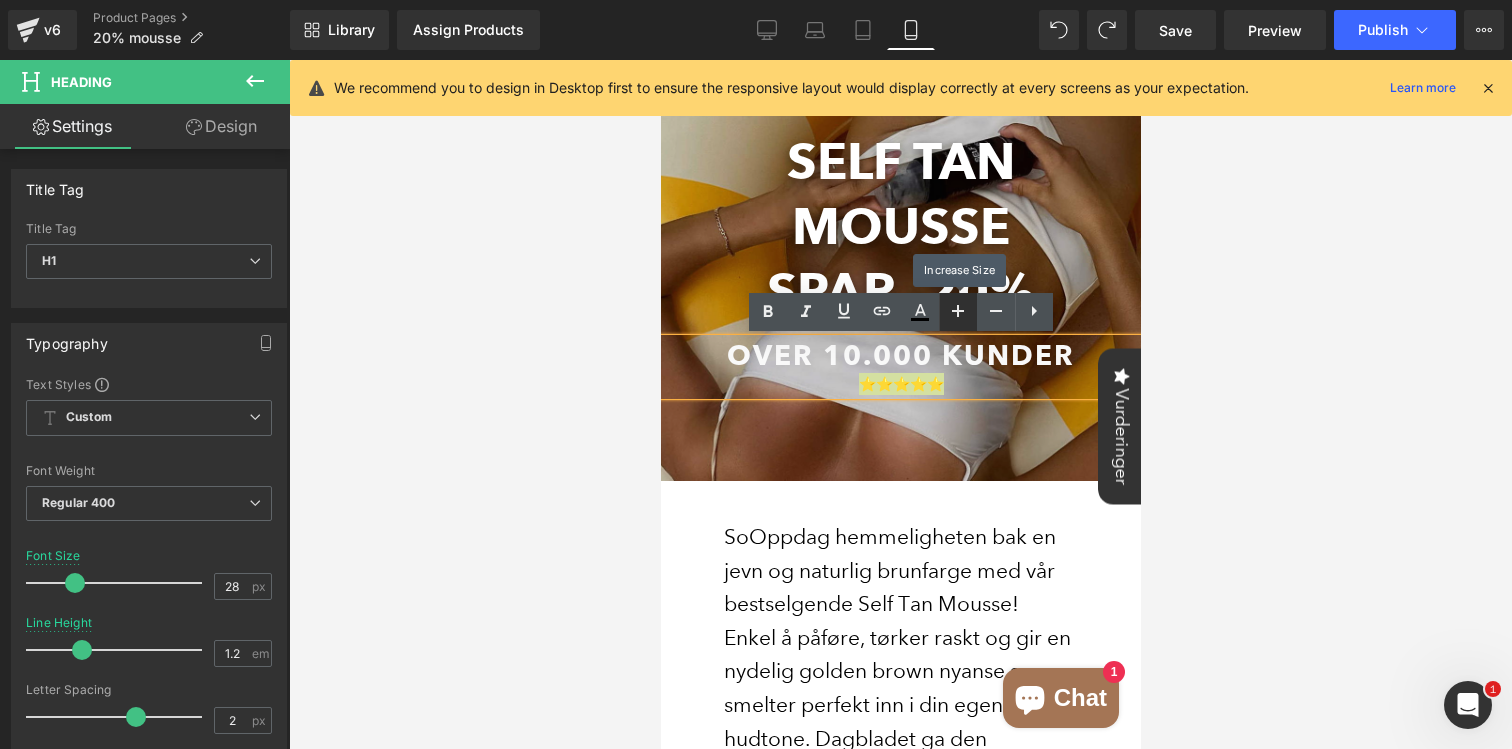 click 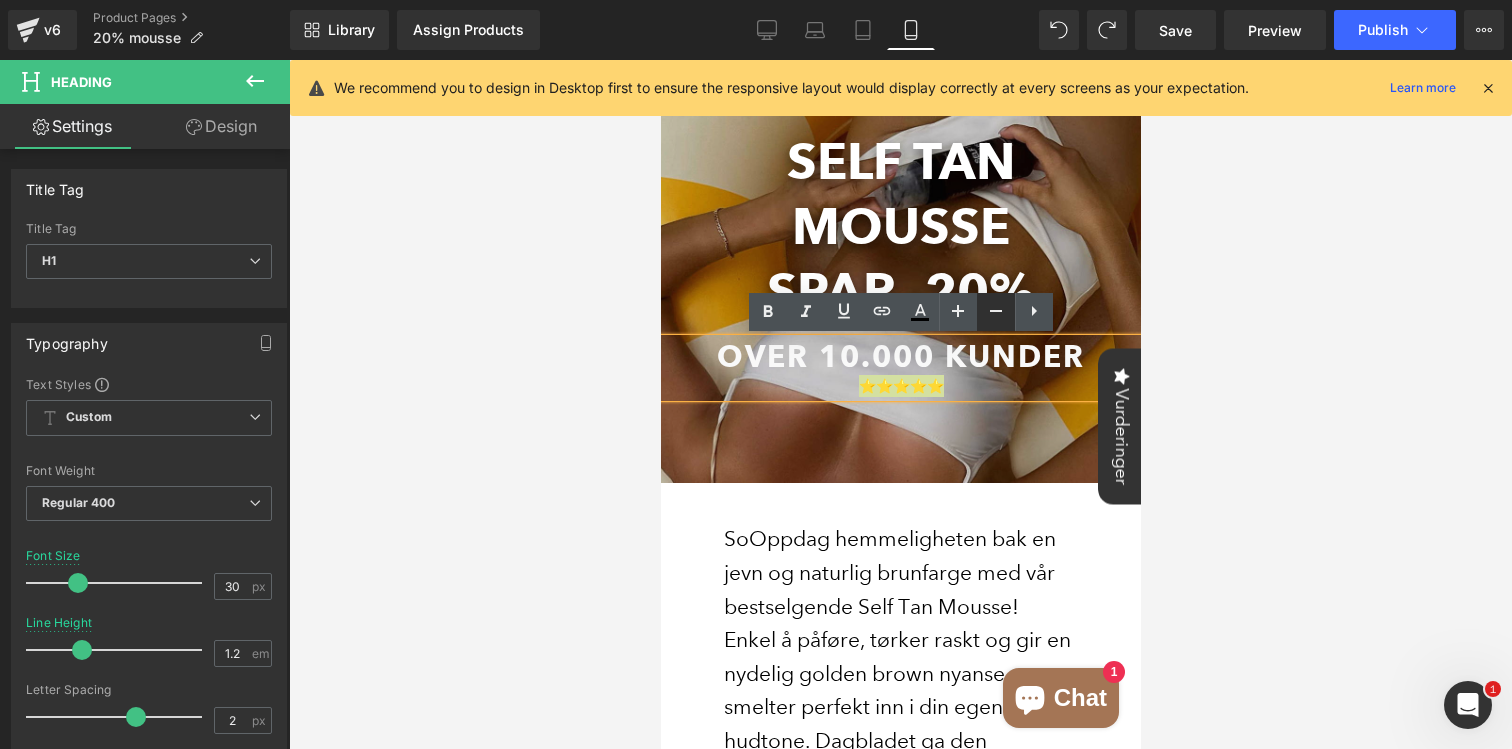 click 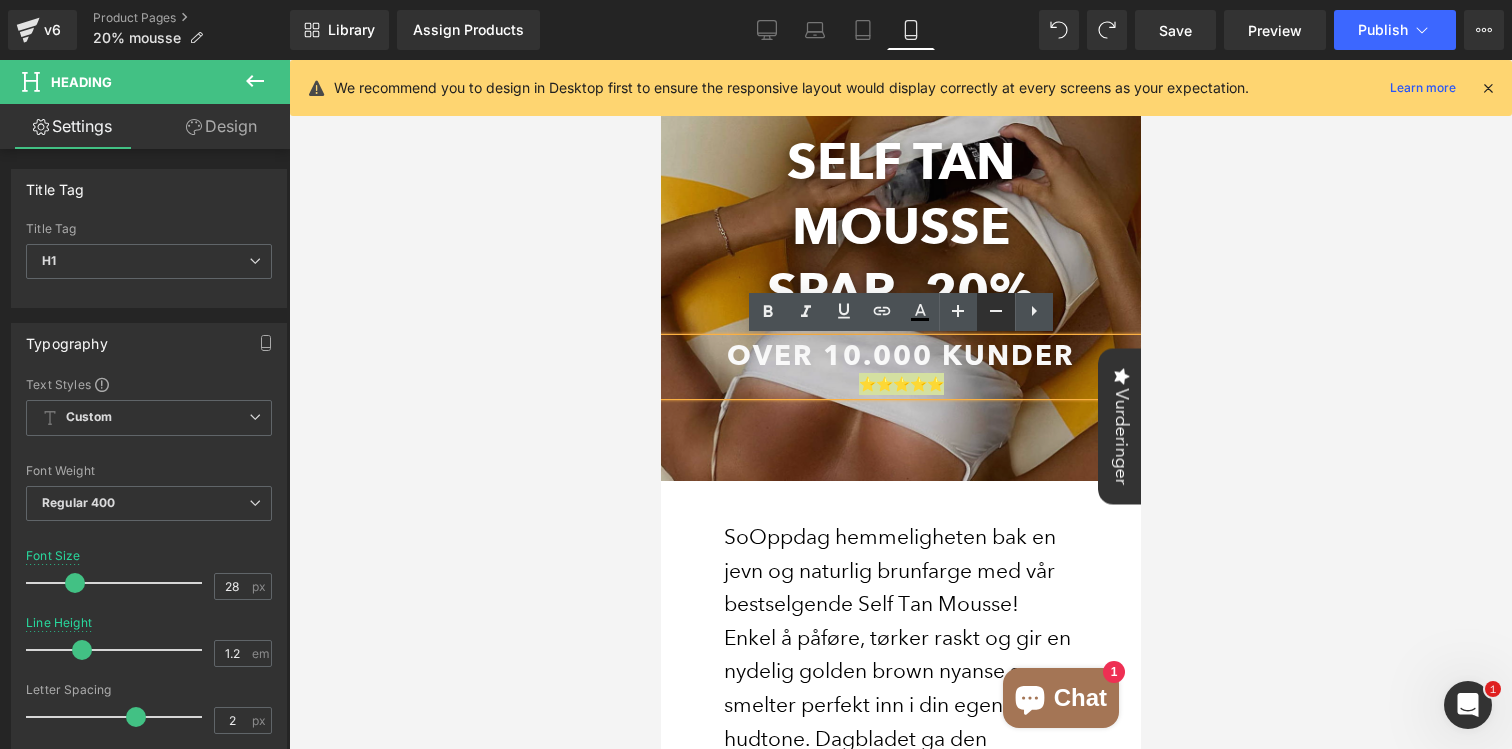 click 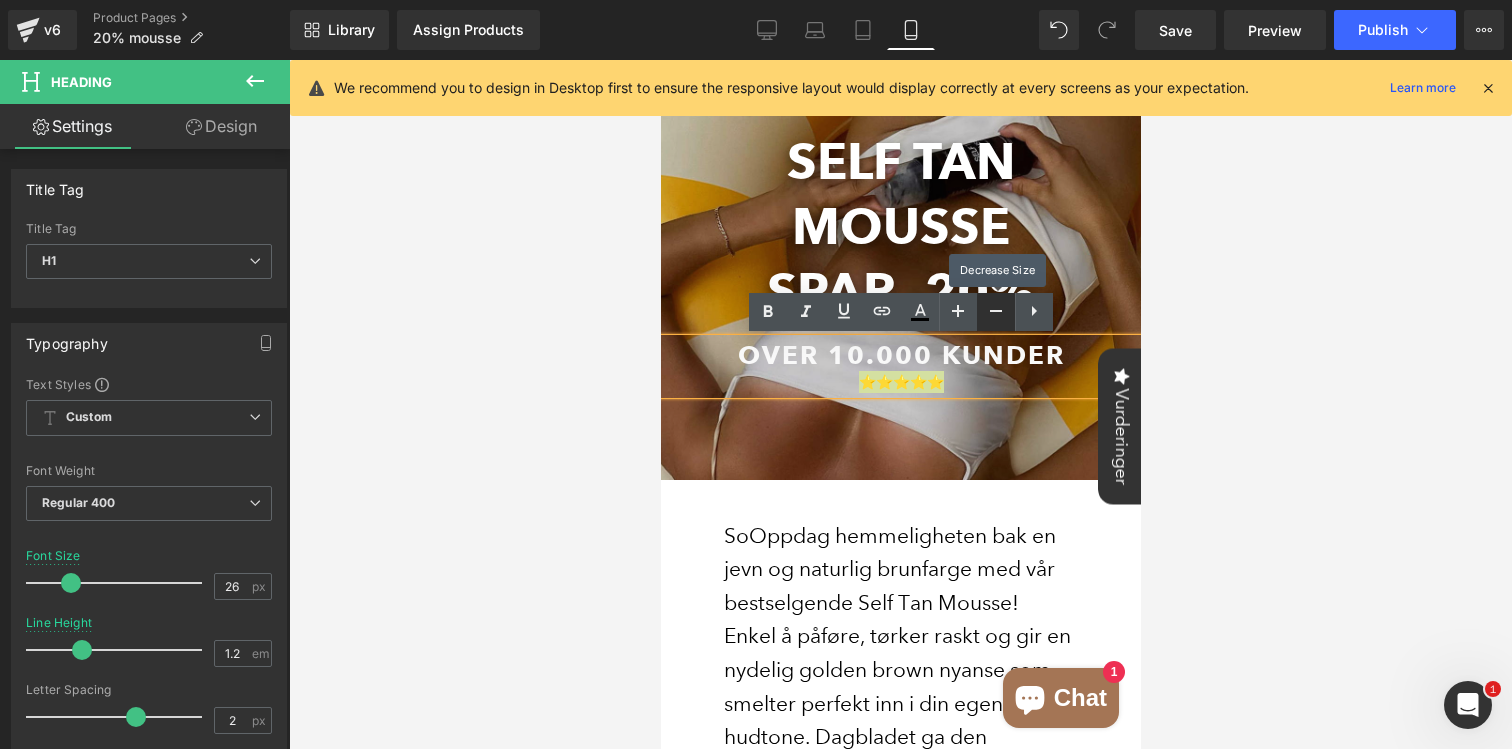 click 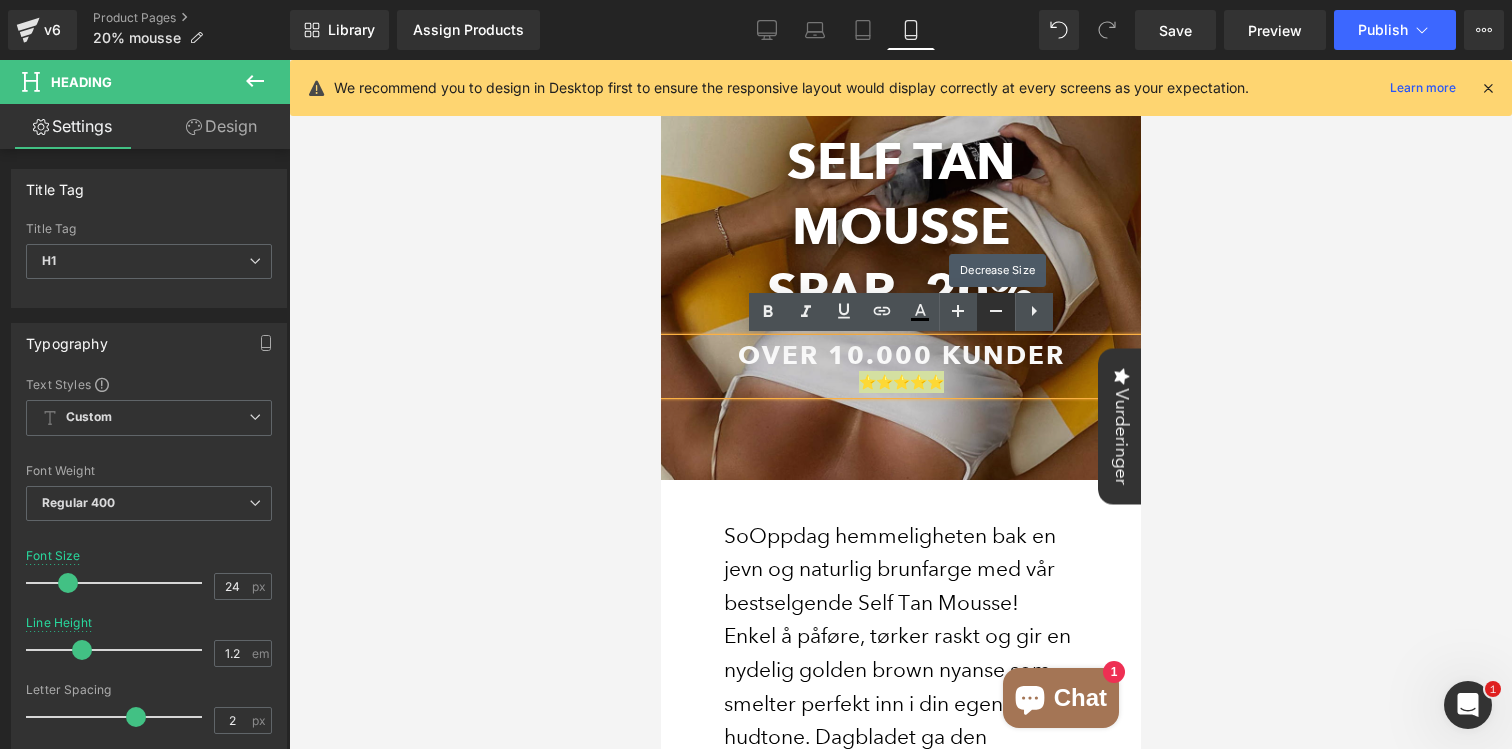 click 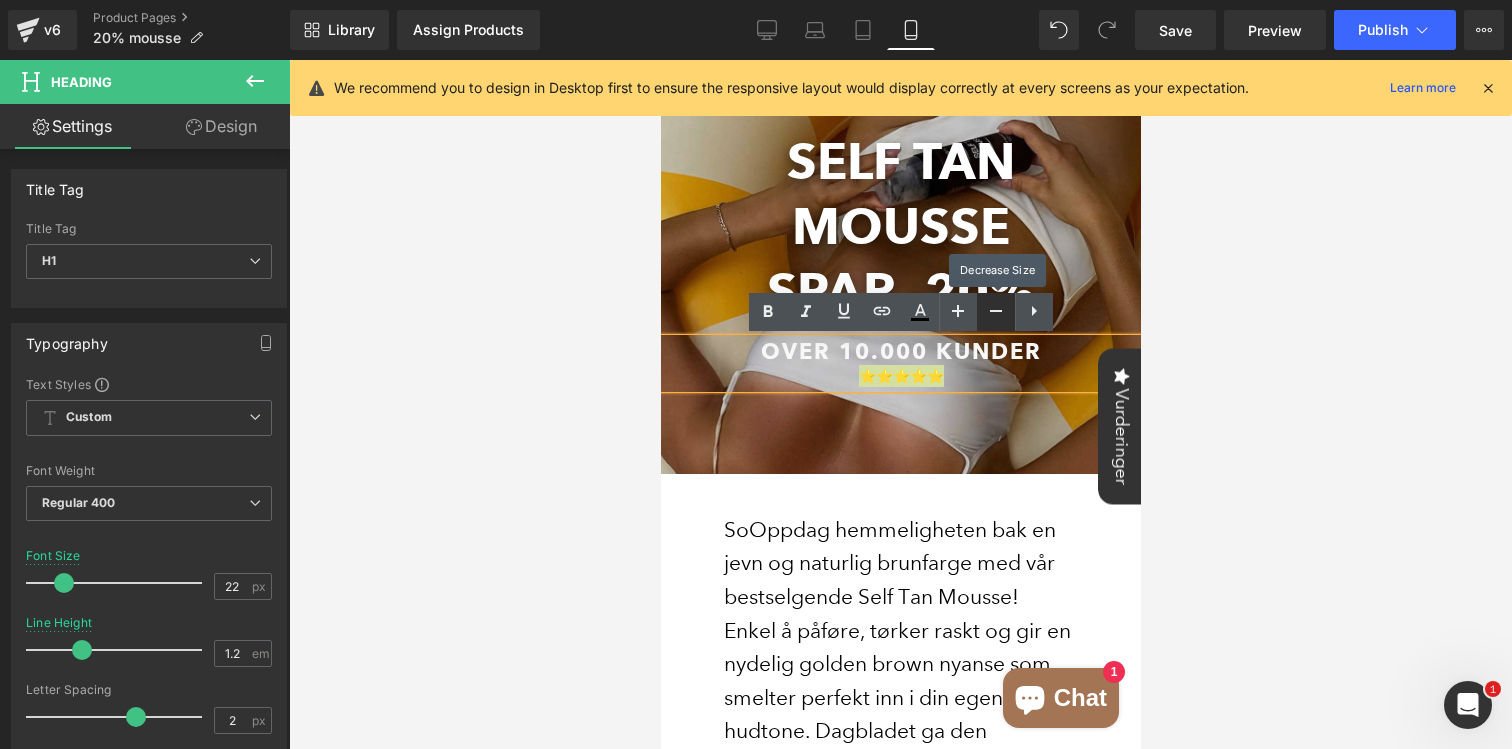 click 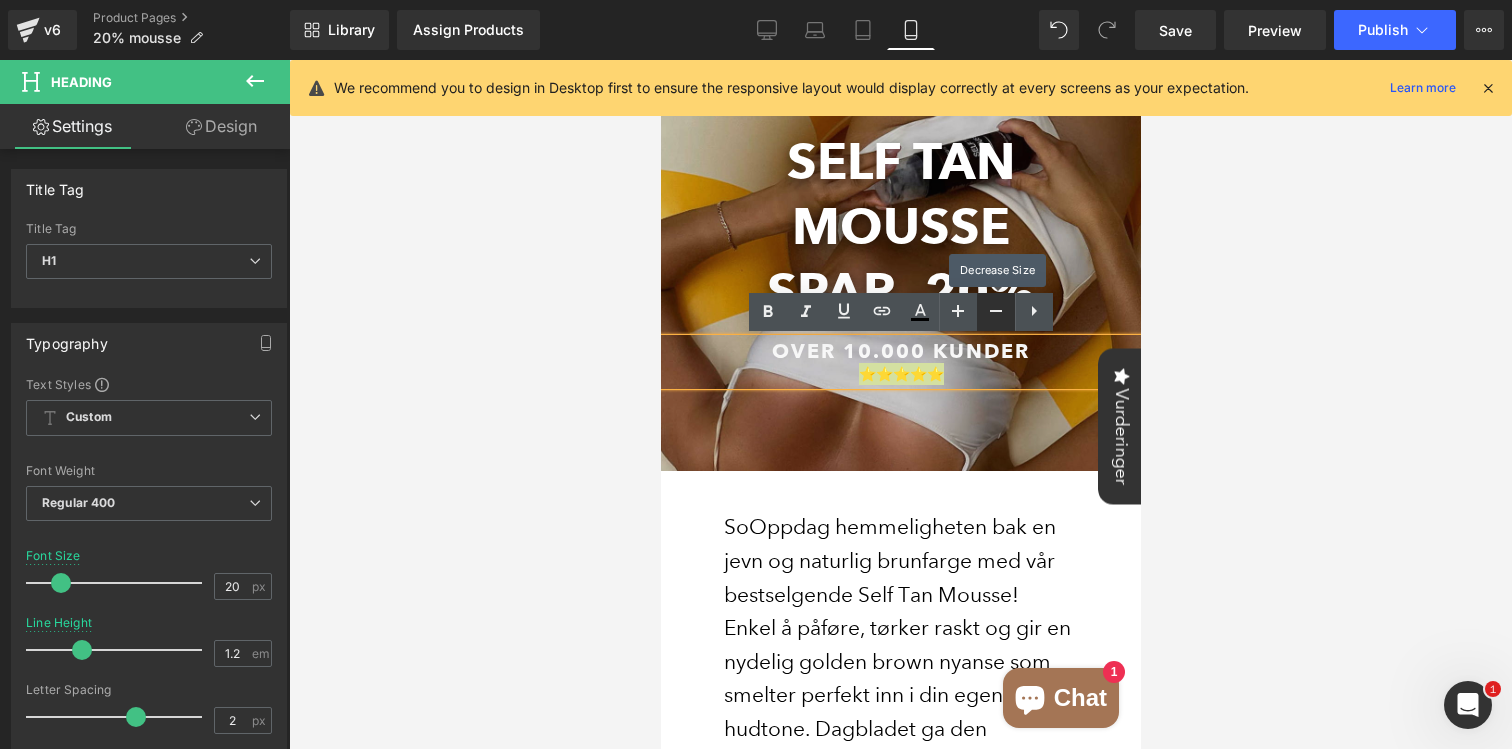 click 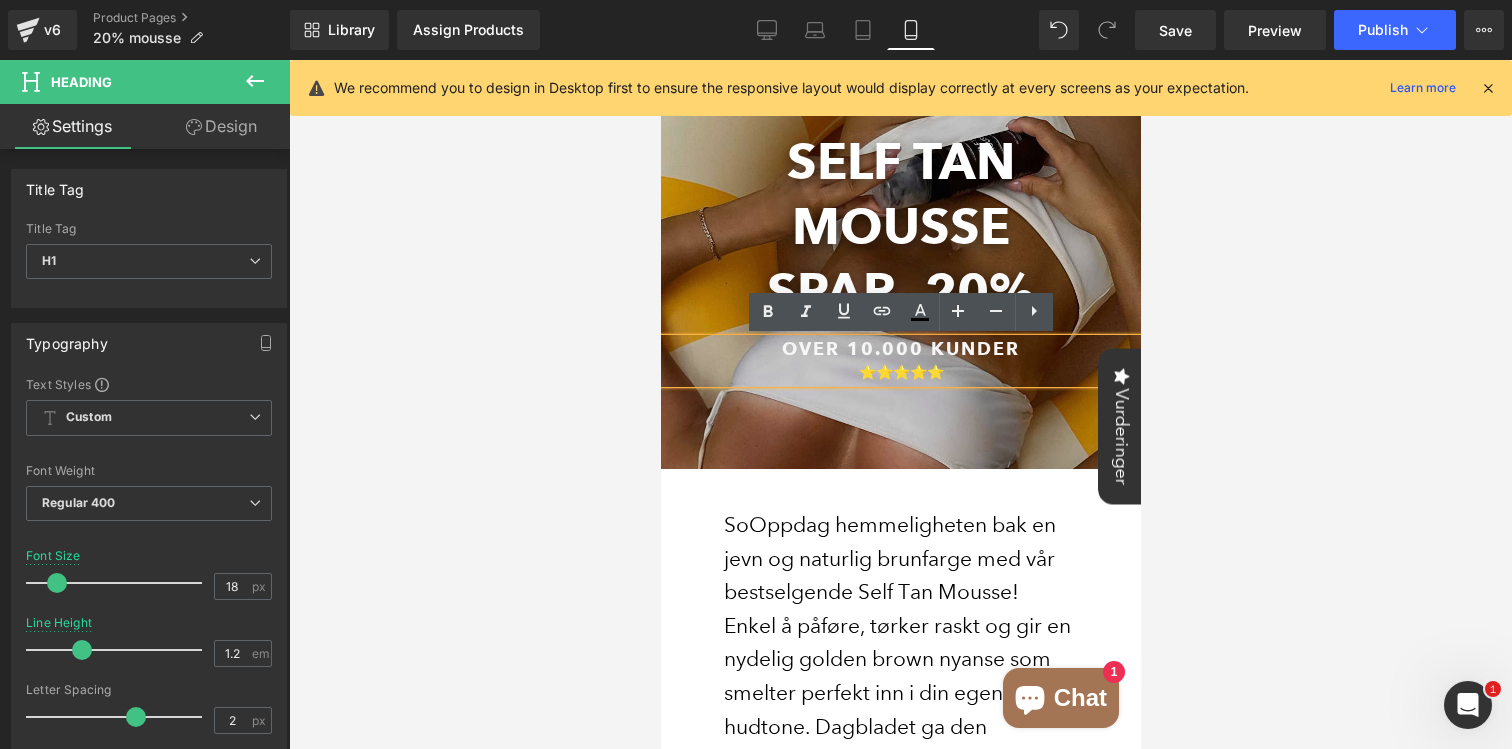 click on "⭐⭐⭐⭐⭐" at bounding box center (900, 372) 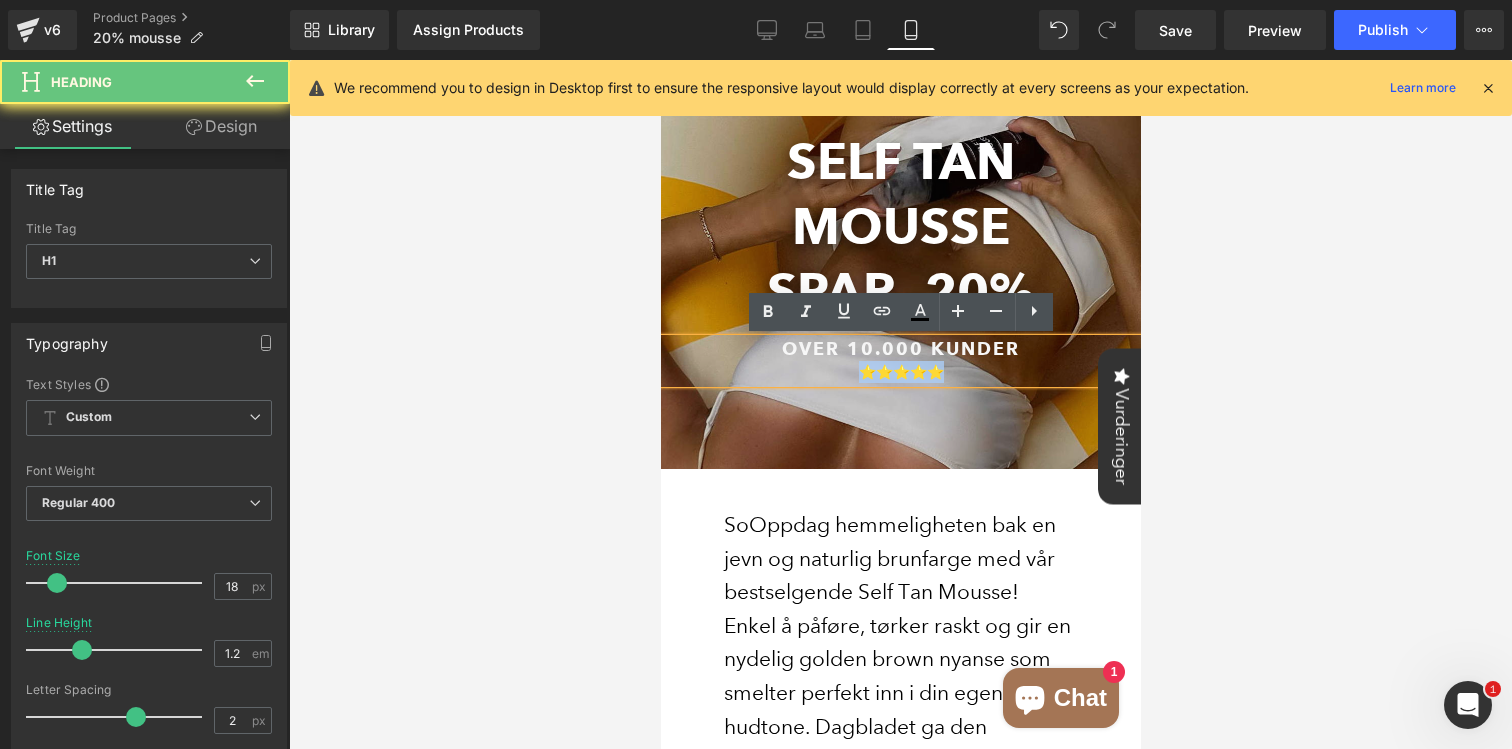 drag, startPoint x: 950, startPoint y: 375, endPoint x: 855, endPoint y: 375, distance: 95 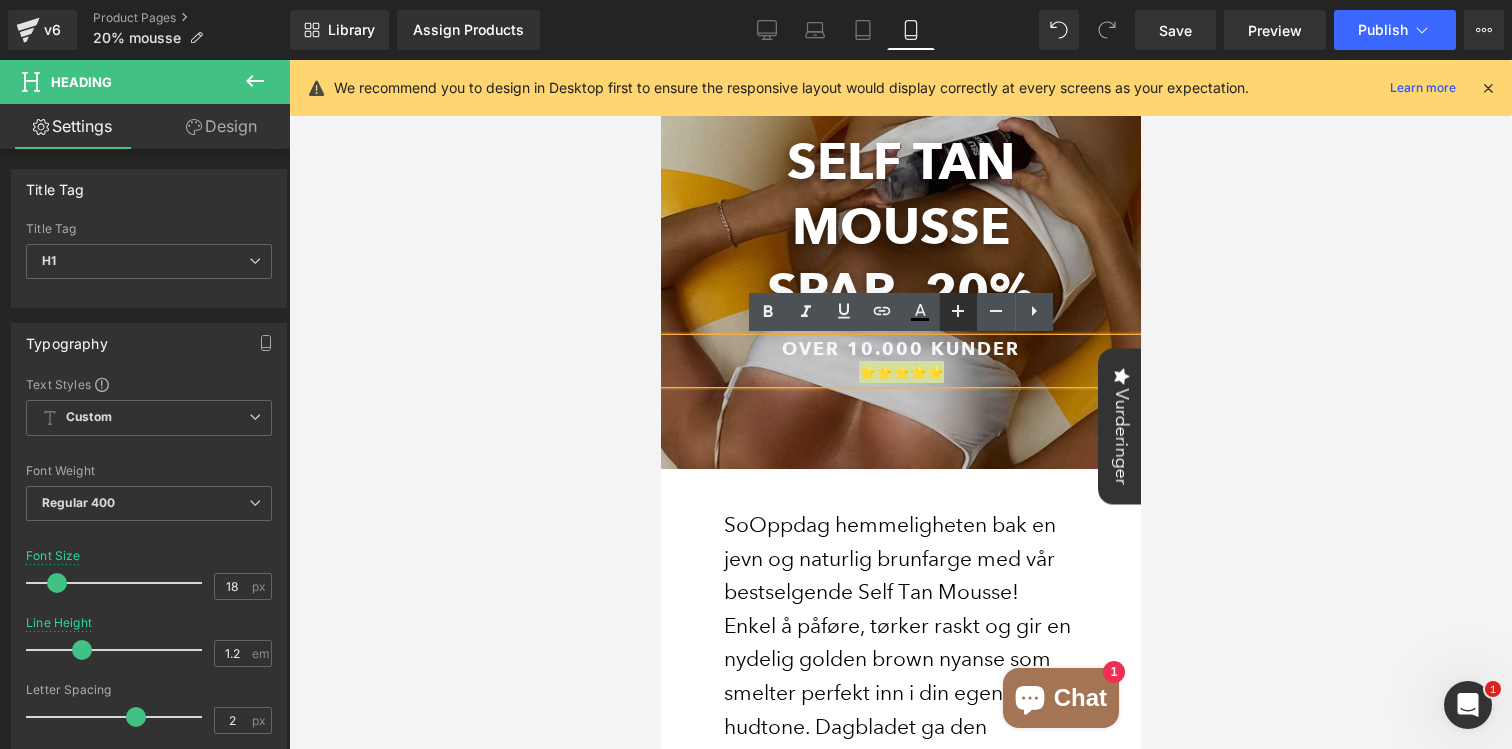 click at bounding box center (958, 312) 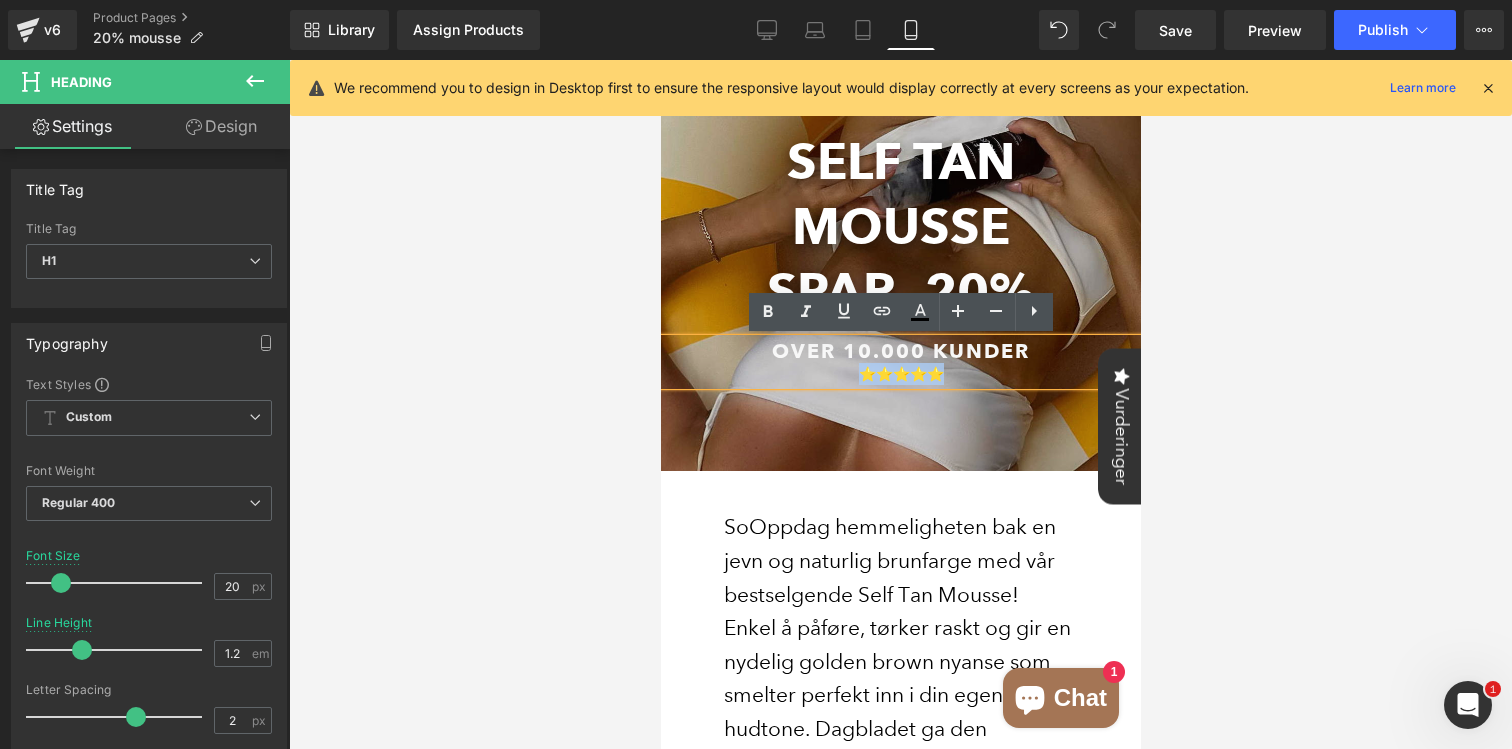 click at bounding box center [900, 421] 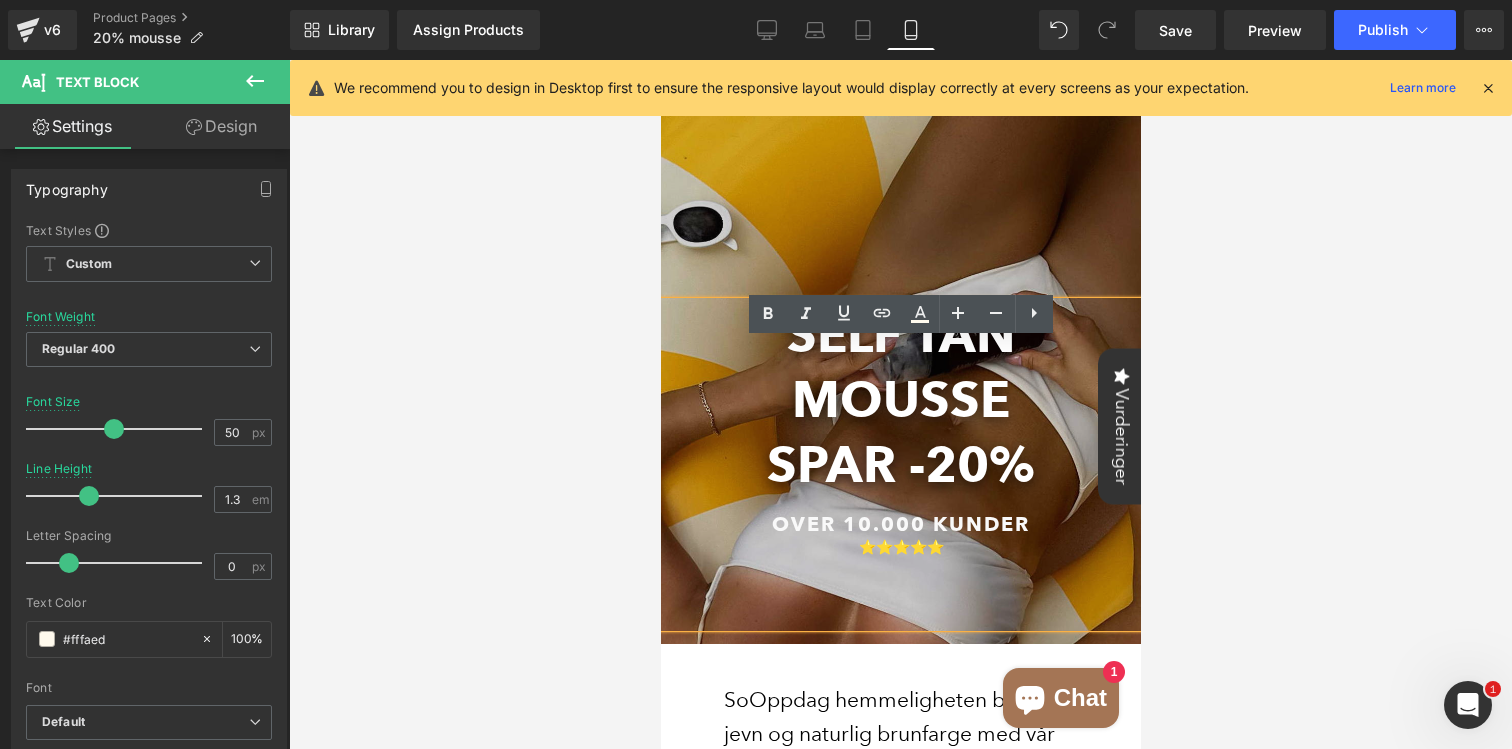 scroll, scrollTop: 159, scrollLeft: 0, axis: vertical 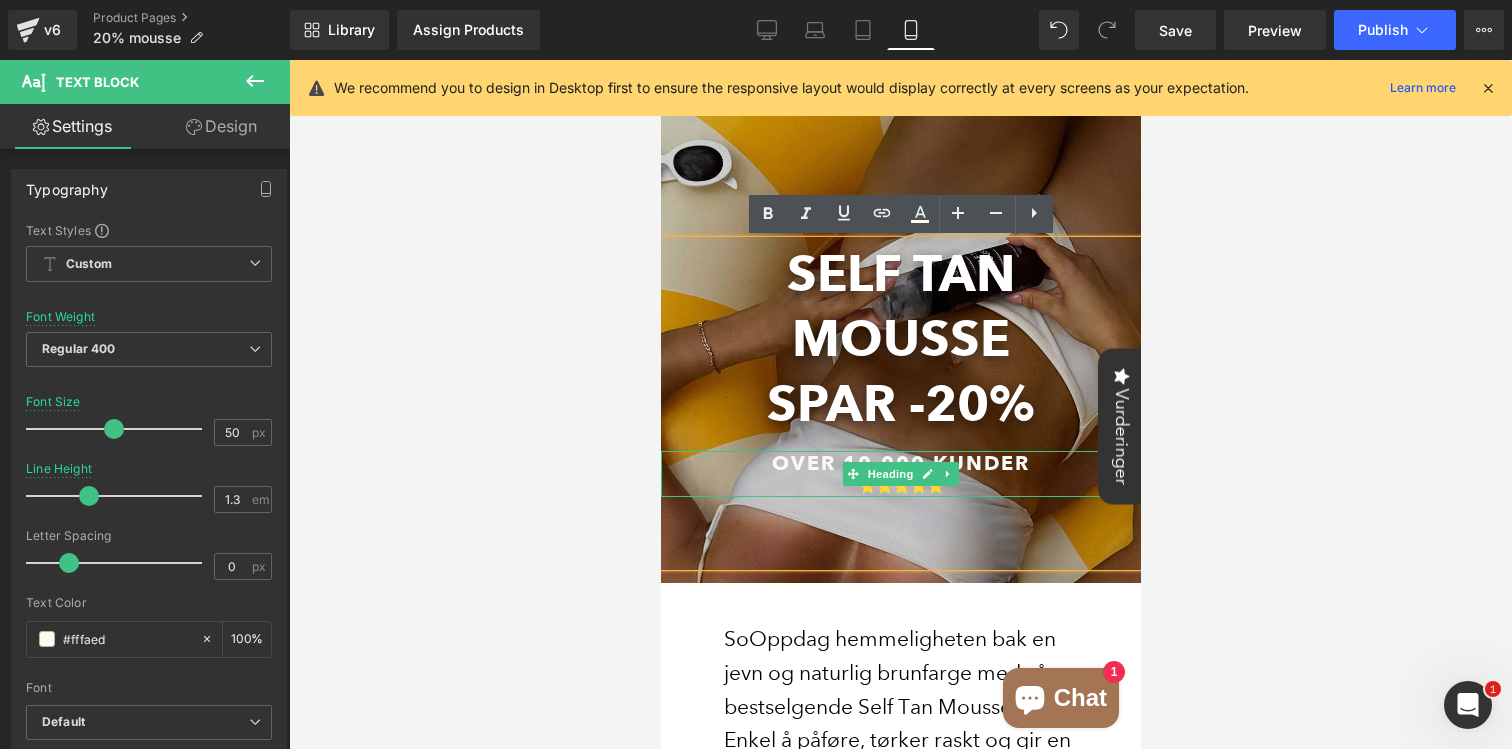 click on "OVER 10.000 KUNDER" at bounding box center (900, 463) 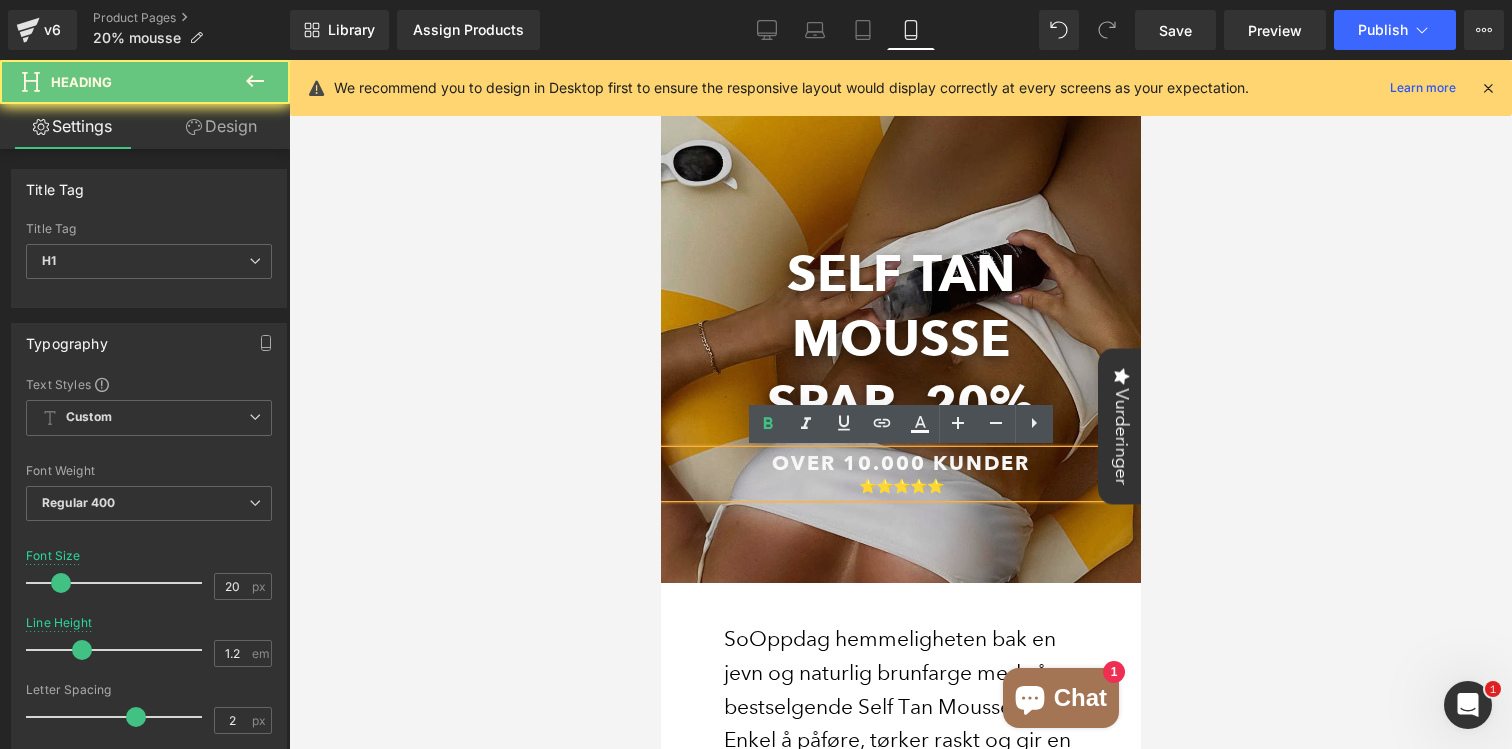 click on "OVER 10.000 KUNDER" at bounding box center (900, 463) 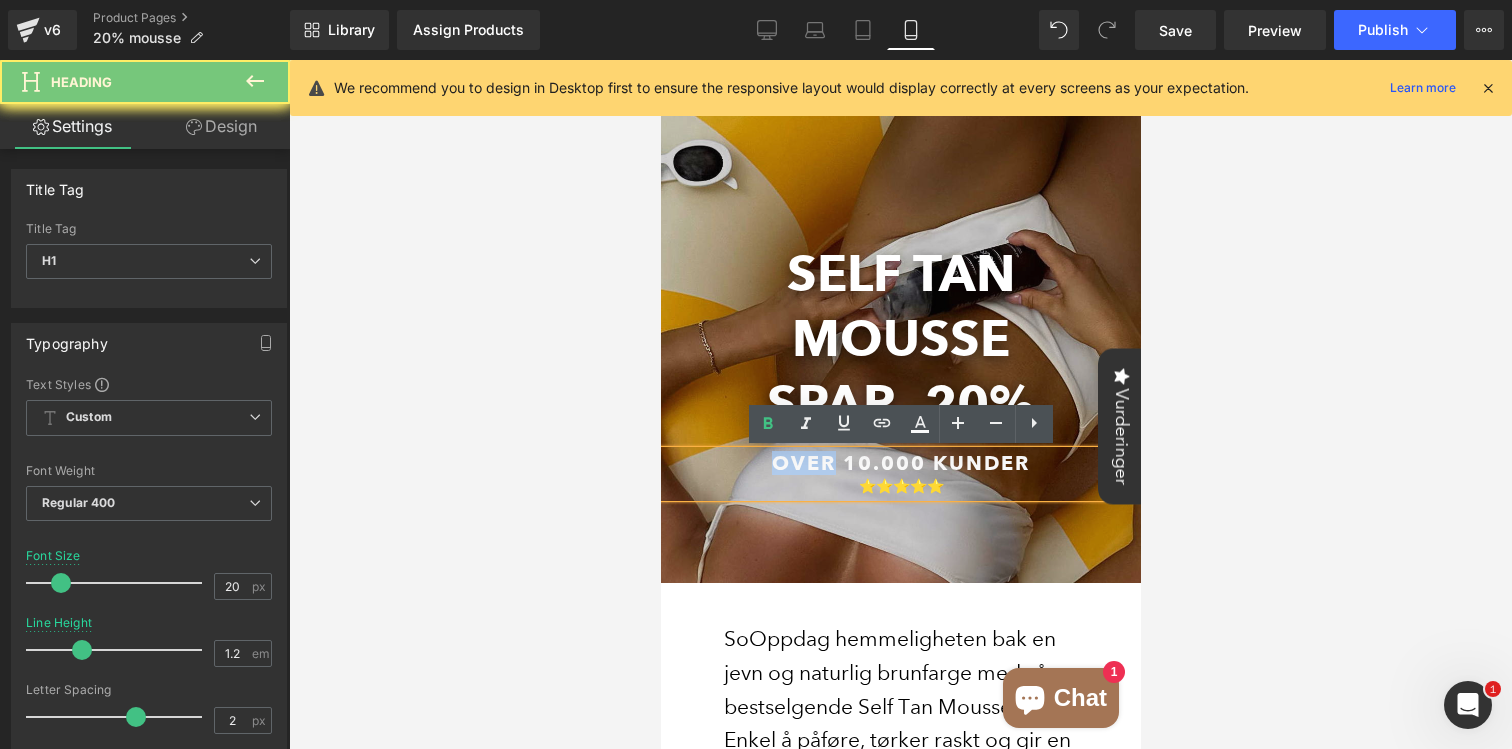 click on "OVER 10.000 KUNDER" at bounding box center [900, 463] 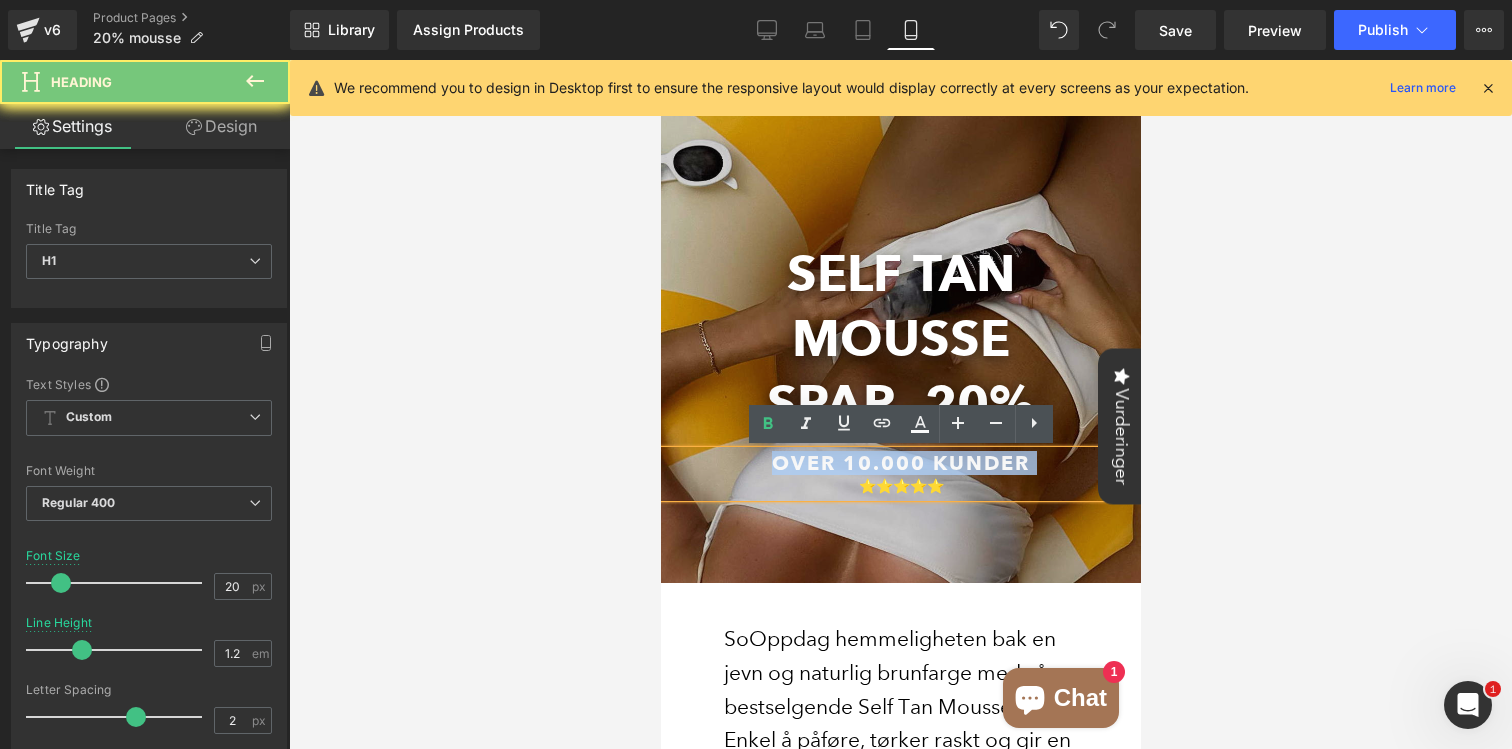 click on "OVER 10.000 KUNDER" at bounding box center [900, 463] 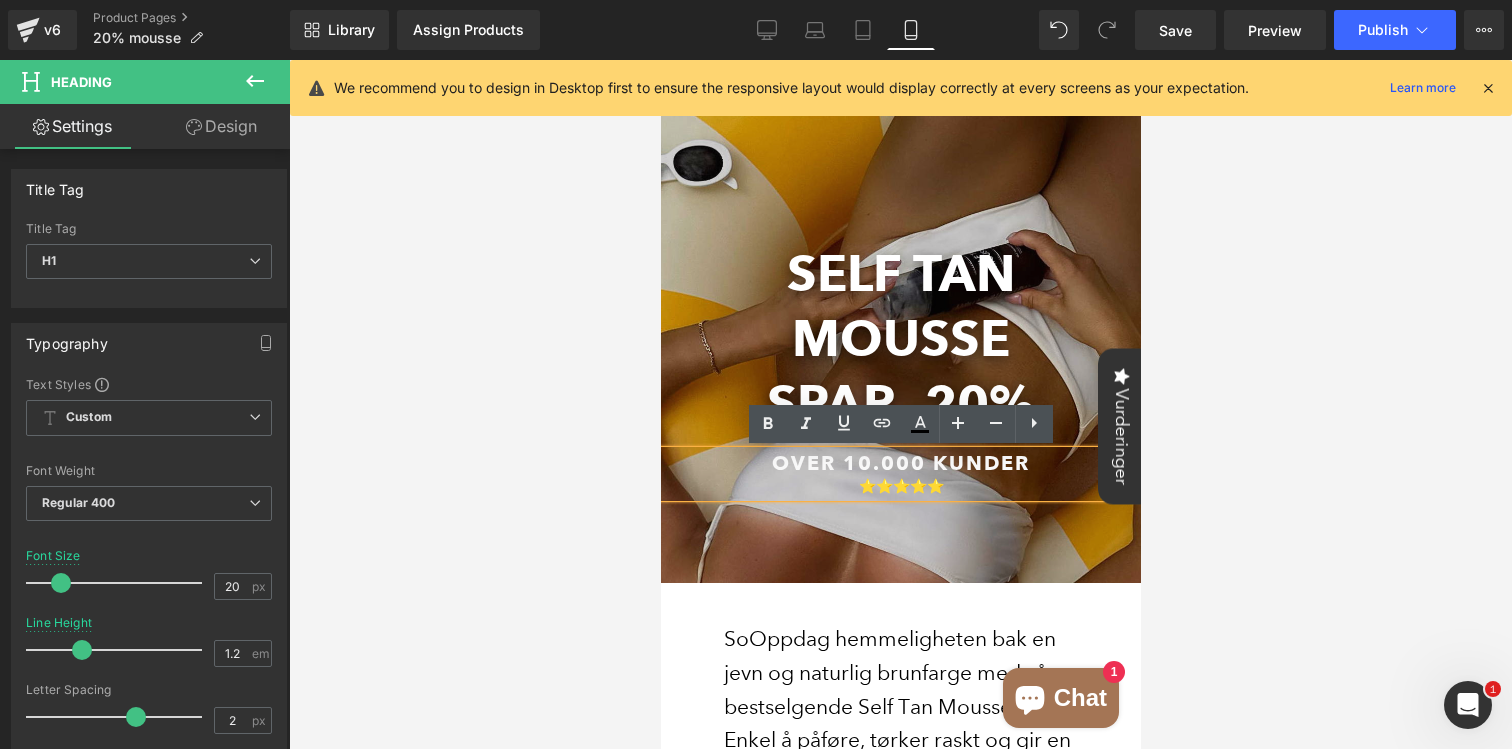 click on "OVER 10.000 KUNDER" at bounding box center [900, 463] 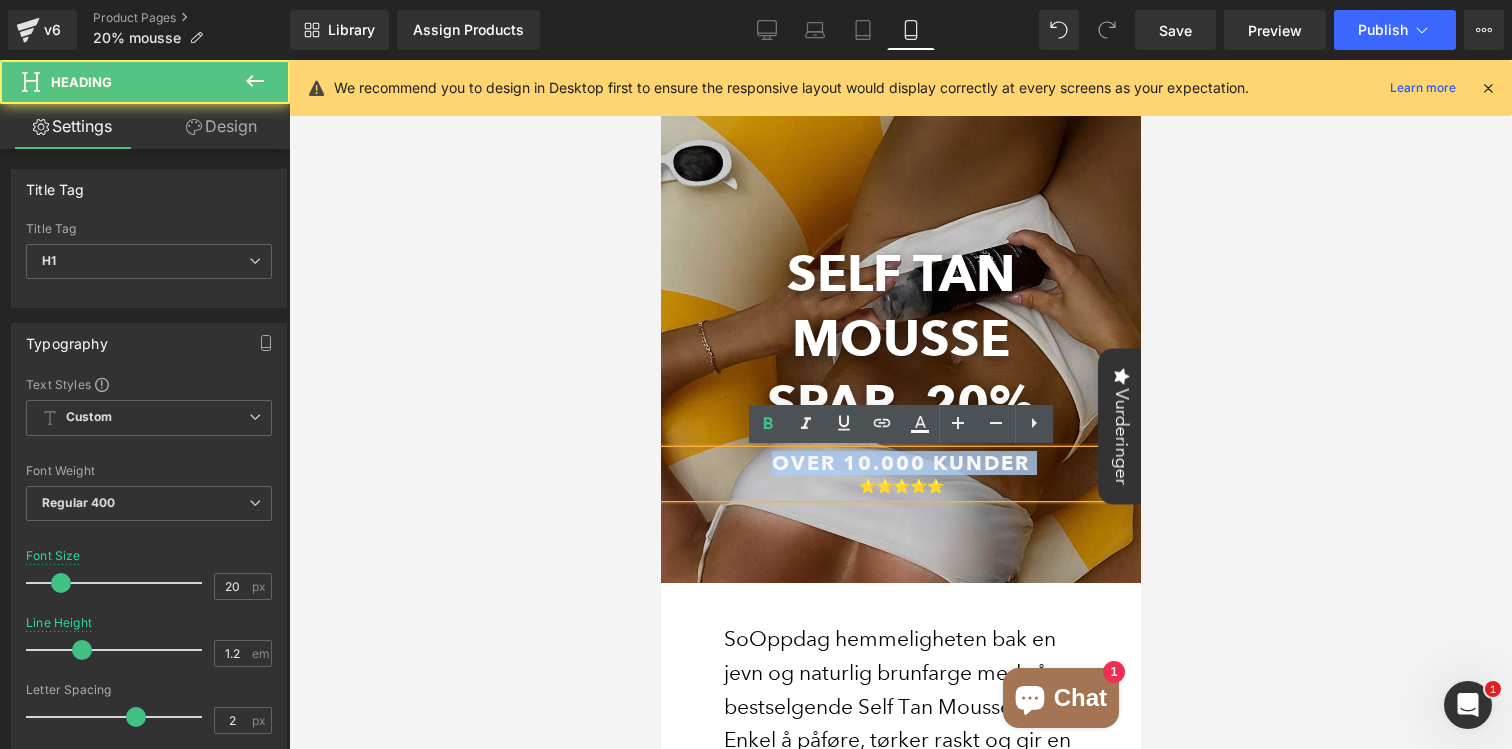 drag, startPoint x: 821, startPoint y: 461, endPoint x: 777, endPoint y: 461, distance: 44 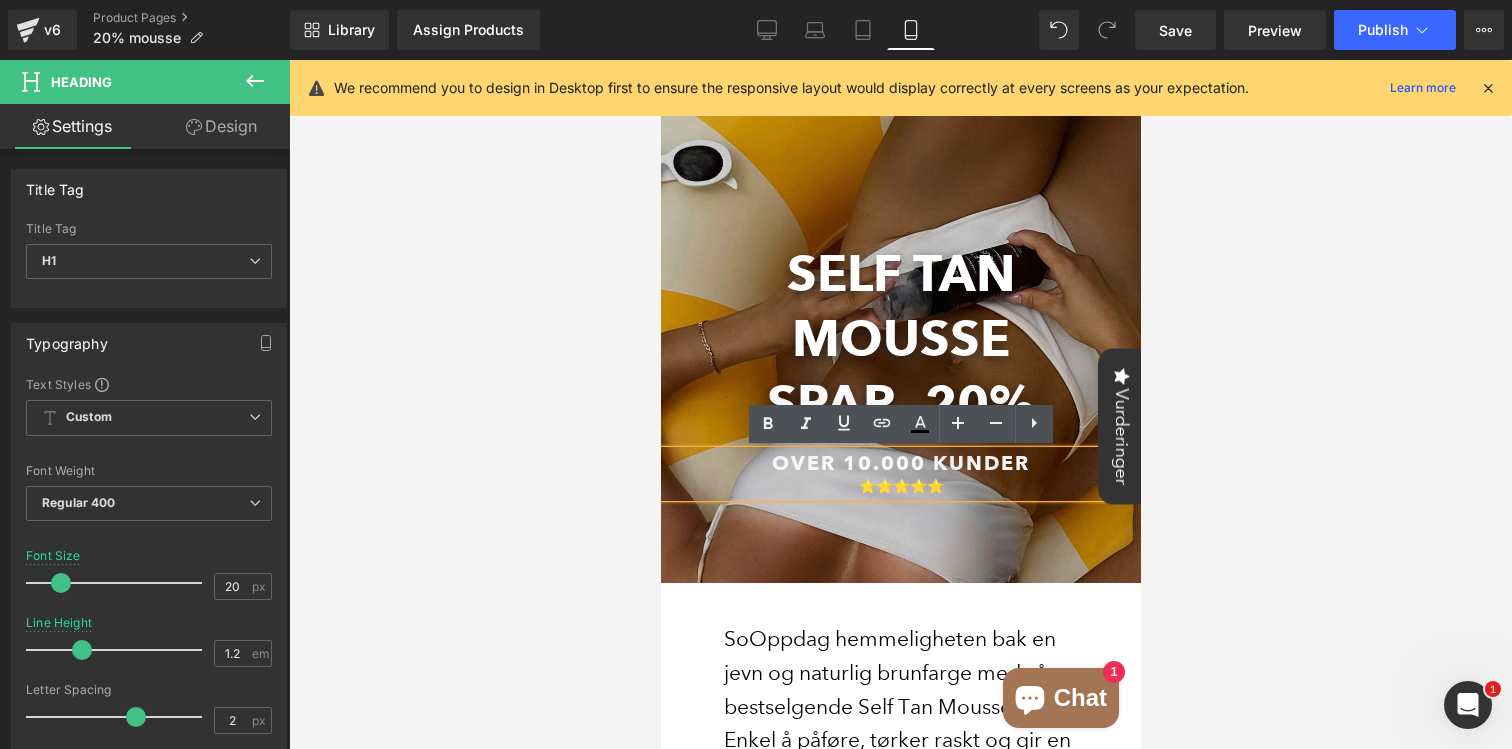 click on "OVER 10.000 KUNDER" at bounding box center [900, 463] 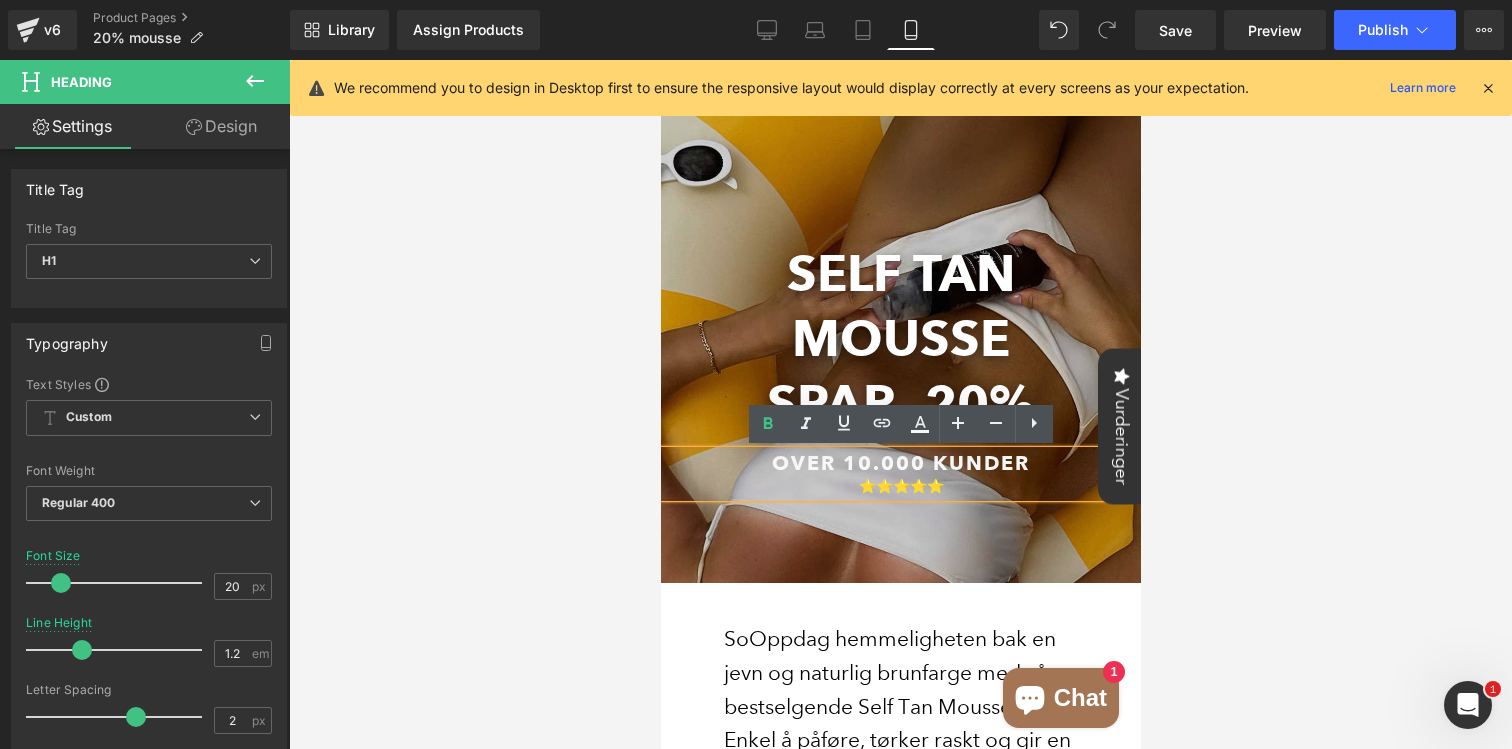 click on "OVER 10.000 KUNDER" at bounding box center (900, 463) 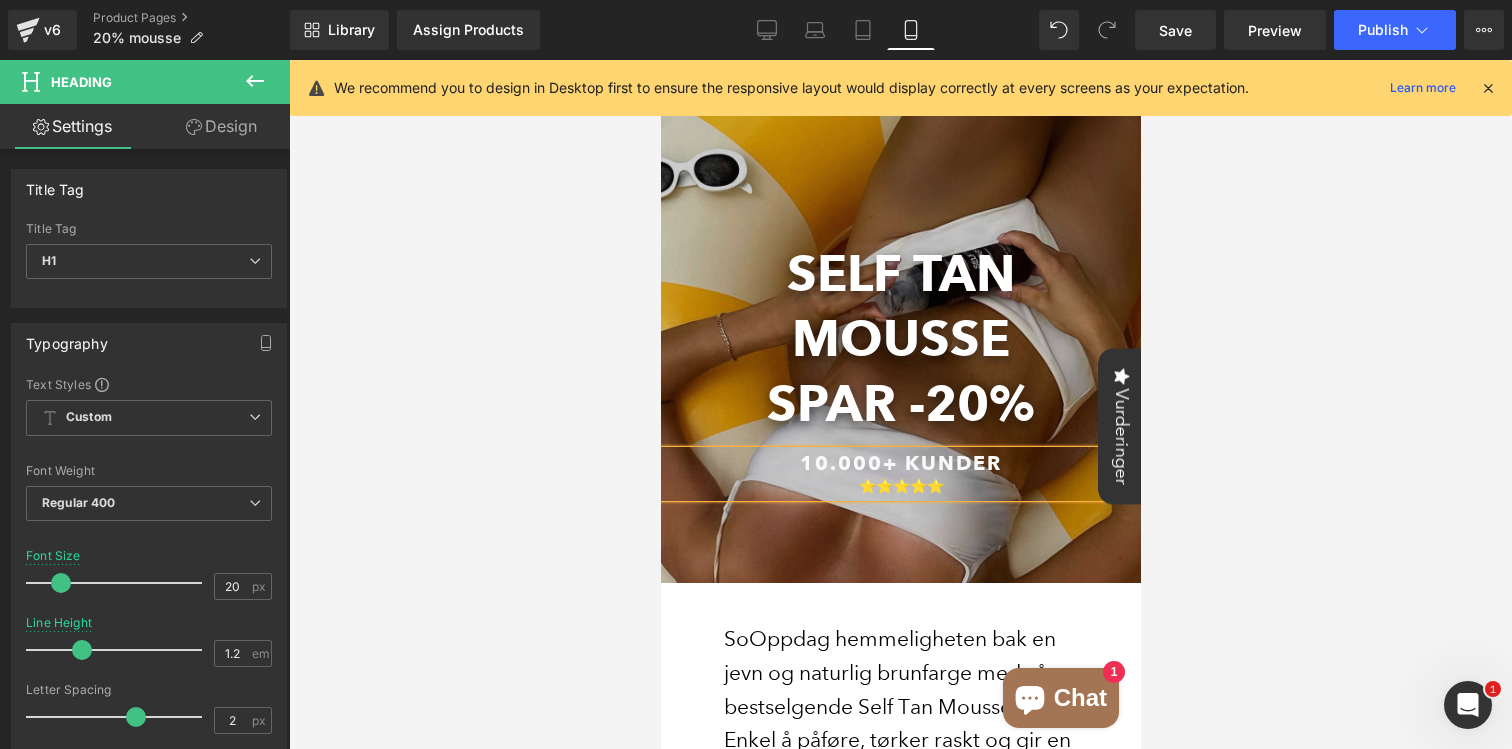 click at bounding box center [900, 404] 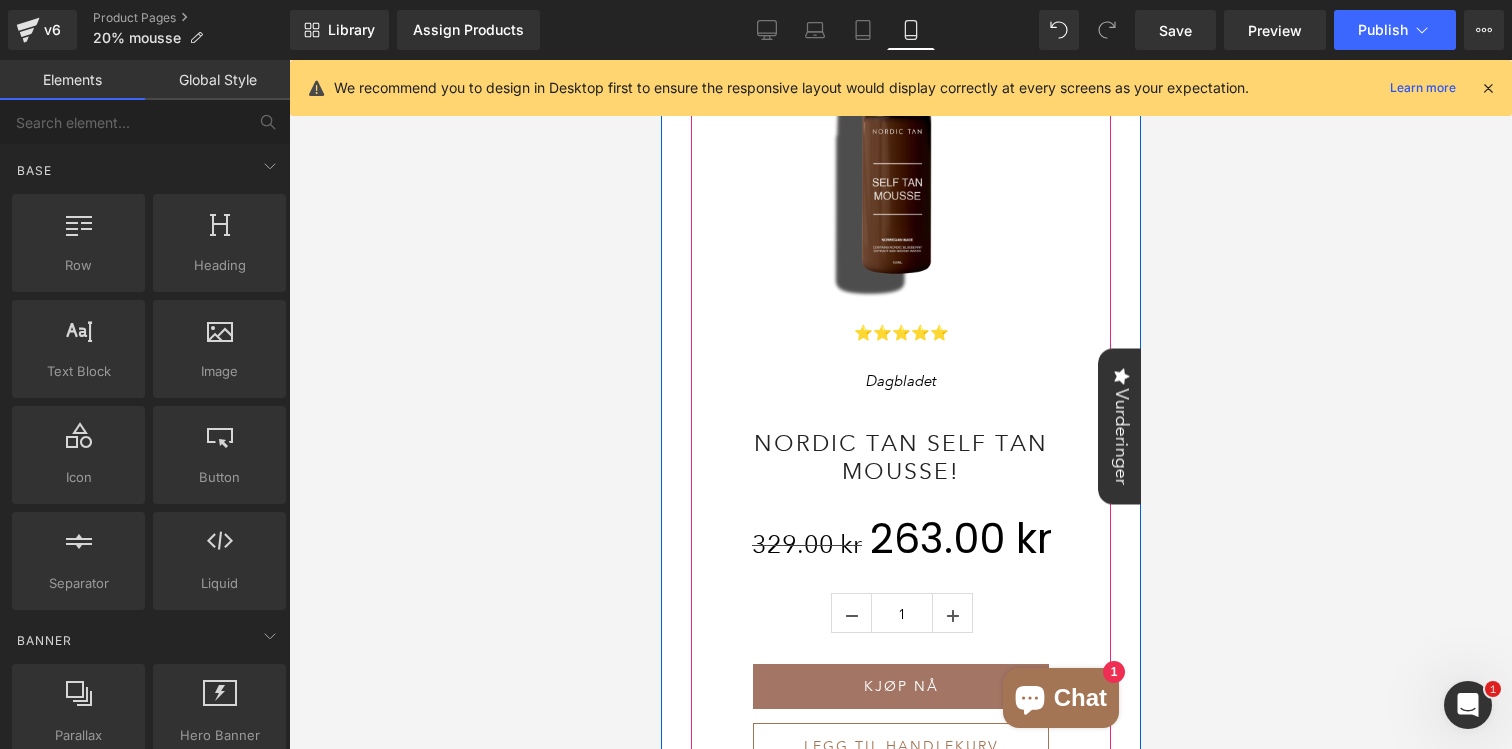 scroll, scrollTop: 1199, scrollLeft: 0, axis: vertical 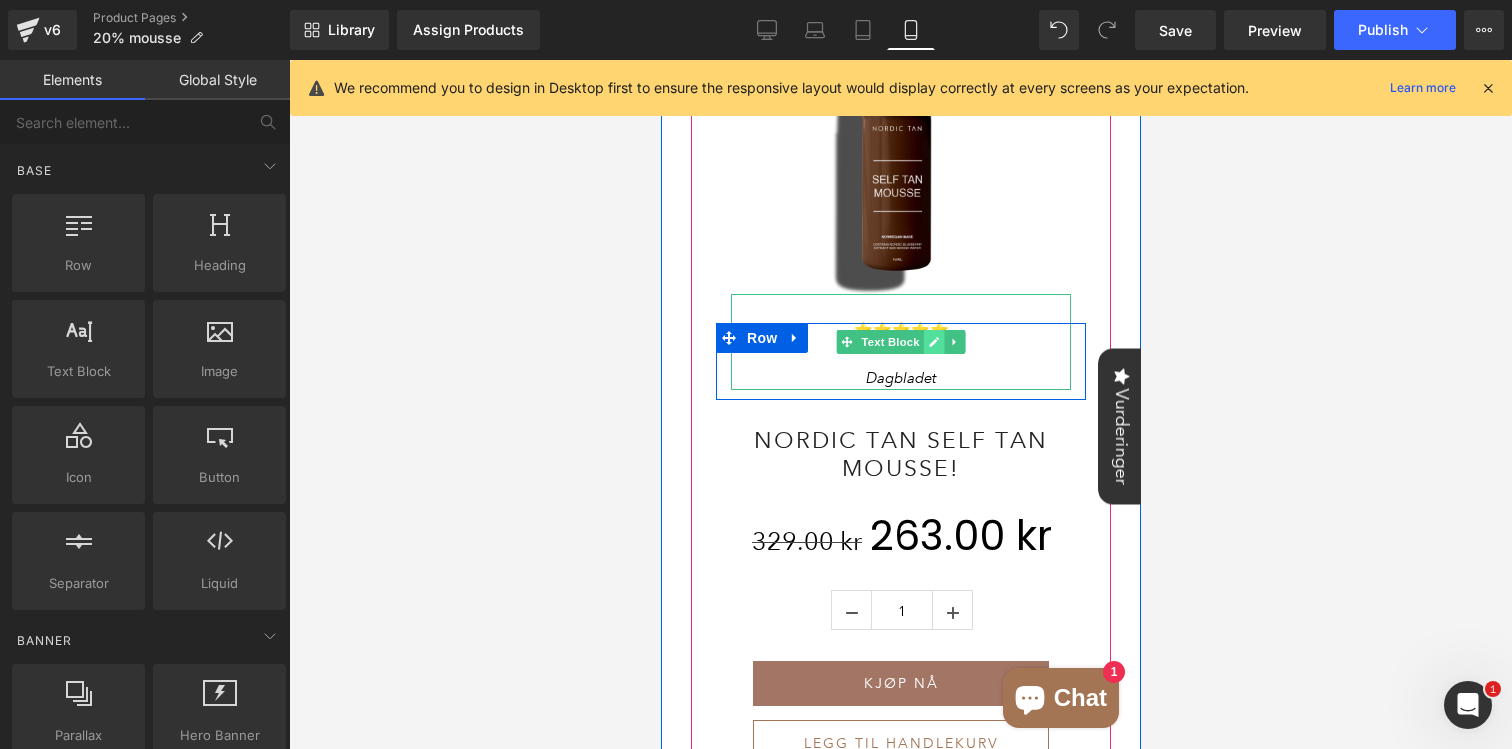 click at bounding box center [933, 342] 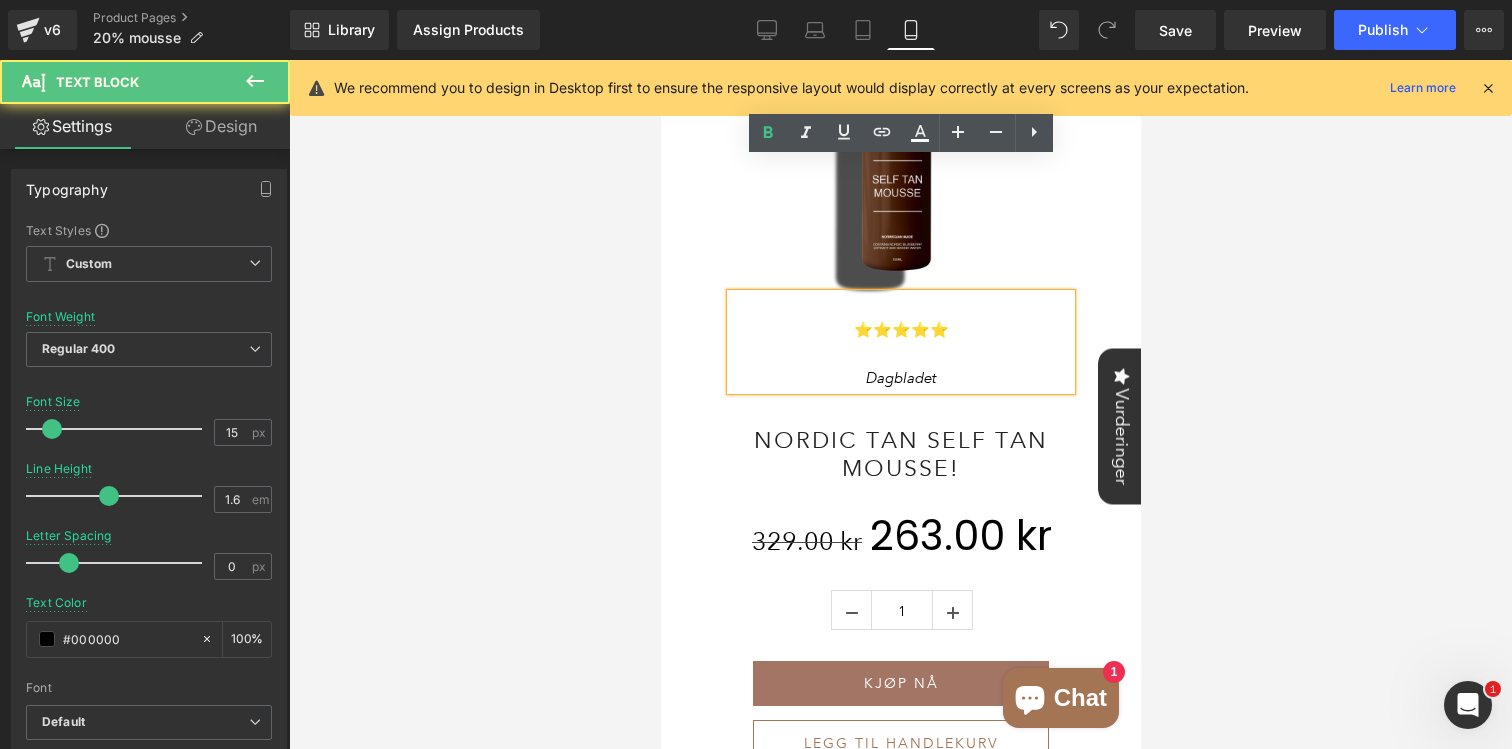 click on "⭐⭐⭐⭐⭐" at bounding box center (900, 330) 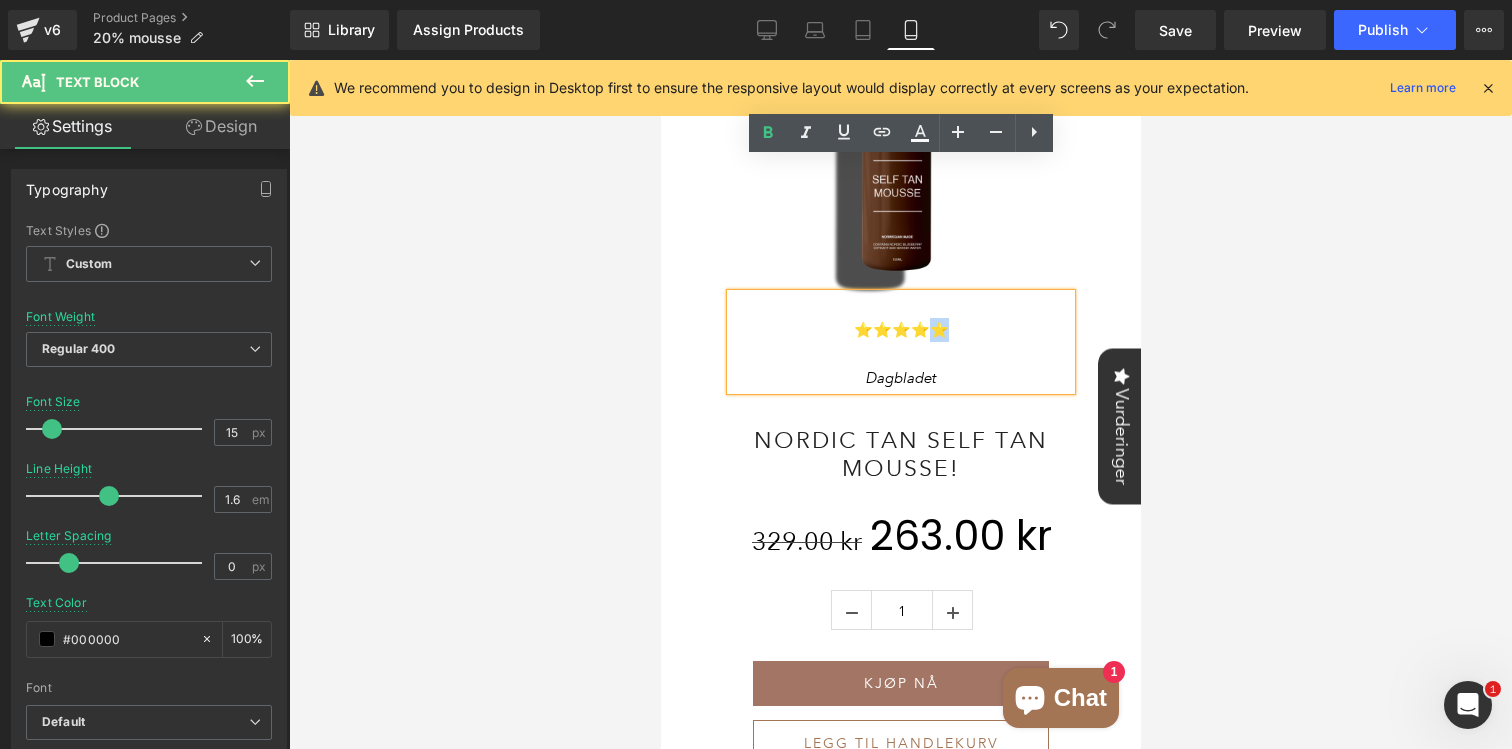 click on "⭐⭐⭐⭐⭐" at bounding box center (900, 330) 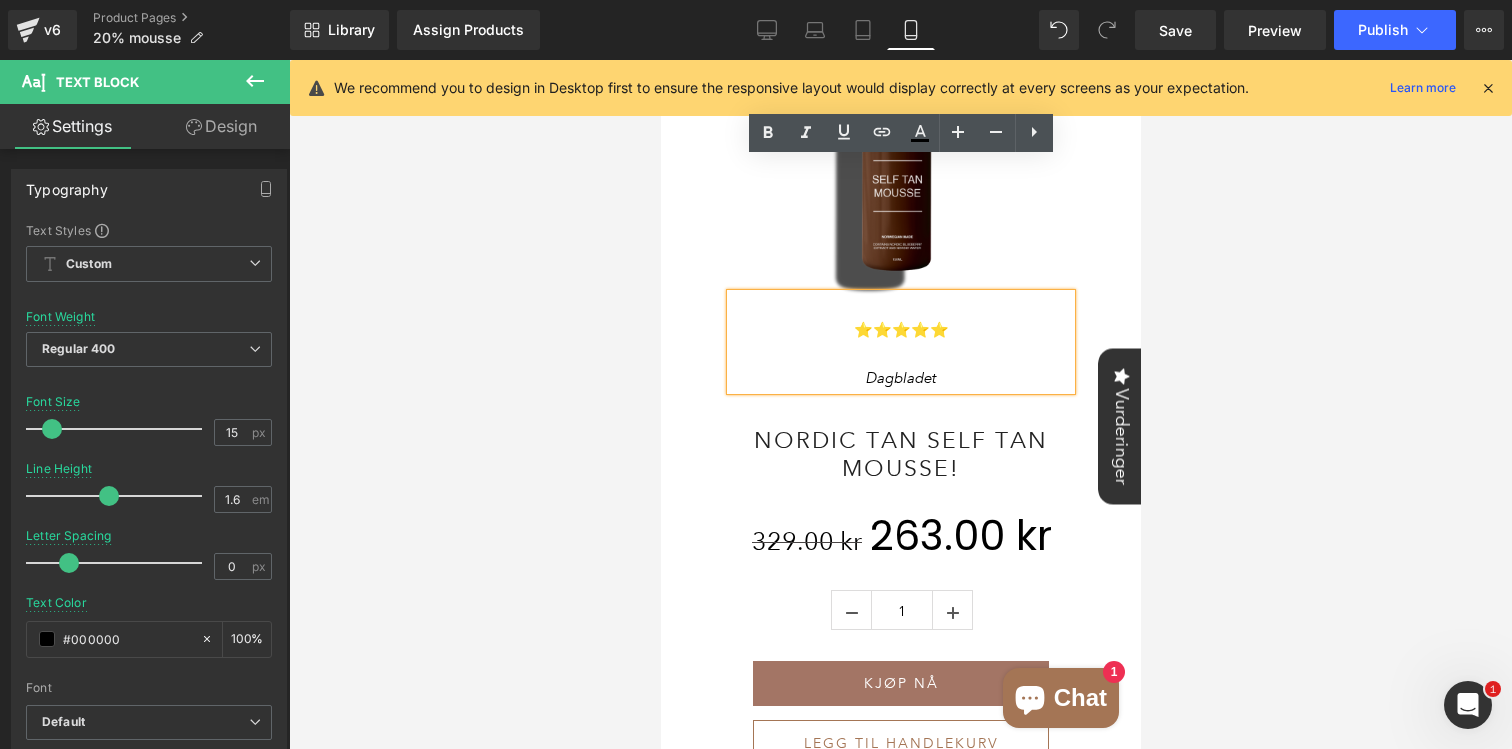 click on "⭐⭐⭐⭐⭐" at bounding box center (900, 330) 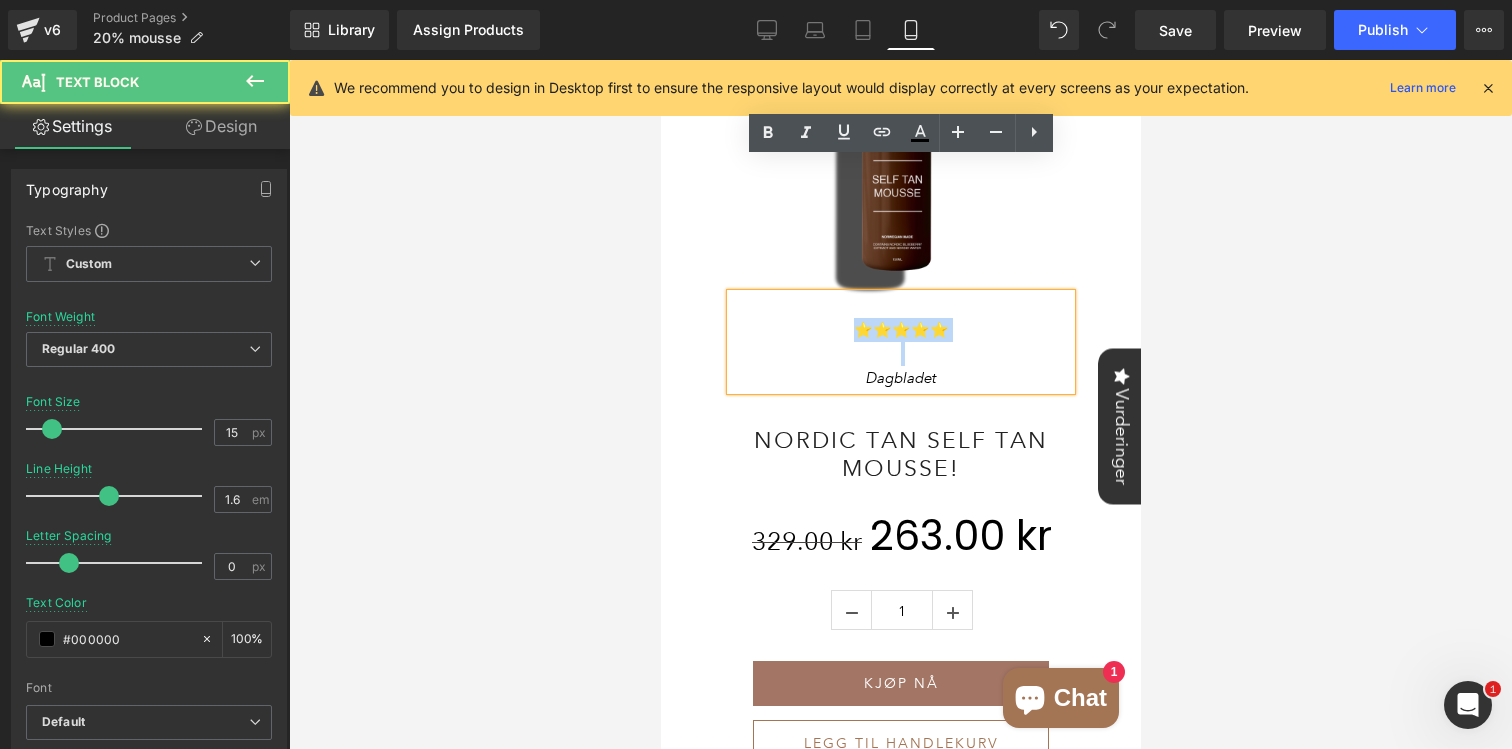 drag, startPoint x: 960, startPoint y: 195, endPoint x: 816, endPoint y: 193, distance: 144.01389 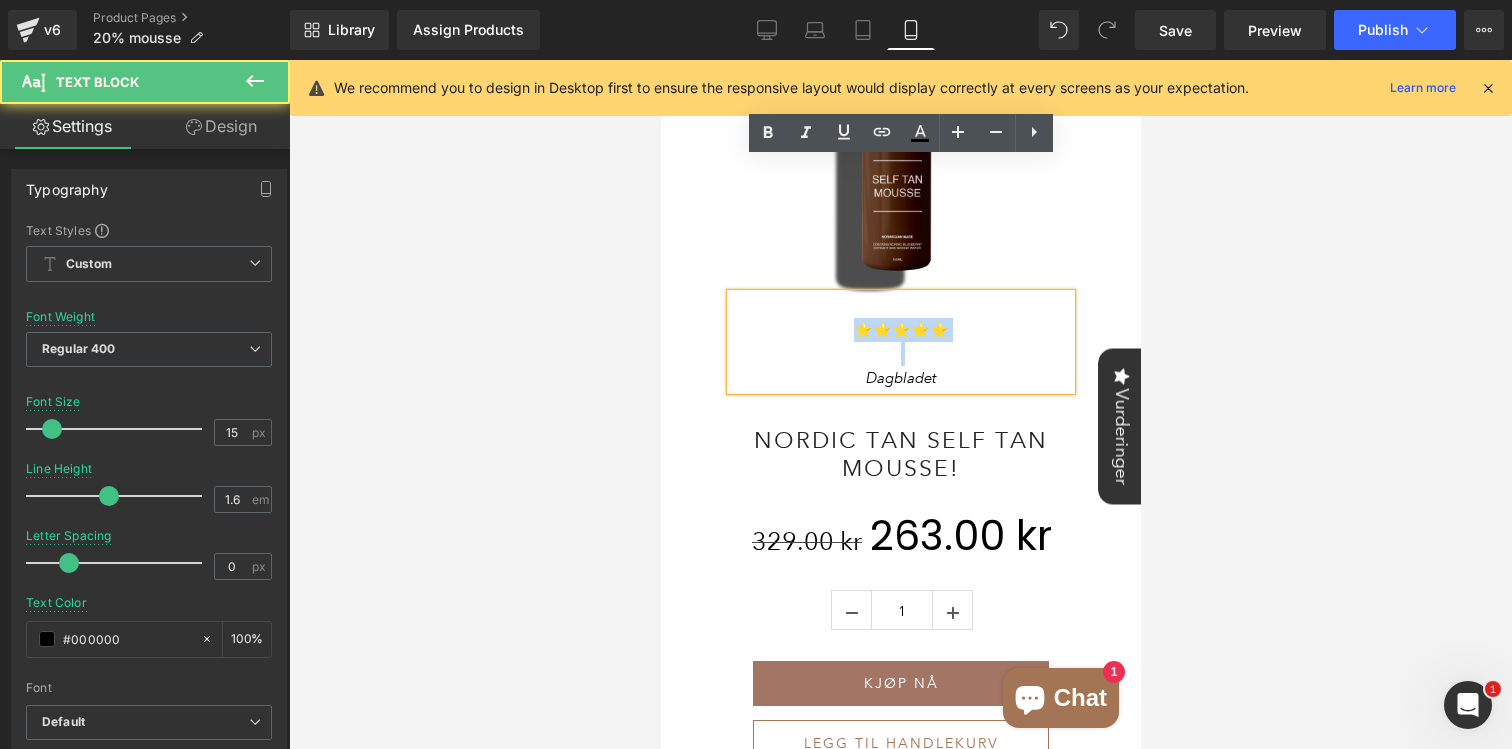 click on "⭐⭐⭐⭐⭐" at bounding box center (900, 330) 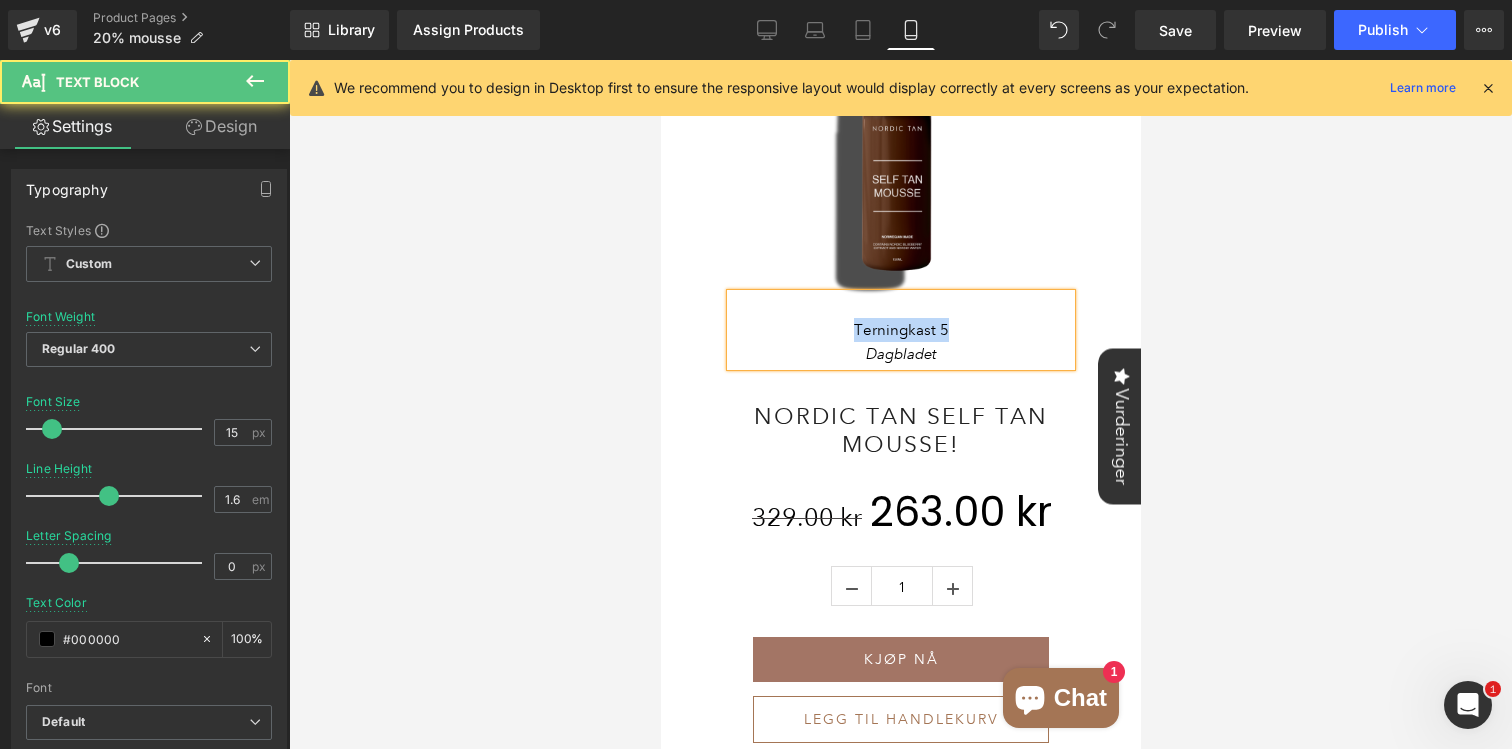 drag, startPoint x: 951, startPoint y: 192, endPoint x: 846, endPoint y: 191, distance: 105.00476 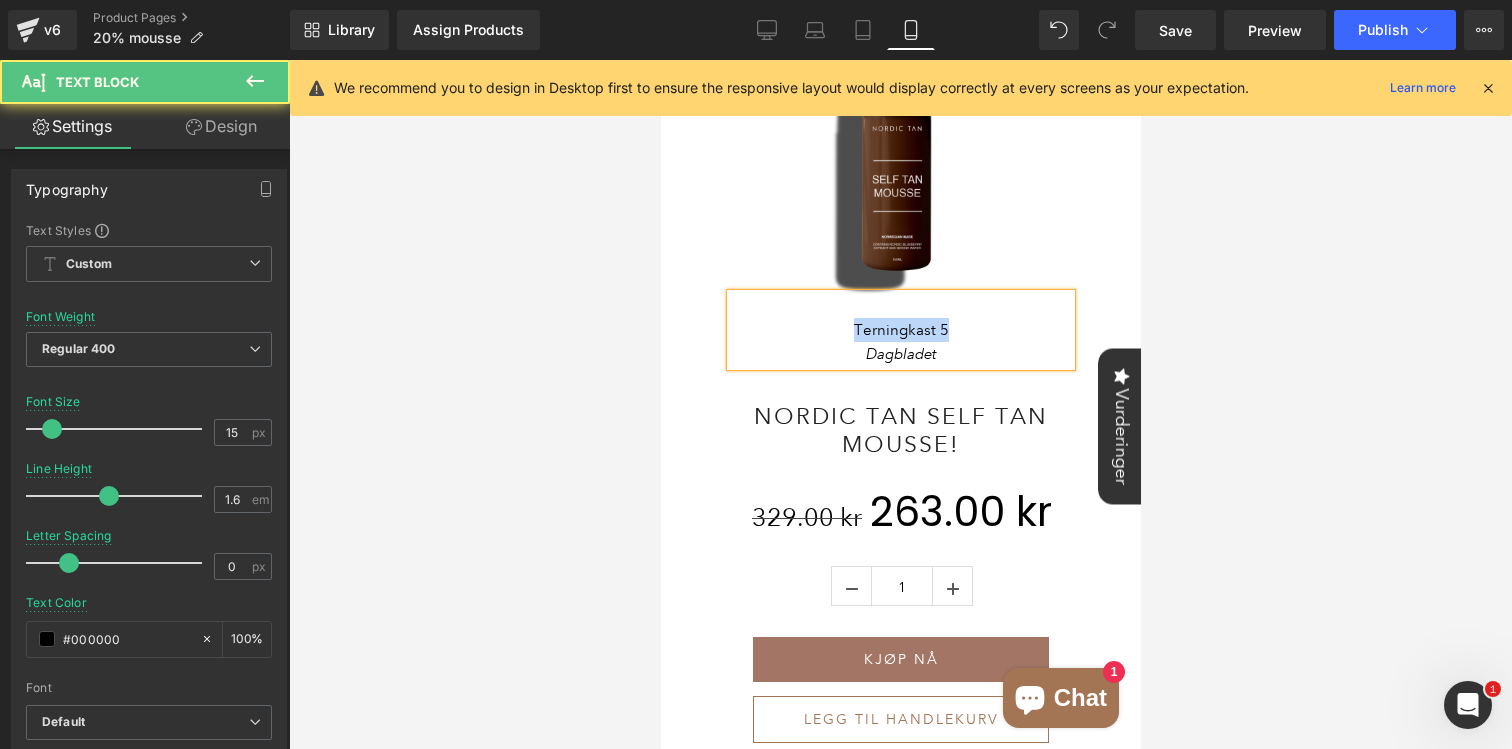 click on "Terningkast 5" at bounding box center (900, 330) 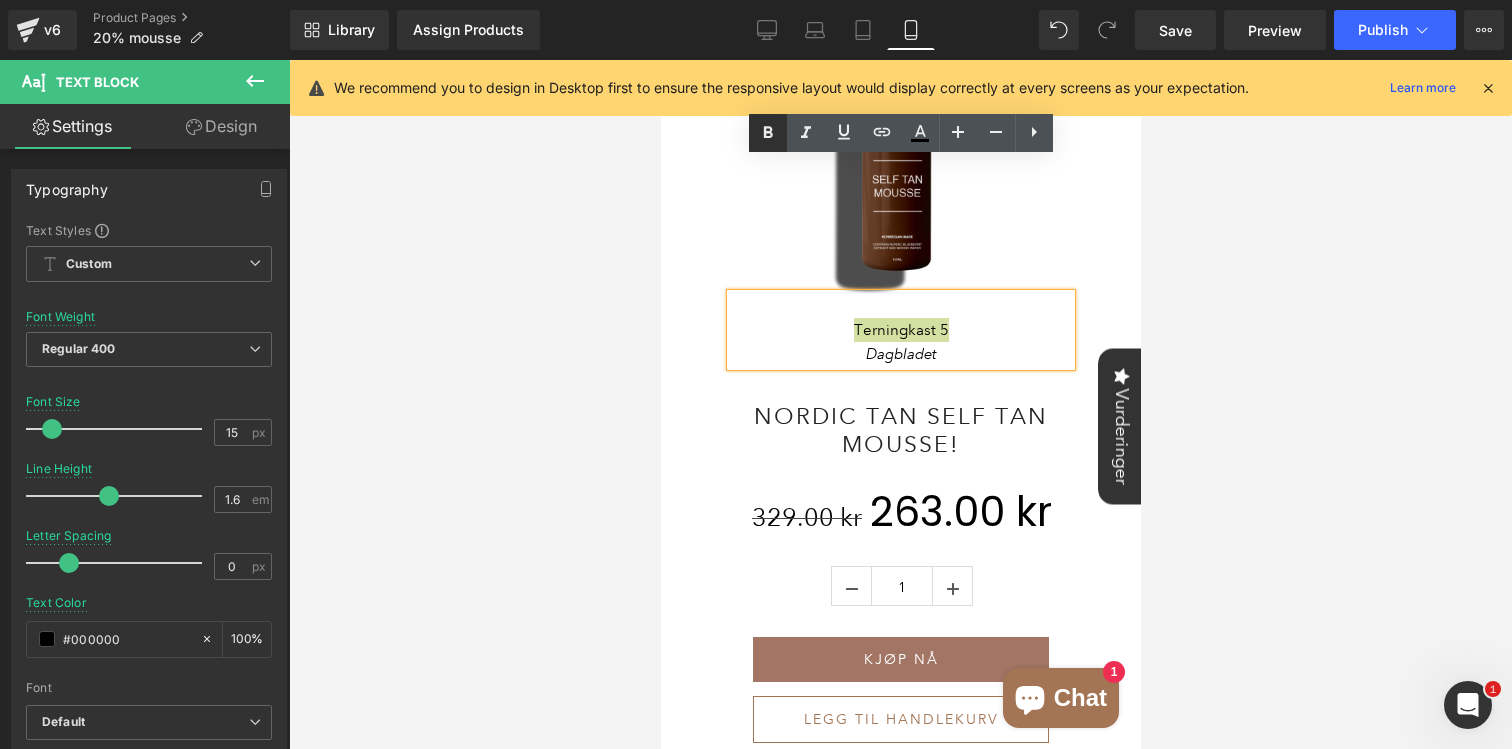 click 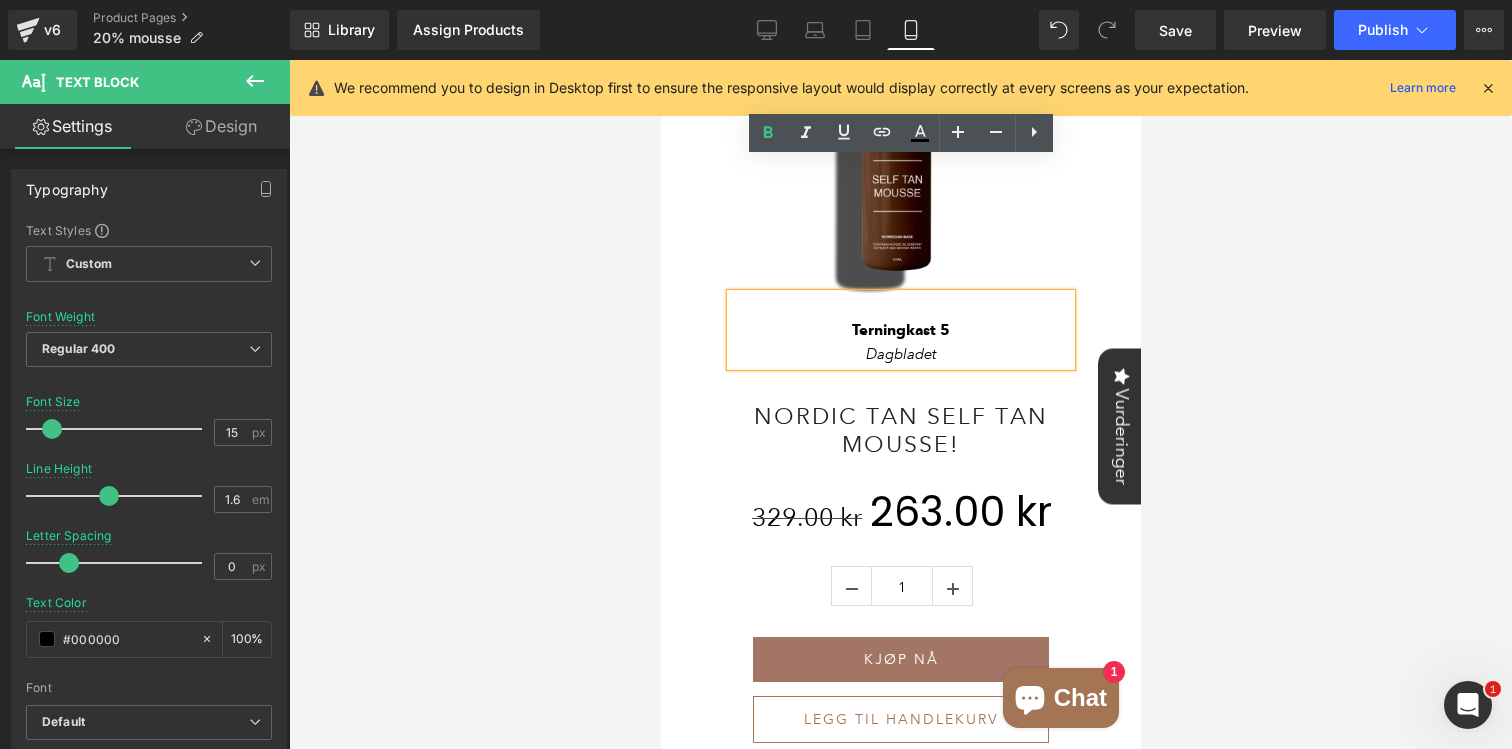 click on "Dagbladet" at bounding box center [900, 354] 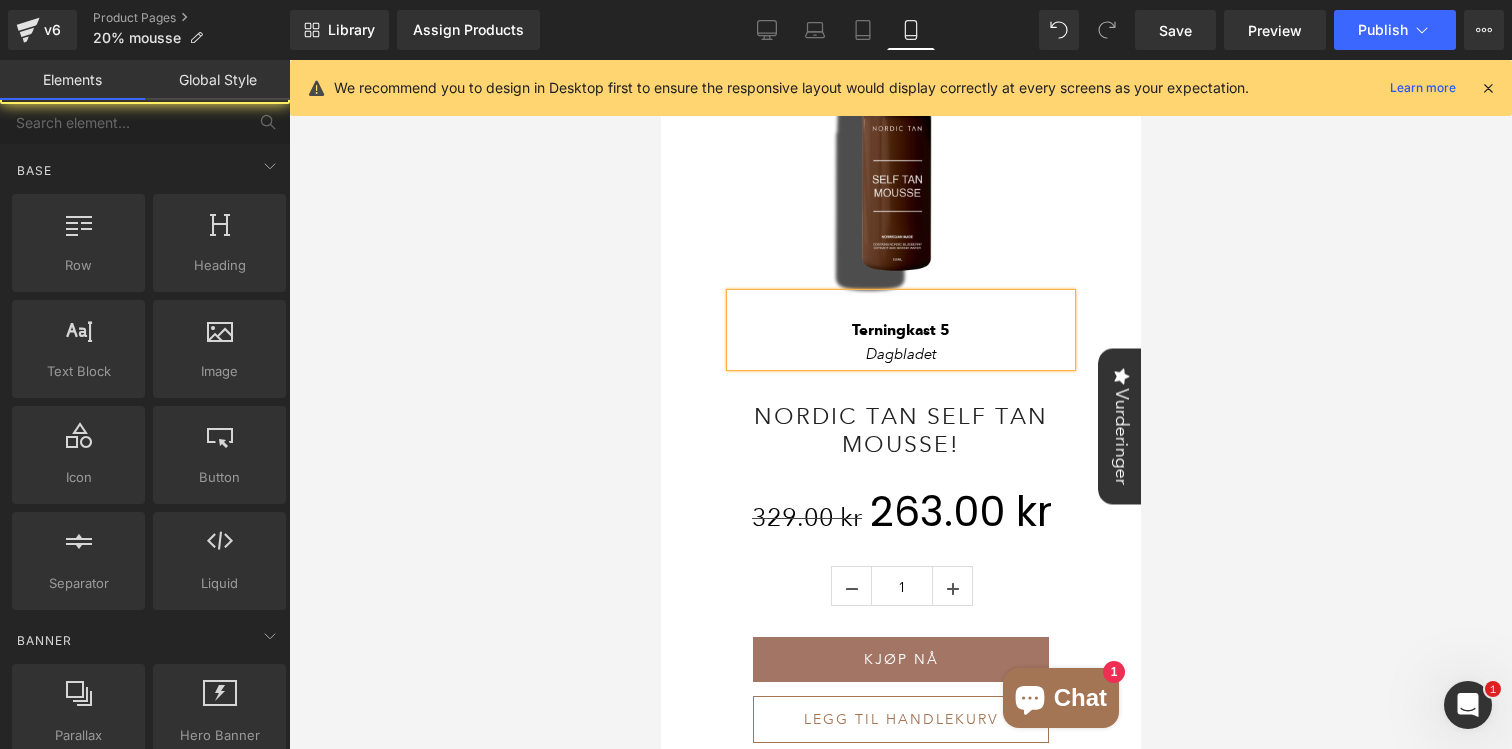 click at bounding box center [900, 404] 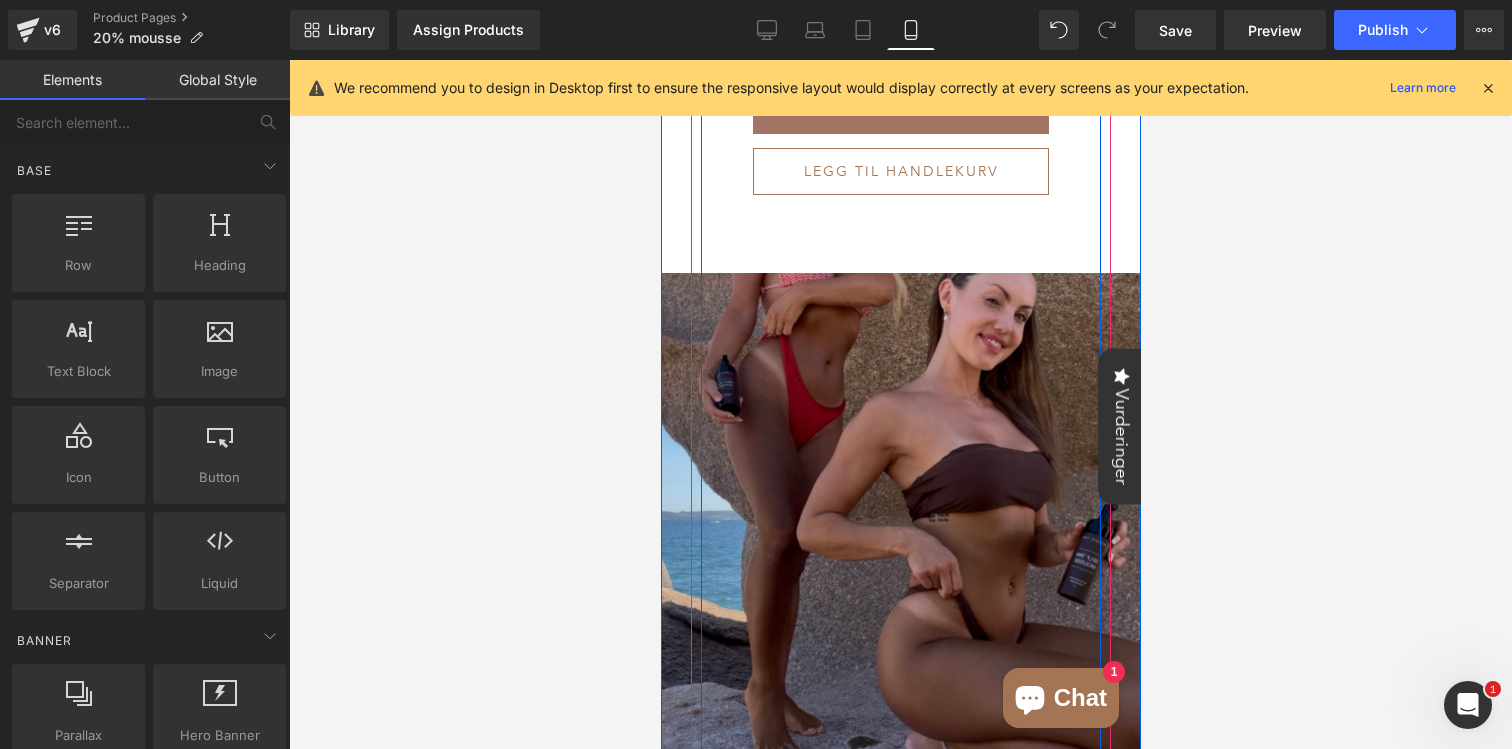 scroll, scrollTop: 1819, scrollLeft: 0, axis: vertical 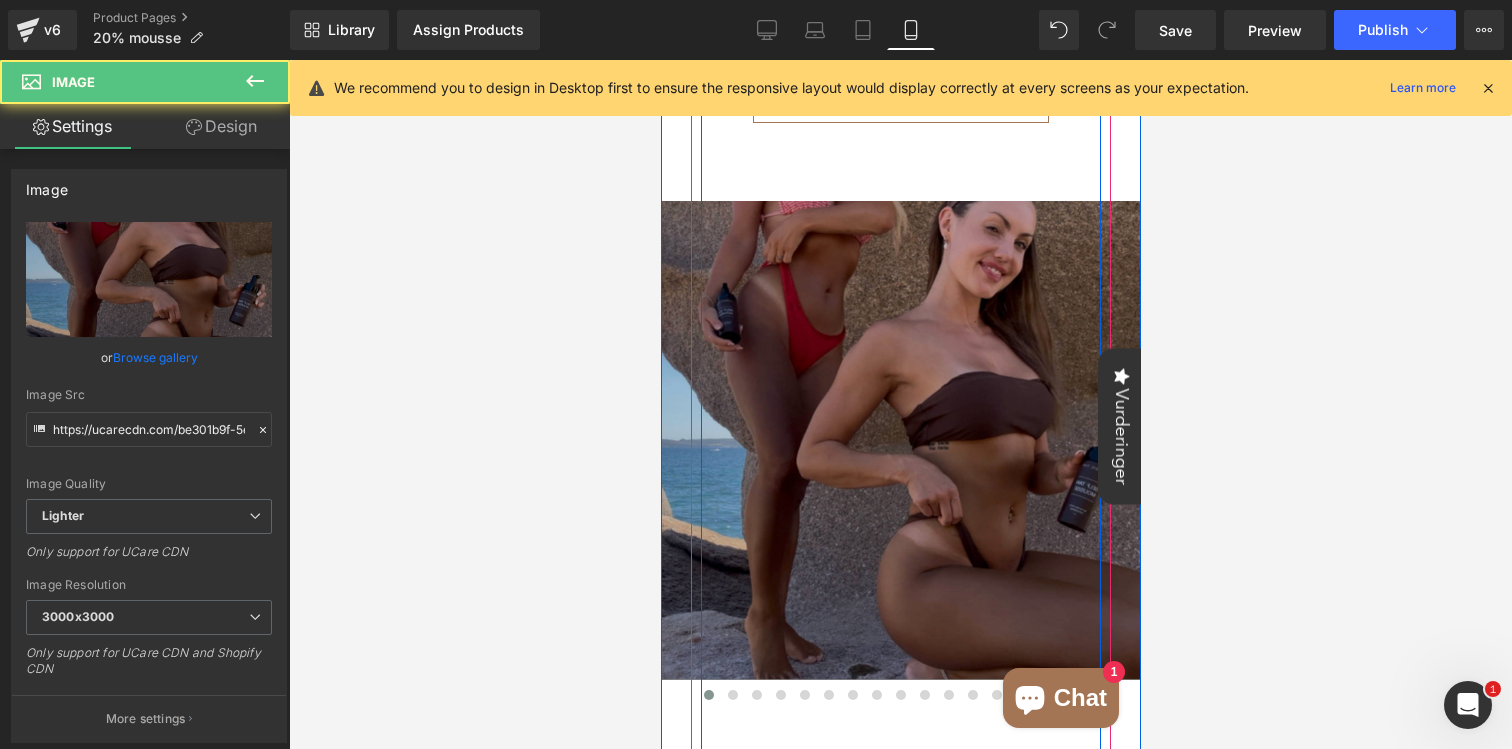 click on "Image" at bounding box center (900, 440) 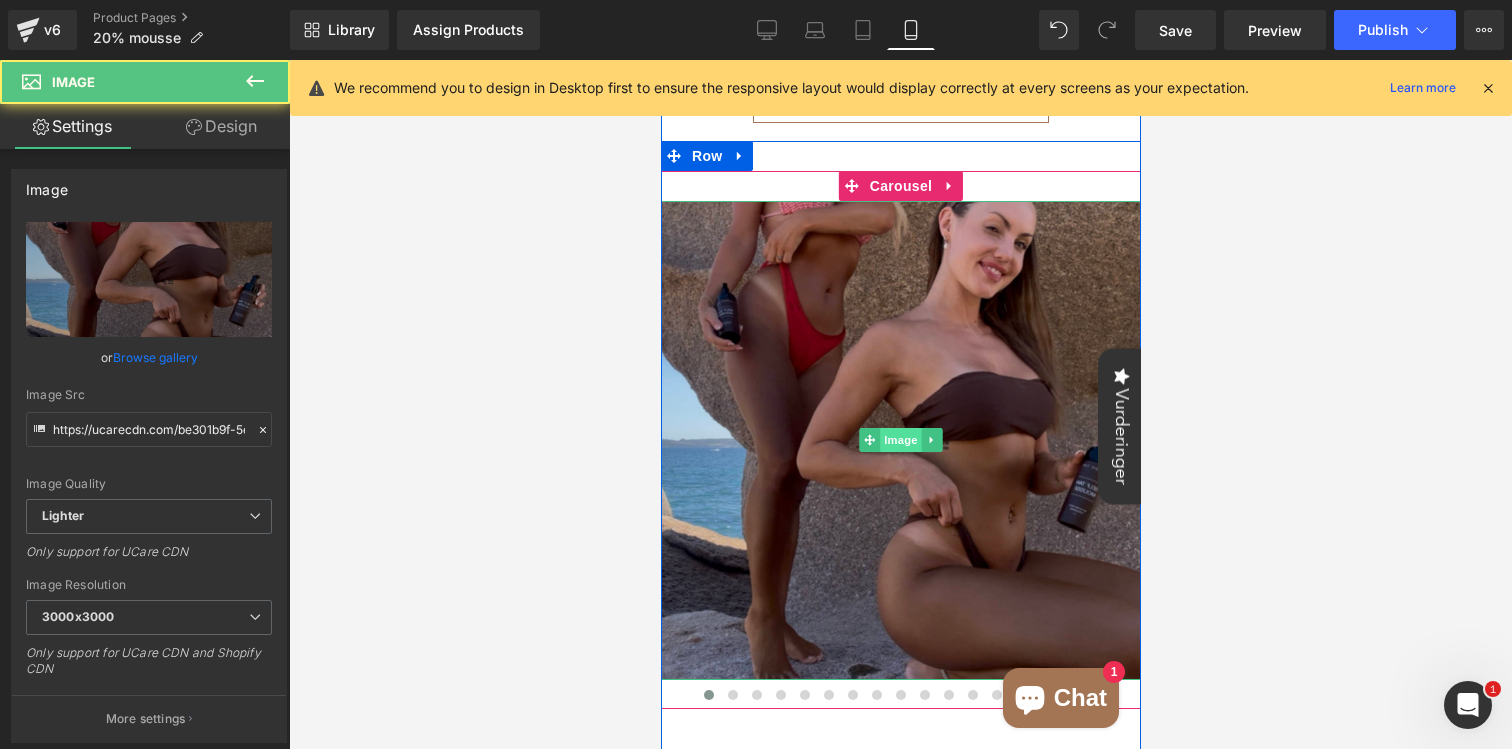 click on "Image" at bounding box center (900, 440) 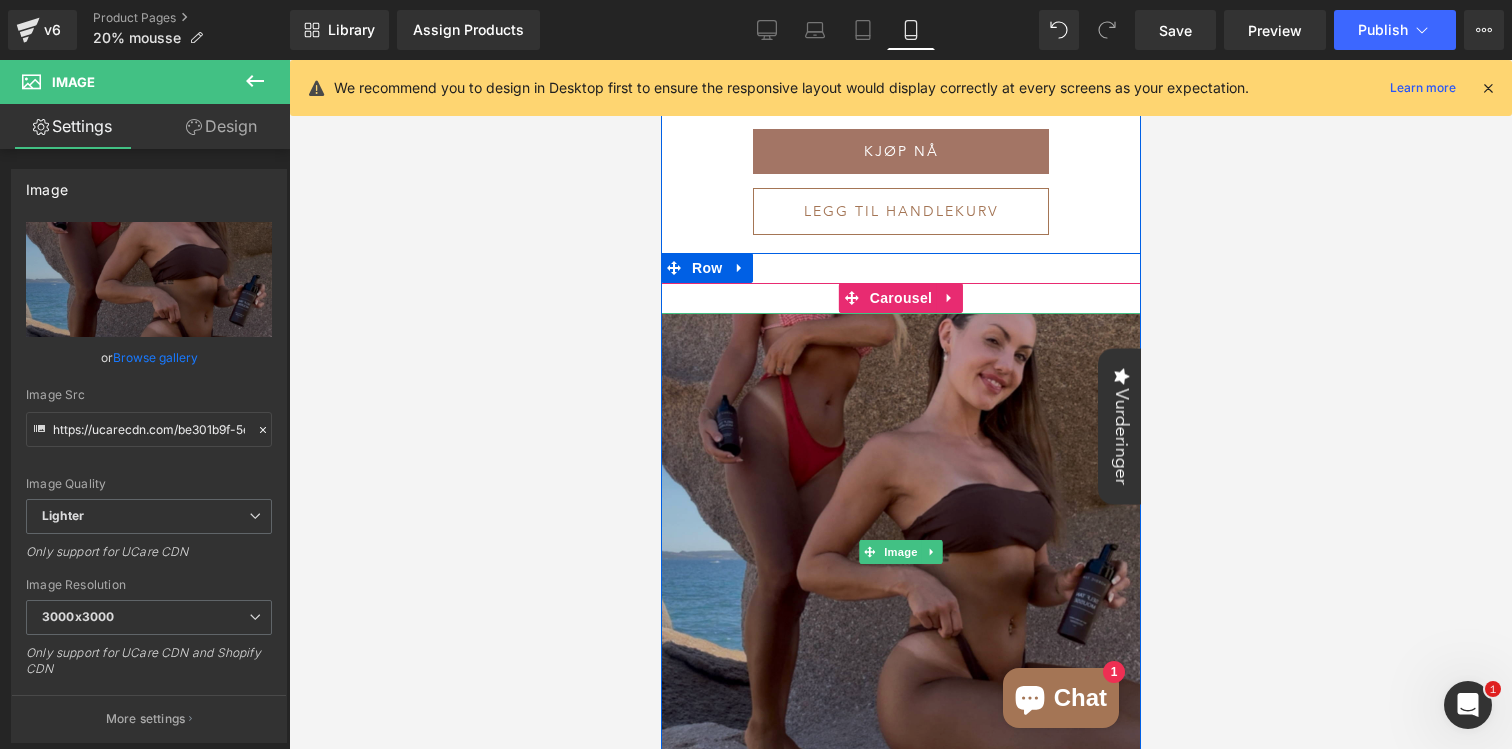 scroll, scrollTop: 1672, scrollLeft: 0, axis: vertical 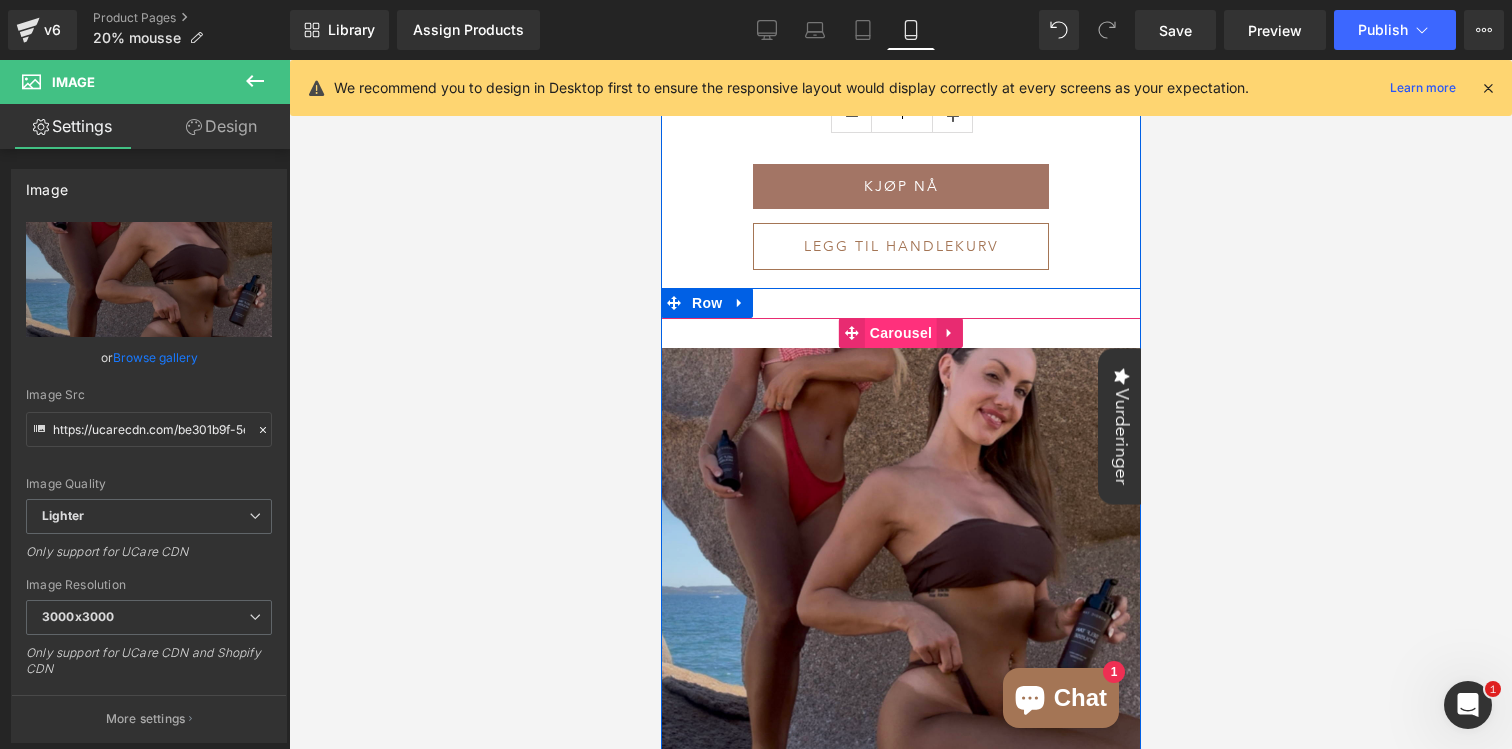 click on "Carousel" at bounding box center [900, 333] 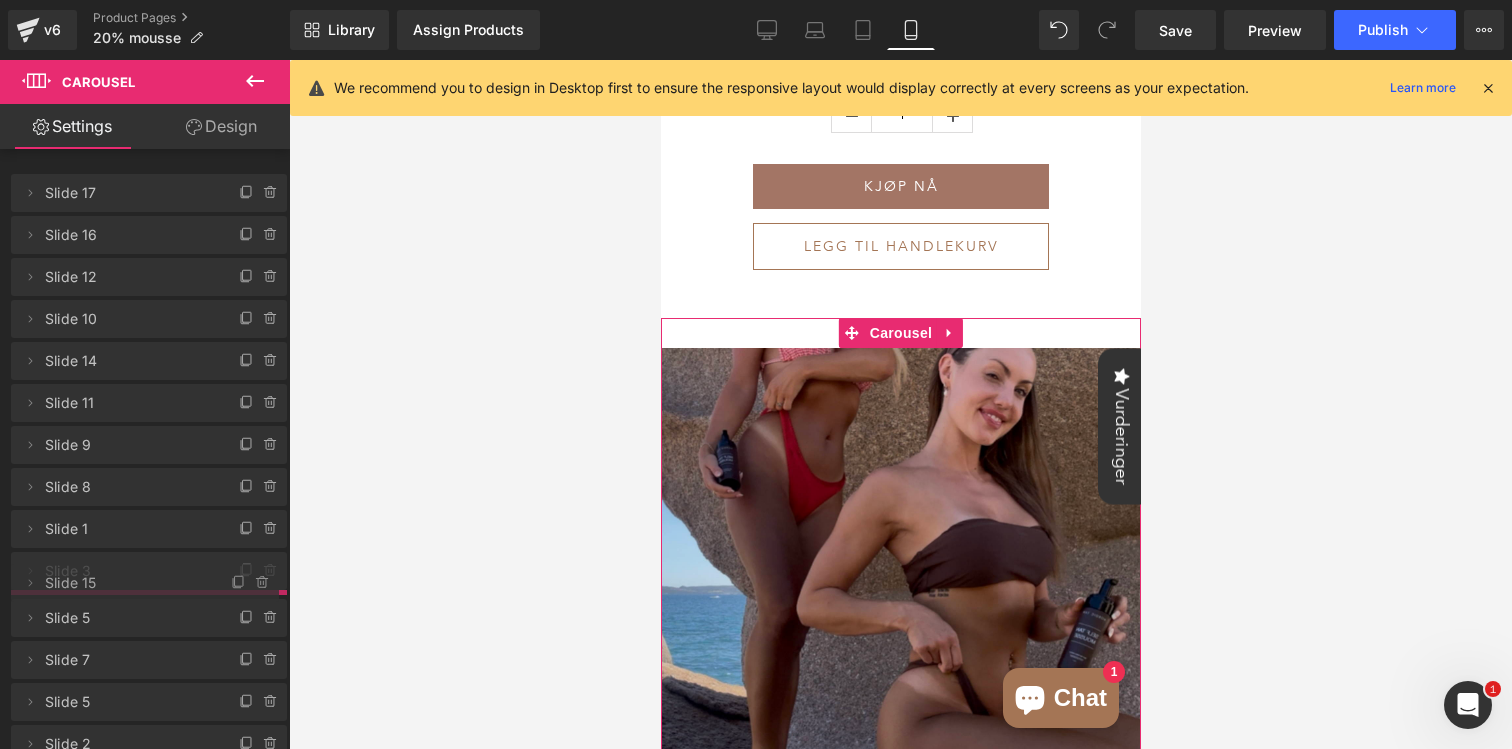 drag, startPoint x: 181, startPoint y: 211, endPoint x: 167, endPoint y: 589, distance: 378.25916 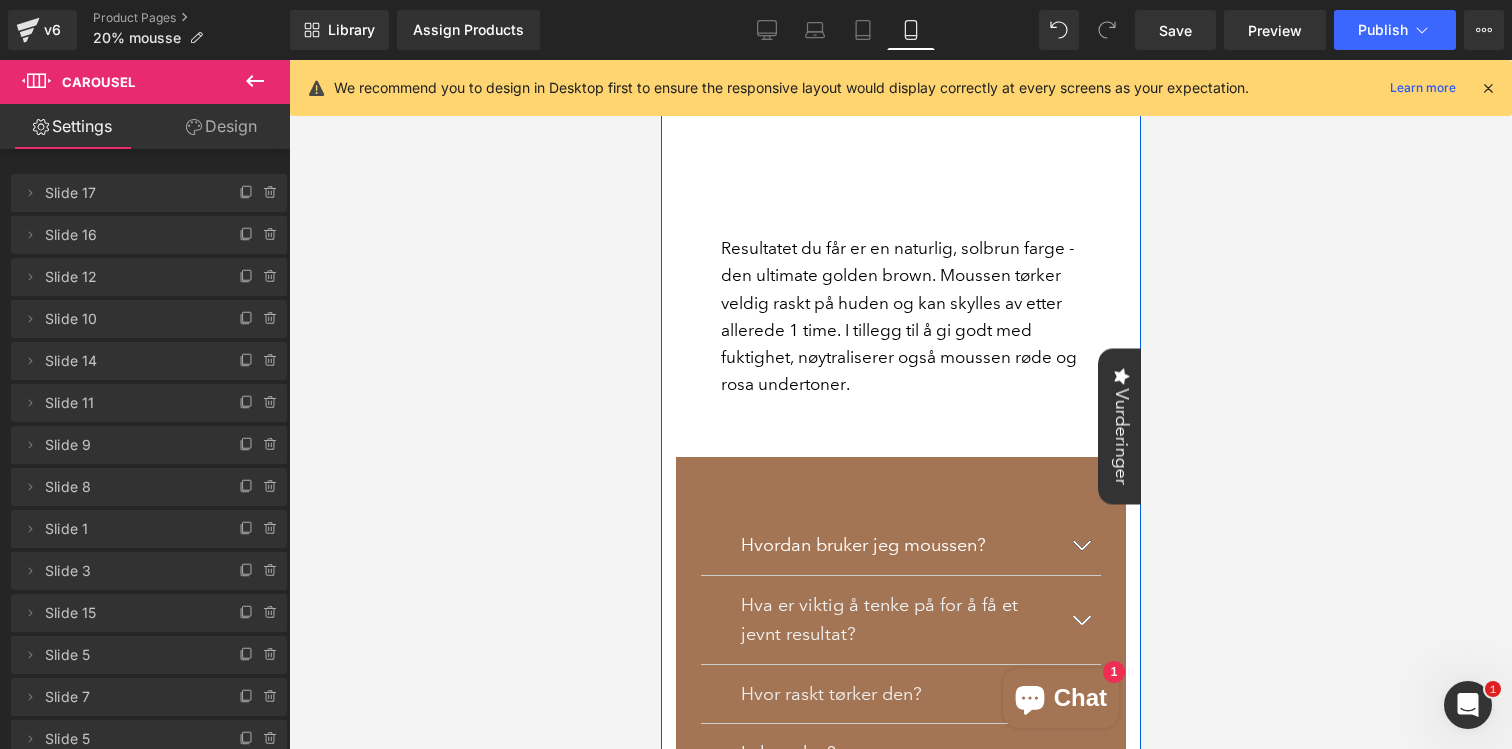 scroll, scrollTop: 2801, scrollLeft: 0, axis: vertical 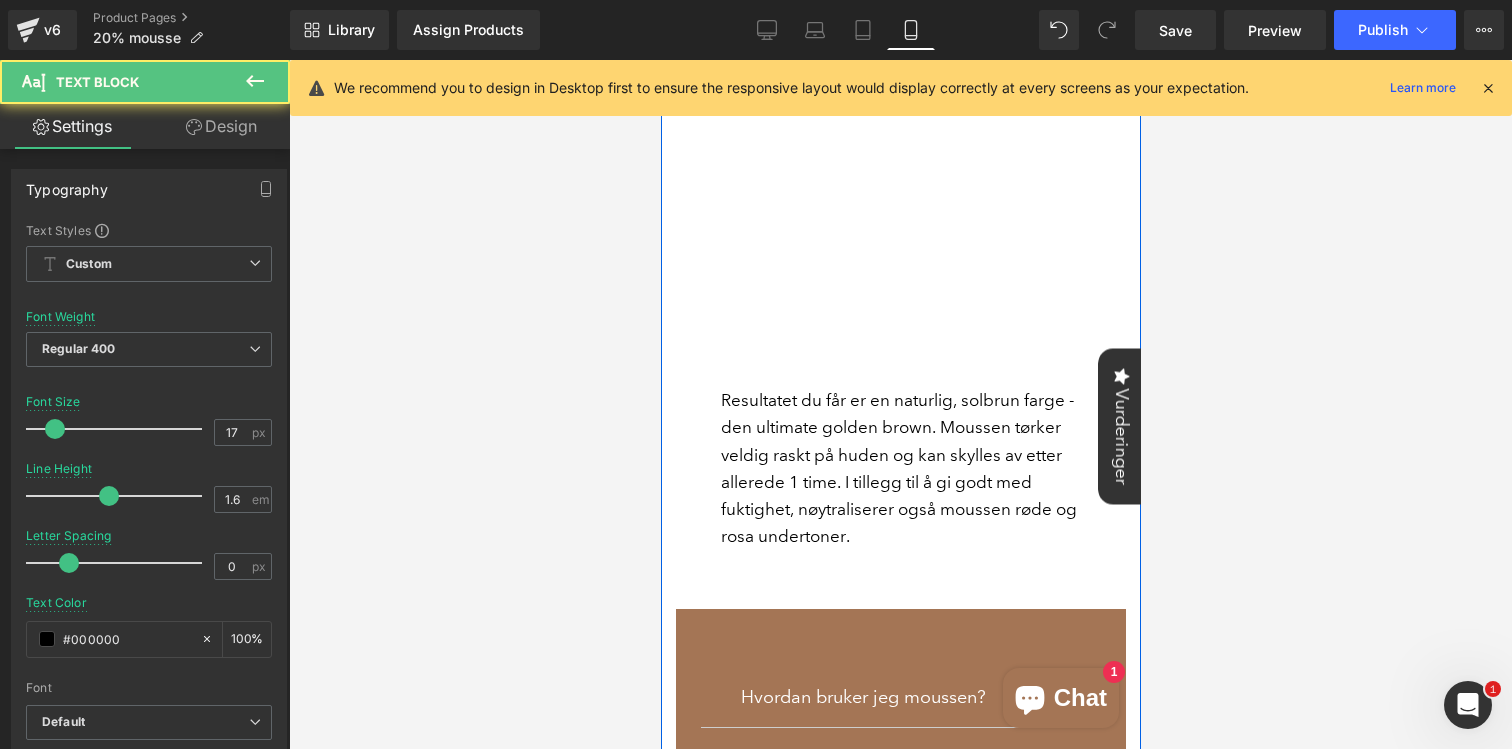 click on "Resultatet du får er en naturlig, solbrun farge - den ultimate golden brown. Moussen tørker veldig raskt på huden og kan skylles av etter allerede 1 time. I tillegg til å gi godt med fuktighet, nøytraliserer også moussen røde og rosa undertoner." at bounding box center (898, 468) 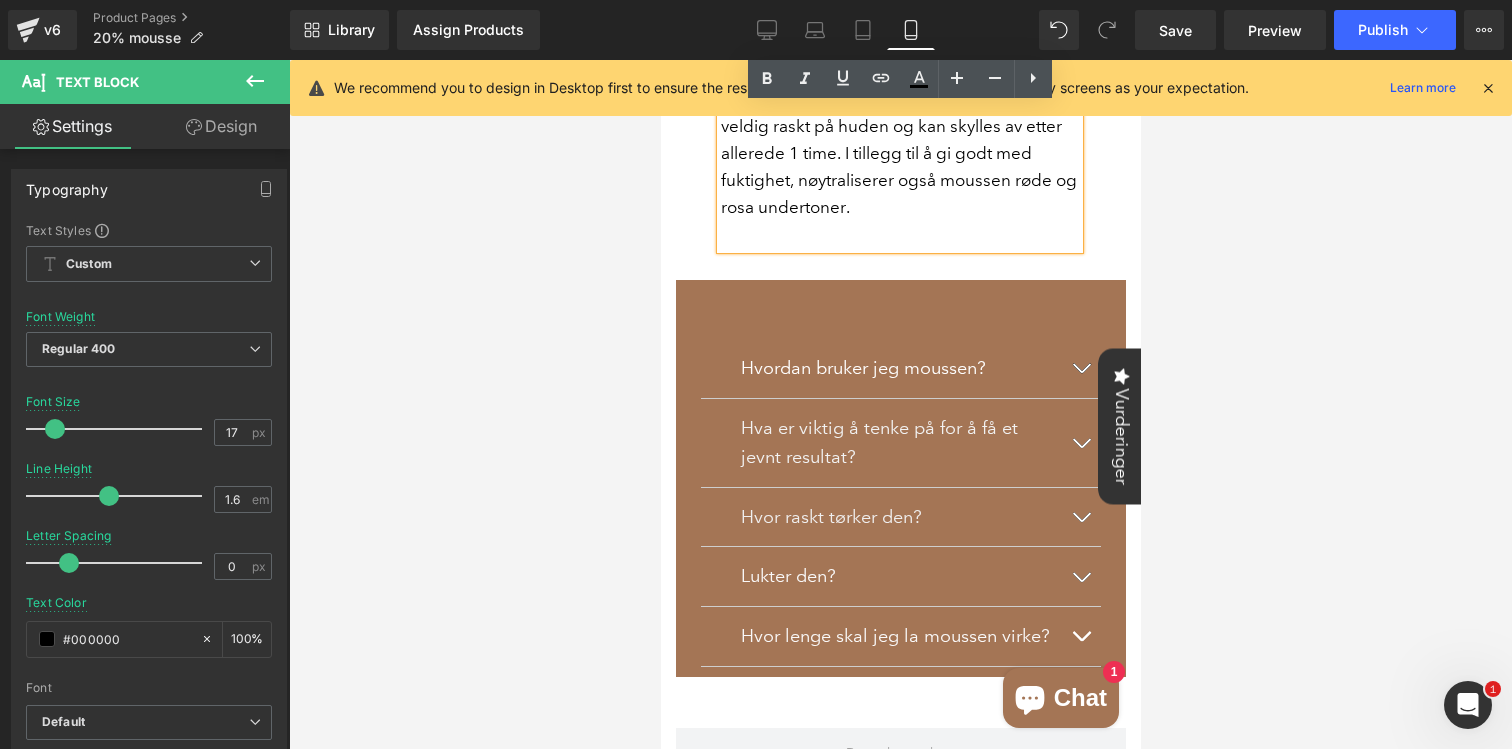 scroll, scrollTop: 3112, scrollLeft: 0, axis: vertical 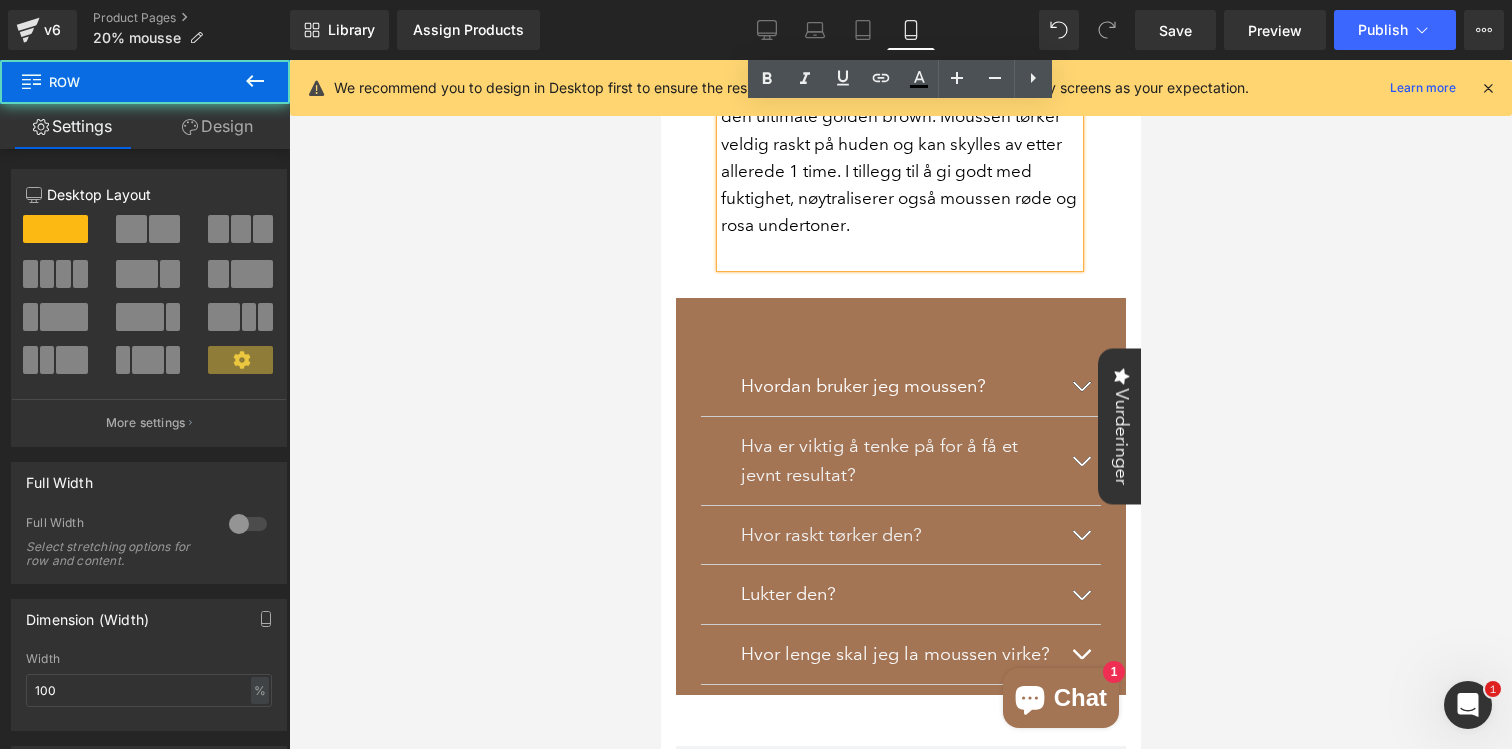 click on "Hvordan bruker jeg moussen?
Text Block
Benytt påføringsvott og sirkulære bevegelser til å påføre moussen på huden. Bruk mindre produkt på områder som kneskål, fotblad og albuer for å oppnå et mest naturlig resultat. ist flasken godt før bruk. Pump 1-2 pump i påføringsvott, deretter benytt sirkulære bevegelser til å påføre på huden.  Produktet virker etter allerede 1 time og du kan la produktet virke fra 1-8 timer+, og avhengig av ditt ønske for resultat så vurderer du hvor lenge du skal la produktet virke. Desto lenger du lar produktet virke, jo mørkere resultat oppnår du.
Text Block" at bounding box center [900, 496] 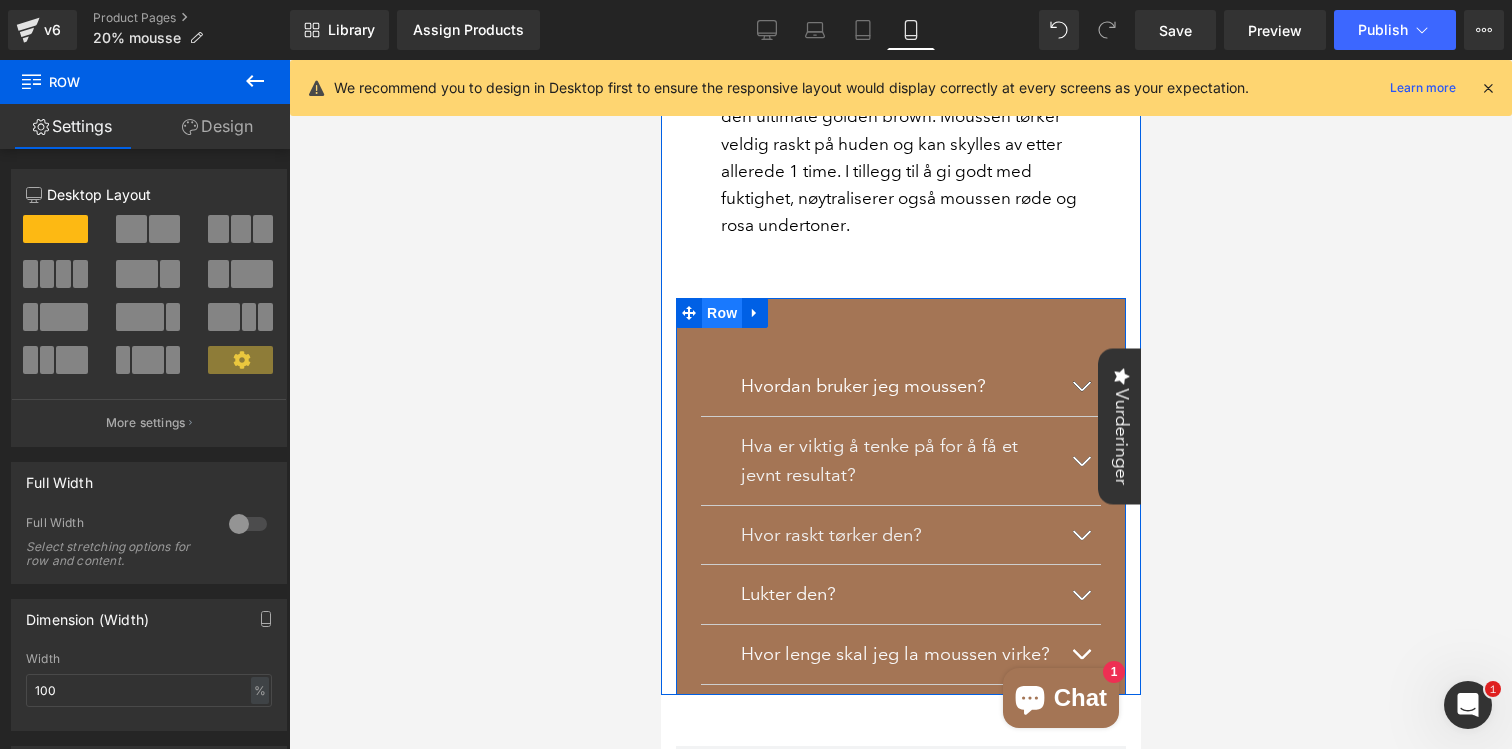 click on "Row" at bounding box center [721, 313] 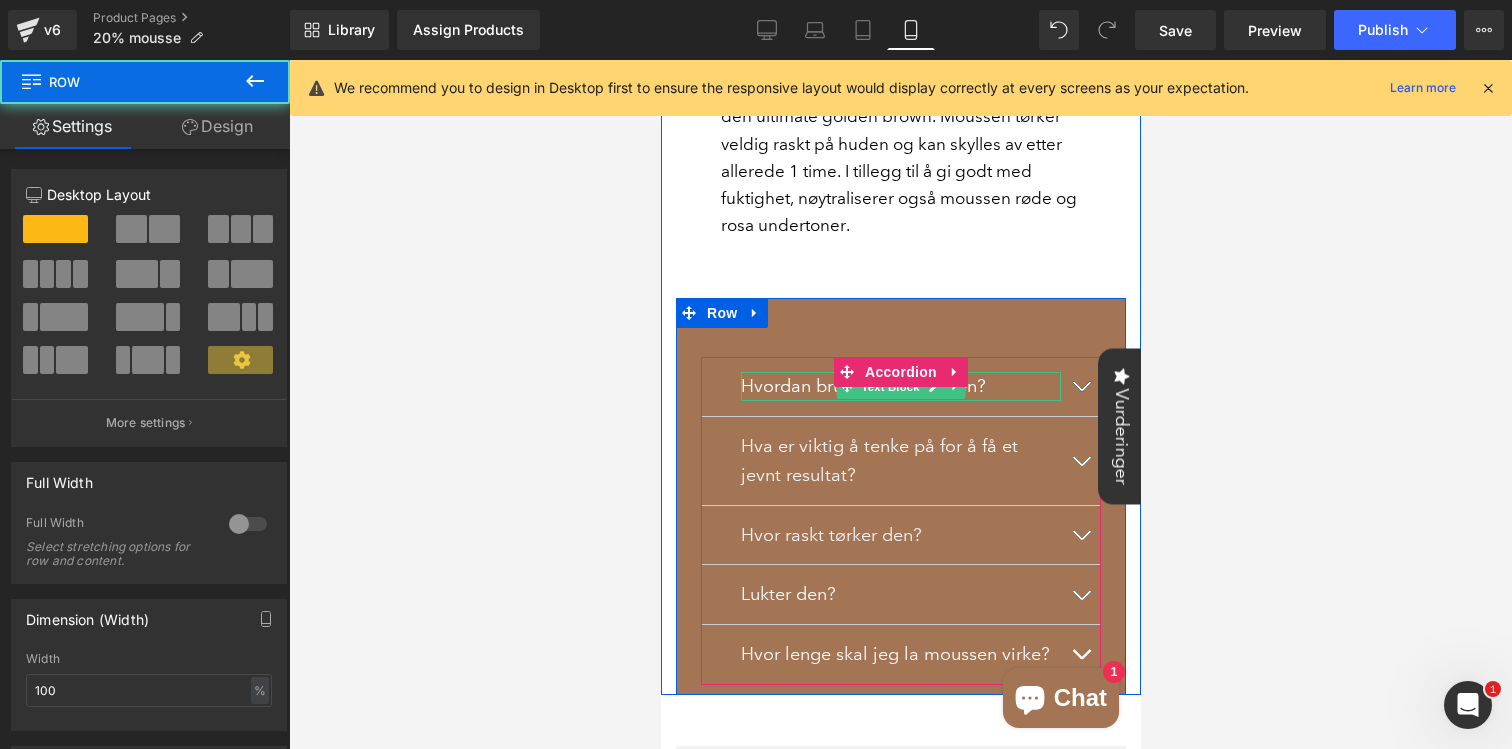 click on "Hvordan bruker jeg moussen?" at bounding box center (900, 386) 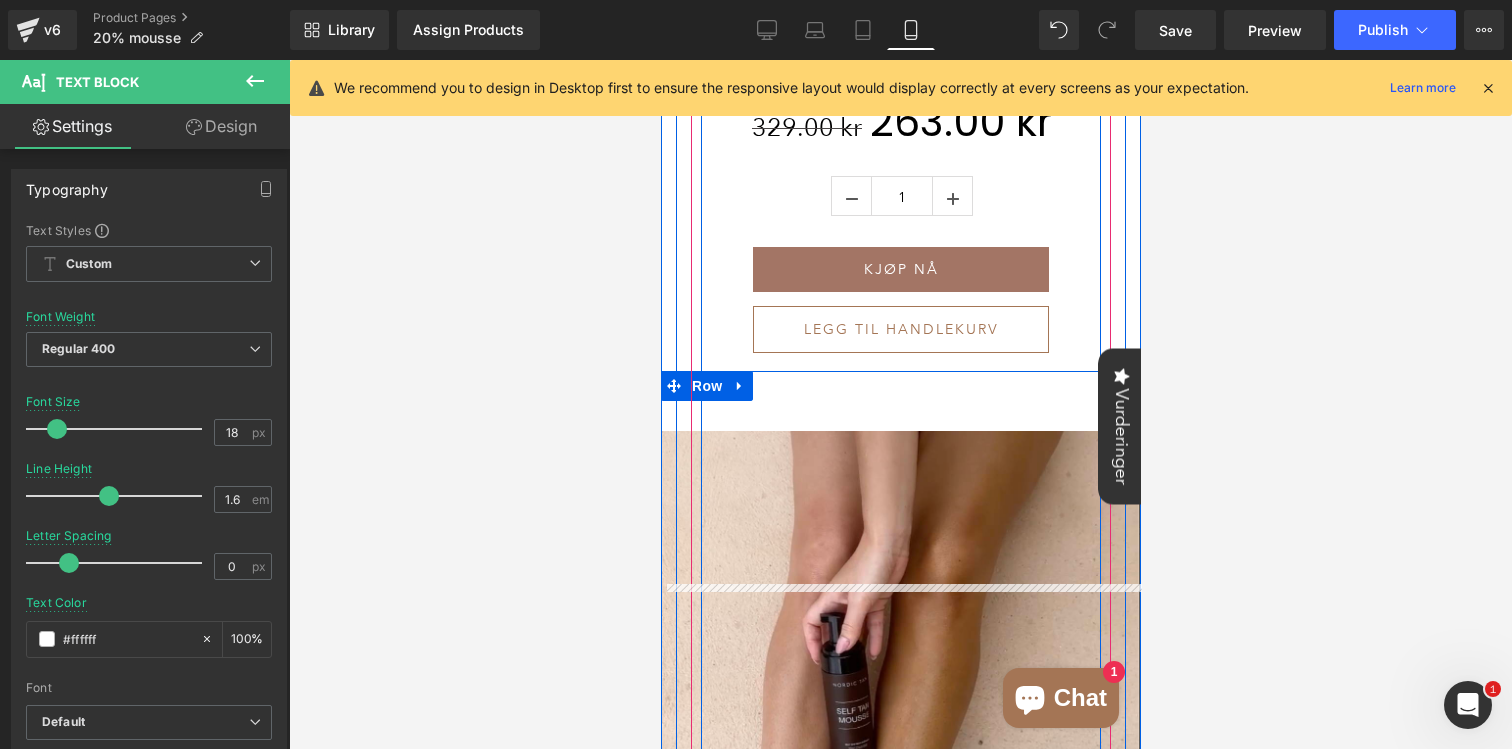 scroll, scrollTop: 1493, scrollLeft: 0, axis: vertical 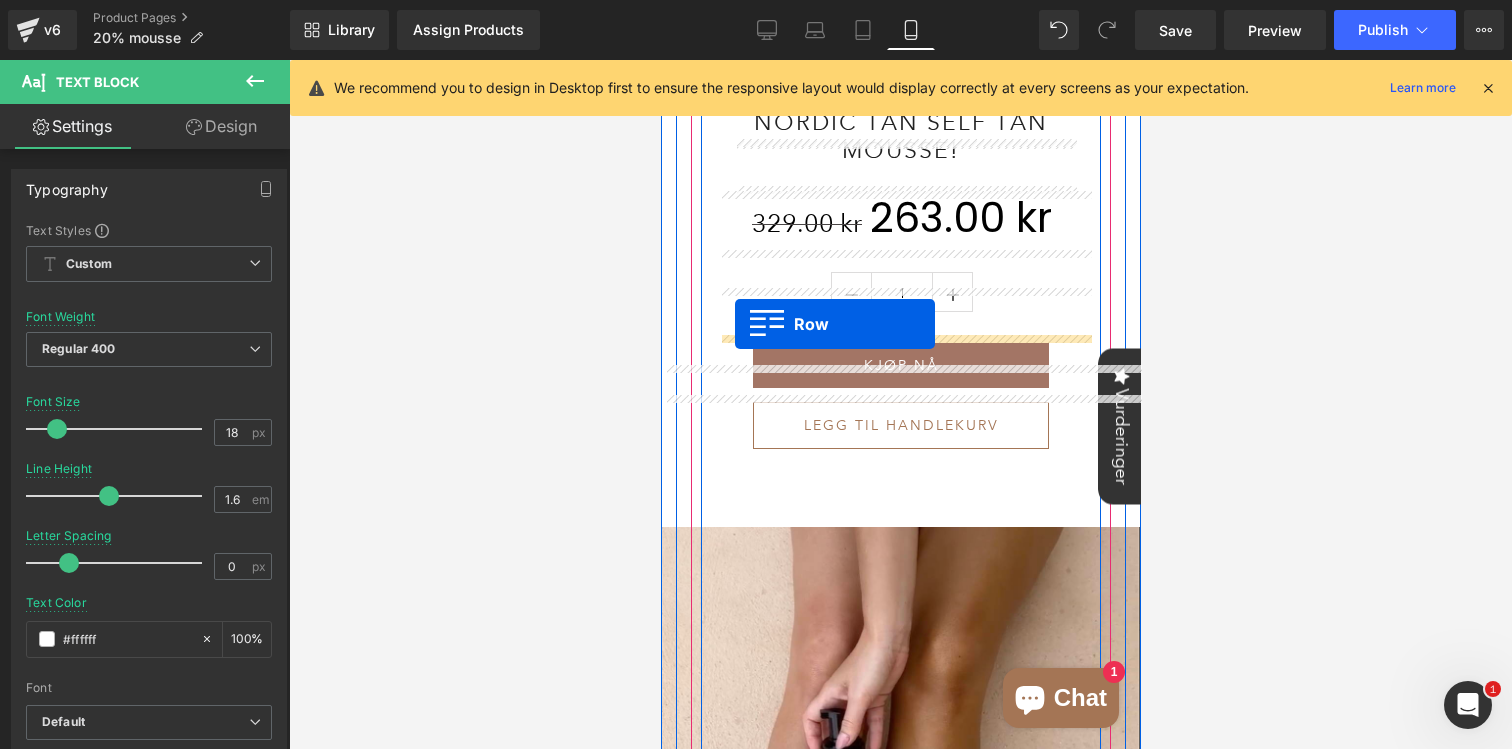 drag, startPoint x: 673, startPoint y: 279, endPoint x: 734, endPoint y: 324, distance: 75.802376 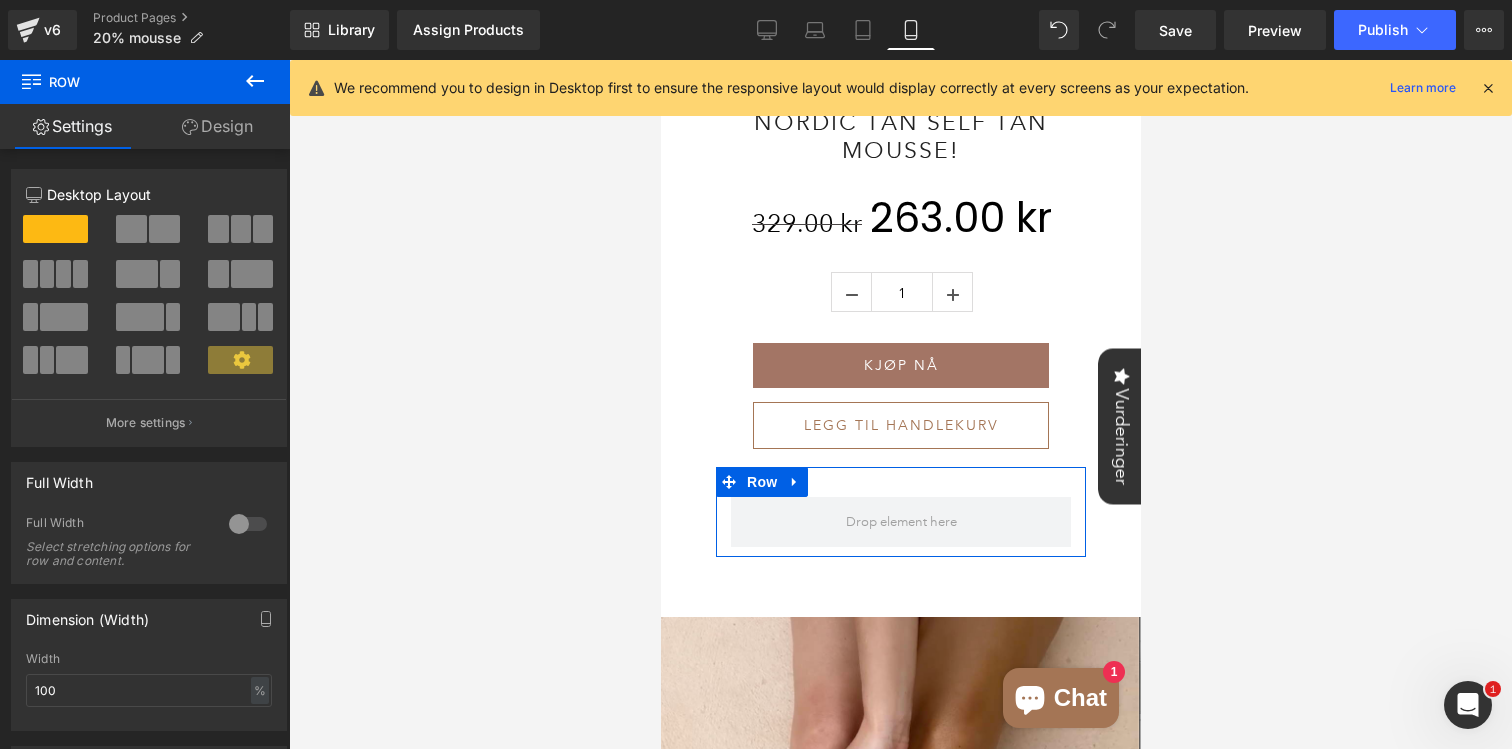 click on "Design" at bounding box center [217, 126] 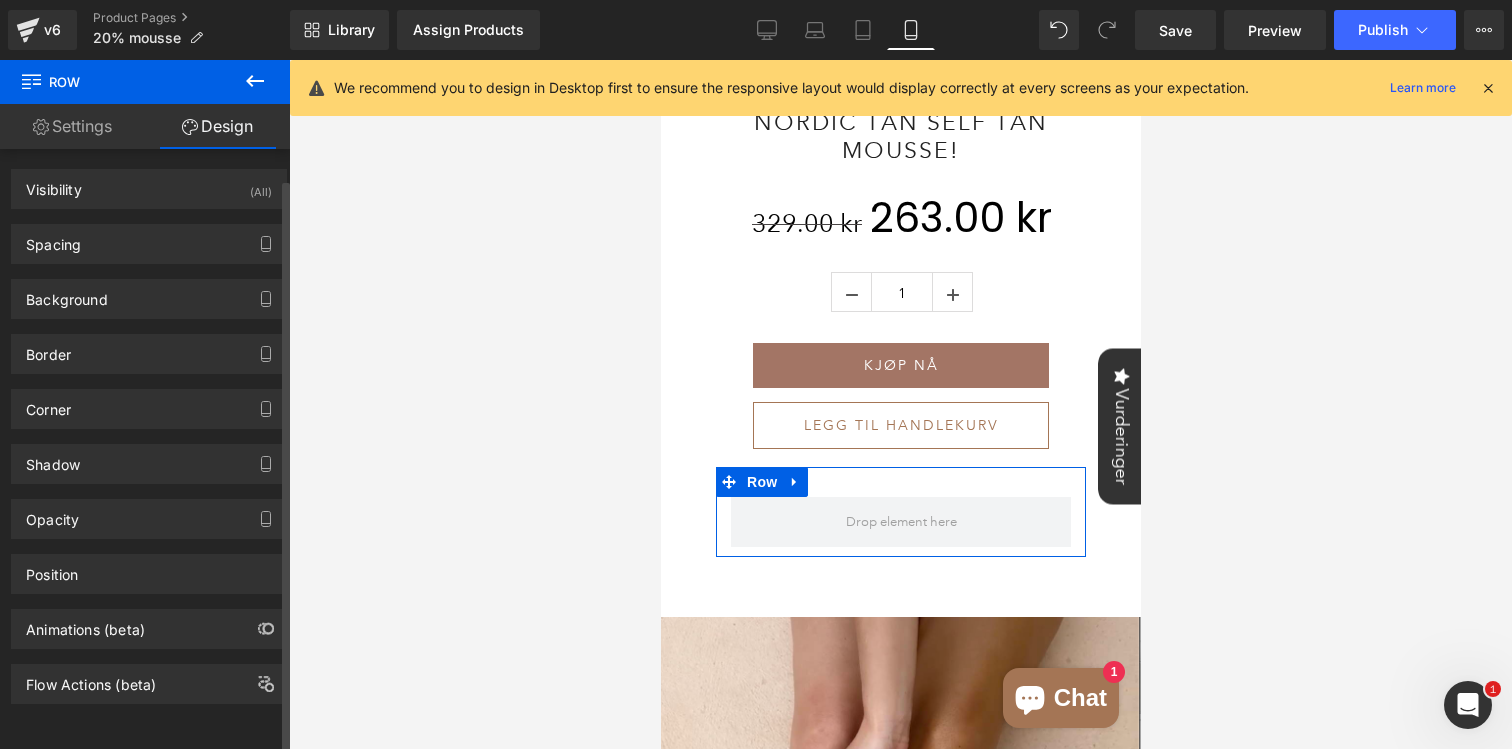 scroll, scrollTop: 0, scrollLeft: 0, axis: both 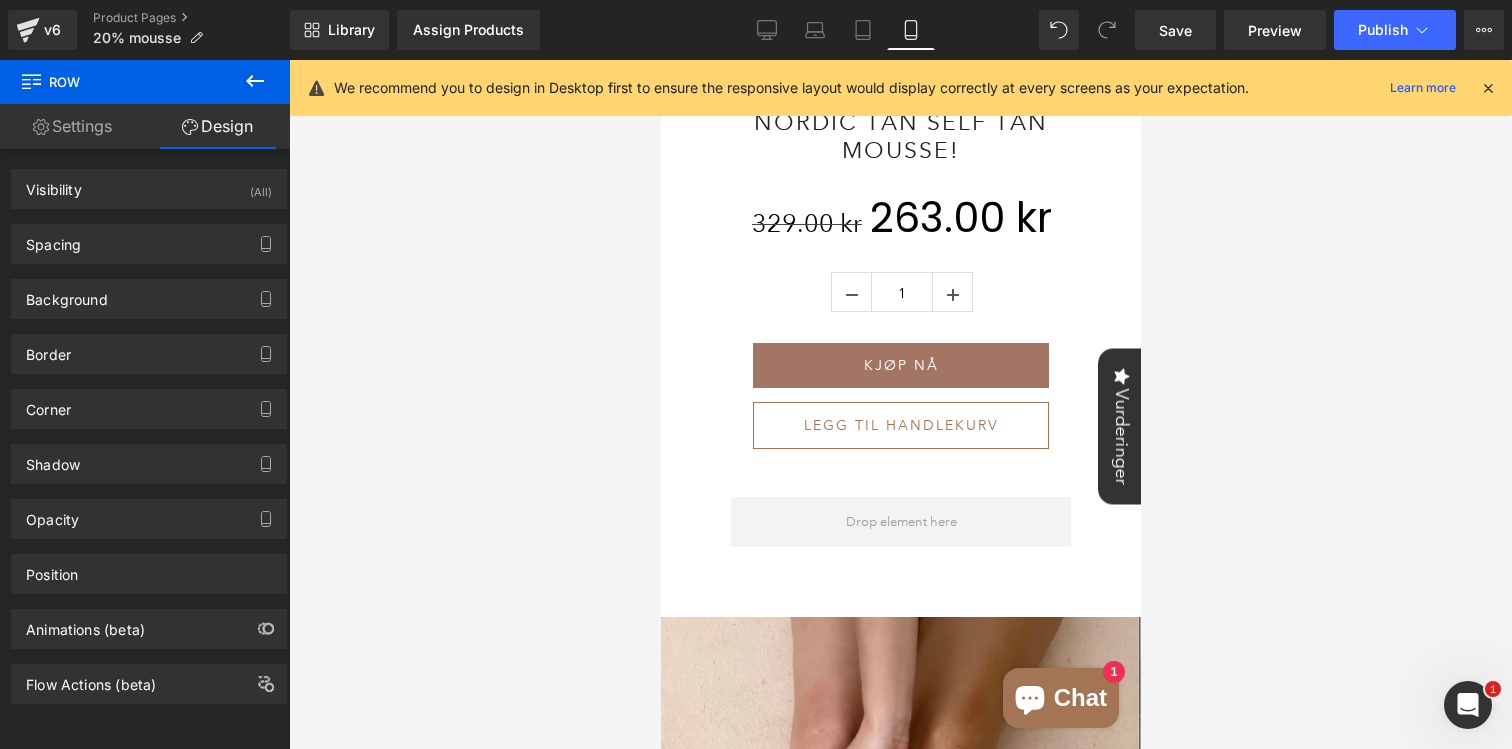 click 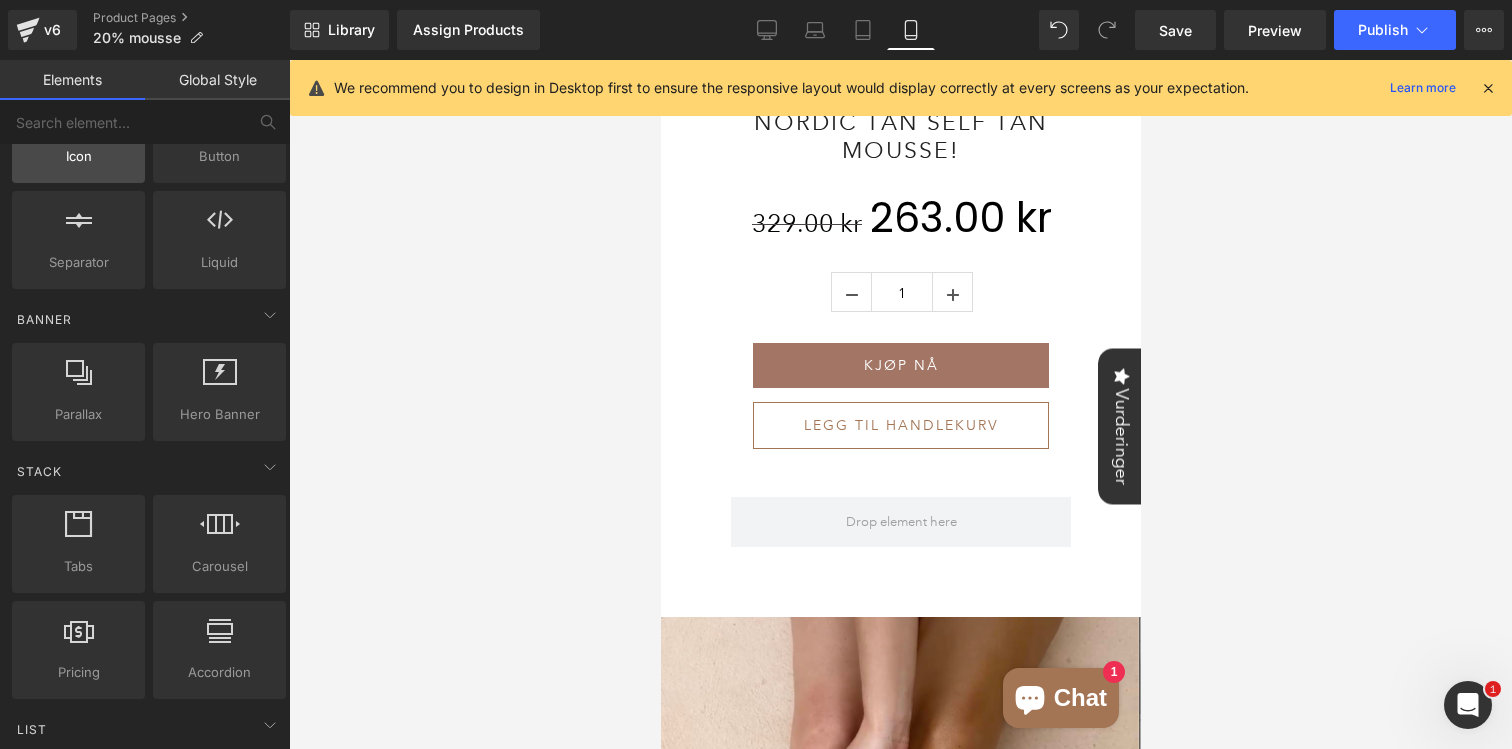 scroll, scrollTop: 494, scrollLeft: 0, axis: vertical 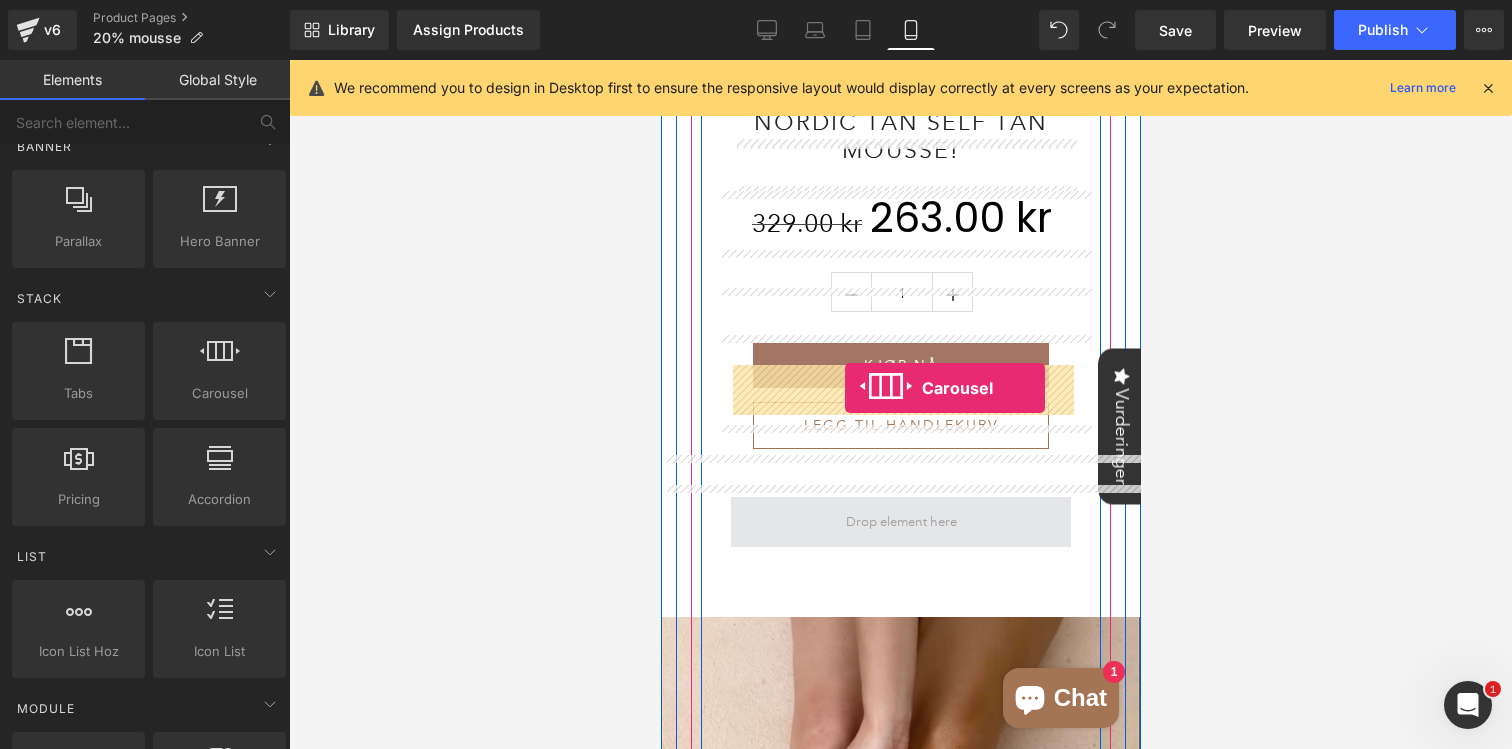 drag, startPoint x: 869, startPoint y: 416, endPoint x: 844, endPoint y: 388, distance: 37.536648 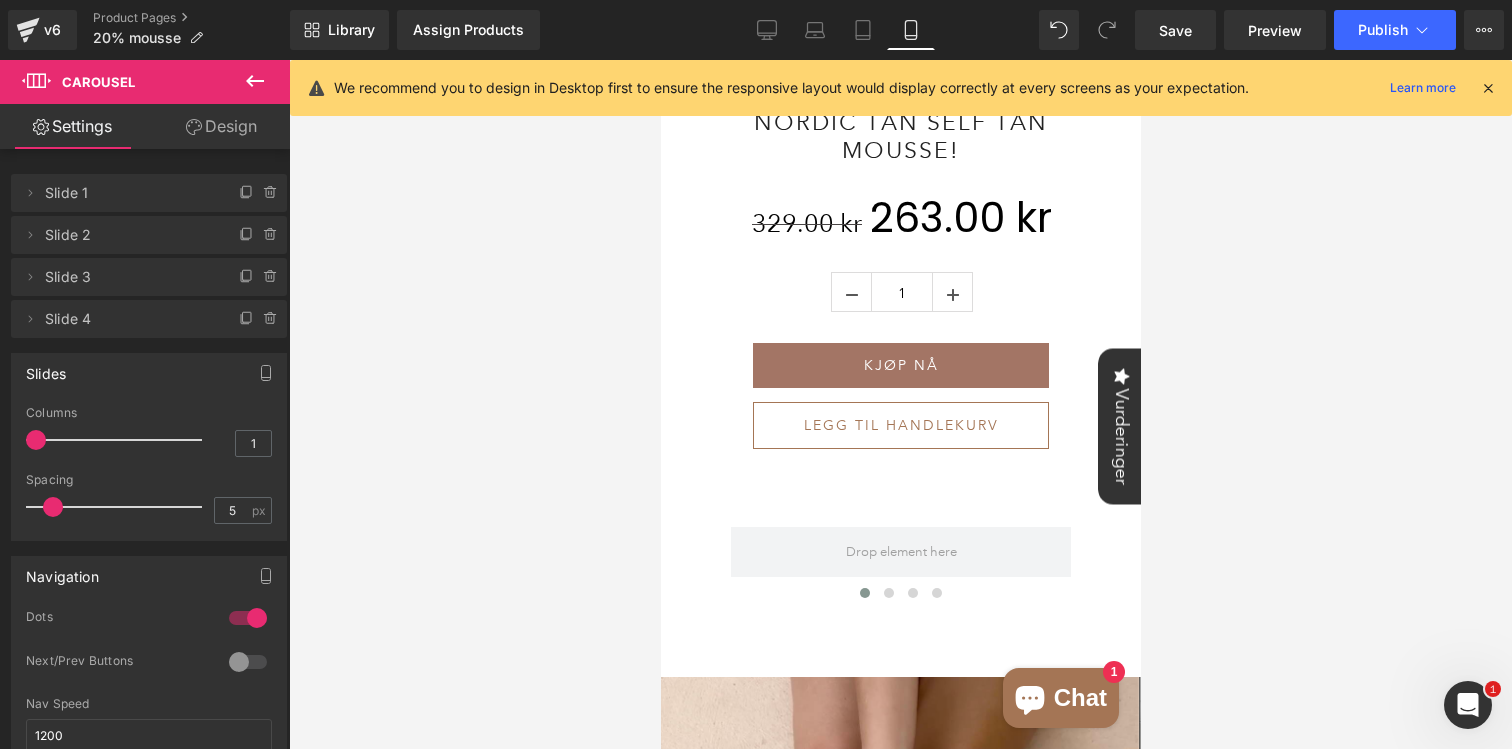 click 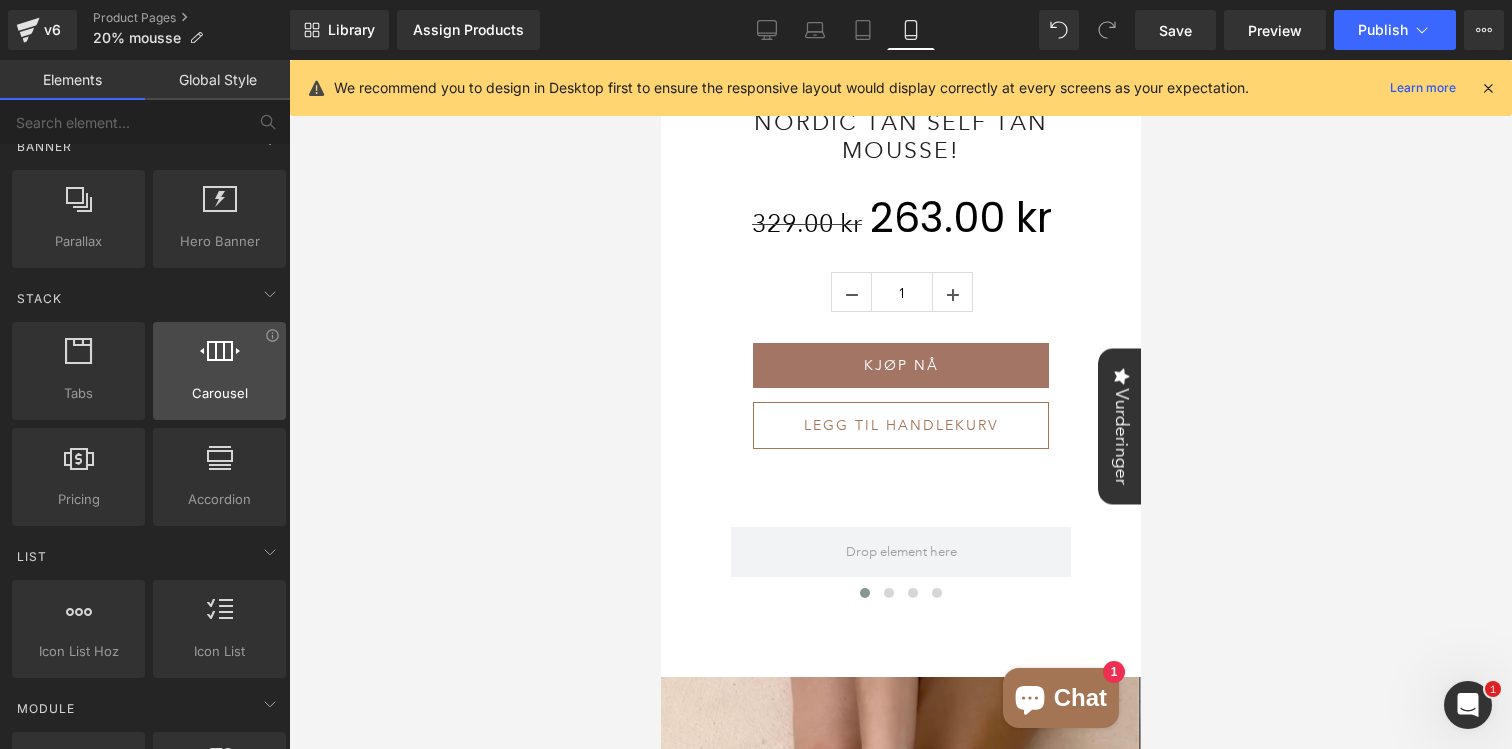 scroll, scrollTop: 0, scrollLeft: 0, axis: both 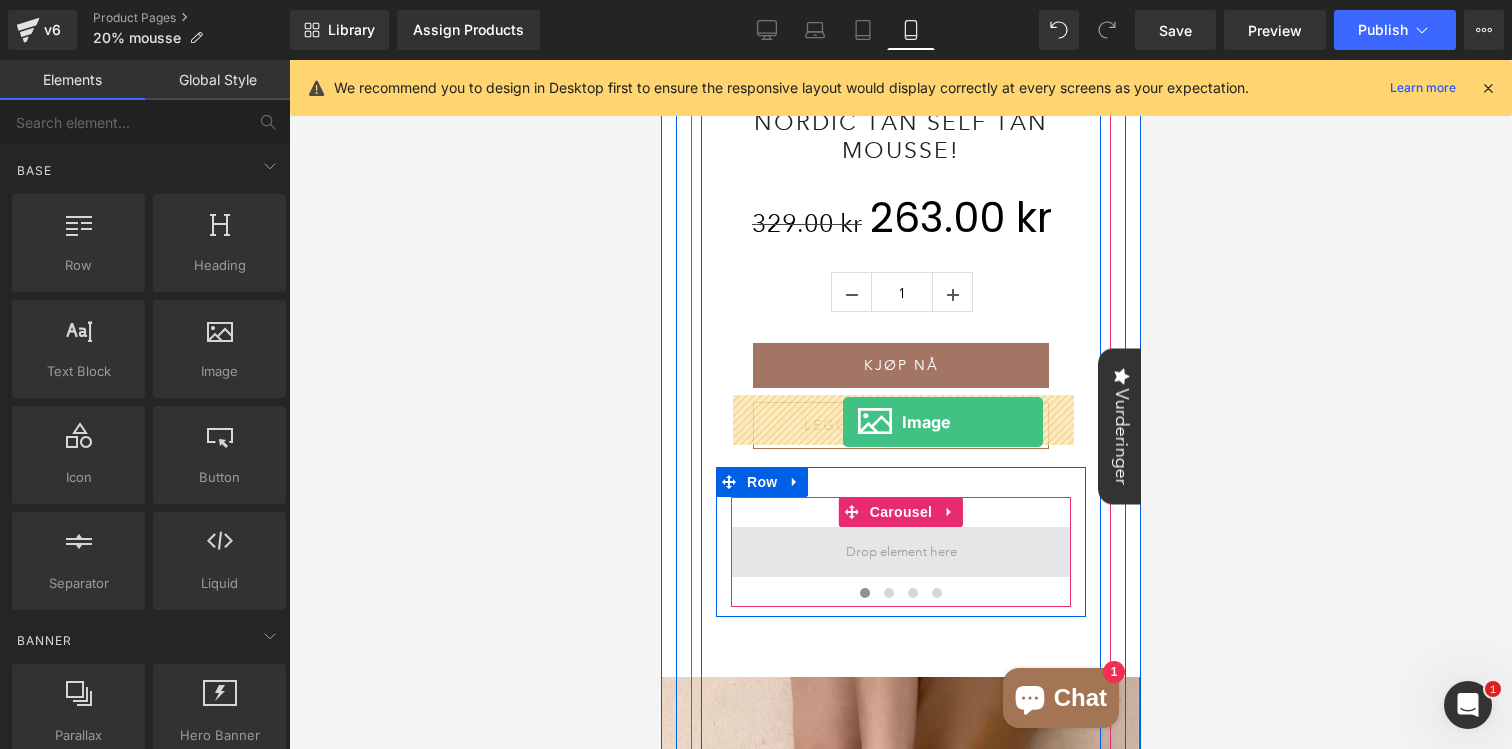 drag, startPoint x: 890, startPoint y: 378, endPoint x: 842, endPoint y: 418, distance: 62.482 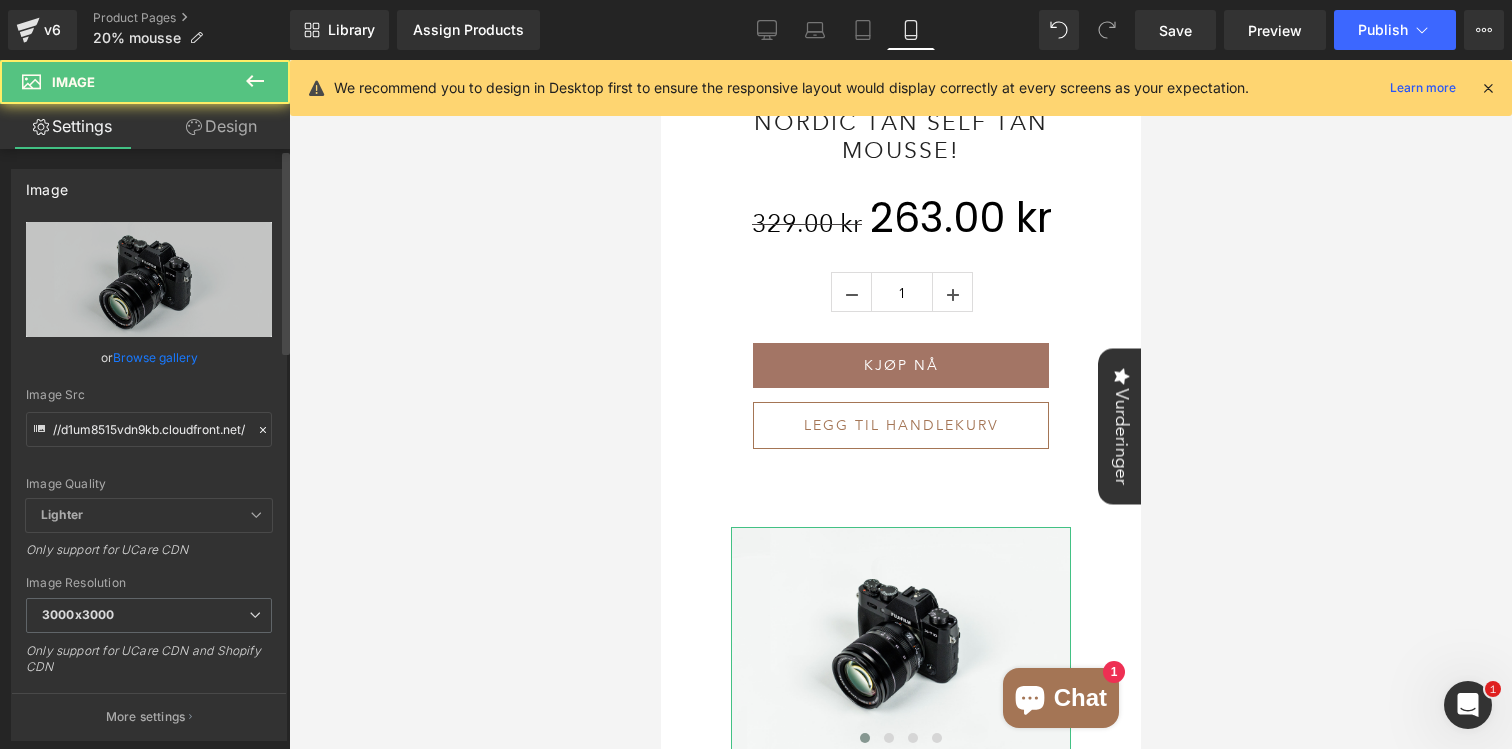 click on "Browse gallery" at bounding box center (155, 357) 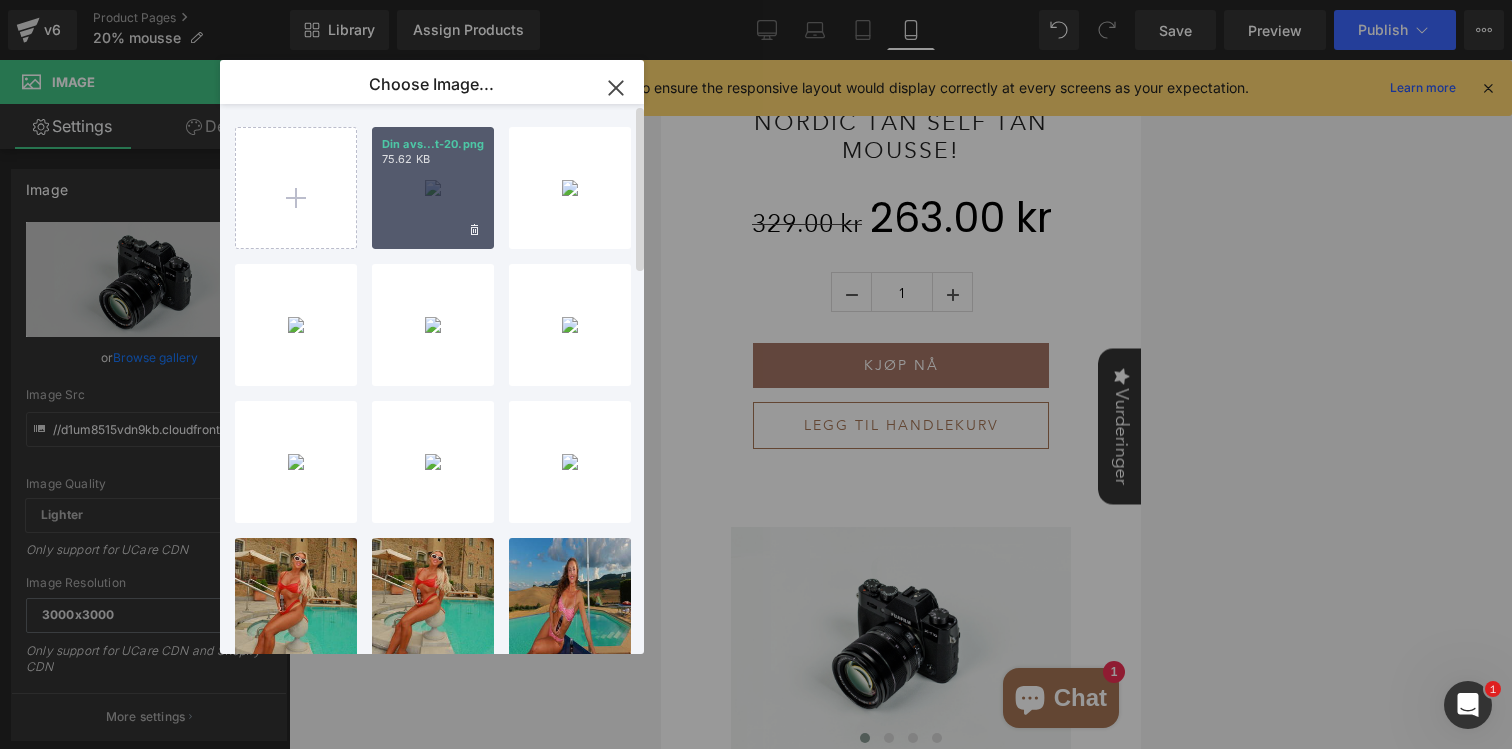 click on "Din avs...t-20.png 75.62 KB" at bounding box center [433, 188] 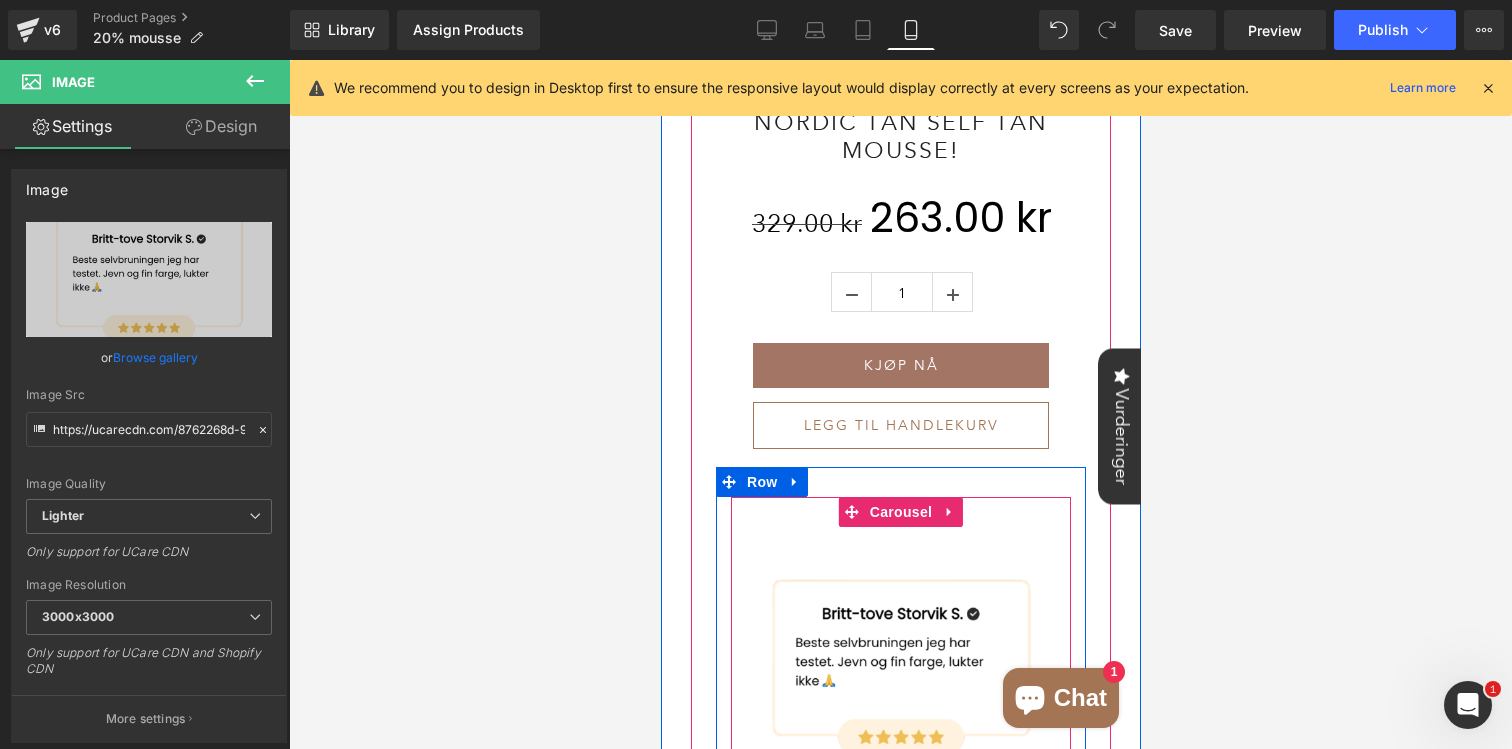 click at bounding box center (888, 798) 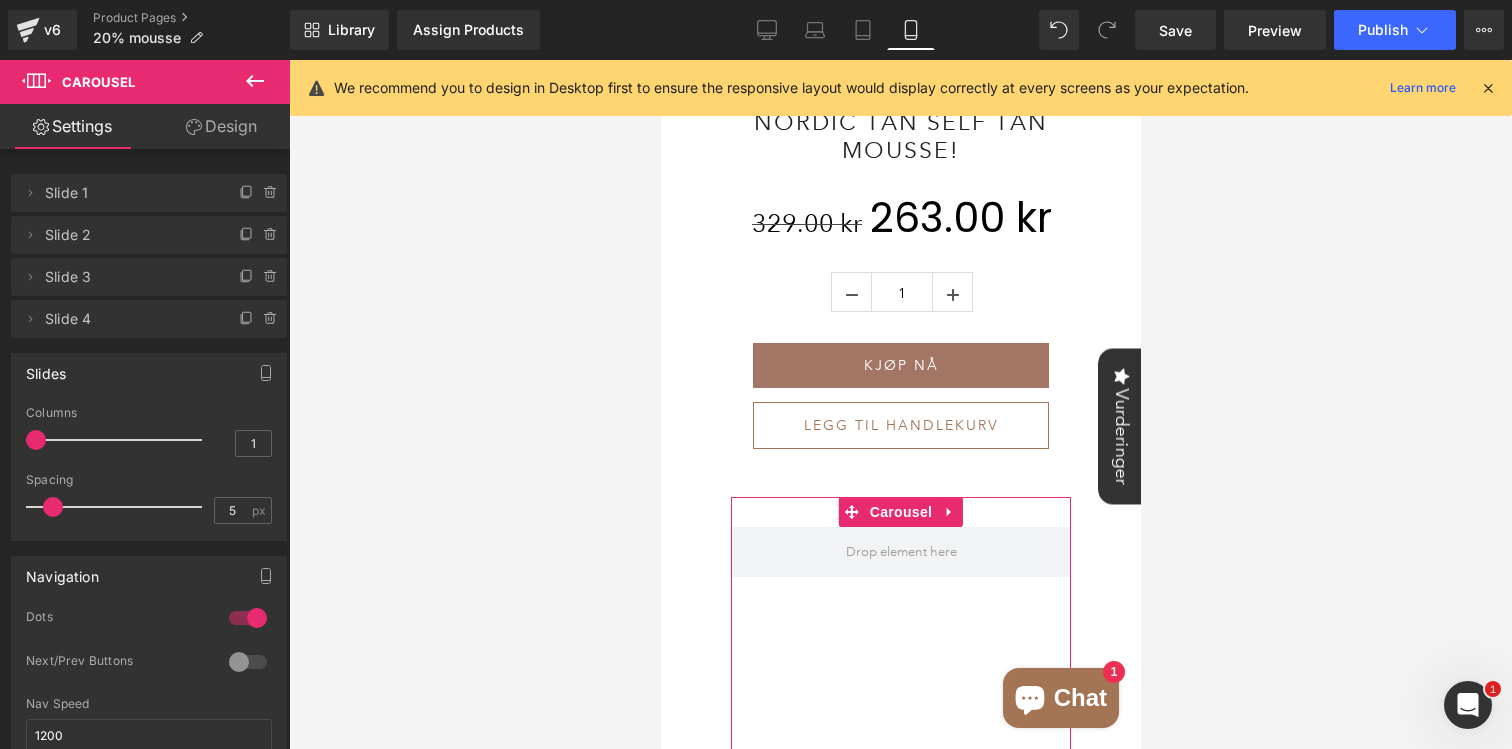 click on "Design" at bounding box center (221, 126) 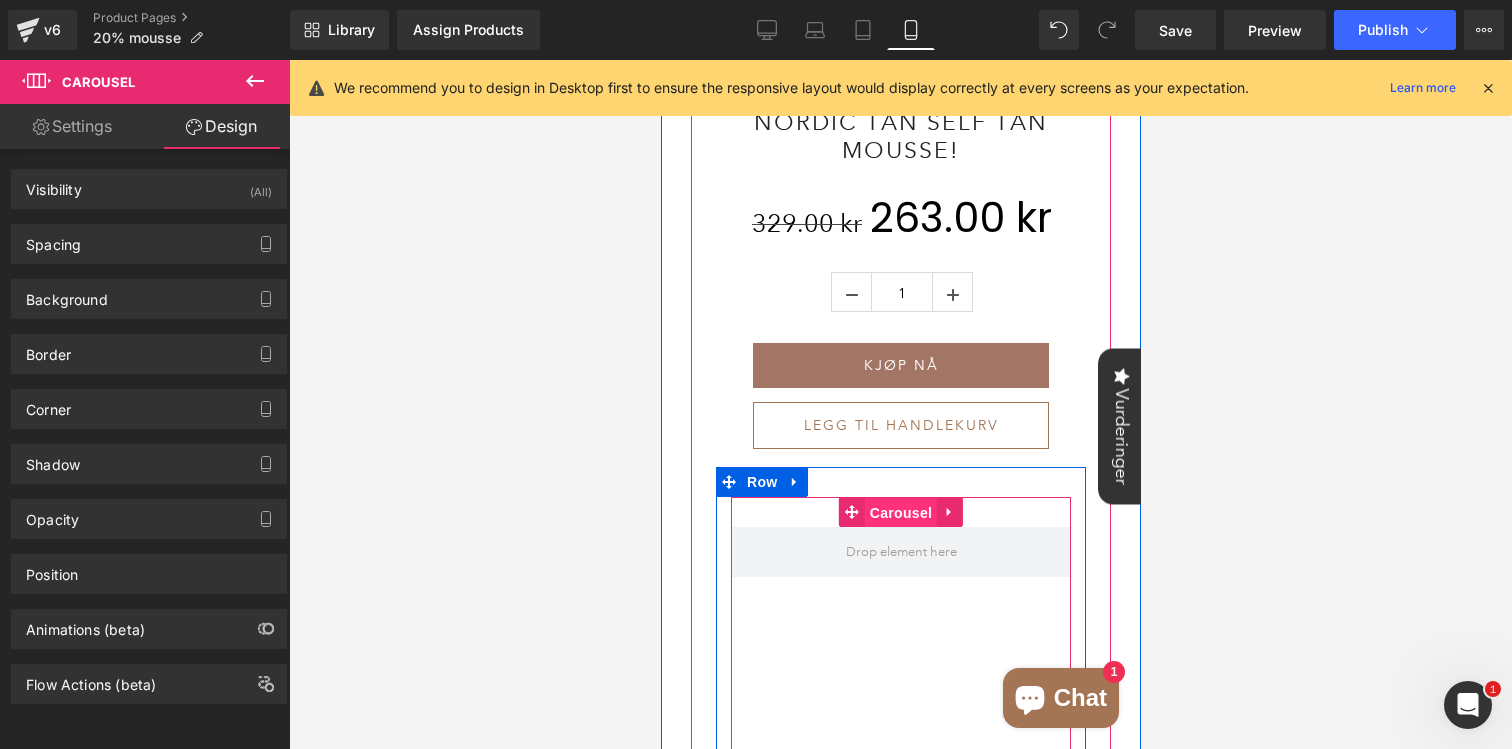 click on "Carousel" at bounding box center [900, 513] 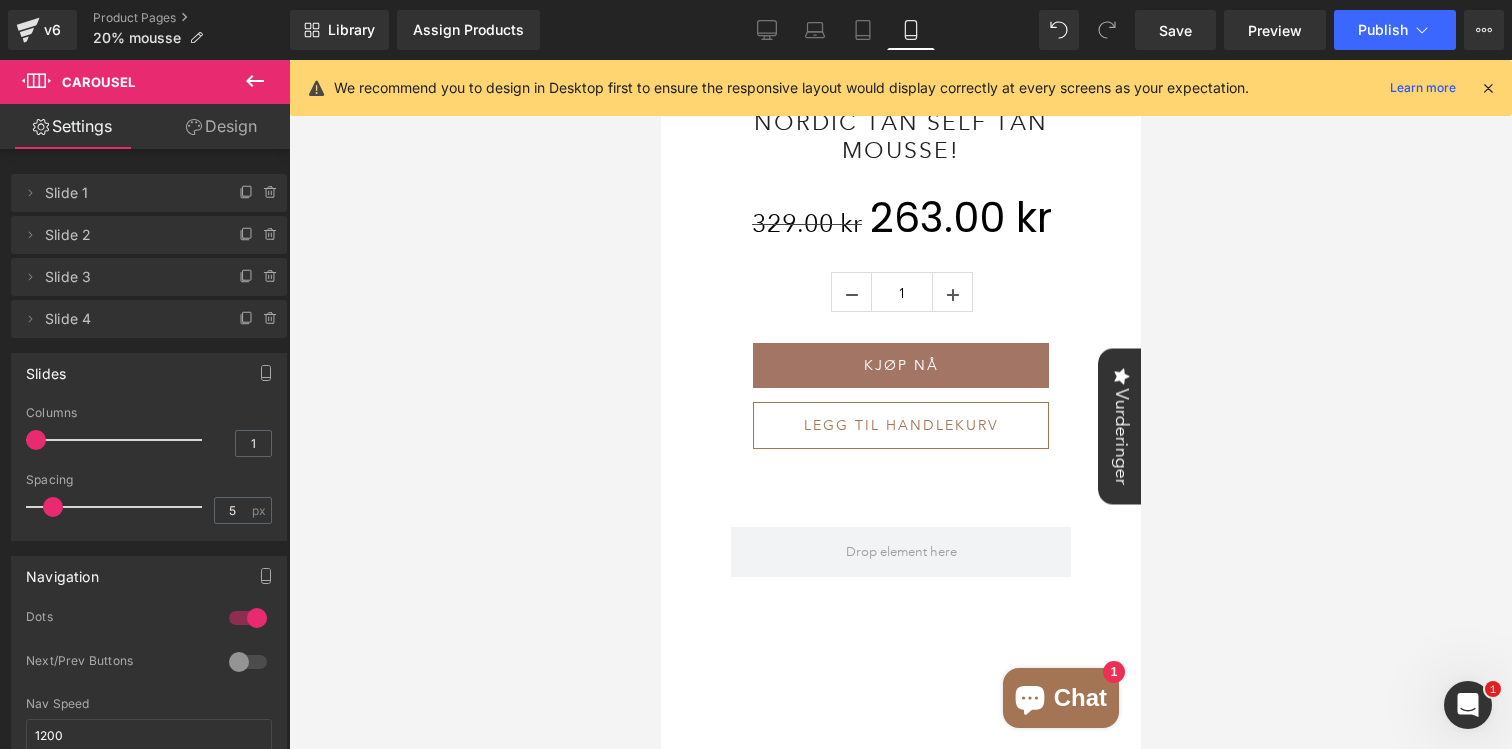 click on "Design" at bounding box center (221, 126) 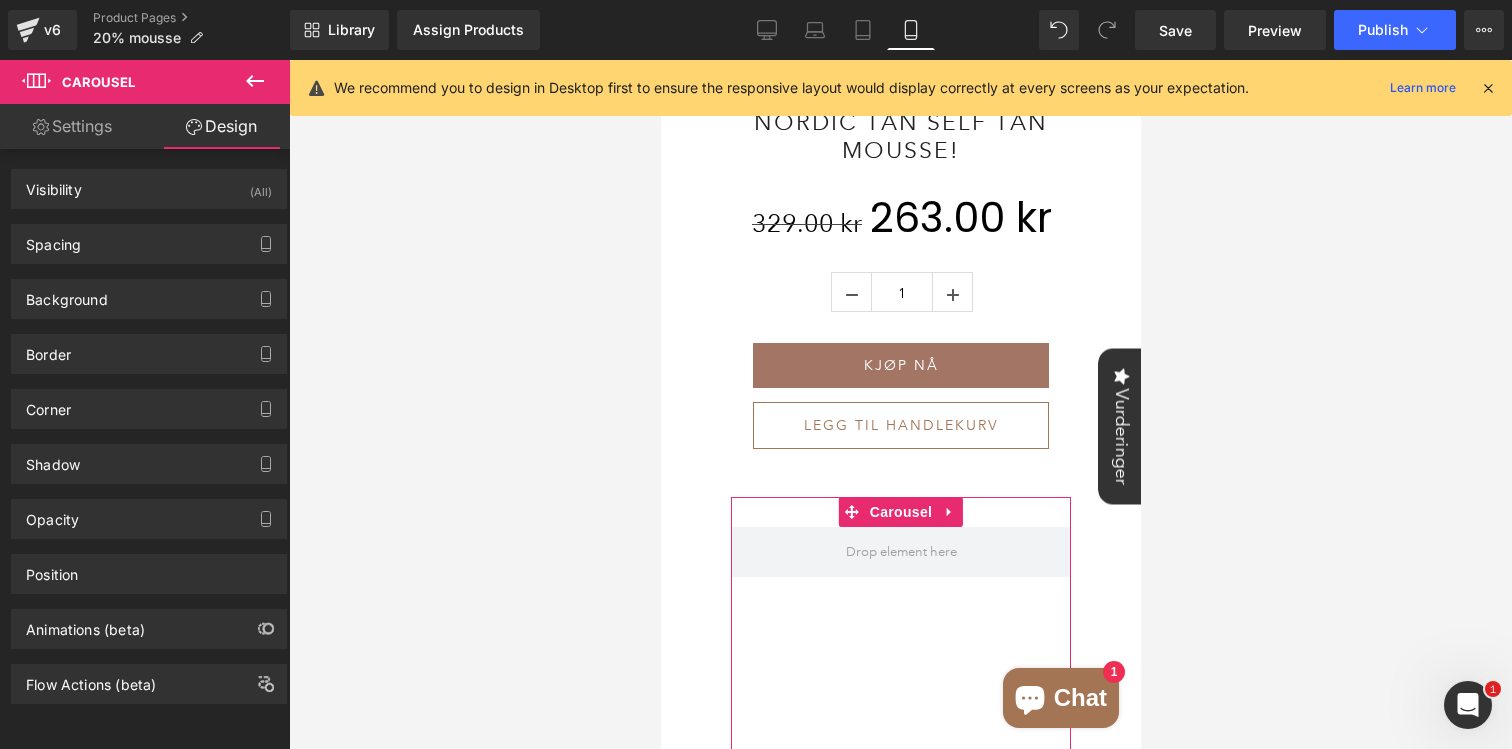 click on "Settings" at bounding box center (72, 126) 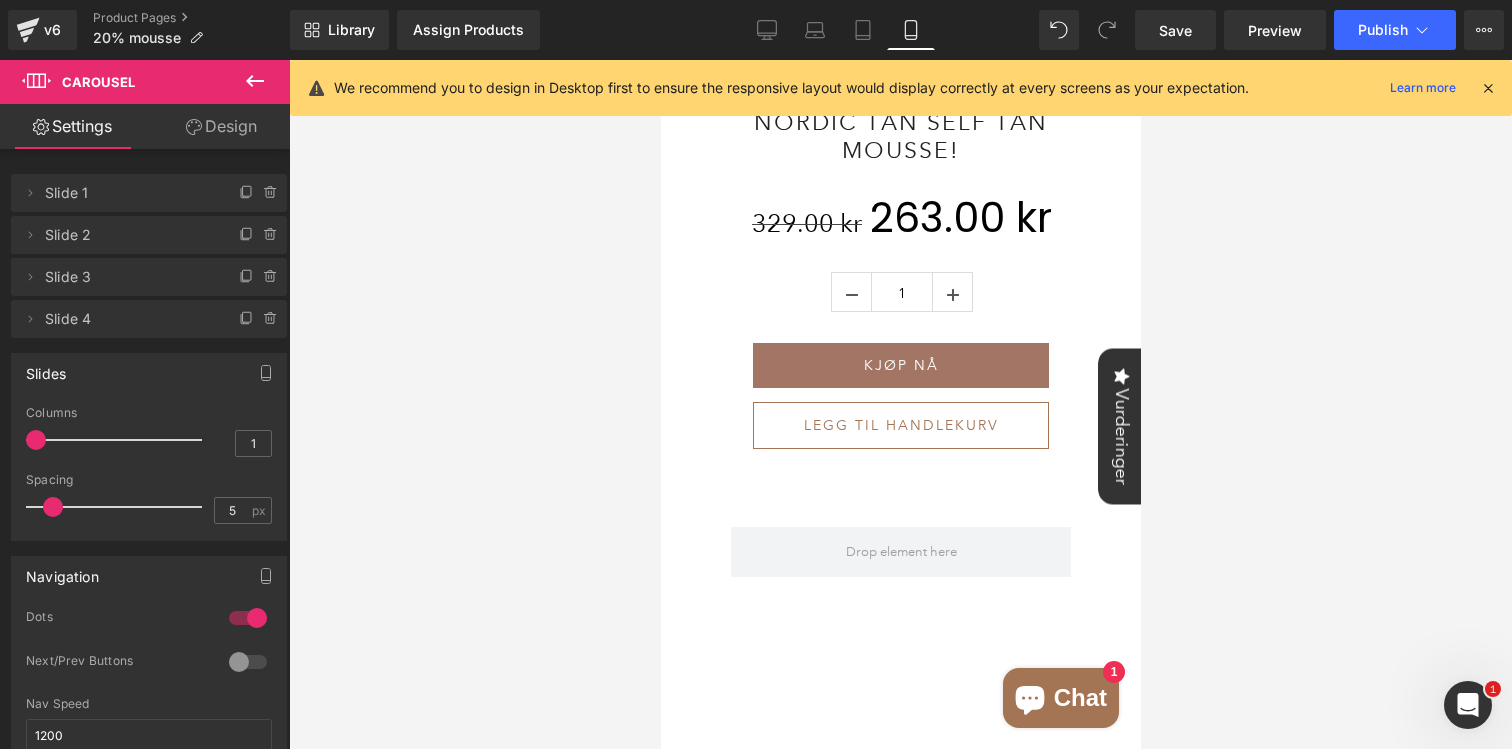 click 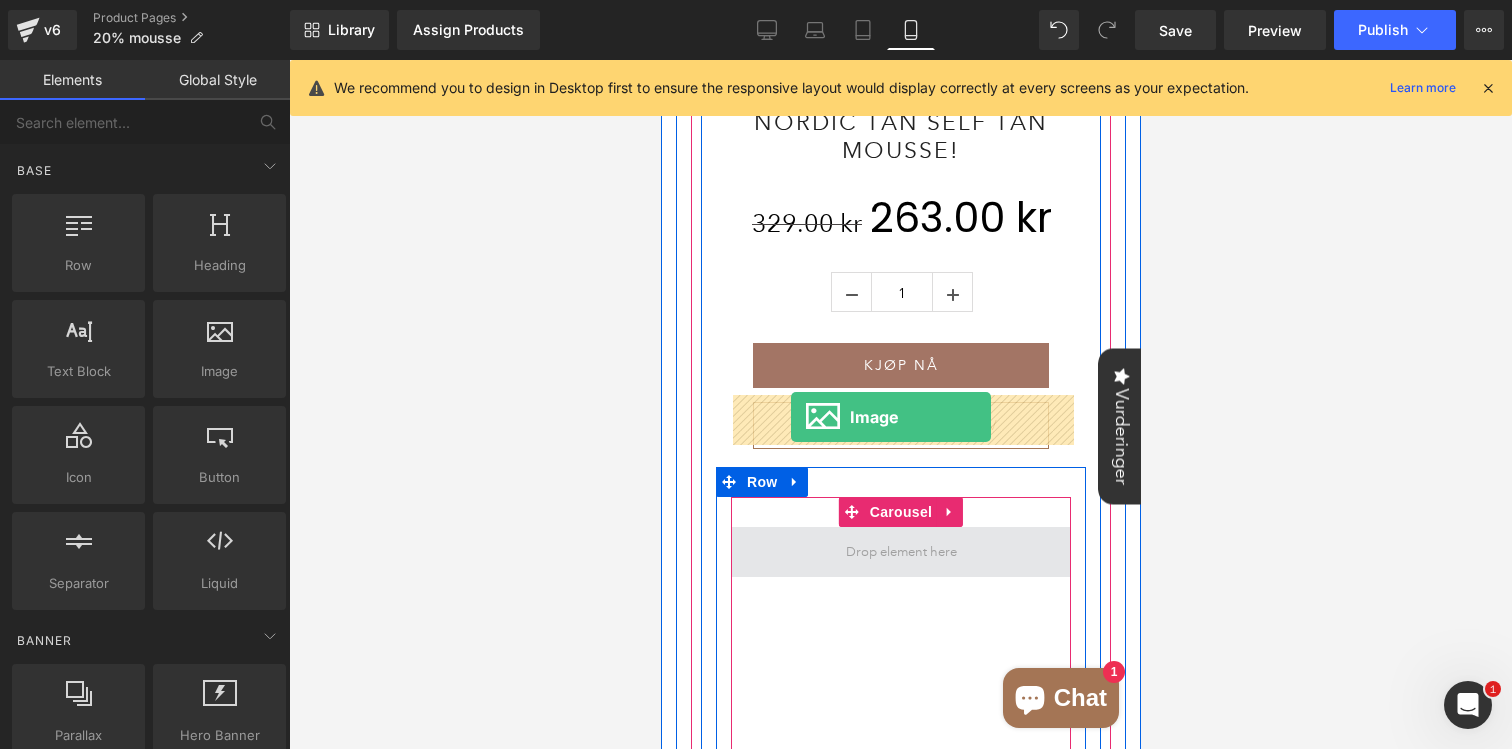 drag, startPoint x: 886, startPoint y: 396, endPoint x: 790, endPoint y: 417, distance: 98.270035 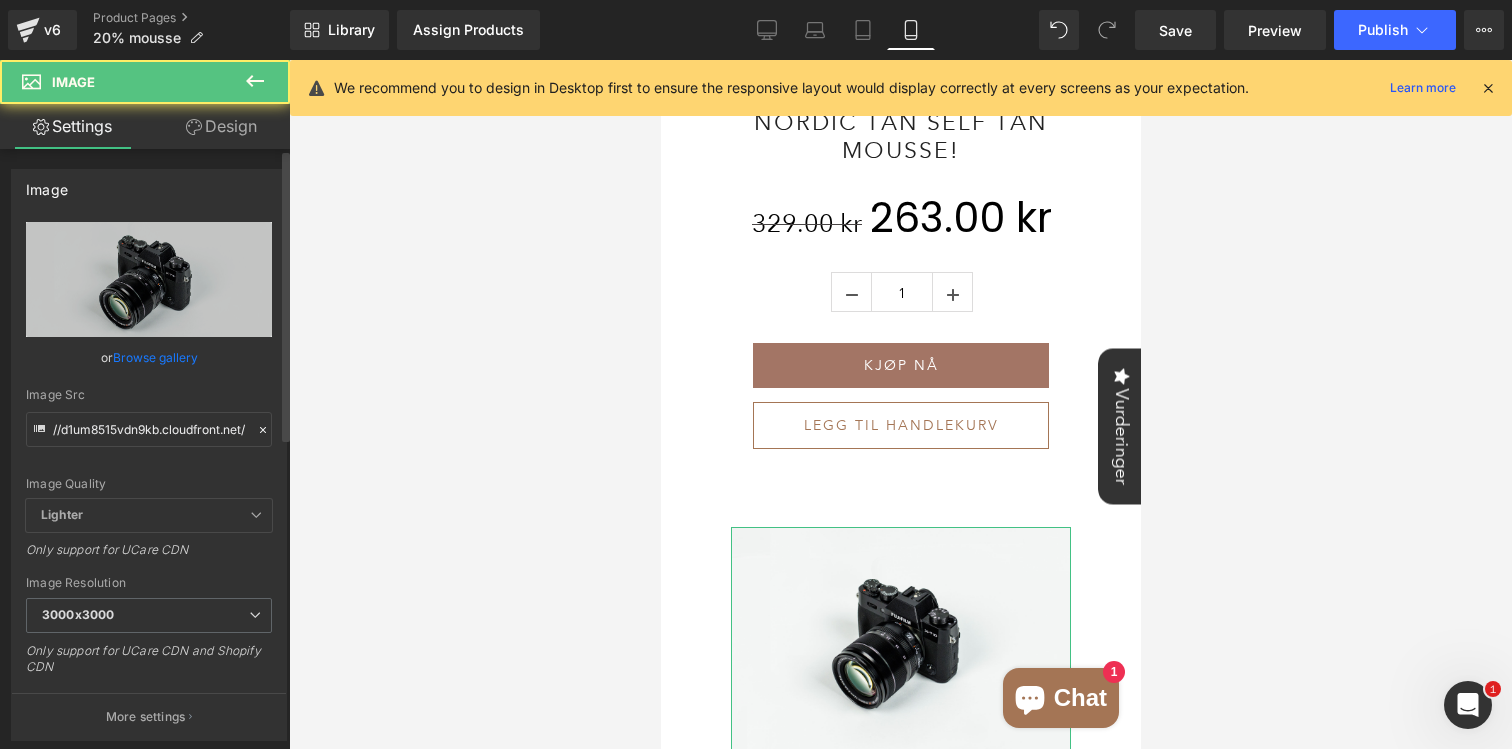 click on "Browse gallery" at bounding box center [155, 357] 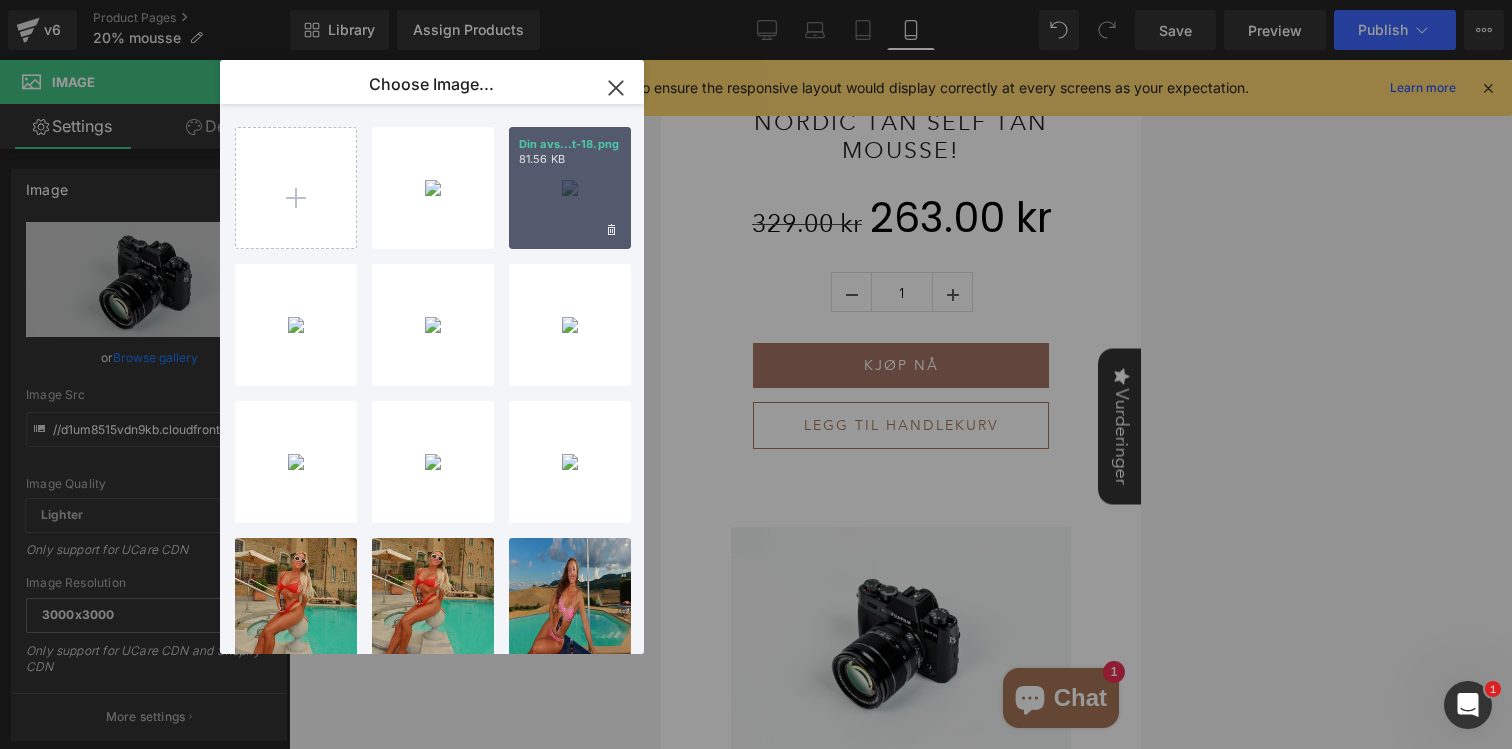 click on "Din avs...t-18.png 81.56 KB" at bounding box center [570, 188] 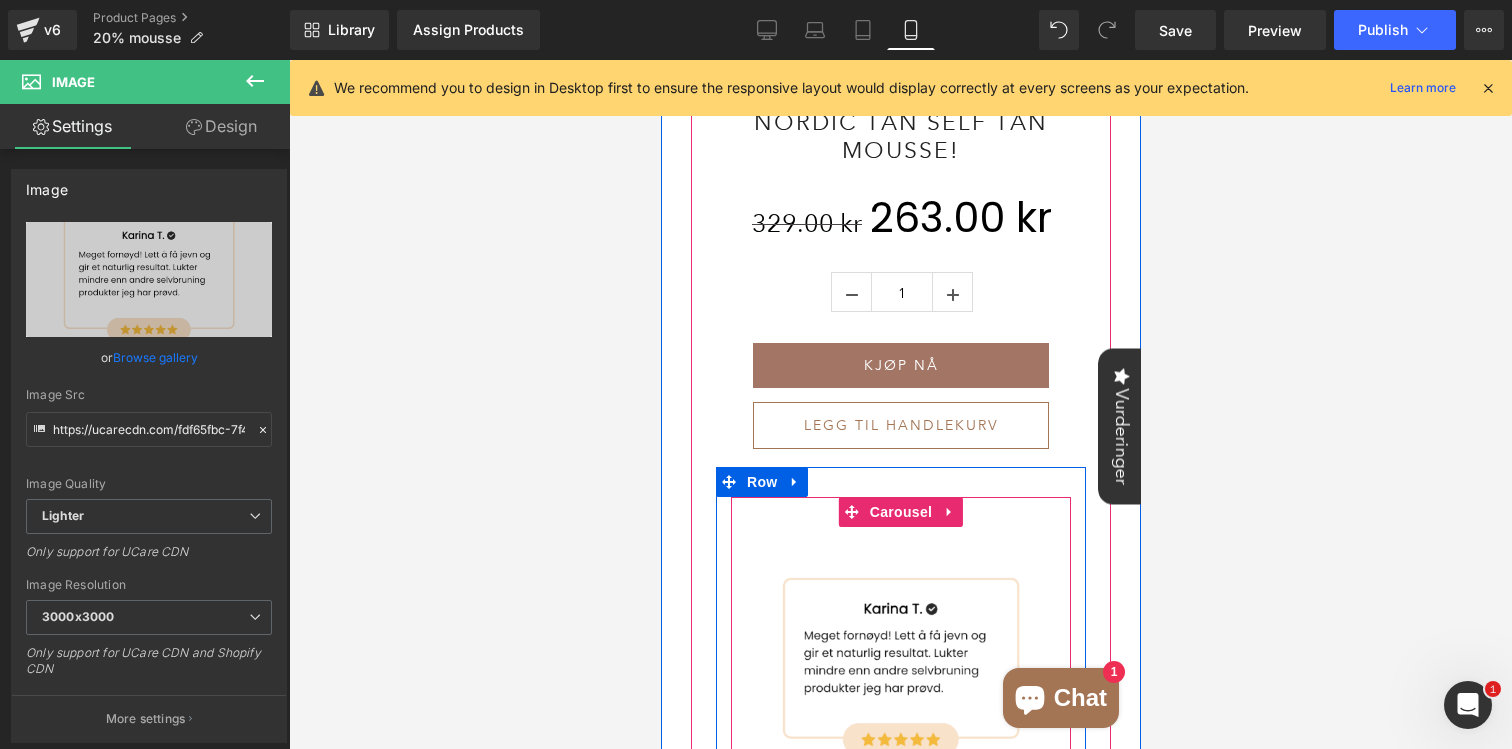 click at bounding box center [912, 798] 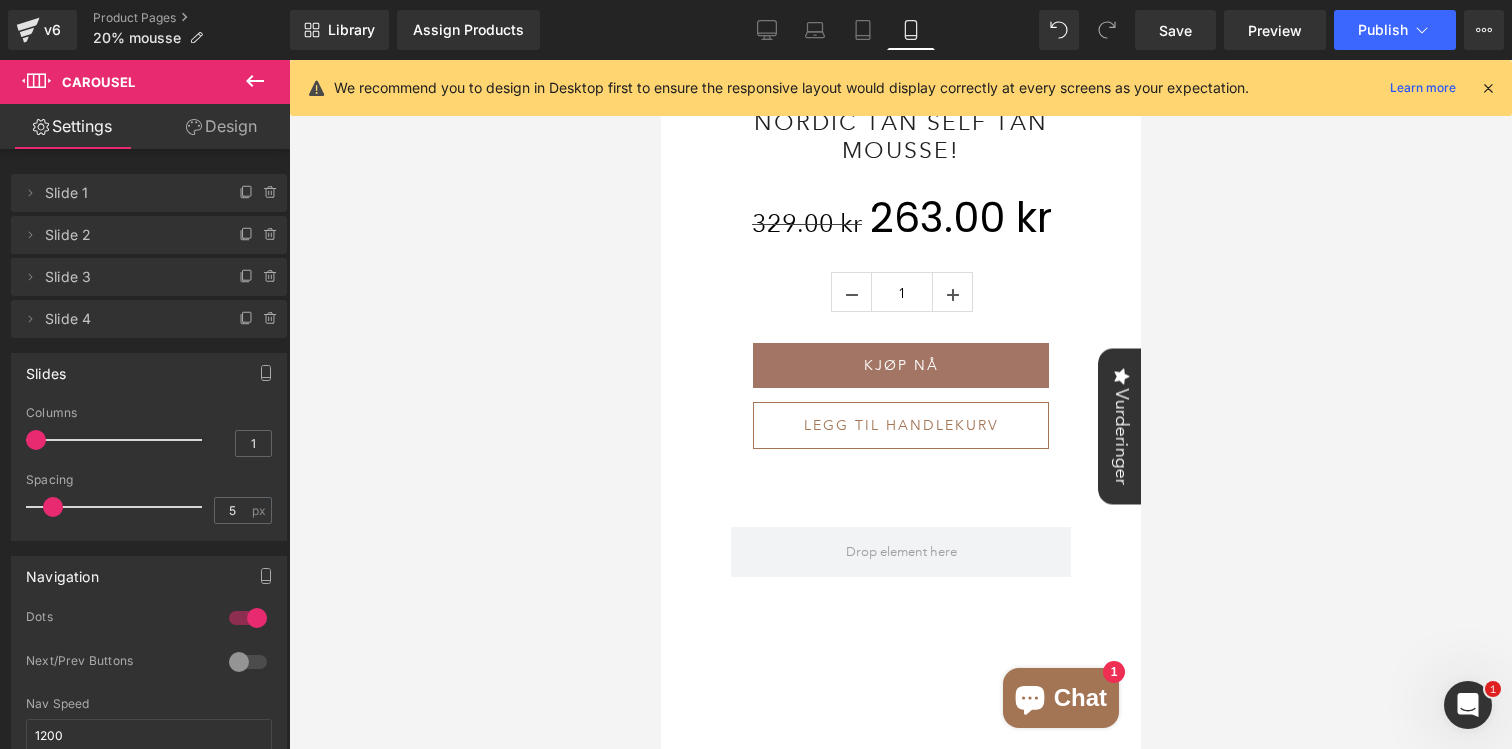 click 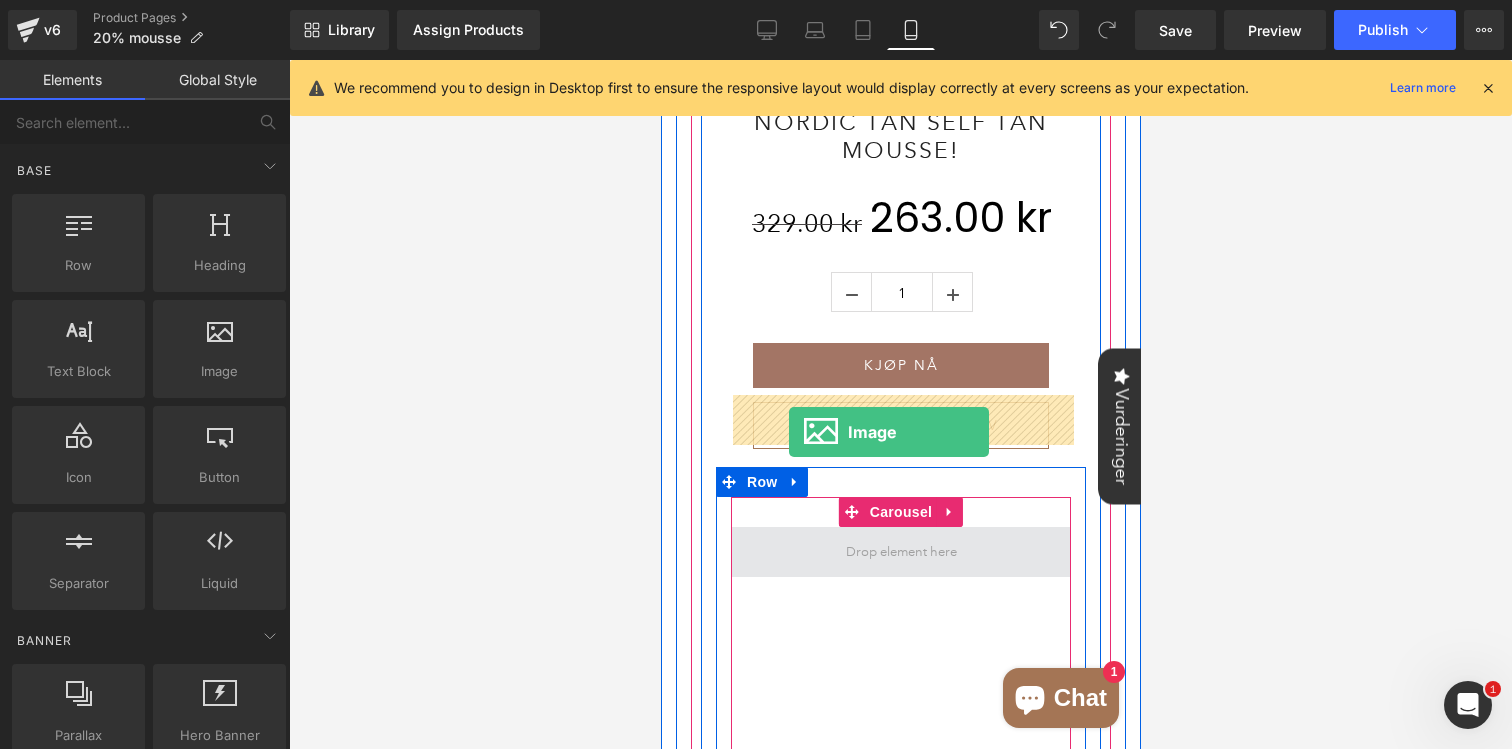 drag, startPoint x: 879, startPoint y: 413, endPoint x: 788, endPoint y: 432, distance: 92.96236 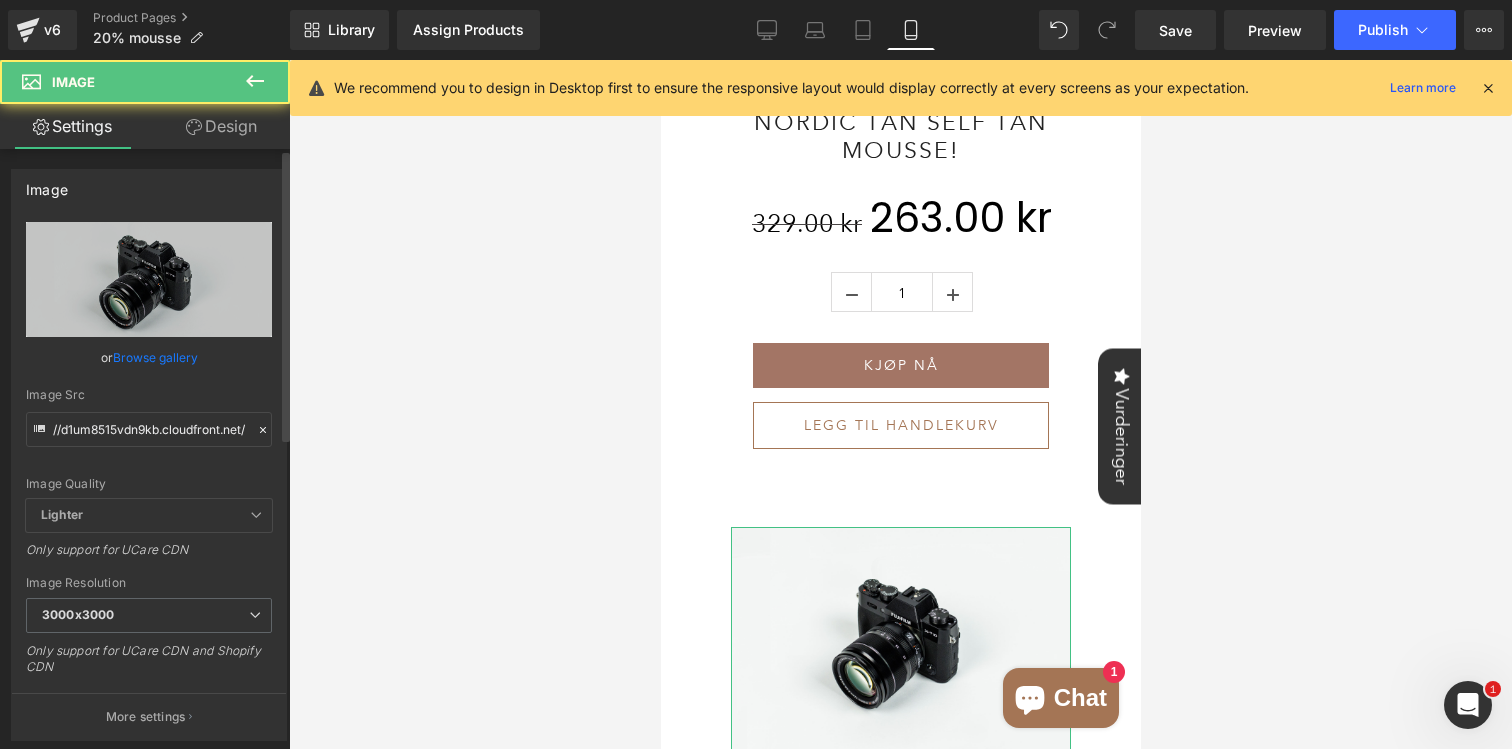 click on "Browse gallery" at bounding box center [155, 357] 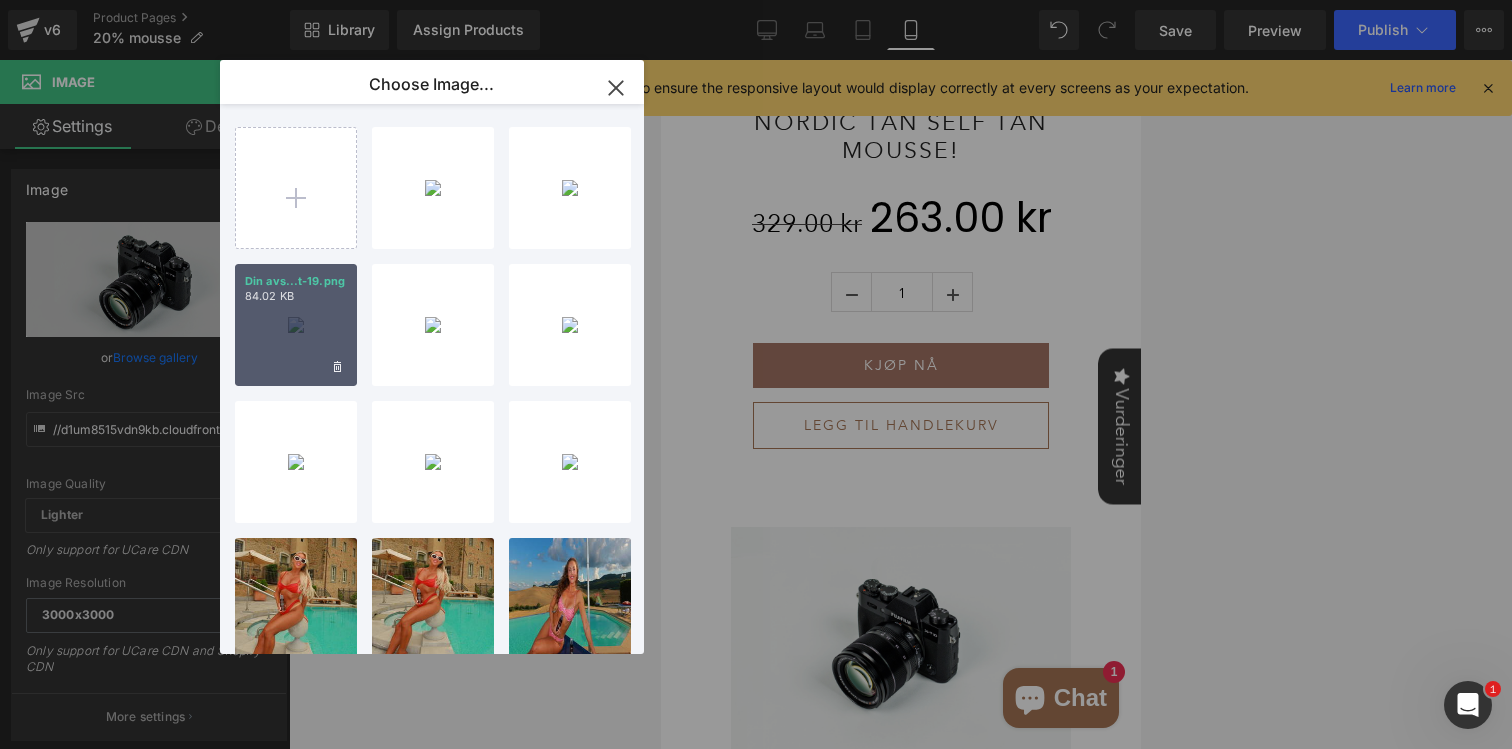 click on "Din avs...t-19.png 84.02 KB" at bounding box center [296, 325] 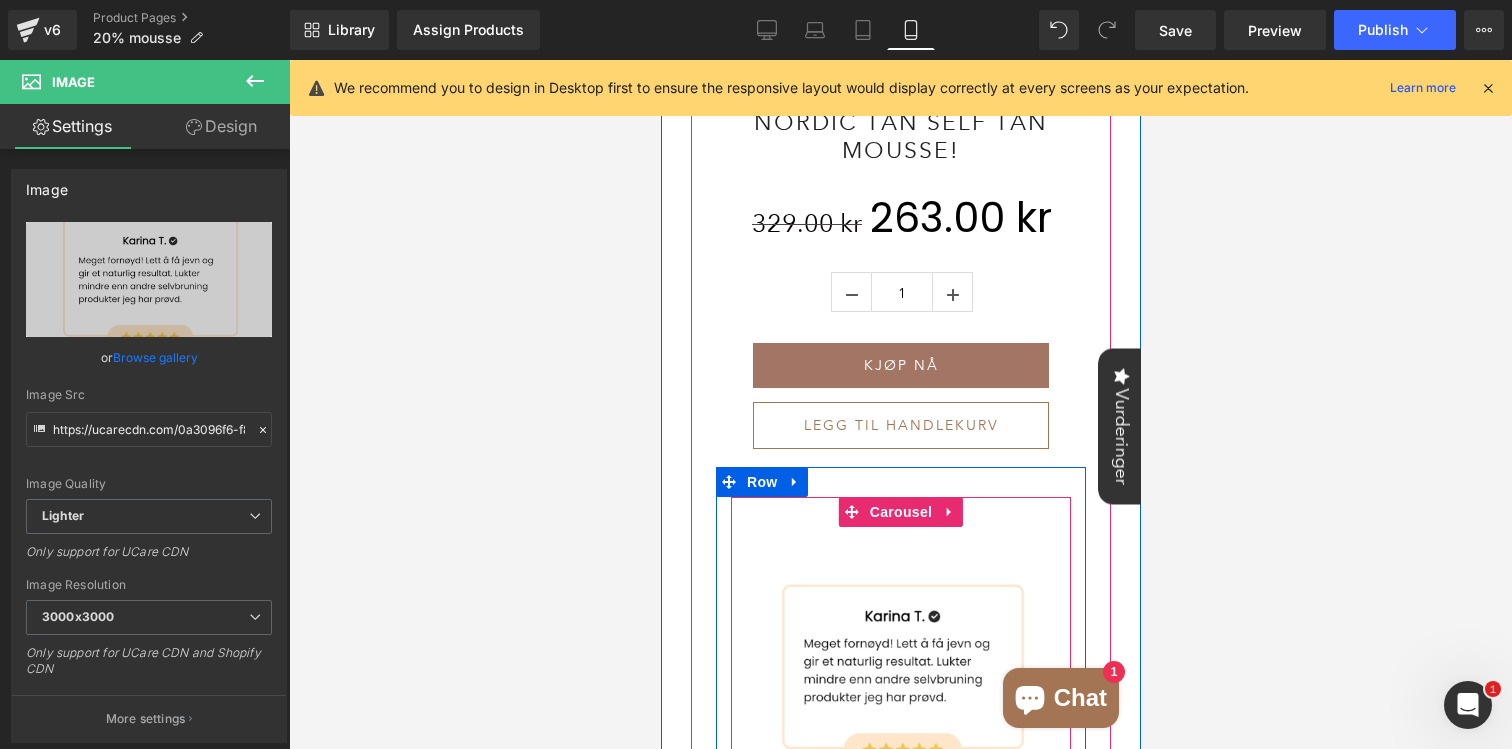 click at bounding box center [864, 798] 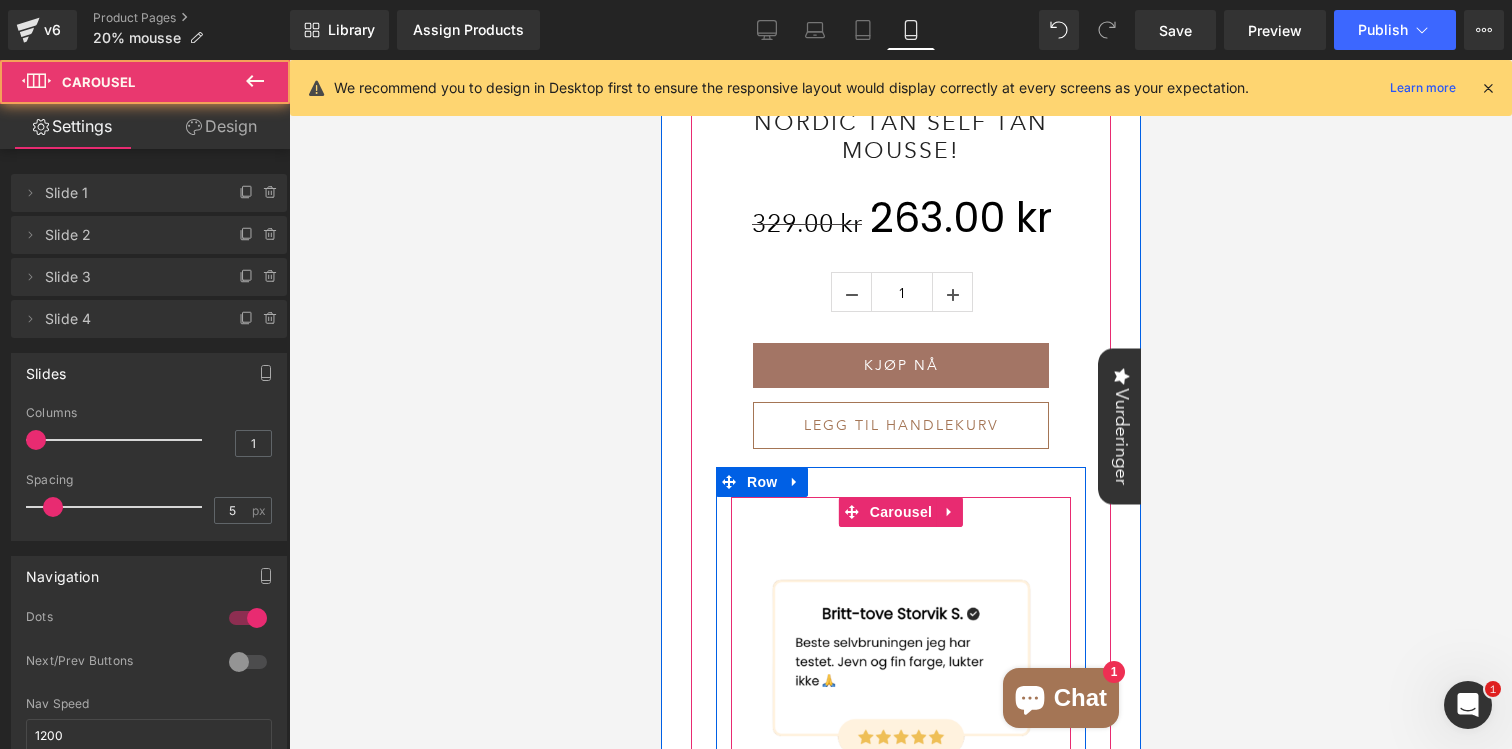 click at bounding box center [888, 798] 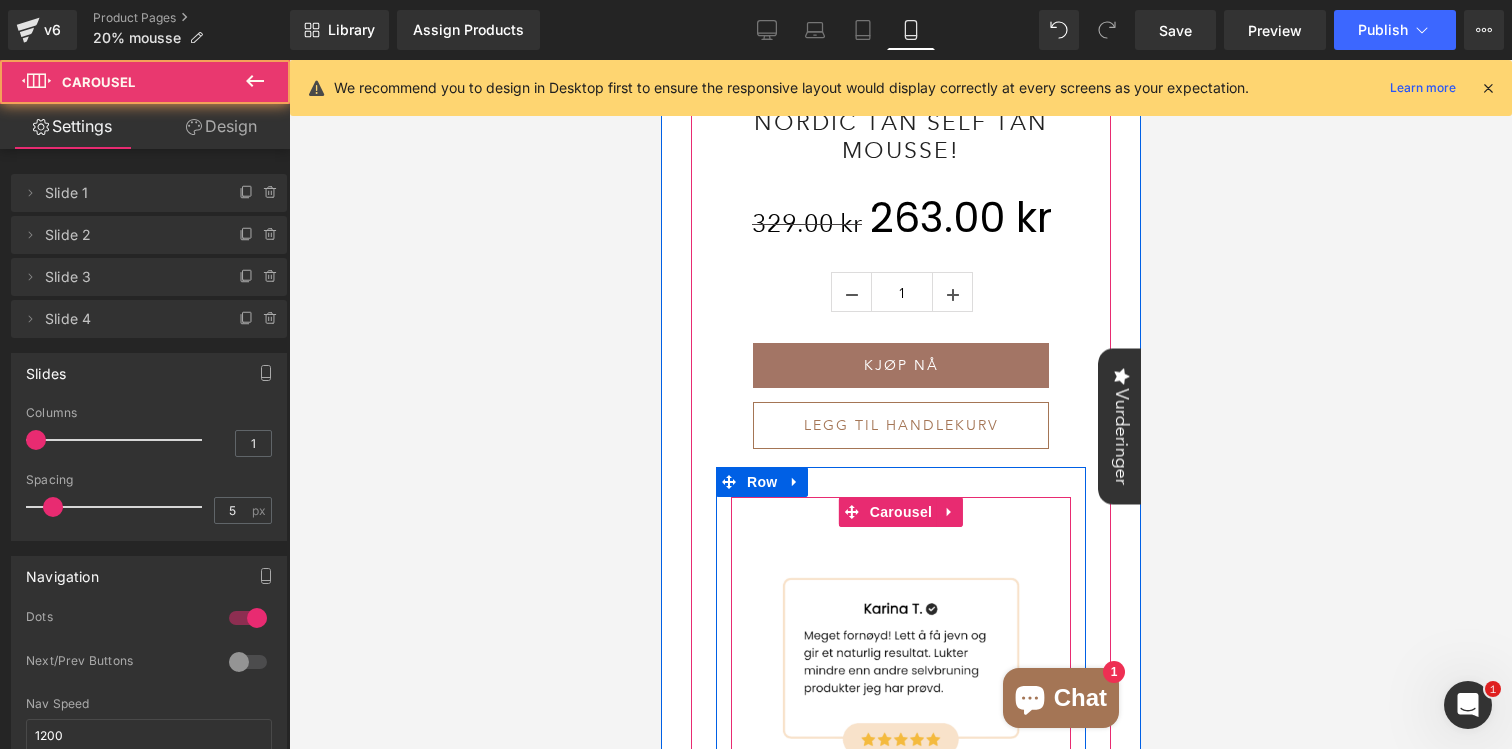 click at bounding box center [912, 798] 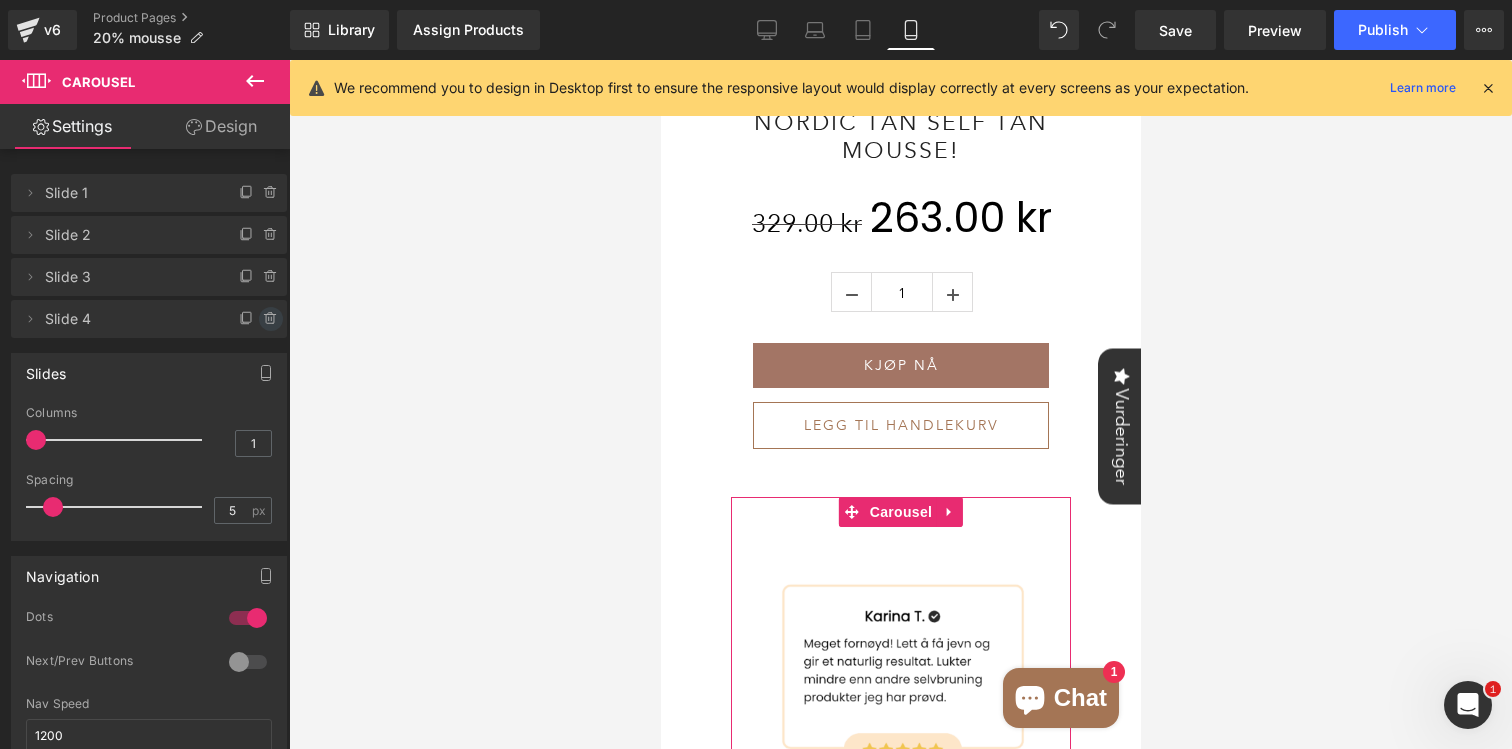 click 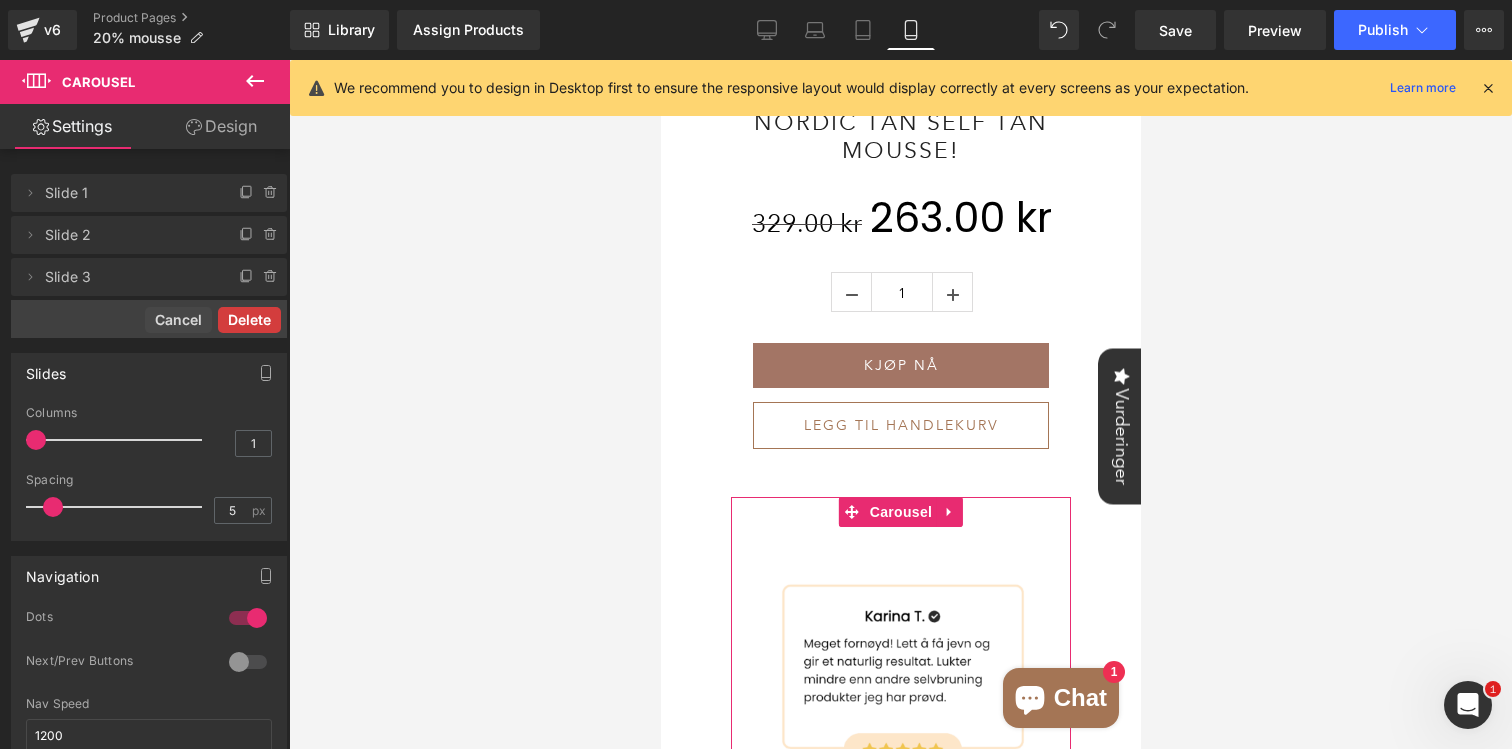 click on "Delete" at bounding box center (249, 320) 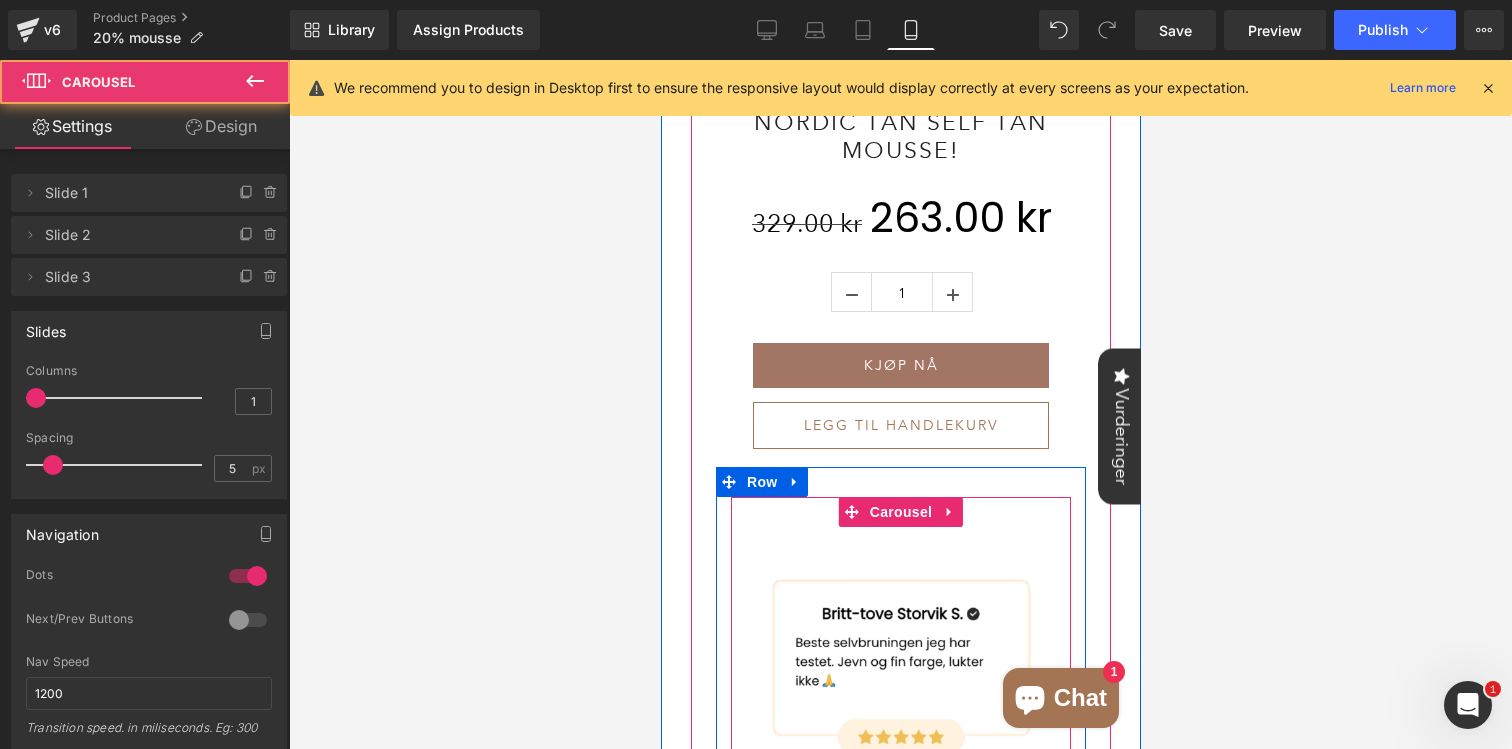 click at bounding box center [924, 798] 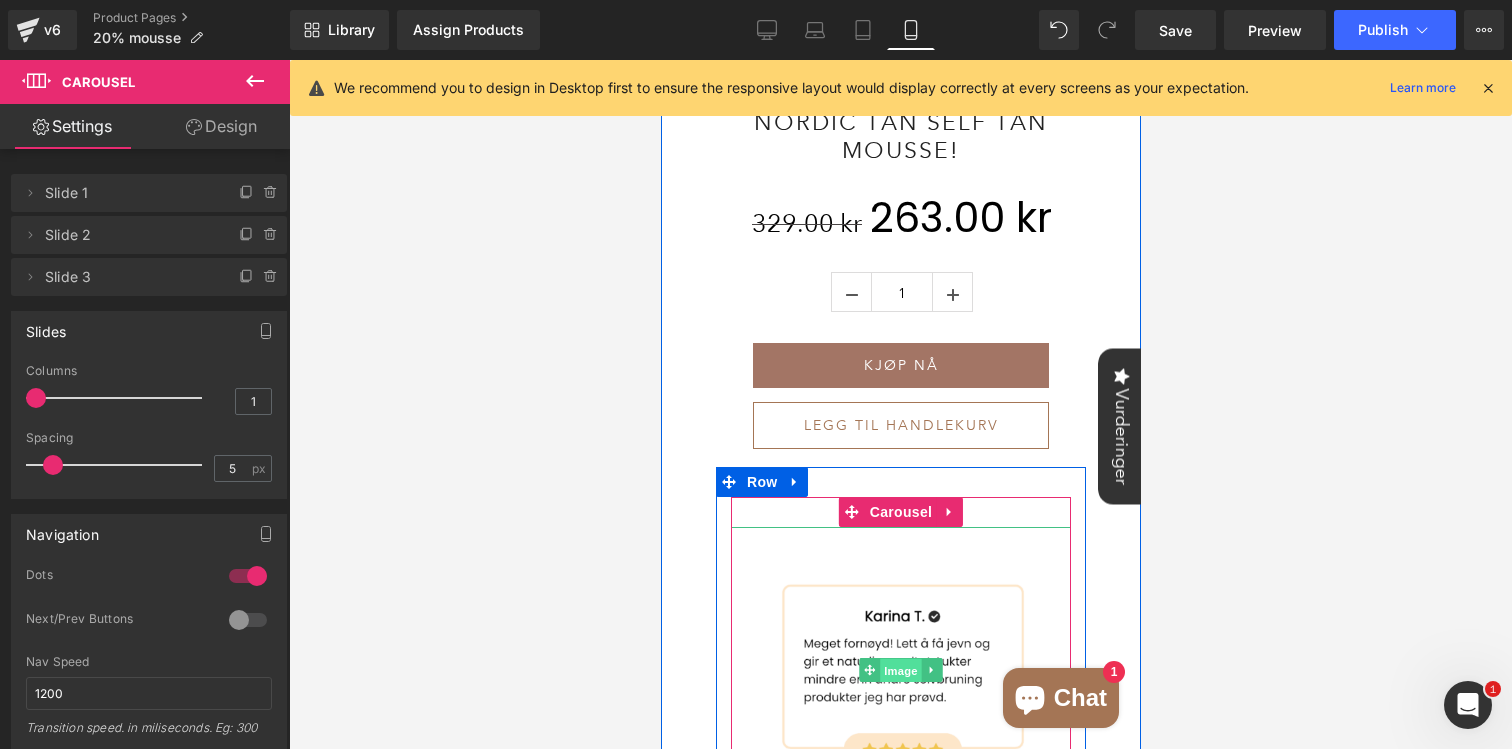 click on "Image" at bounding box center (900, 671) 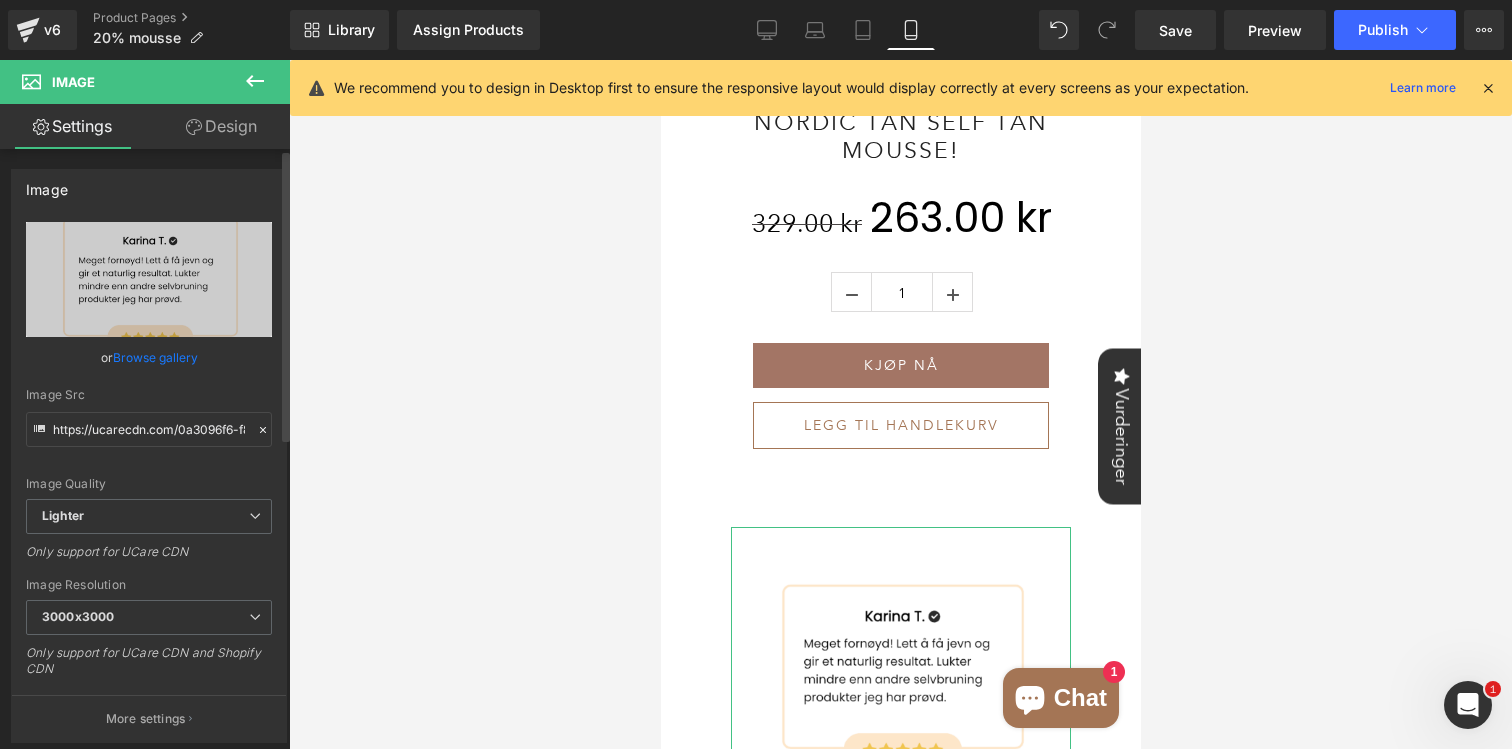 click on "Browse gallery" at bounding box center [155, 357] 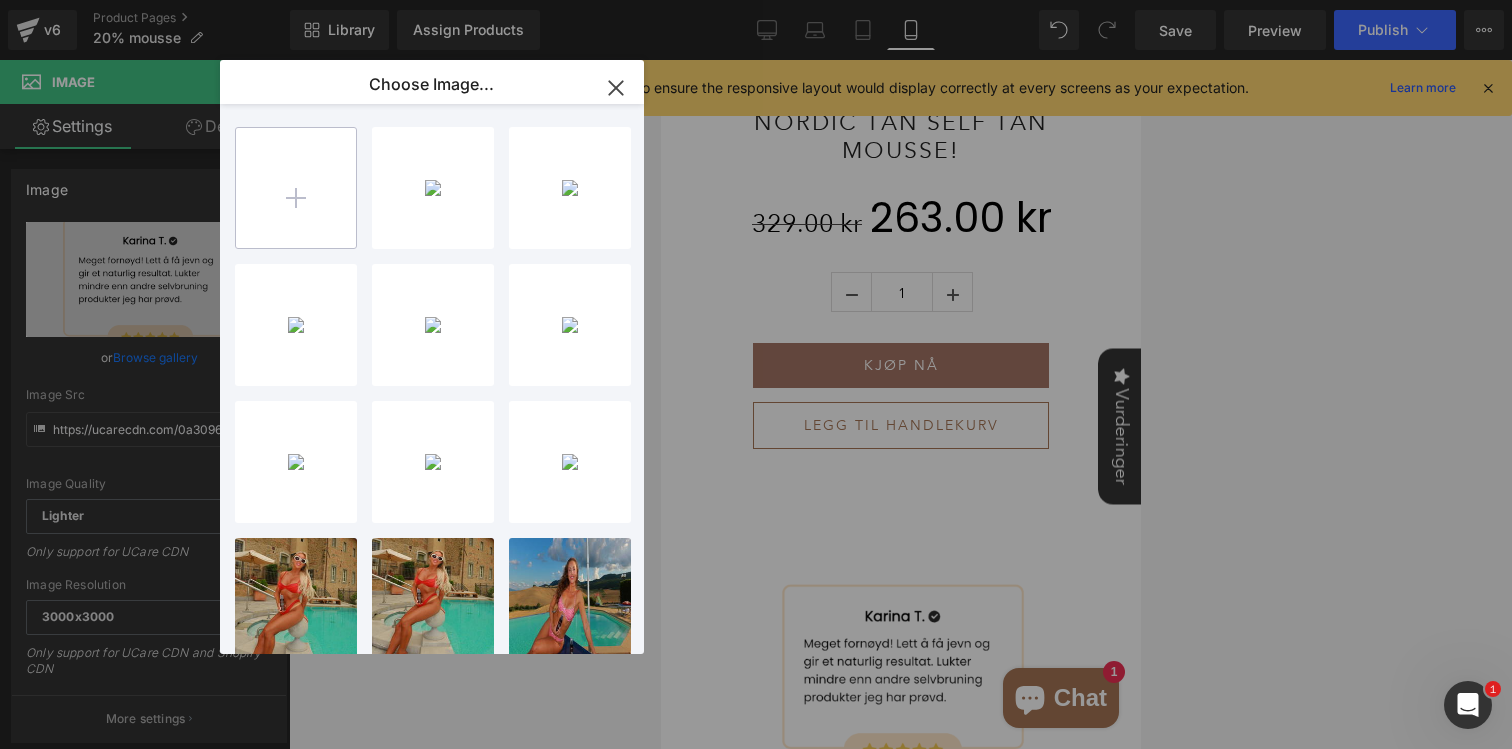 click at bounding box center (296, 188) 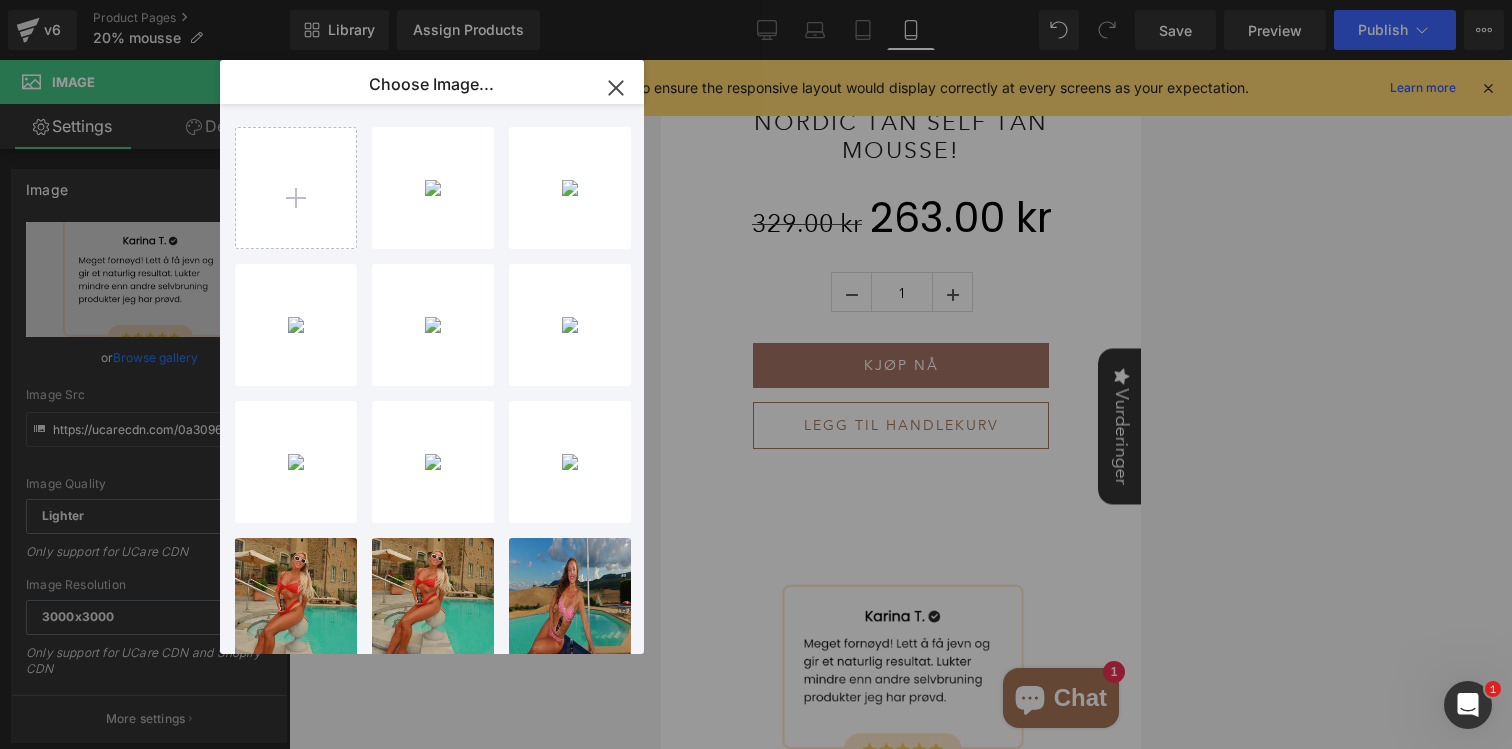 type on "C:\fakepath\Din avsnittstekst-17.png" 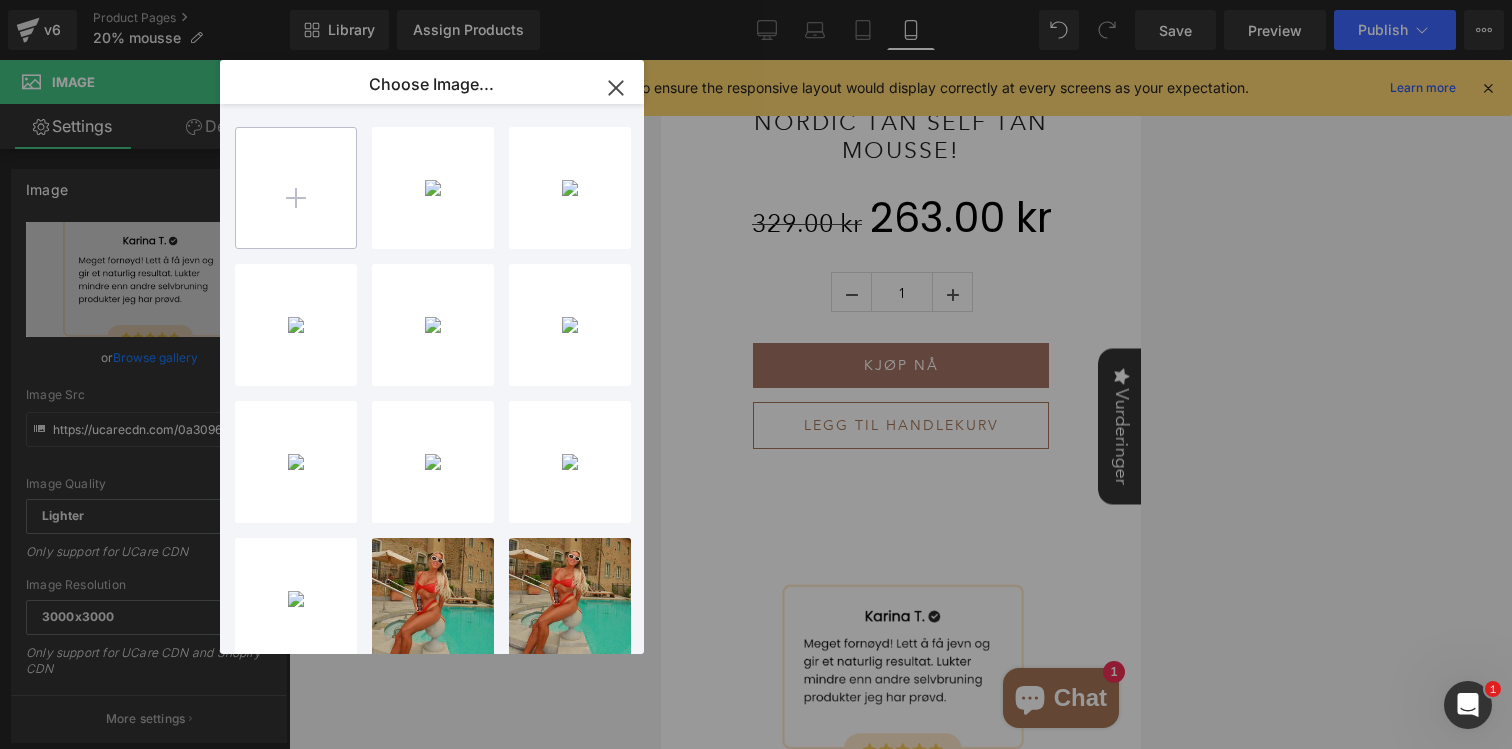 click at bounding box center [296, 188] 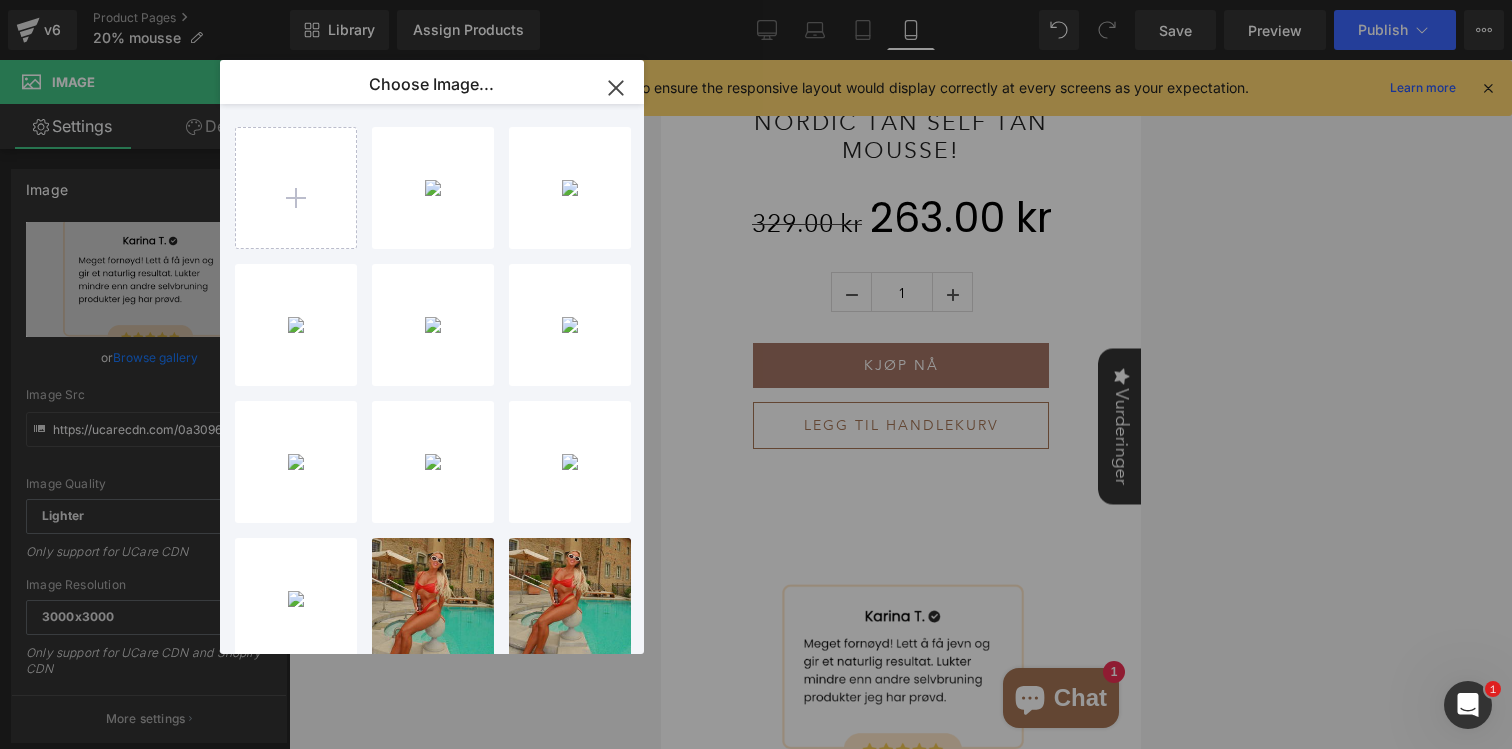 type on "C:\fakepath\anmeldelse 177.png" 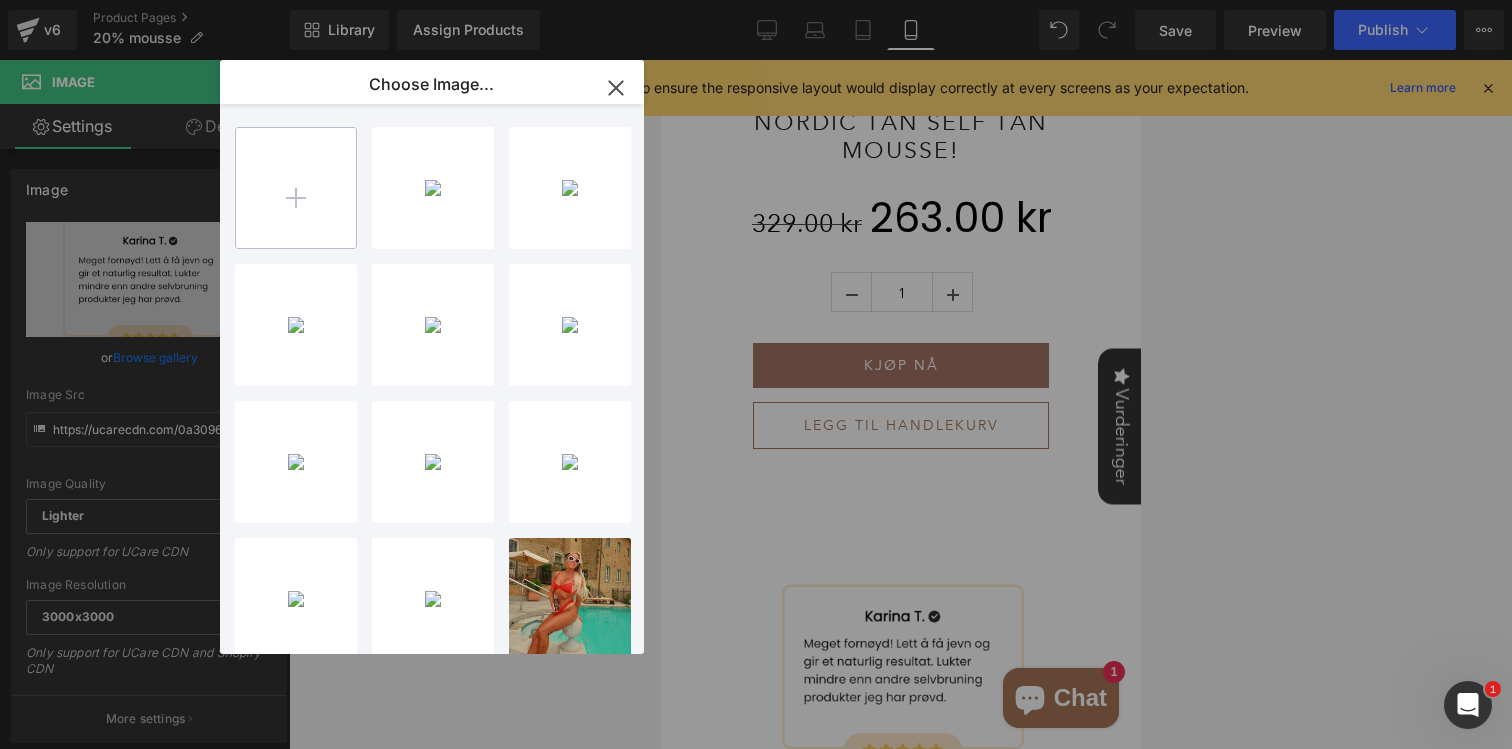 click at bounding box center [296, 188] 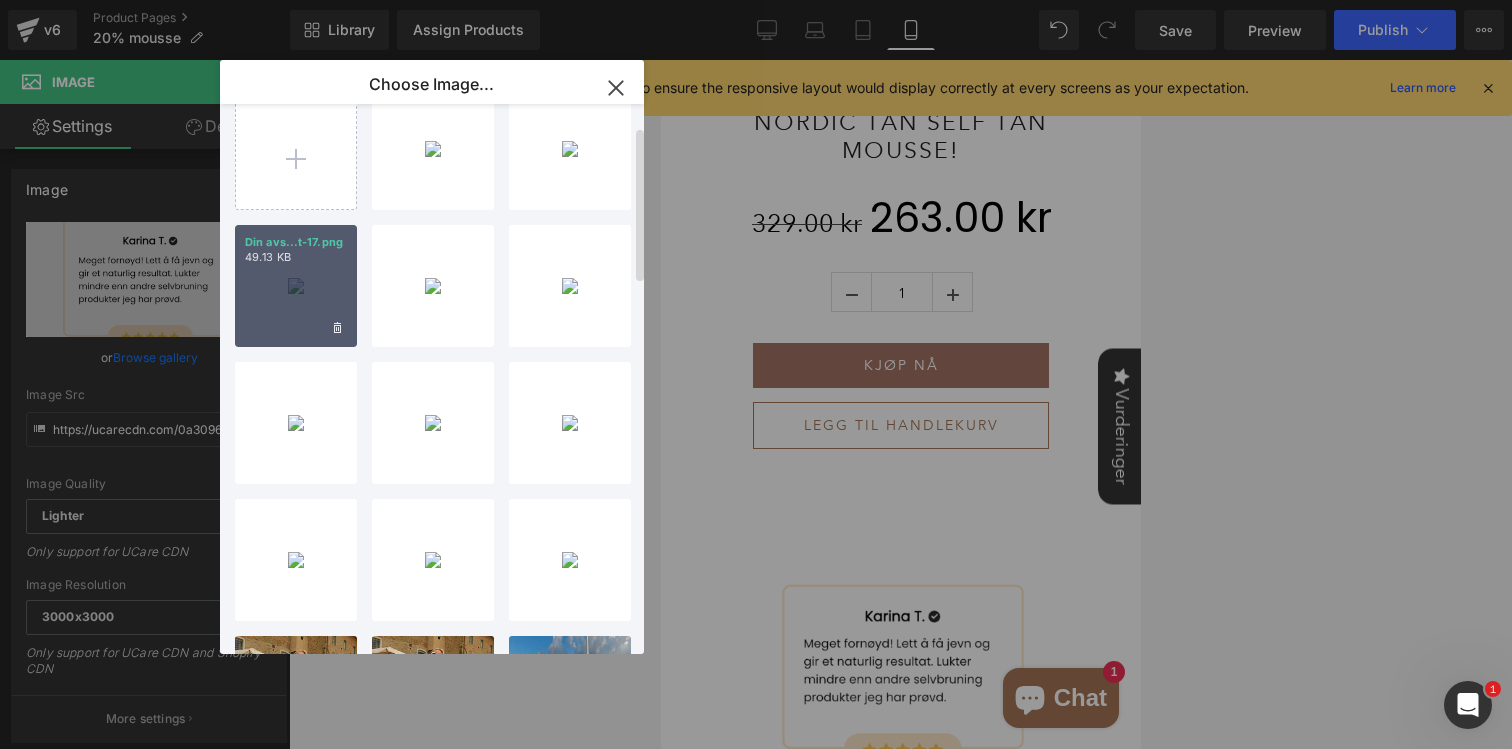 scroll, scrollTop: 0, scrollLeft: 0, axis: both 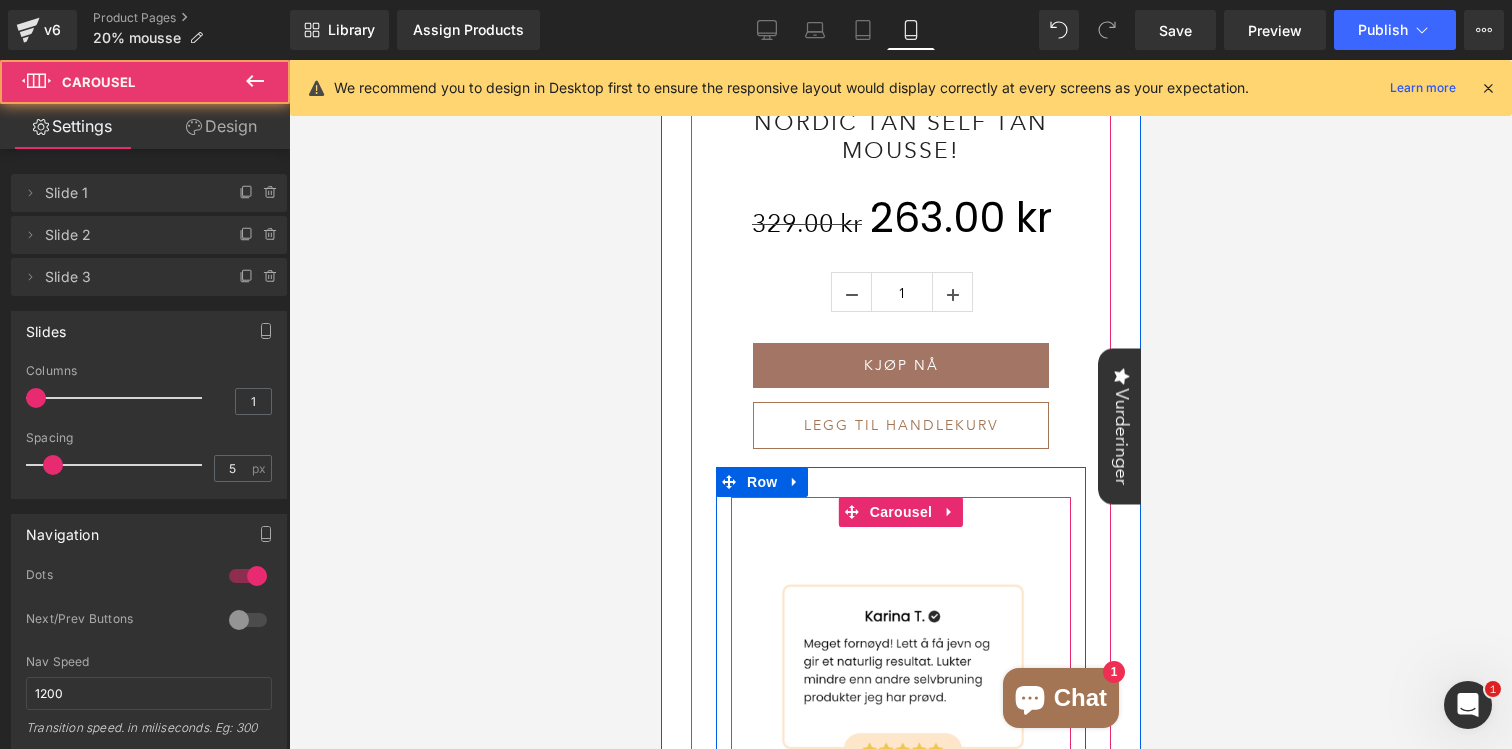 click at bounding box center (876, 798) 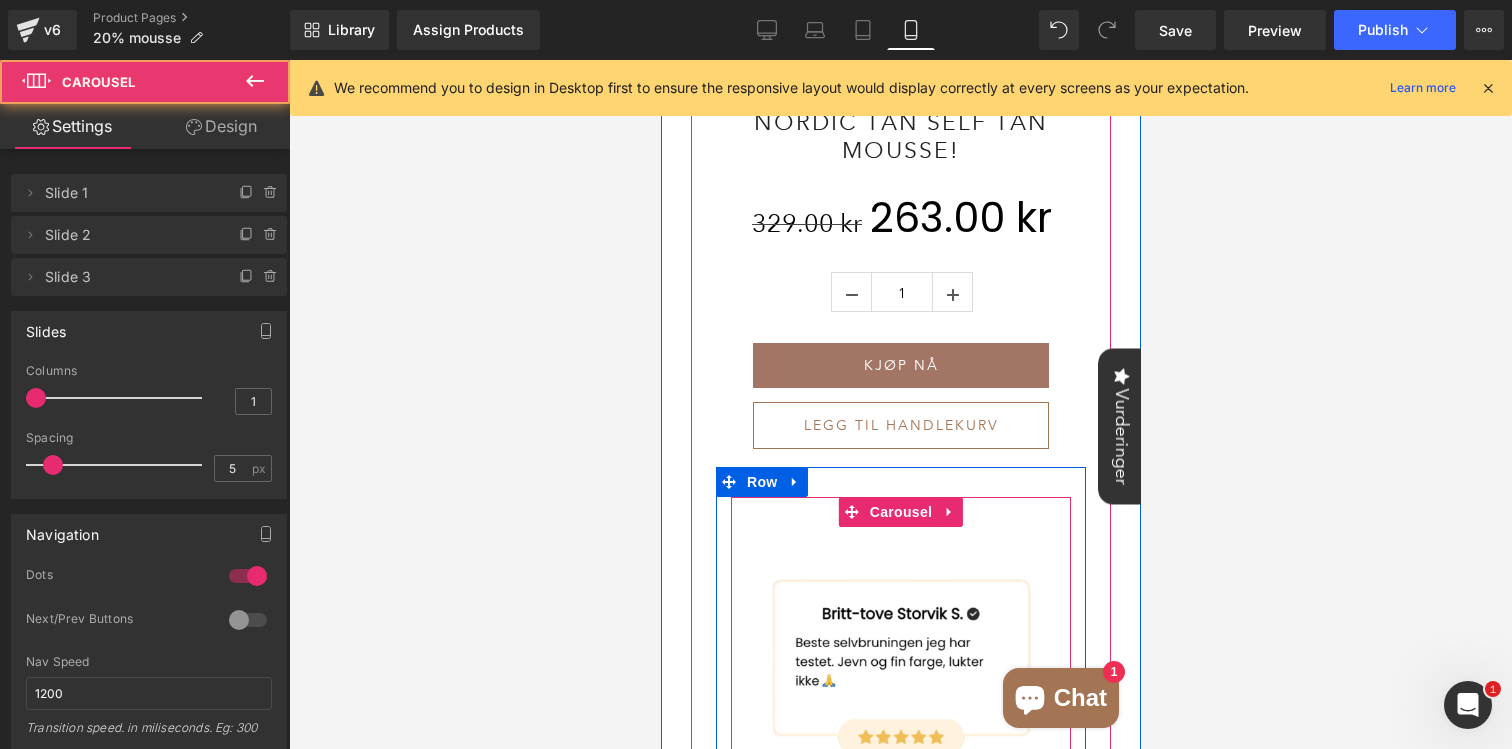 click at bounding box center [900, 798] 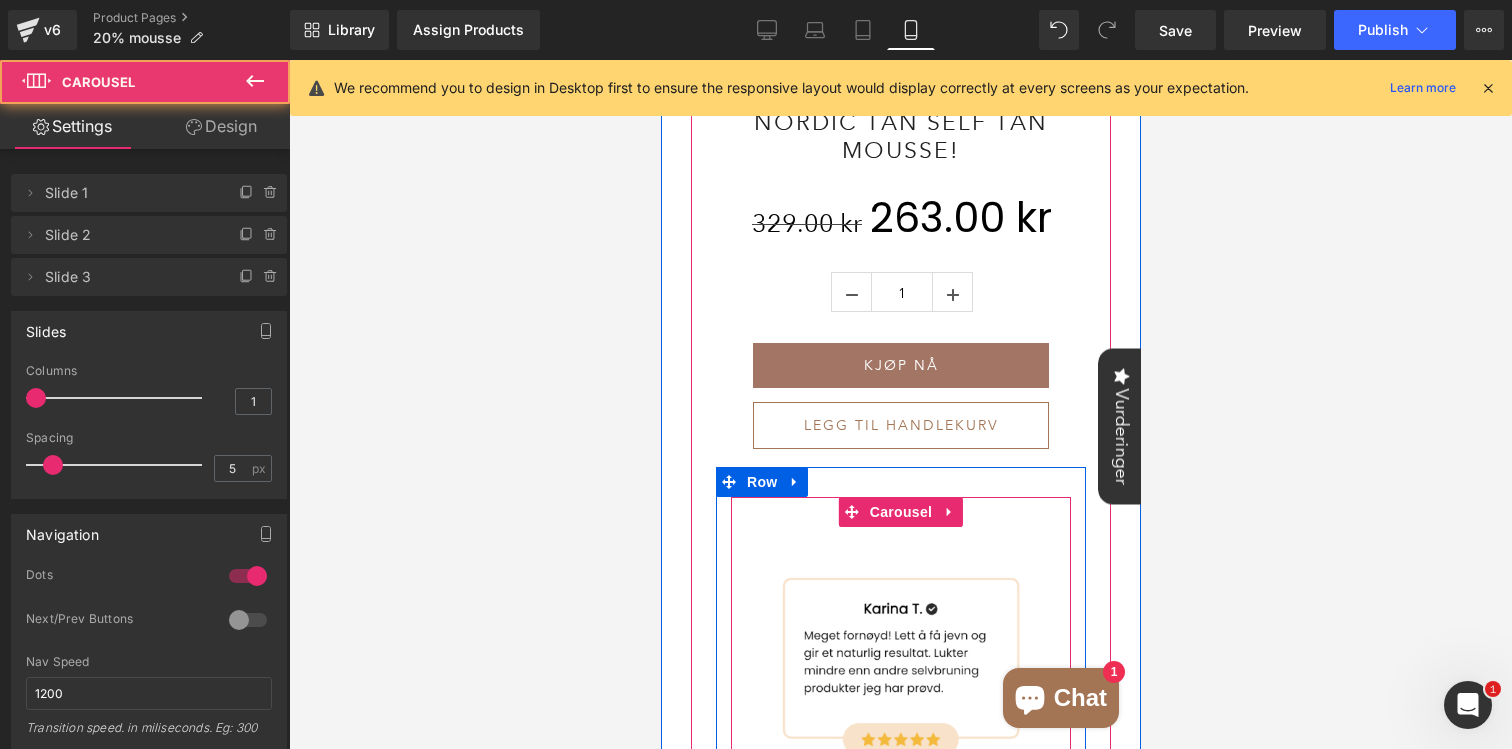 click at bounding box center [924, 798] 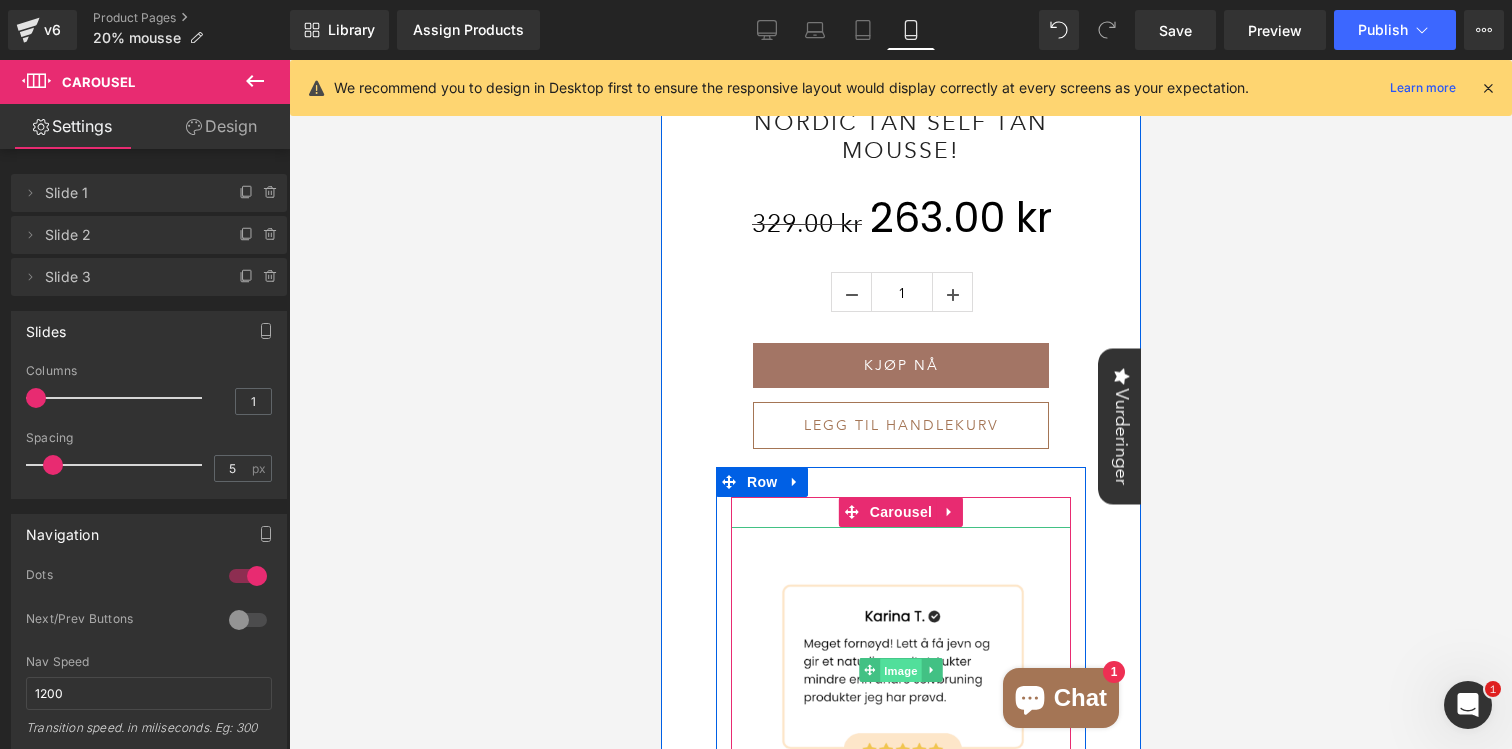 click on "Image" at bounding box center (900, 671) 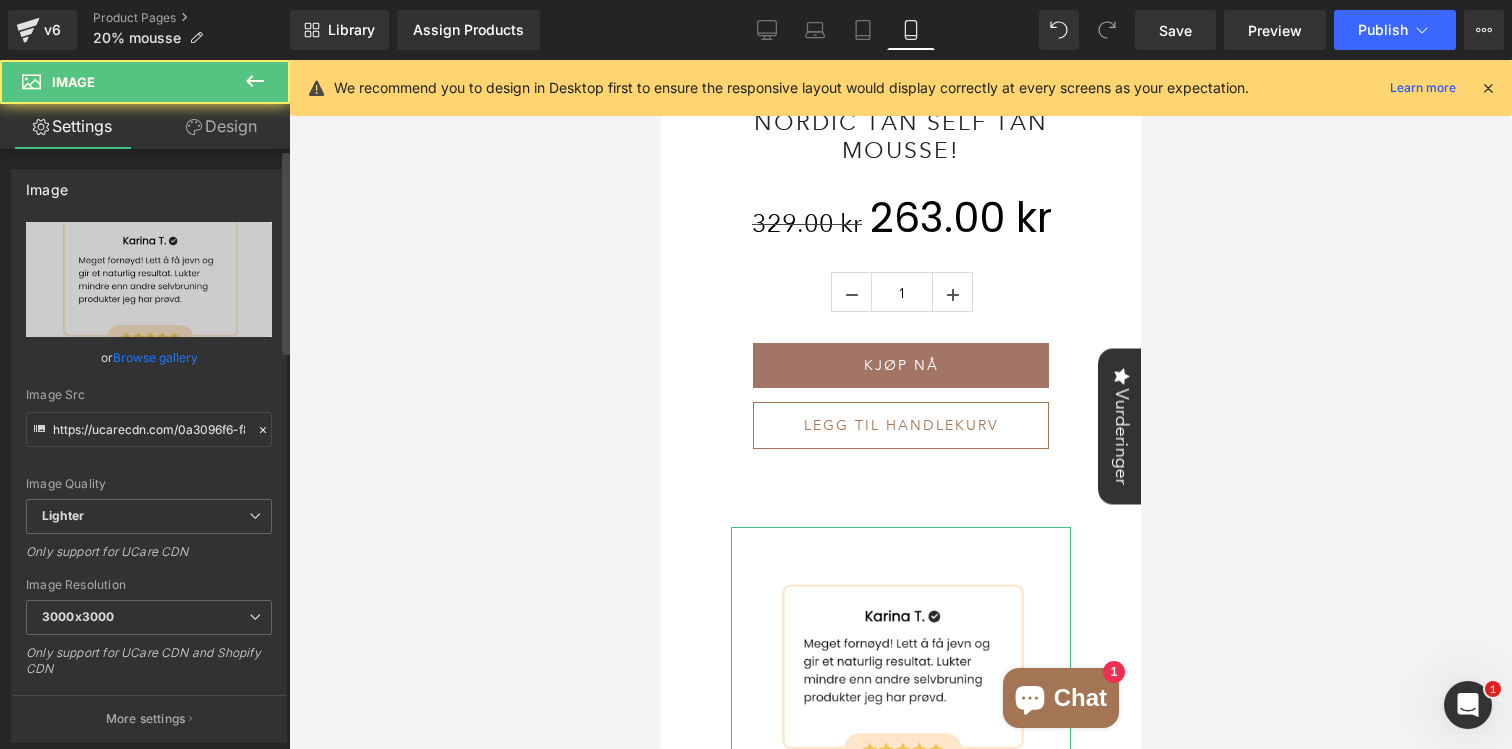 click on "Browse gallery" at bounding box center (155, 357) 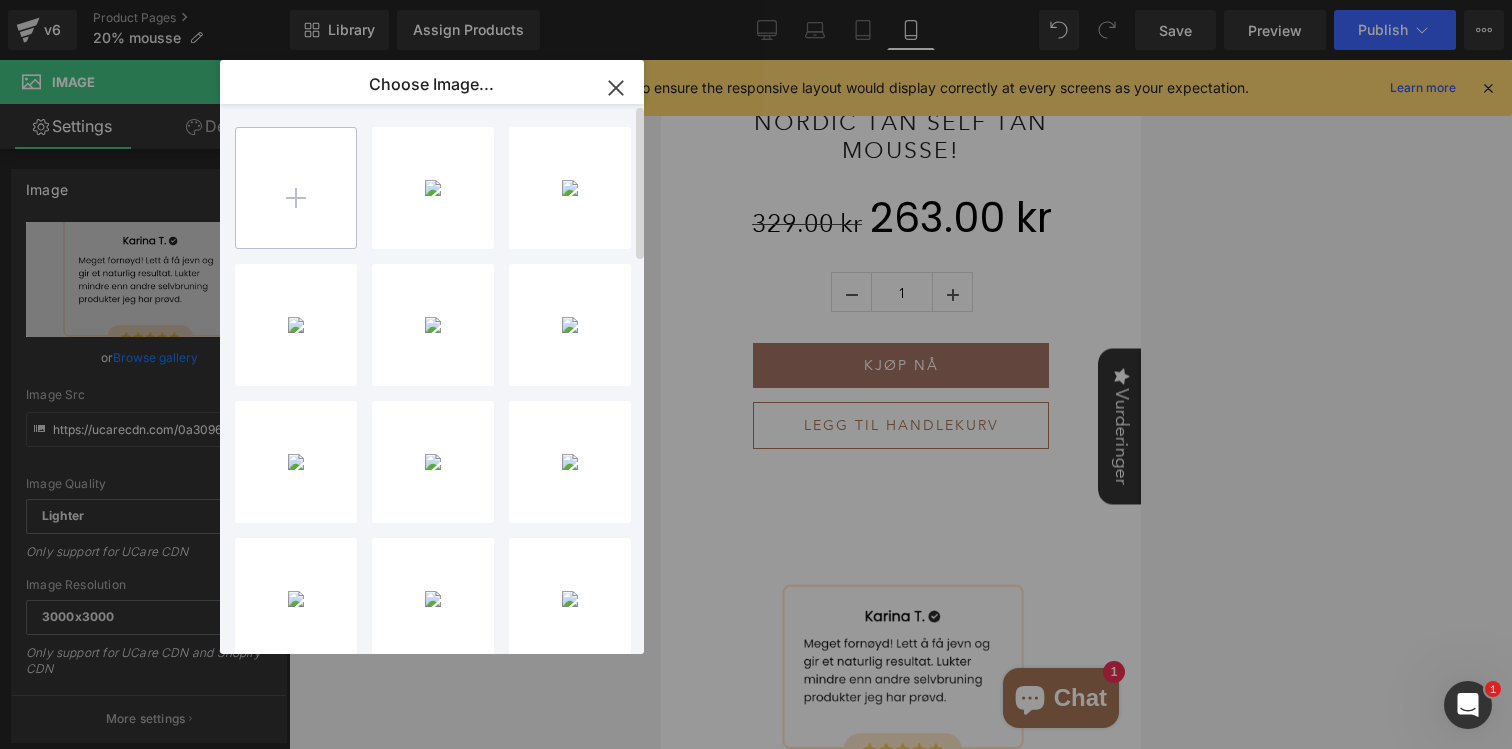 click at bounding box center [296, 188] 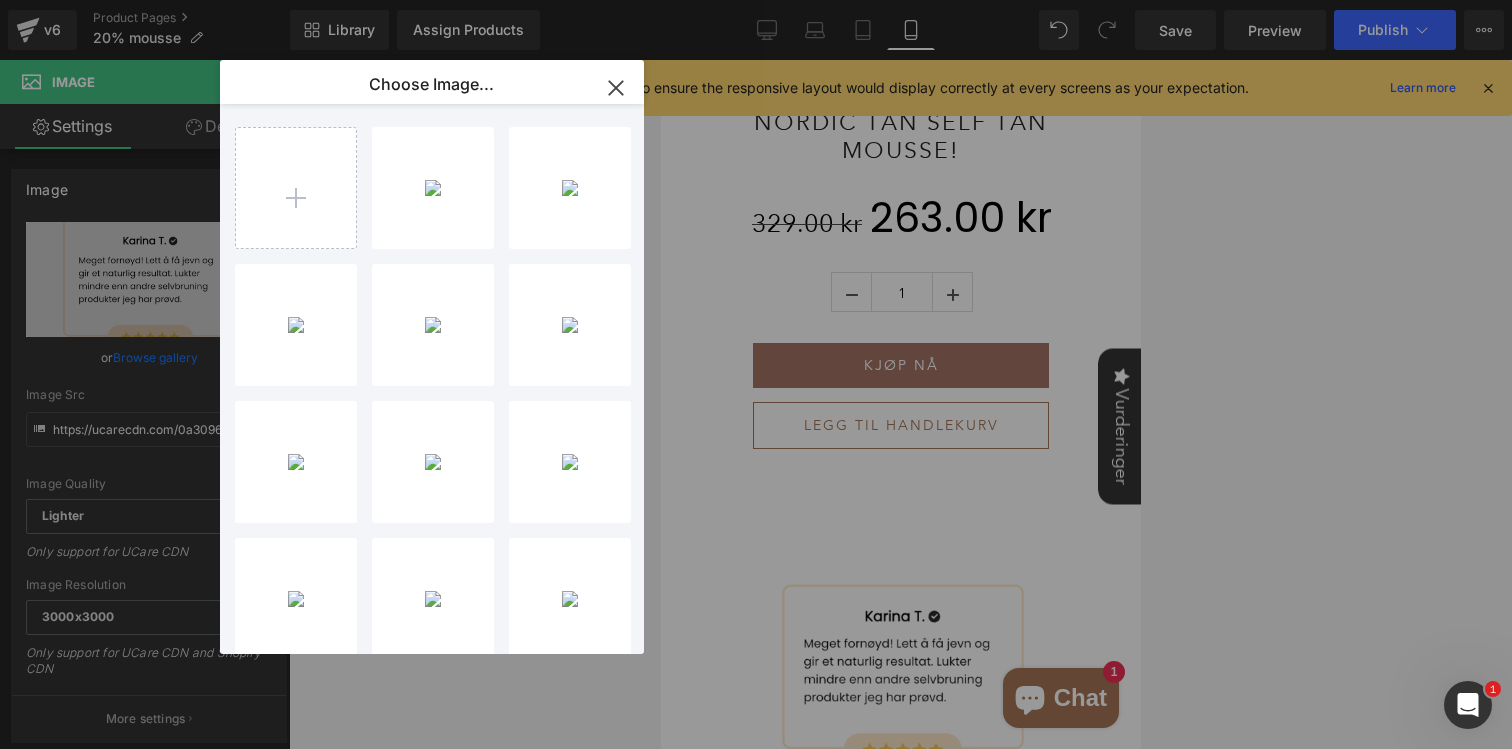 type on "C:\fakepath\Din avsnittstekst-21.png" 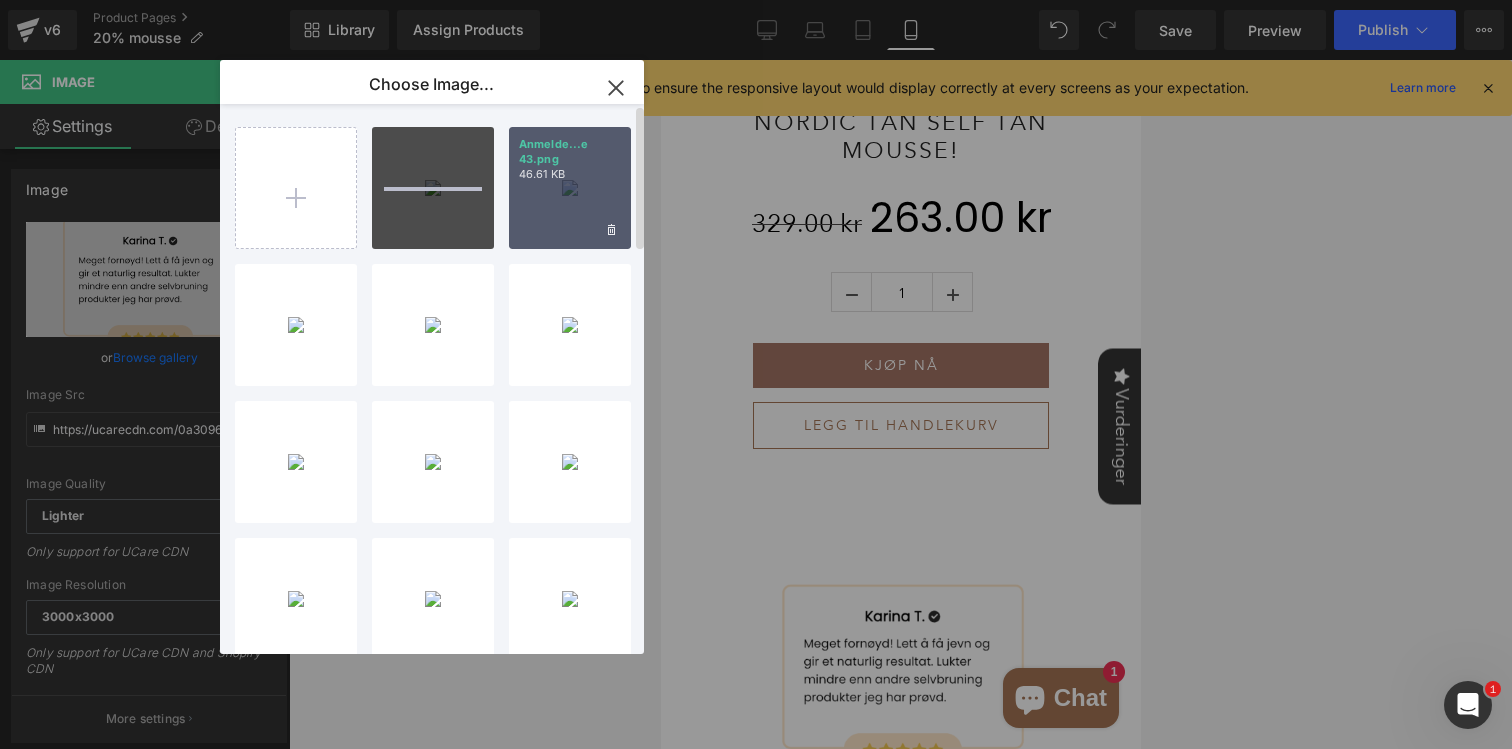 type 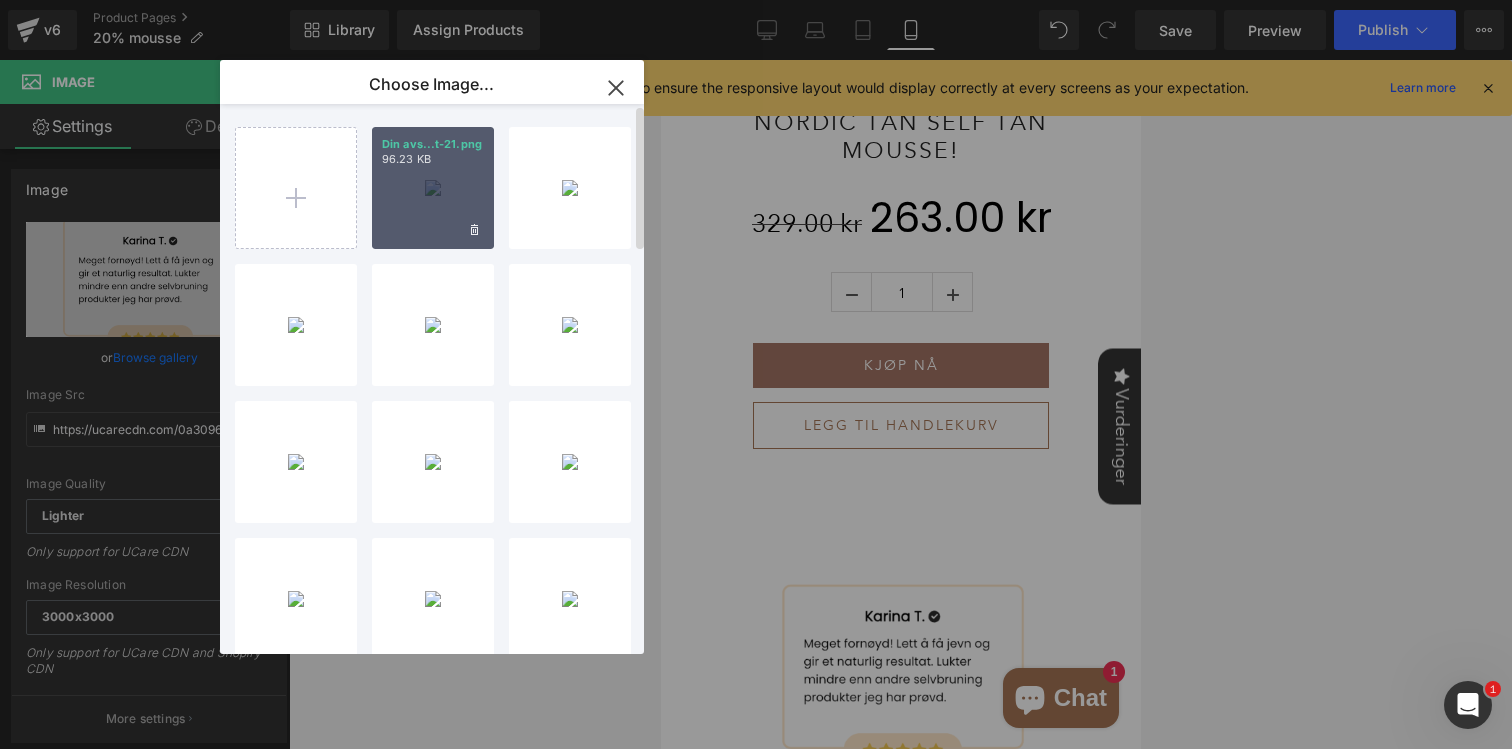 click on "Din avs...t-21.png 96.23 KB" at bounding box center [433, 188] 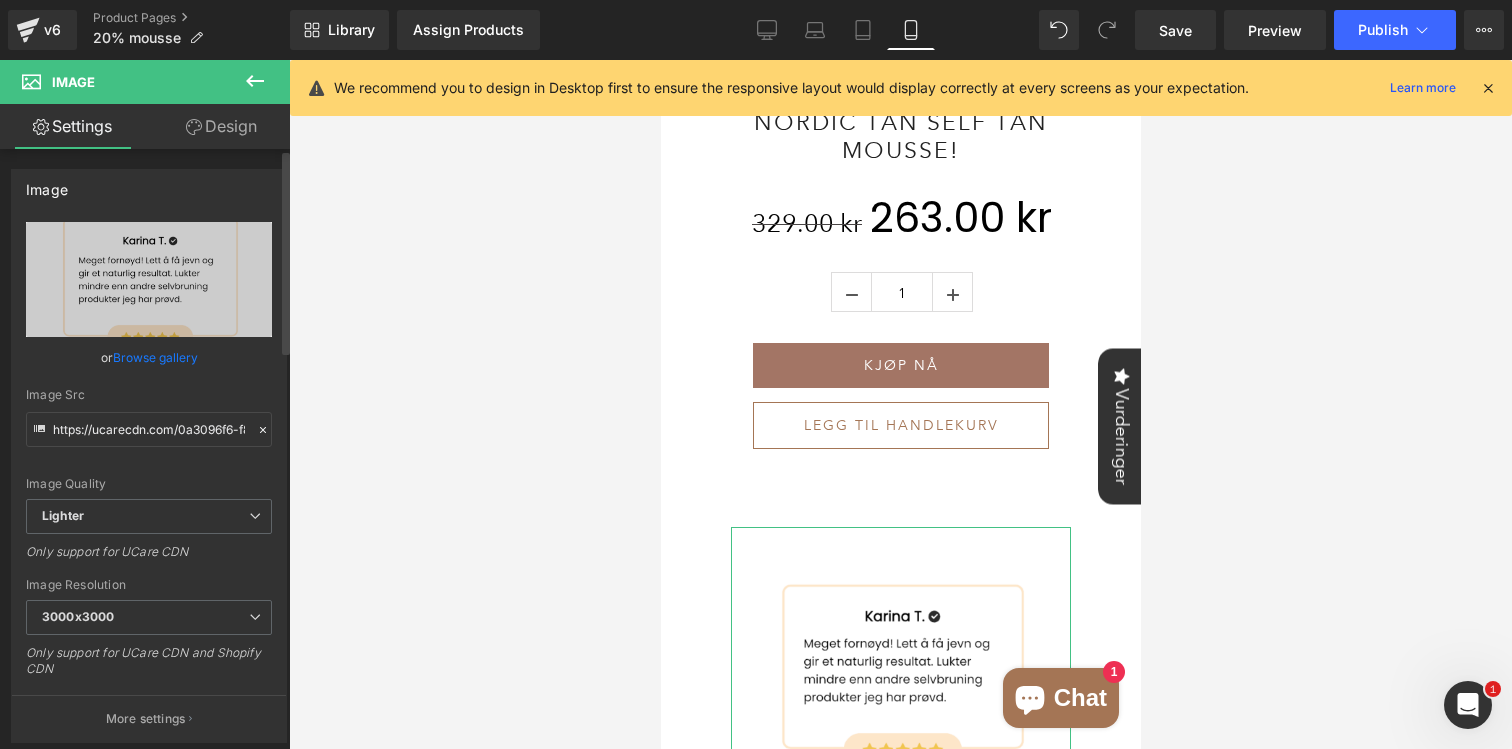 click on "Browse gallery" at bounding box center (155, 357) 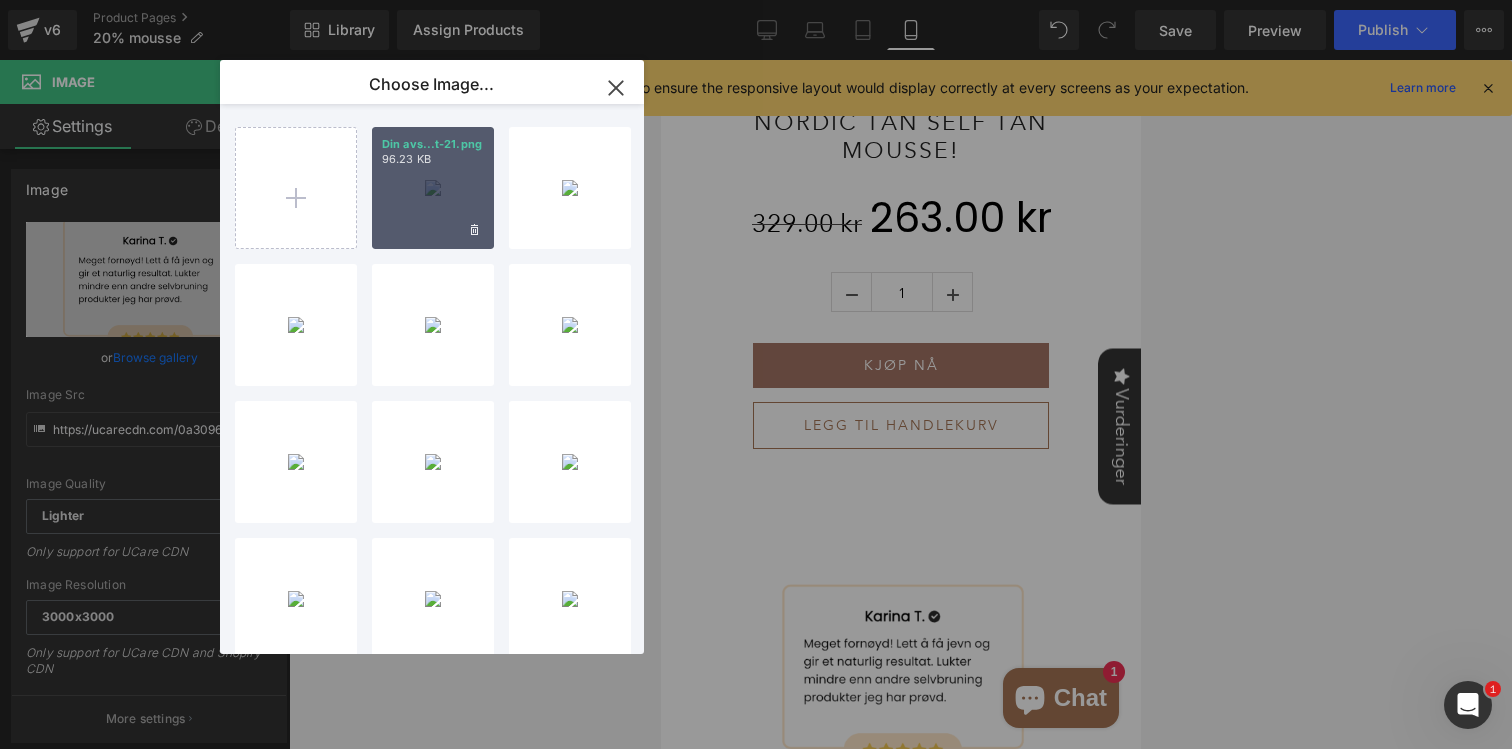 click on "Din avs...t-21.png 96.23 KB" at bounding box center [433, 188] 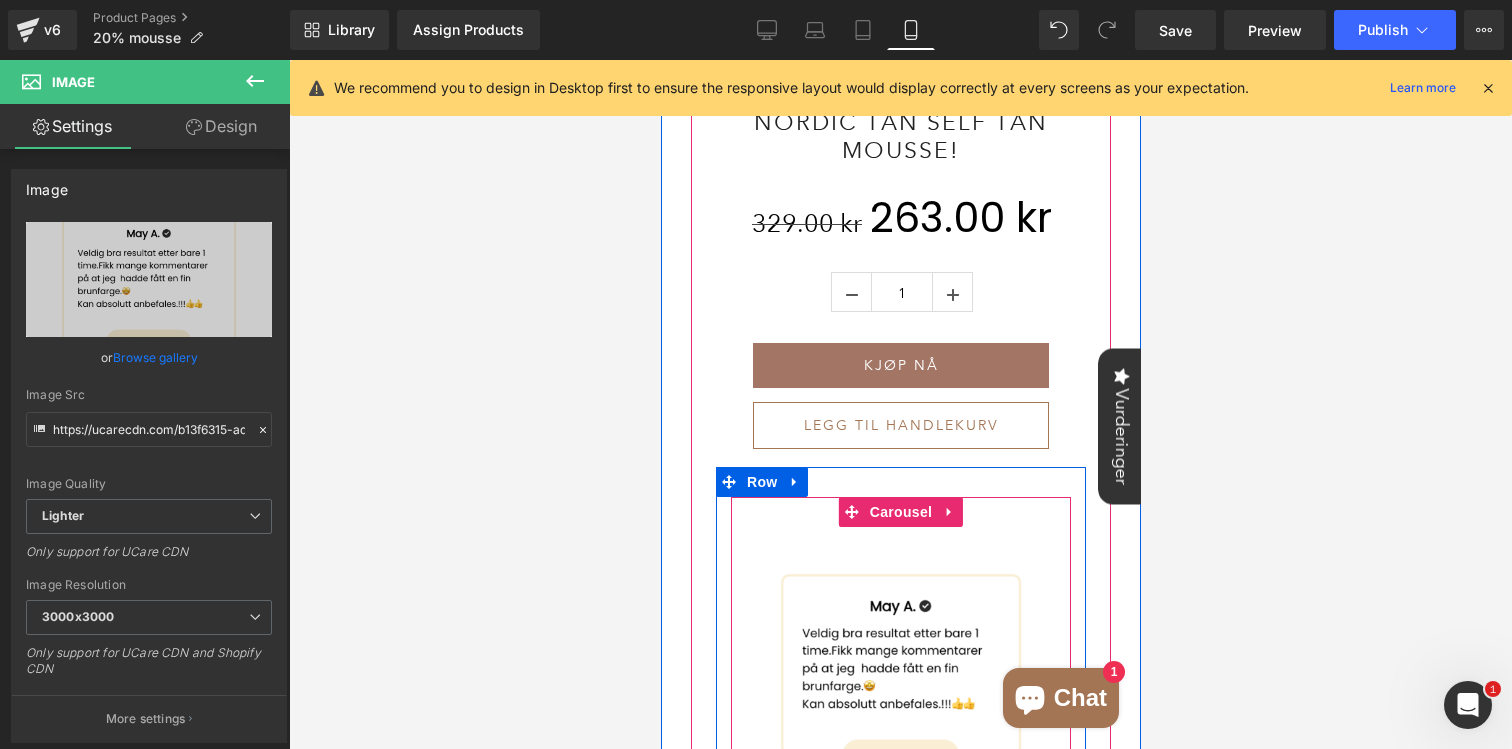 click at bounding box center [876, 798] 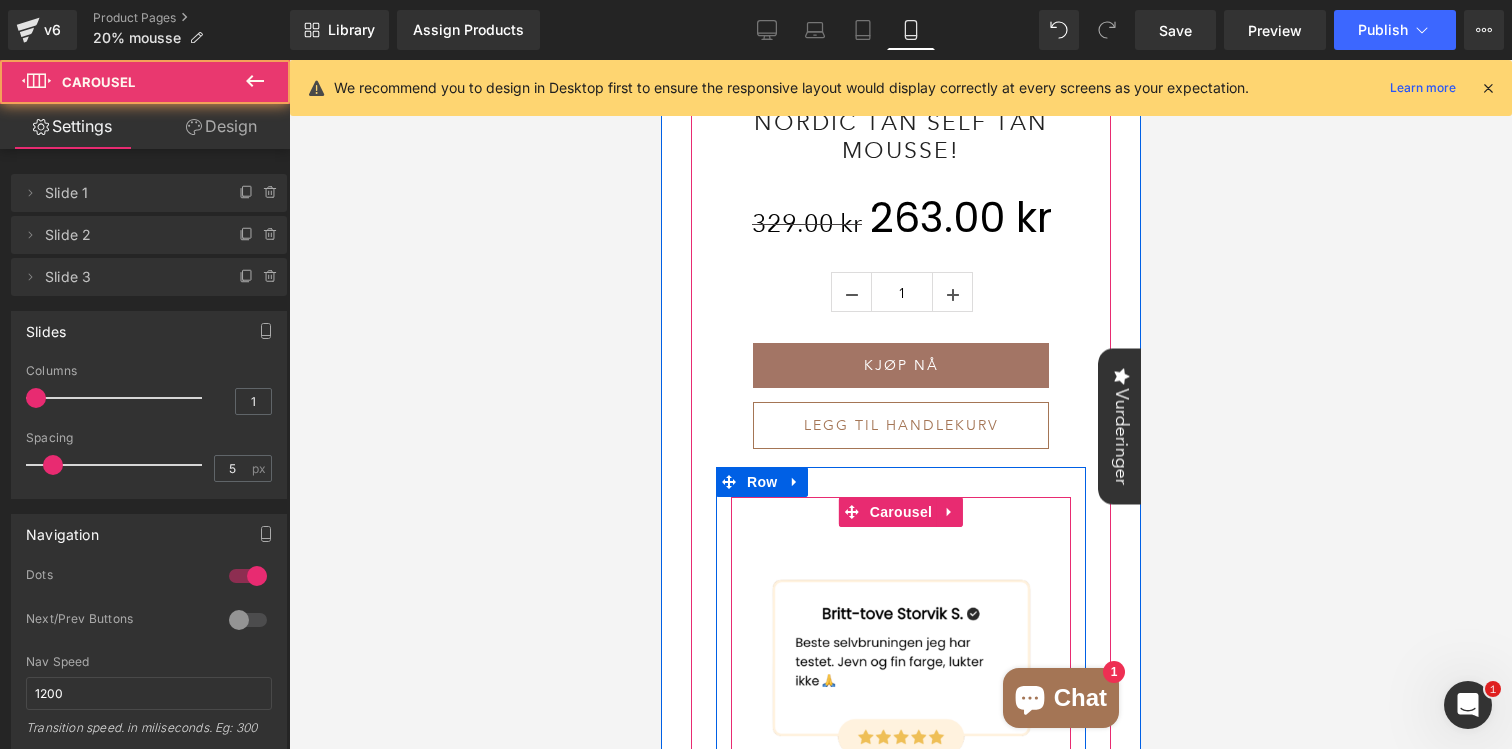 click at bounding box center [924, 798] 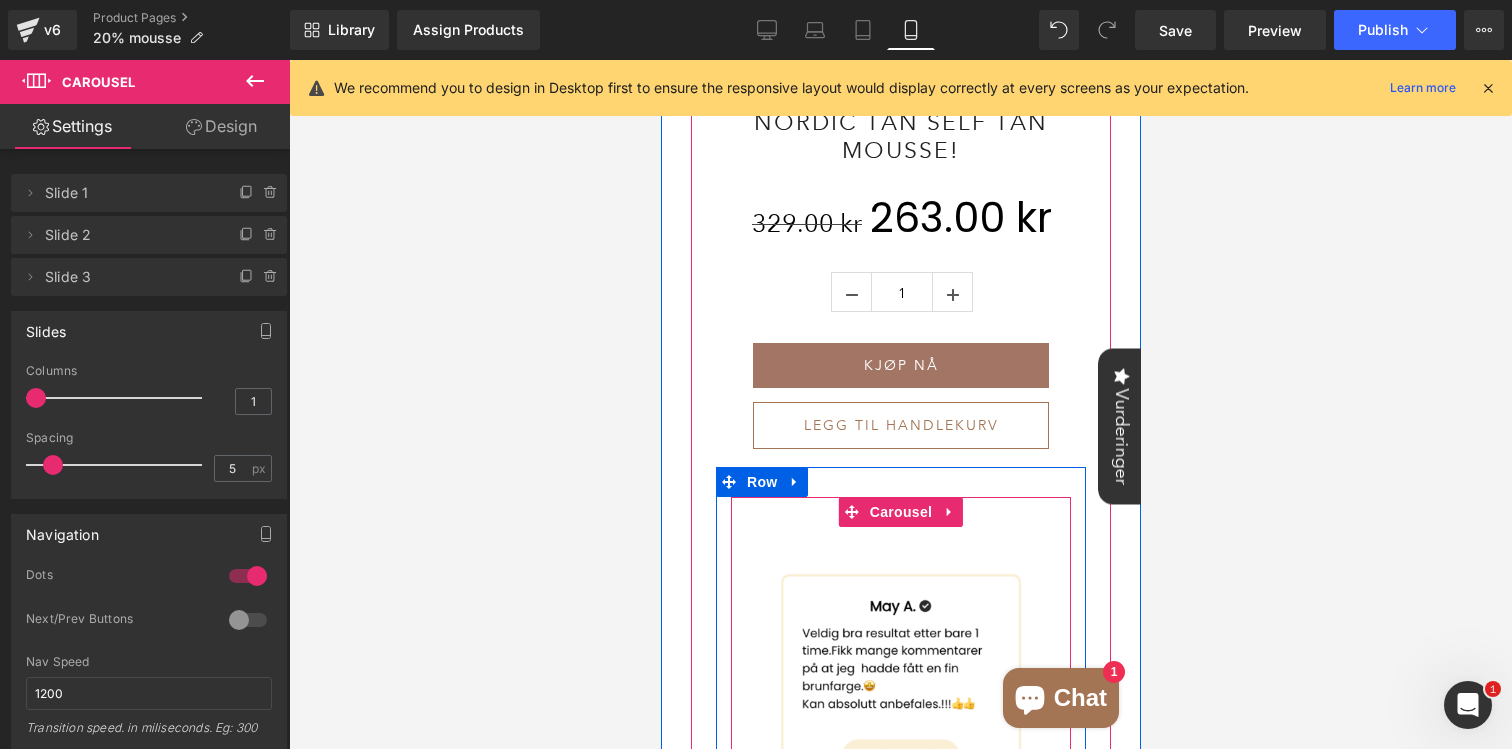 click at bounding box center [900, 798] 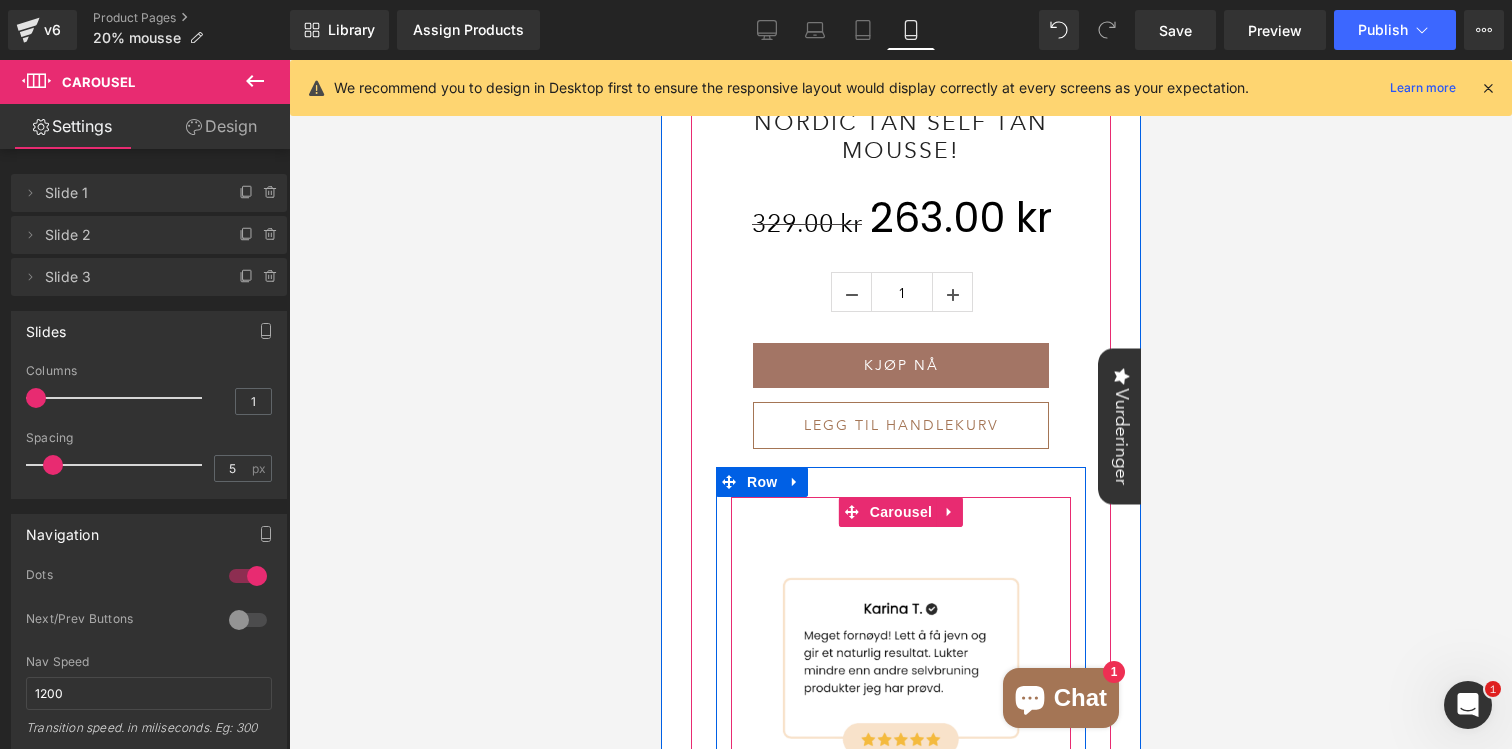 click at bounding box center (924, 798) 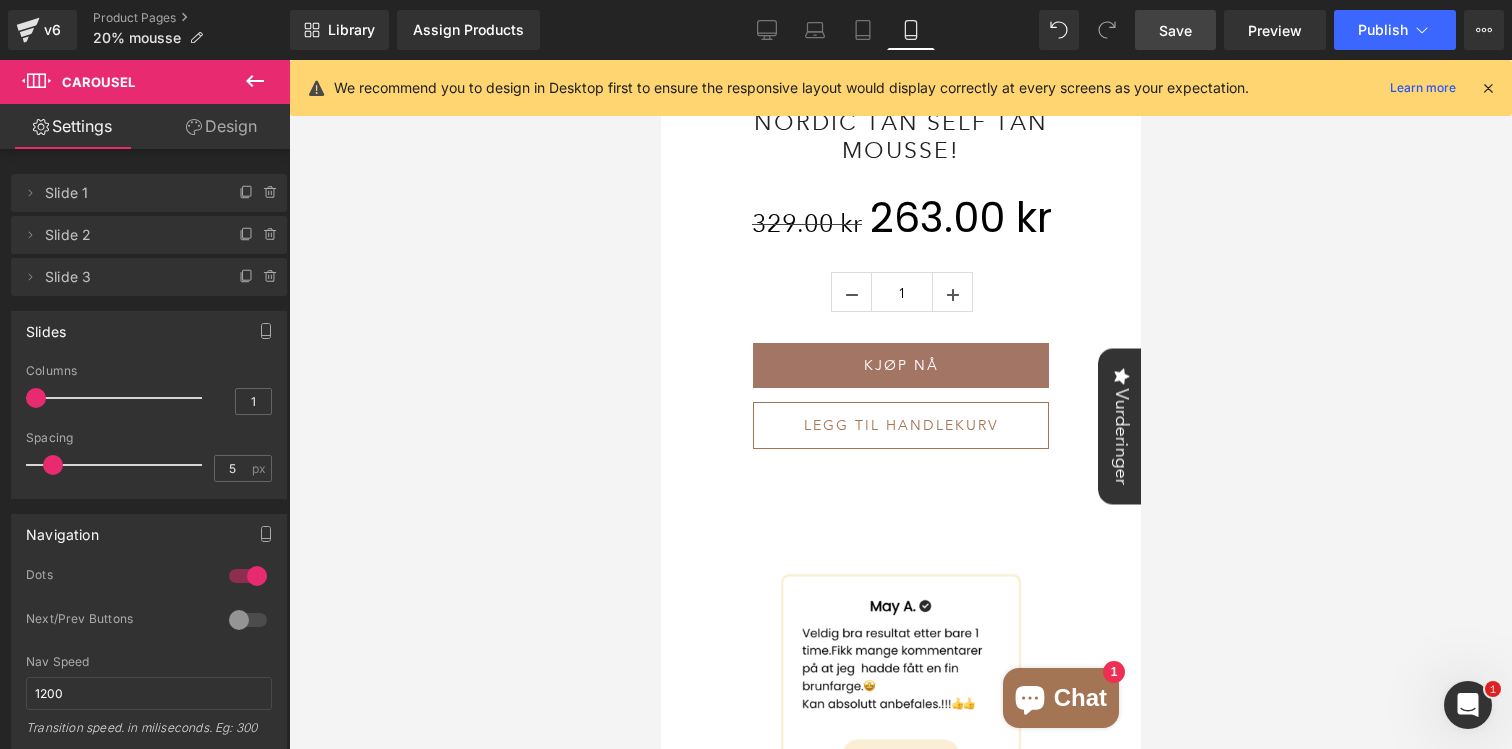 click on "Save" at bounding box center [1175, 30] 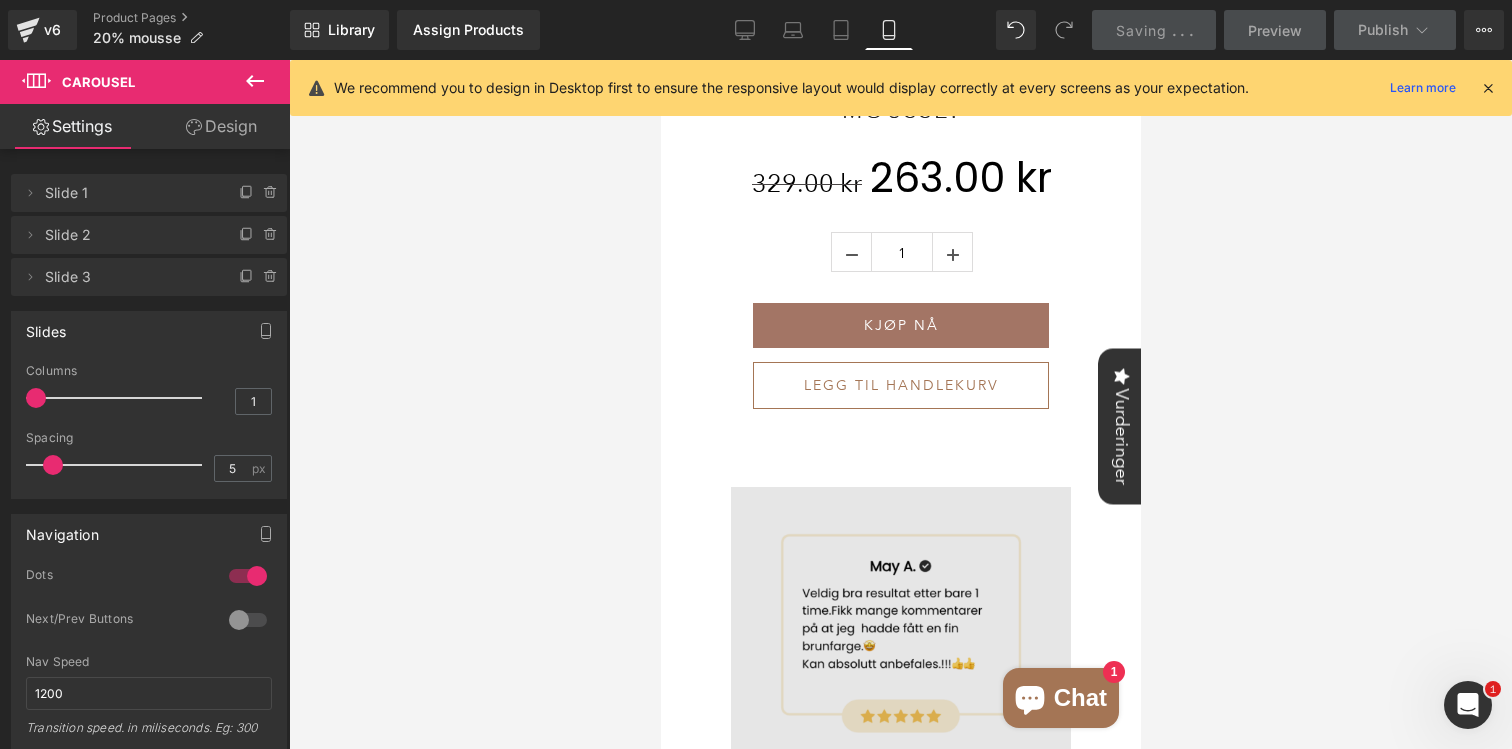 scroll, scrollTop: 1548, scrollLeft: 0, axis: vertical 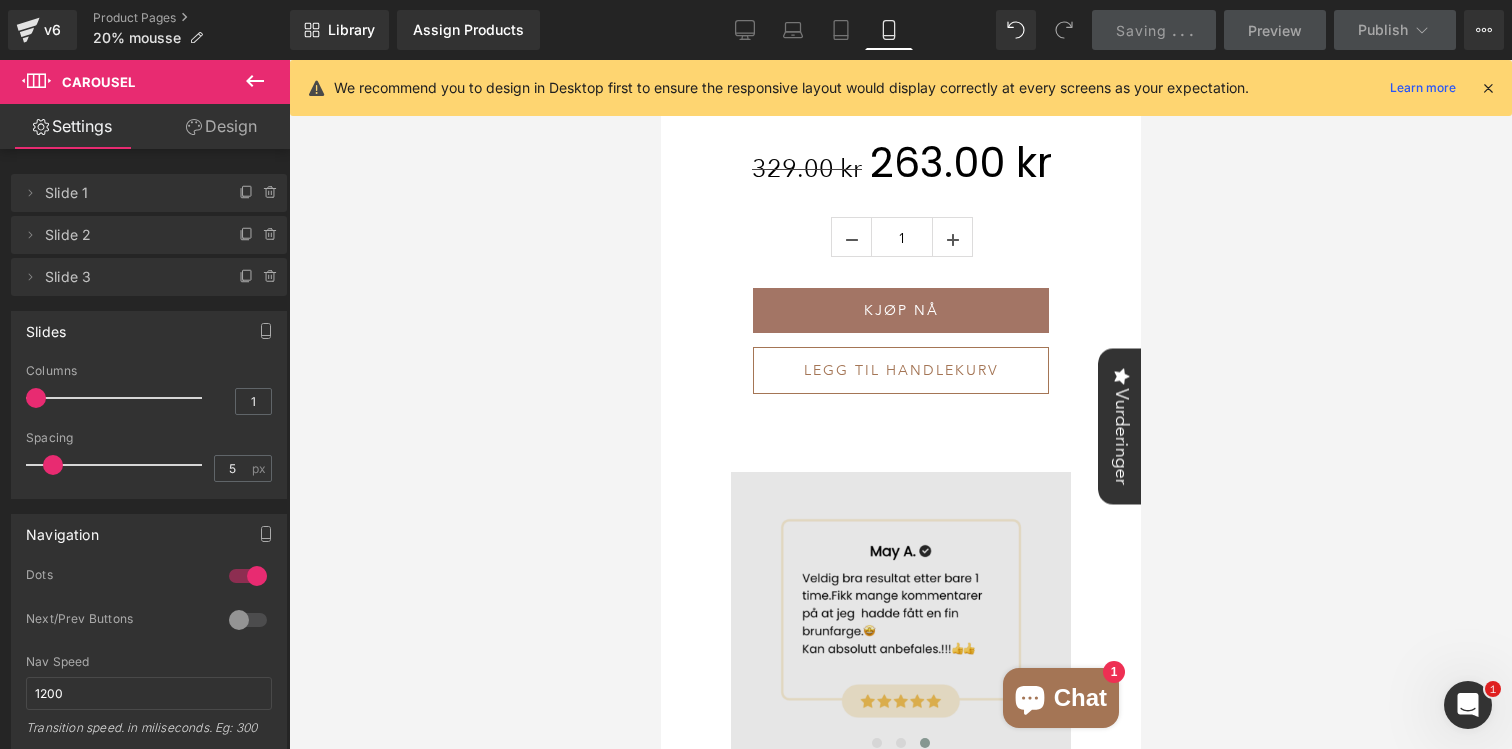 click at bounding box center [900, 614] 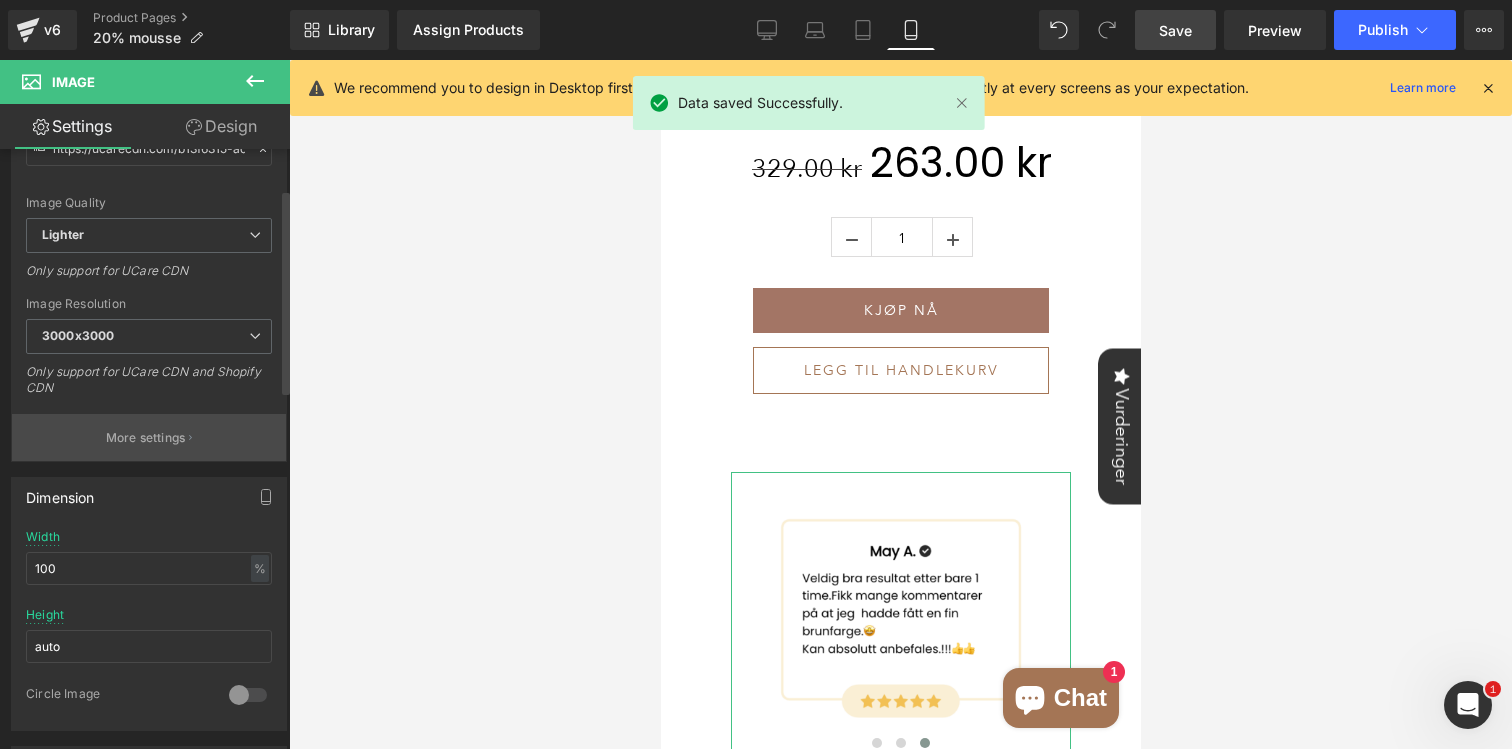 scroll, scrollTop: 328, scrollLeft: 0, axis: vertical 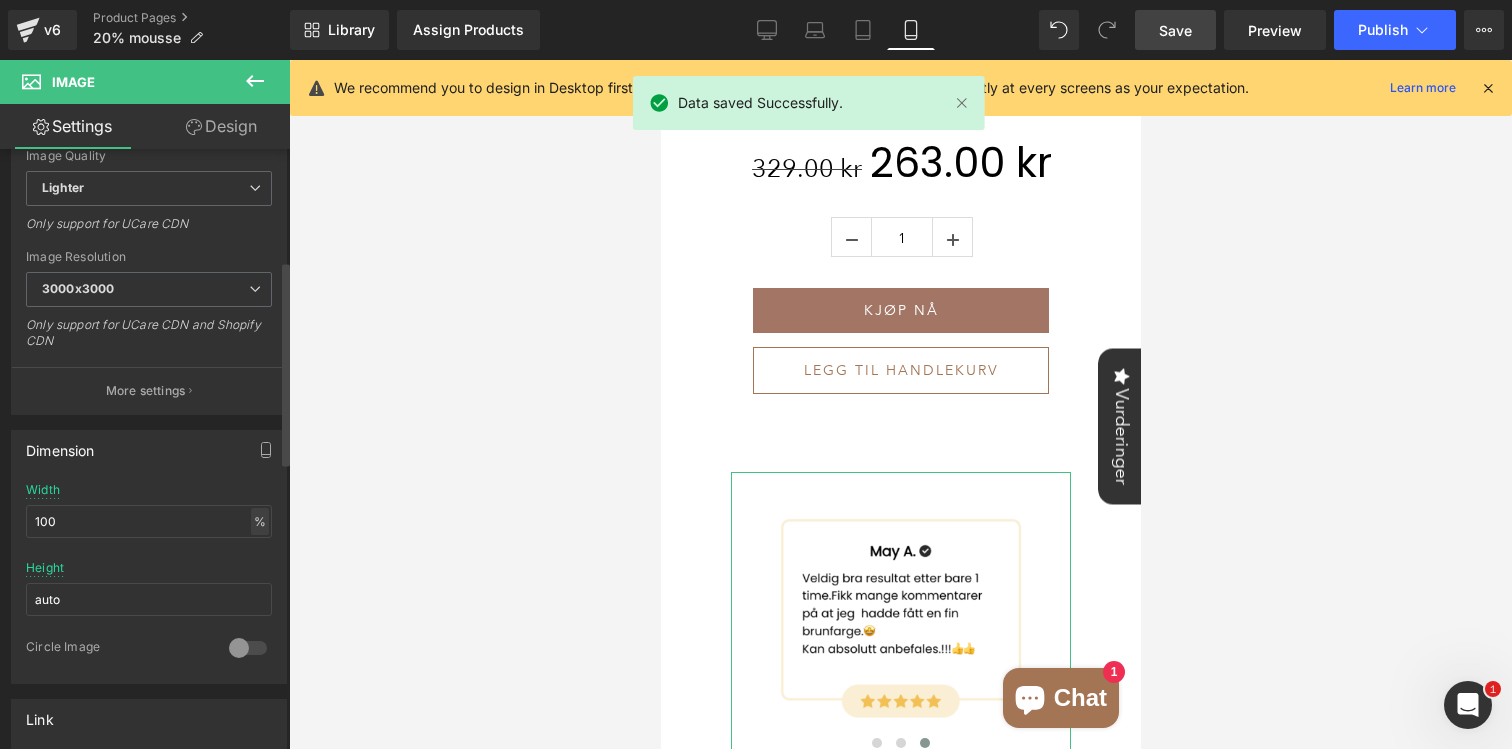click on "%" at bounding box center [260, 521] 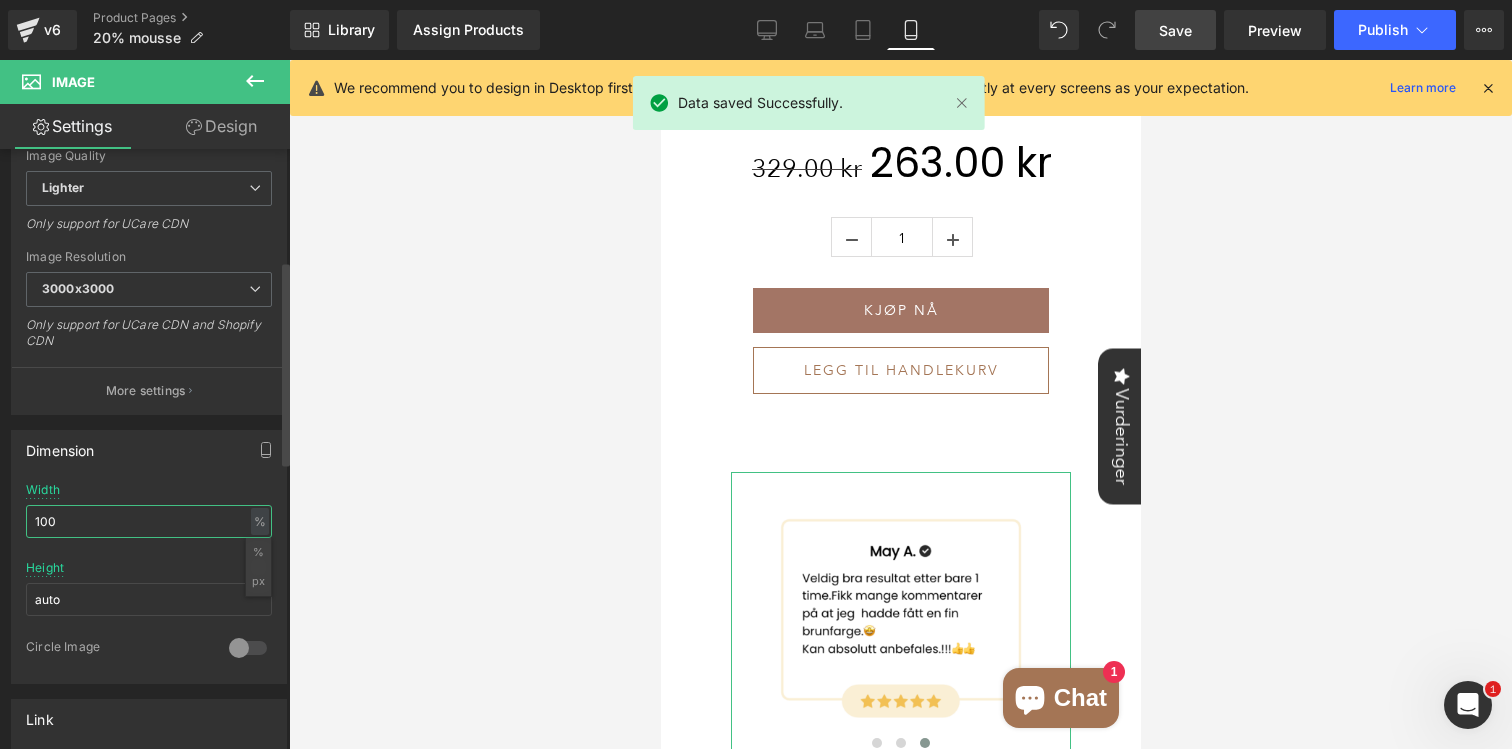 click on "100" at bounding box center (149, 521) 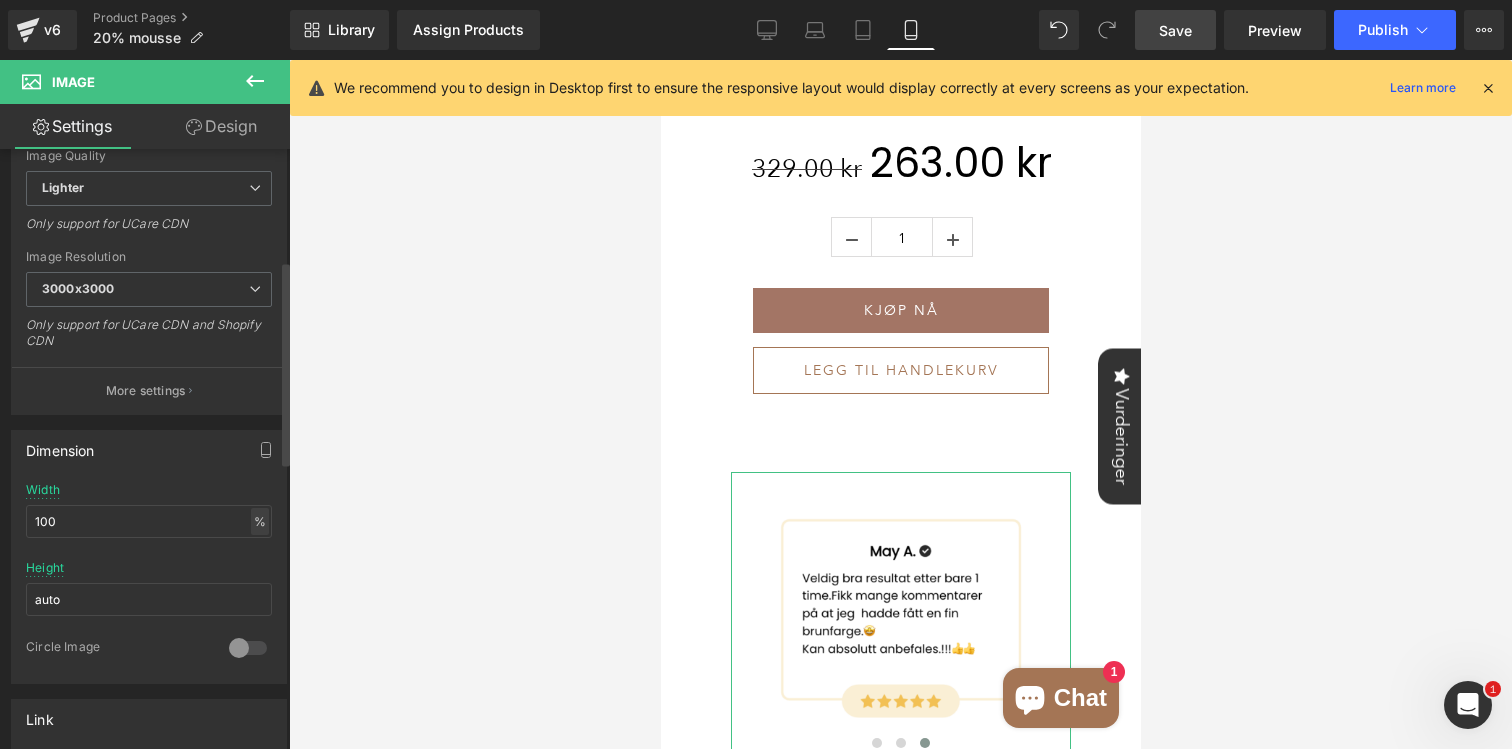 click on "%" at bounding box center (260, 521) 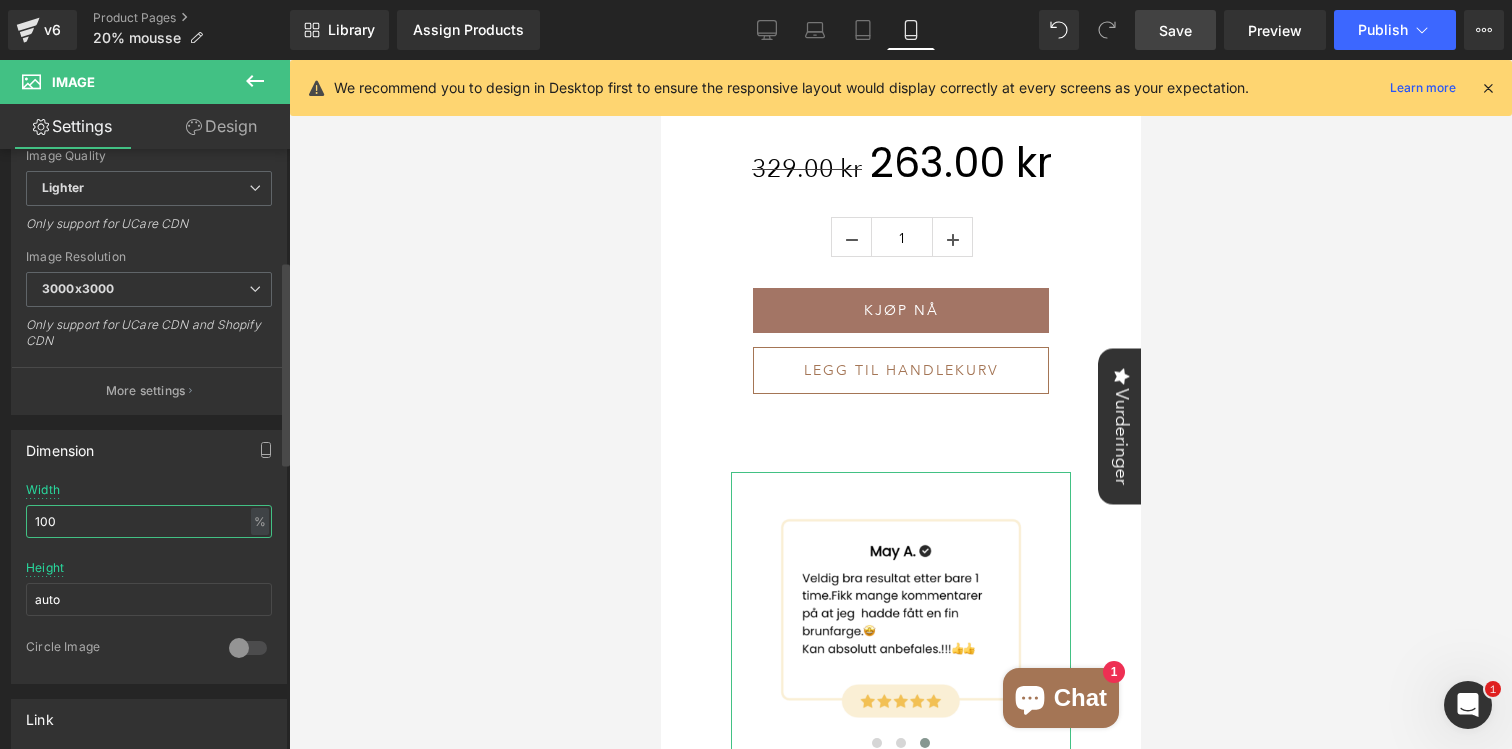 click on "100" at bounding box center [149, 521] 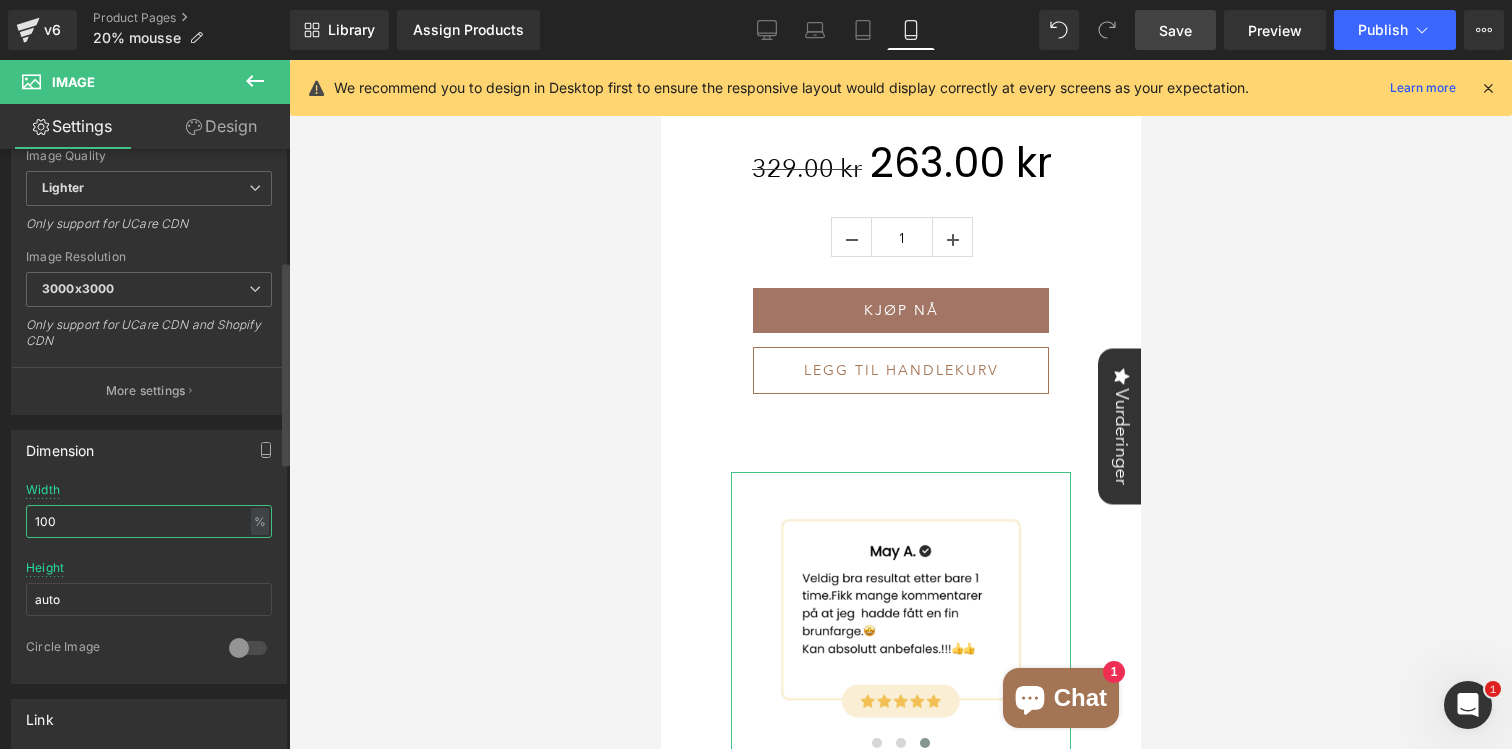 click on "100" at bounding box center [149, 521] 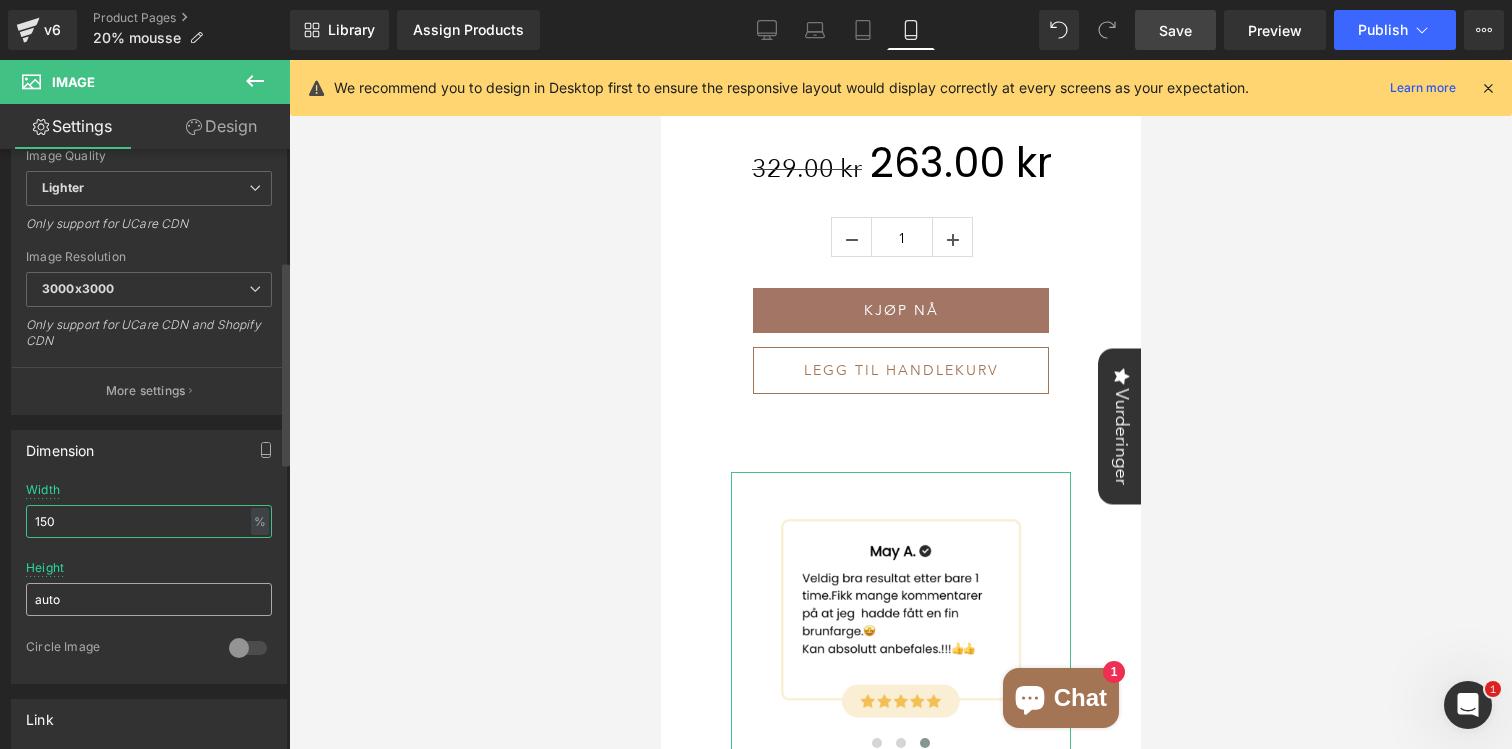 type on "150" 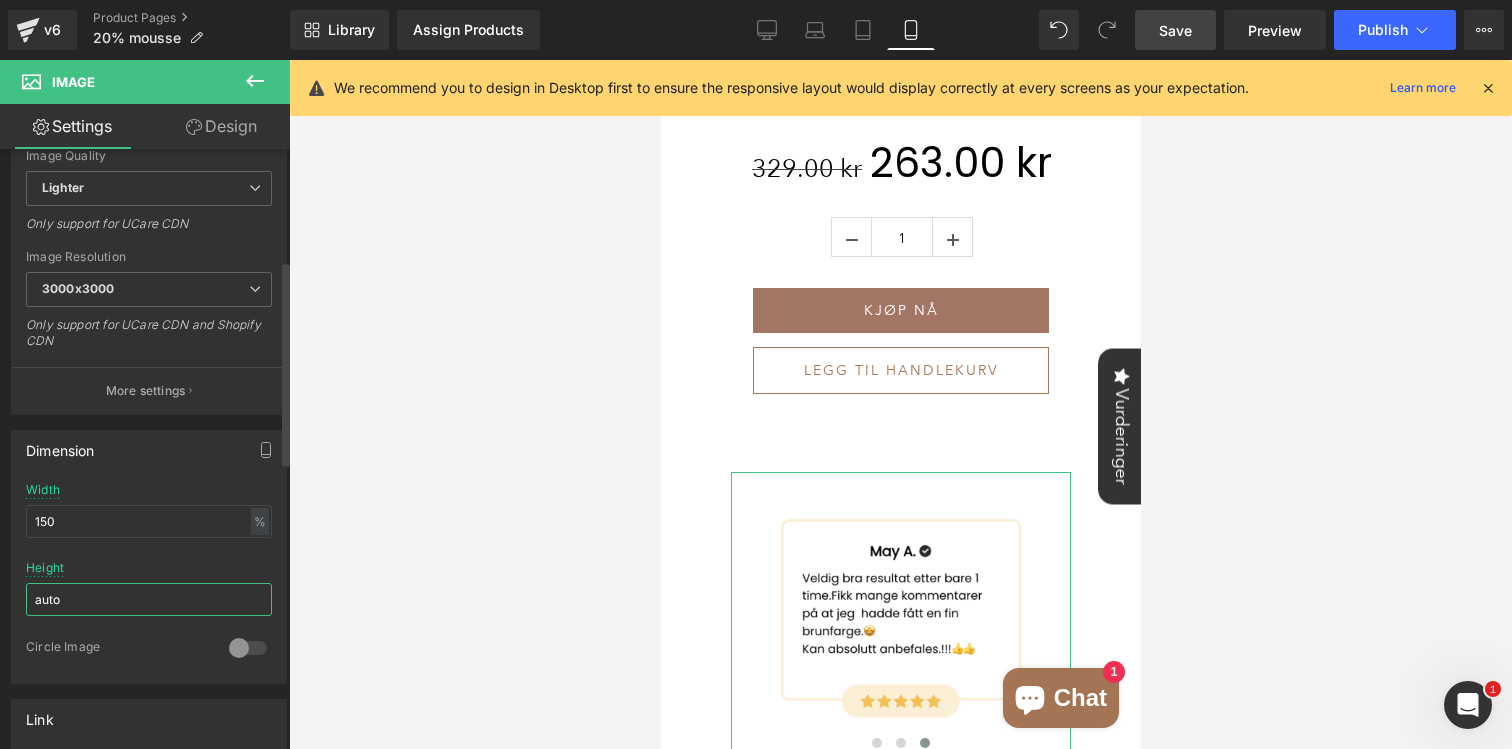 click on "auto" at bounding box center (149, 599) 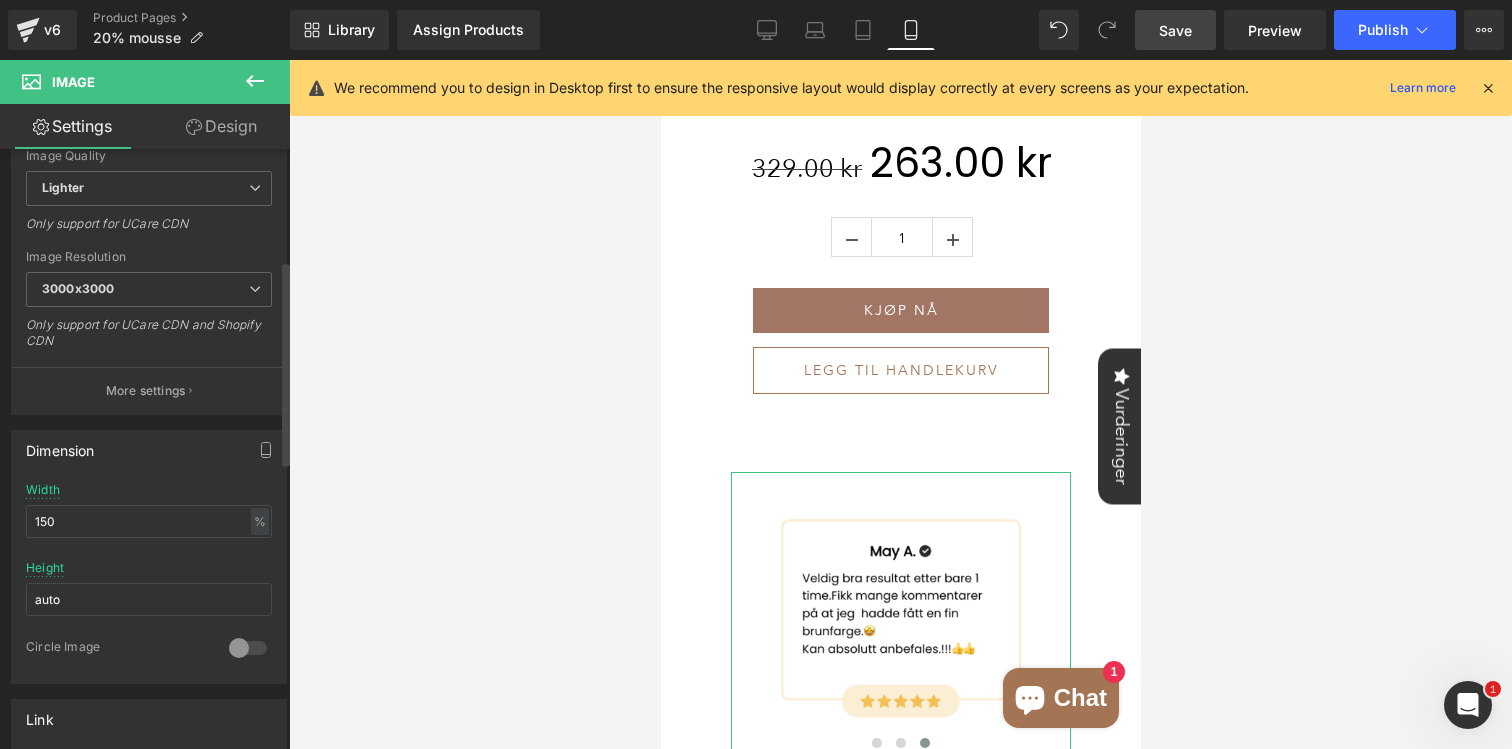 click on "Height auto" at bounding box center [149, 600] 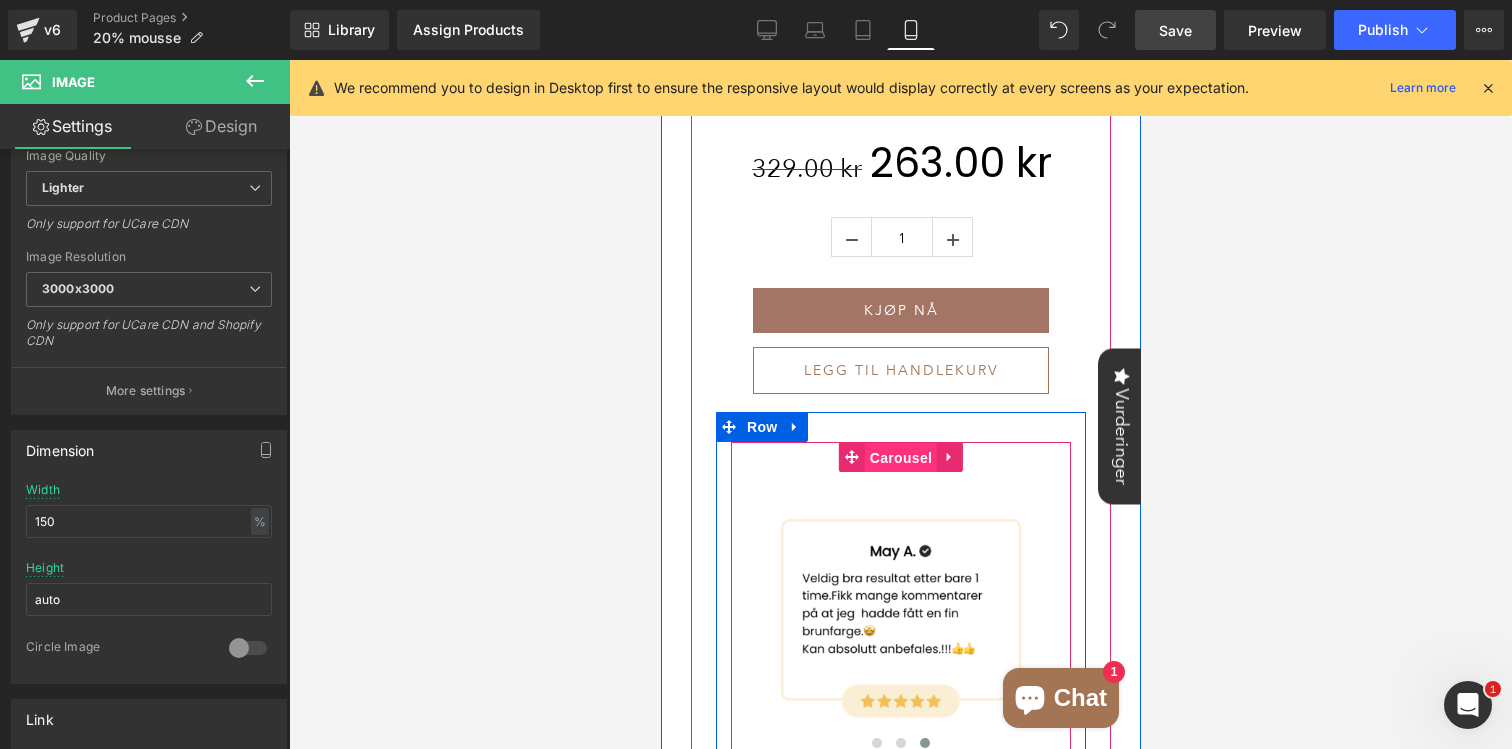 click on "Carousel" at bounding box center [900, 458] 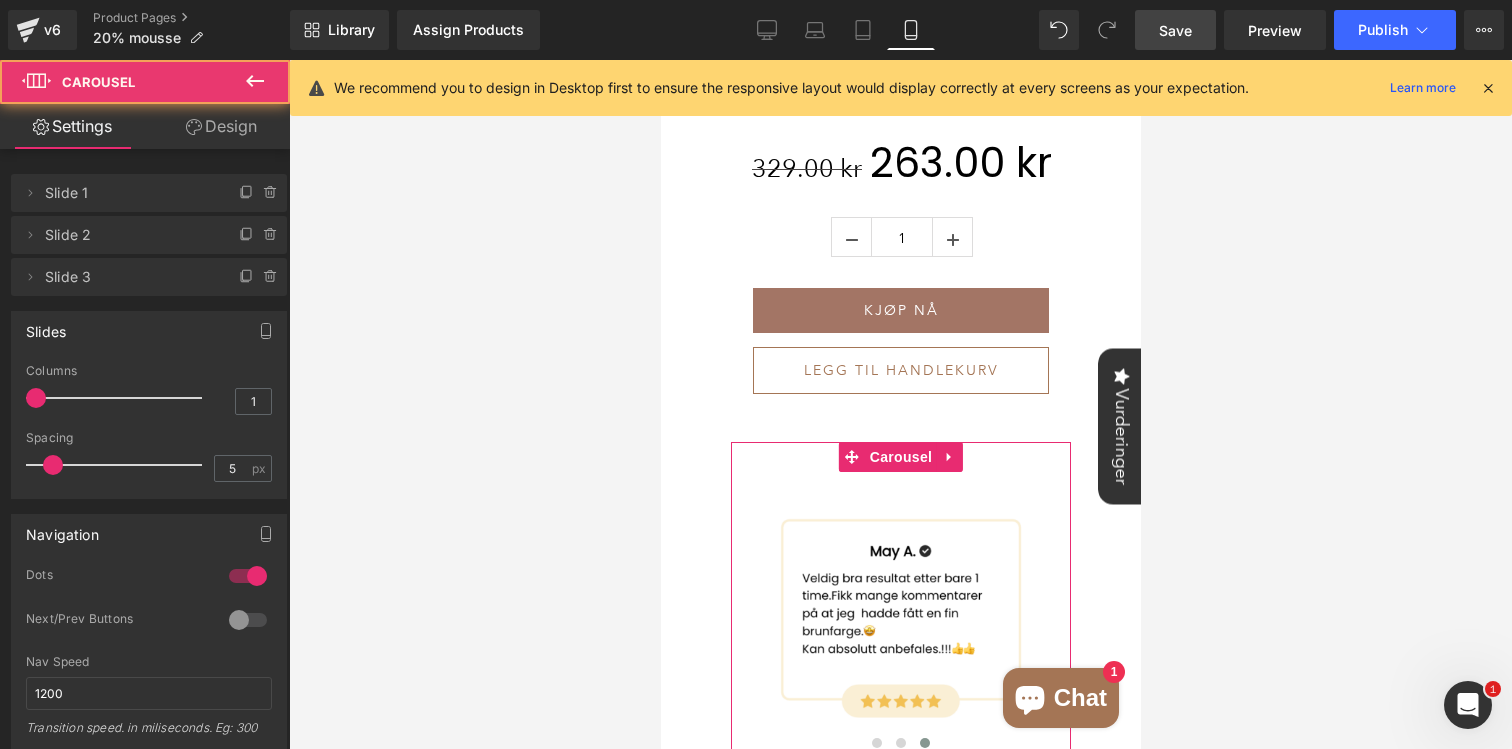 click on "Design" at bounding box center [221, 126] 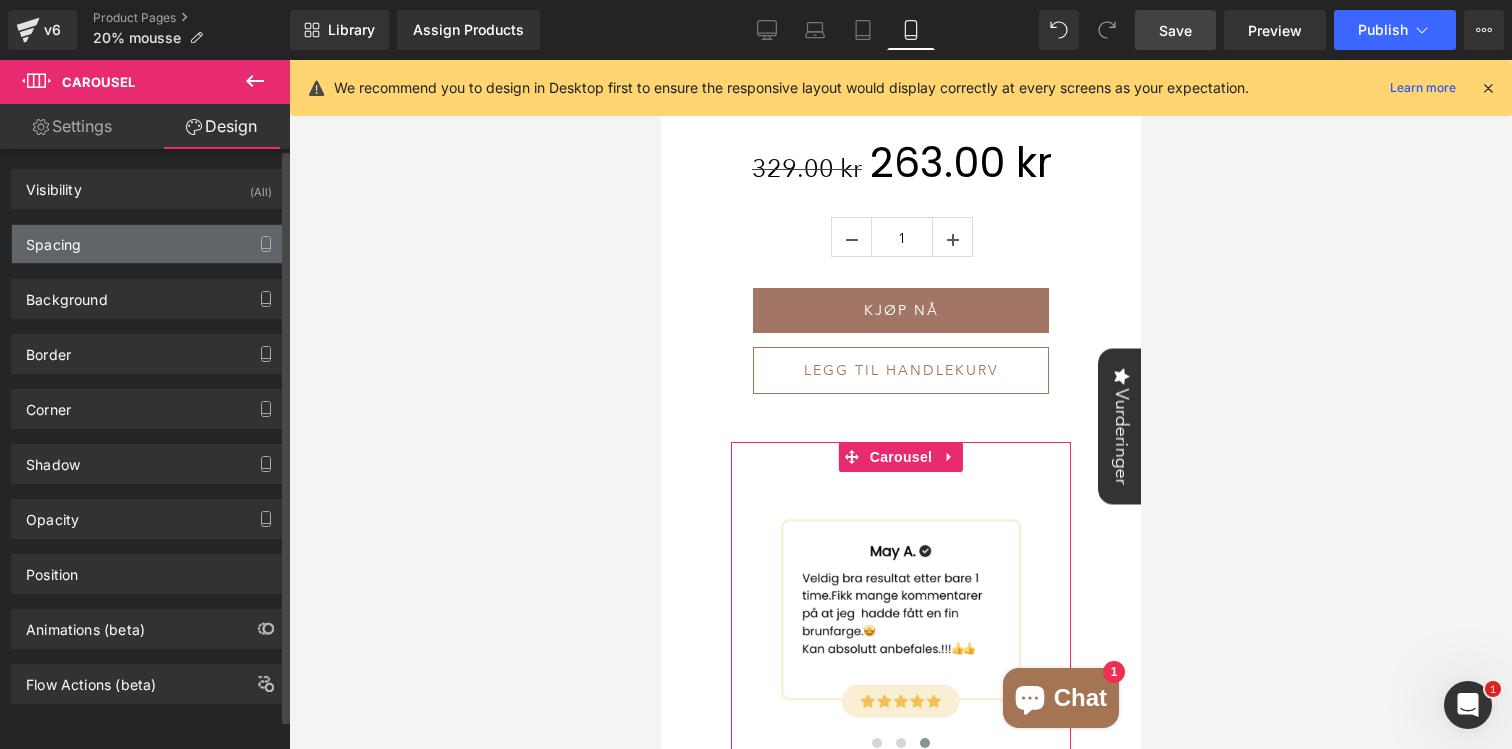 click on "Spacing" at bounding box center [149, 244] 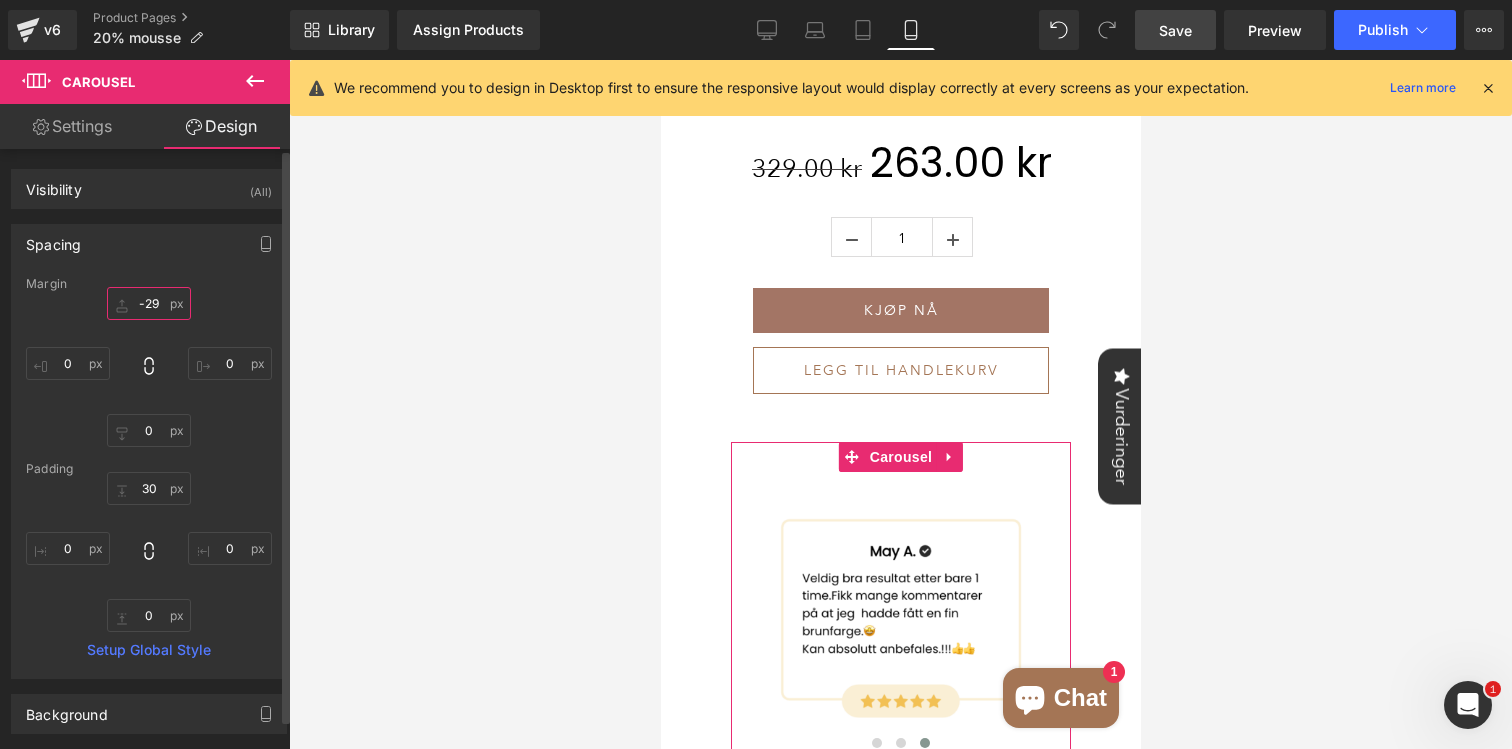 drag, startPoint x: 147, startPoint y: 317, endPoint x: 146, endPoint y: 351, distance: 34.0147 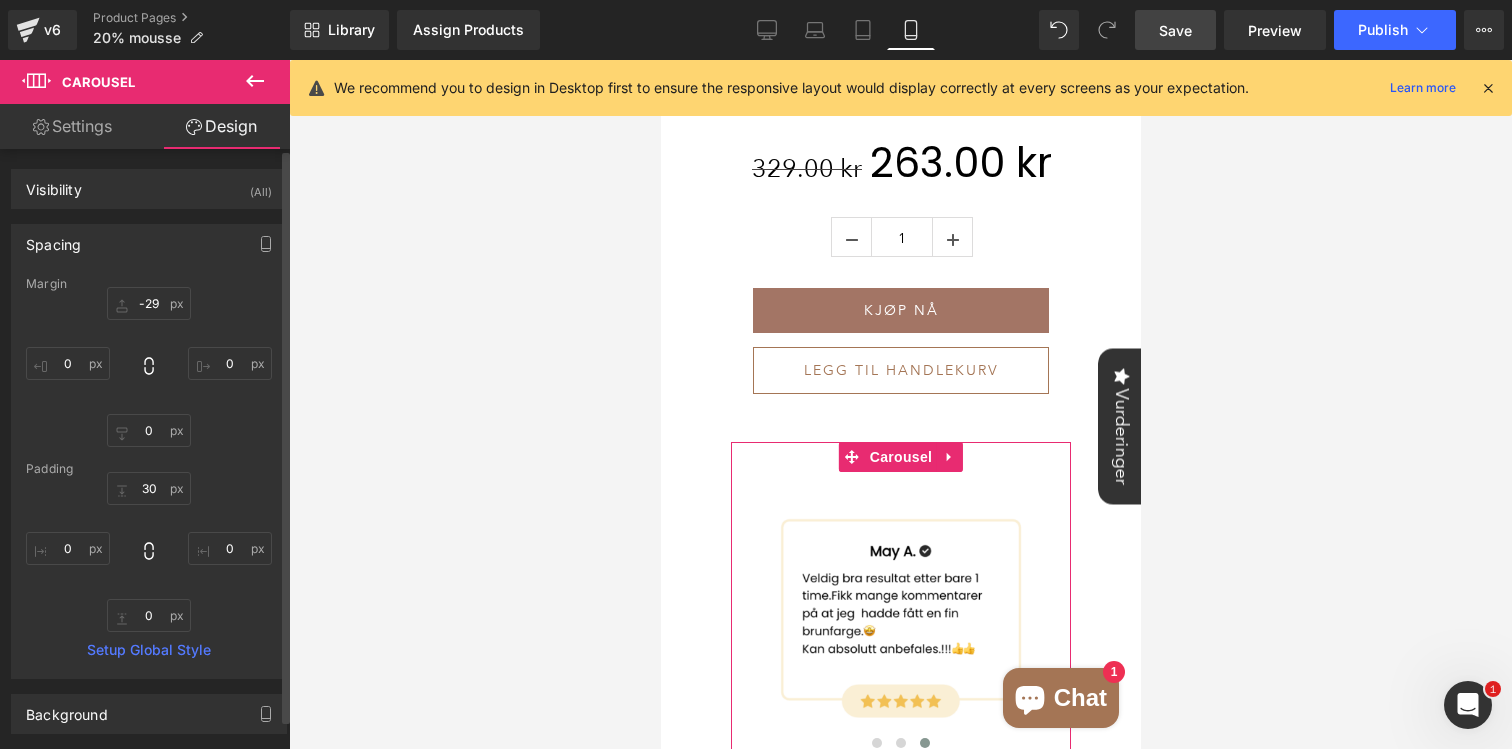 click on "-29px -29
0px 0
0px 0
0px 0" at bounding box center (149, 367) 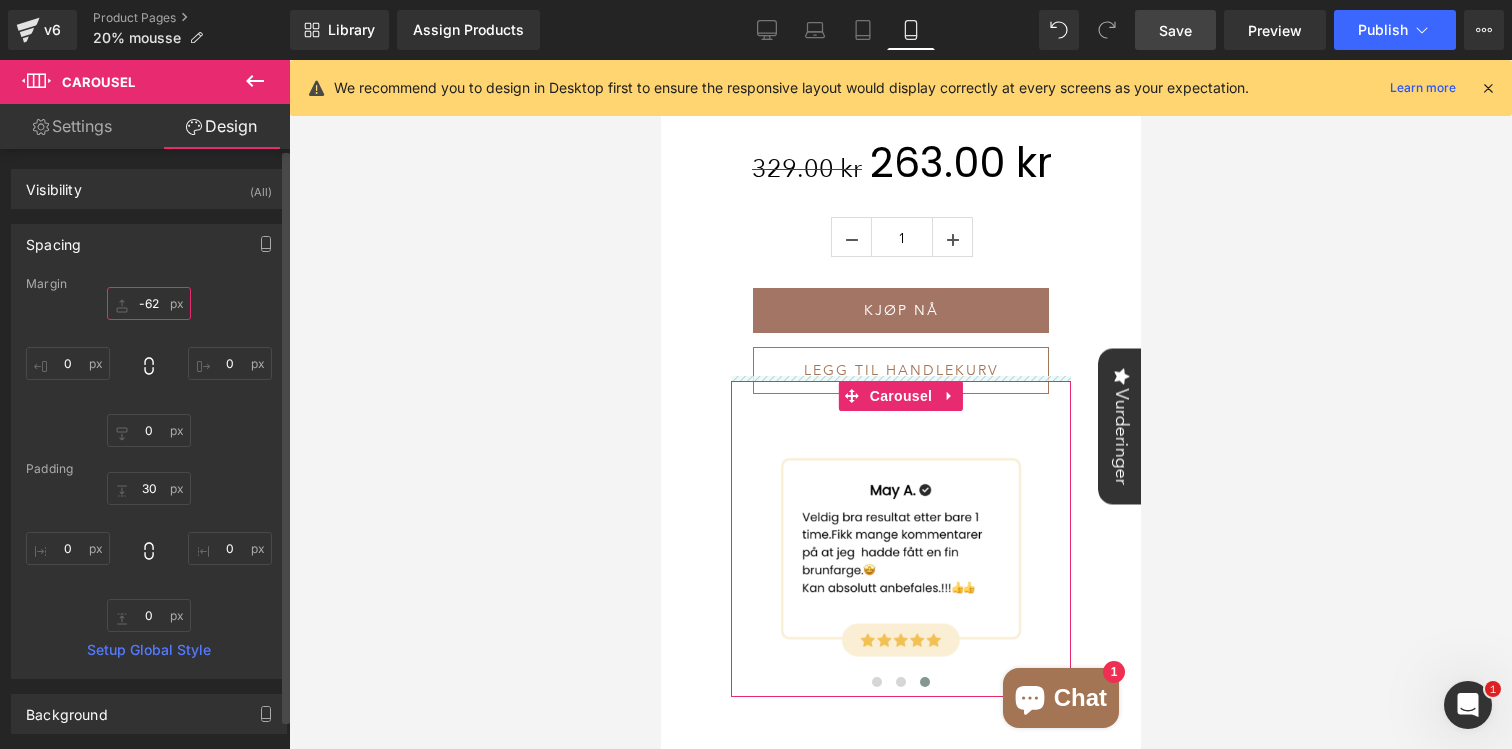 type on "-63" 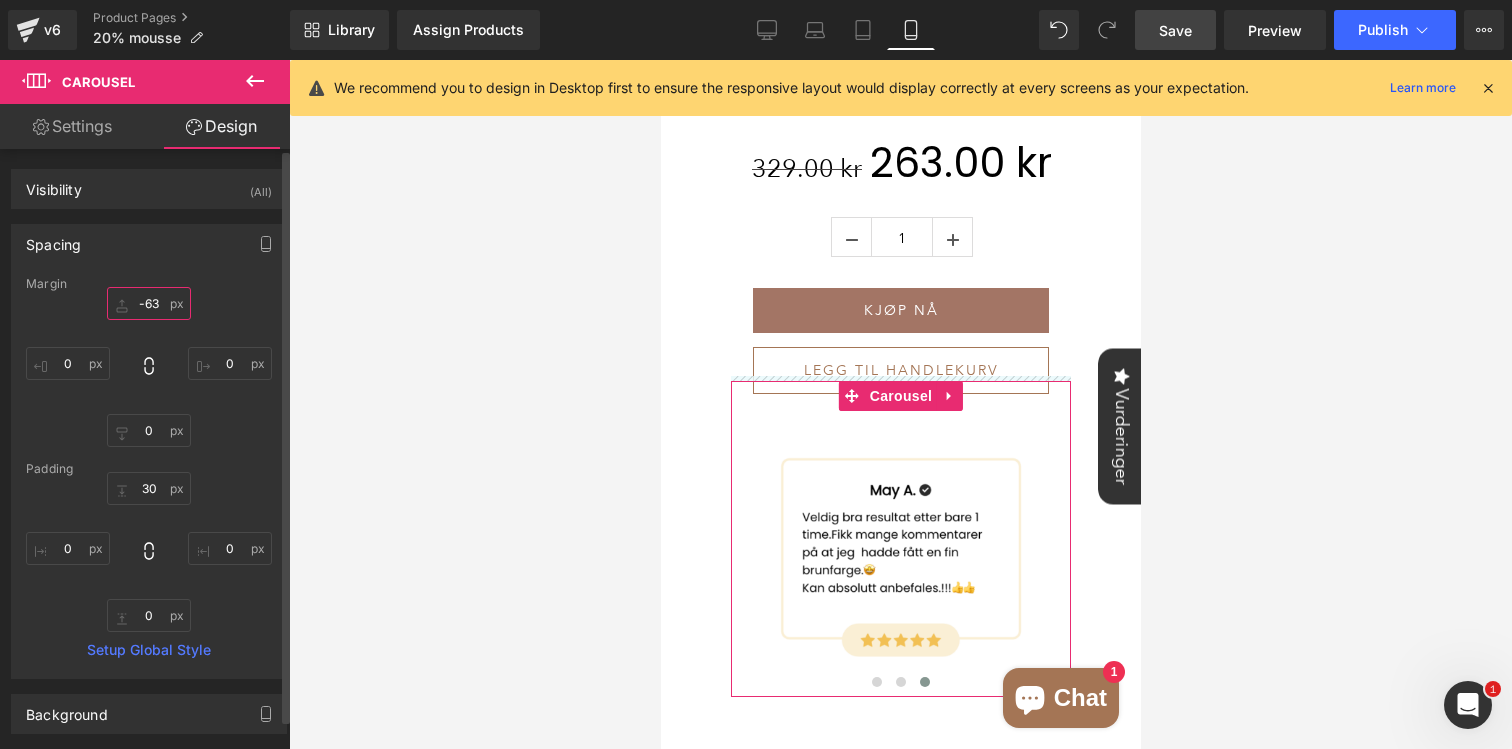 drag, startPoint x: 157, startPoint y: 317, endPoint x: 155, endPoint y: 351, distance: 34.058773 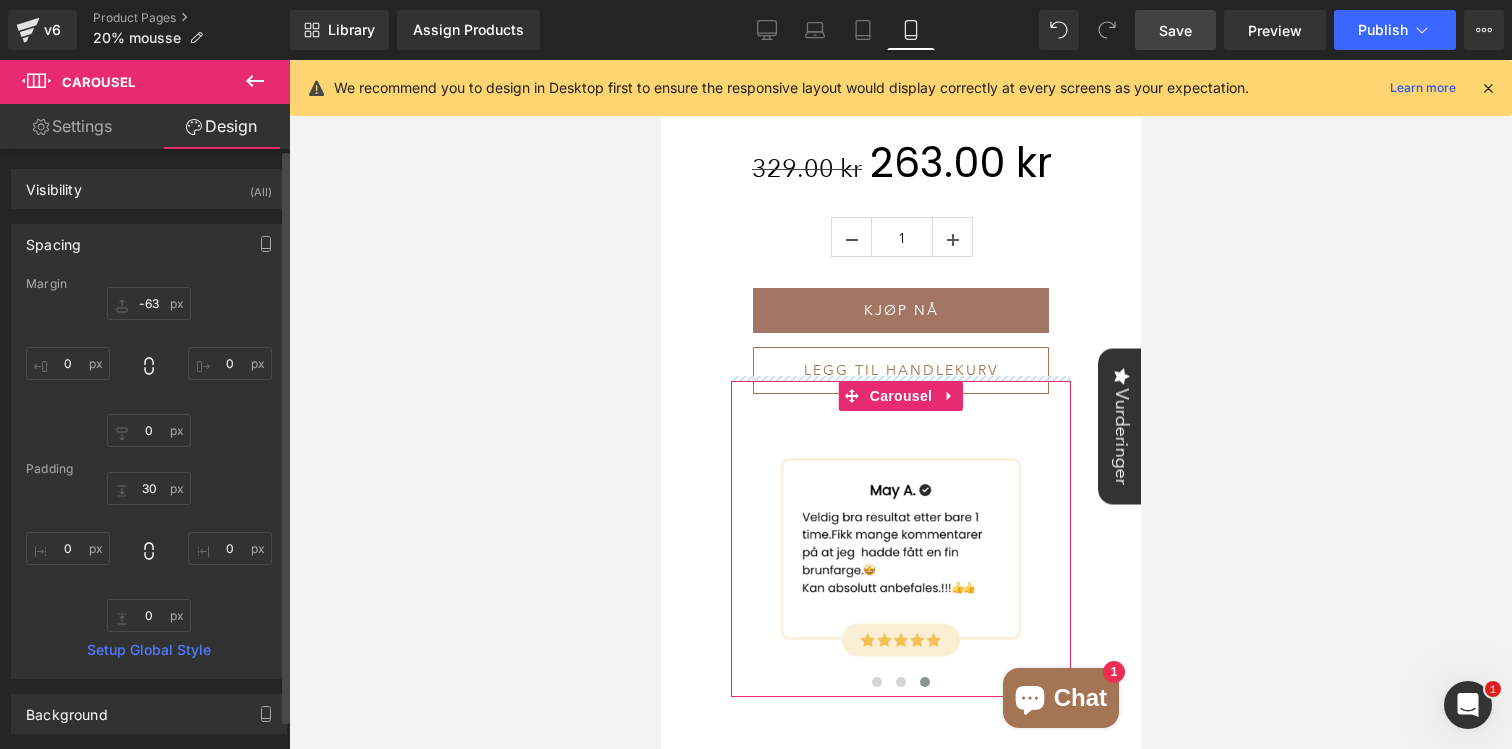 click on "-63px -63
0px 0
0px 0
0px 0" at bounding box center [149, 367] 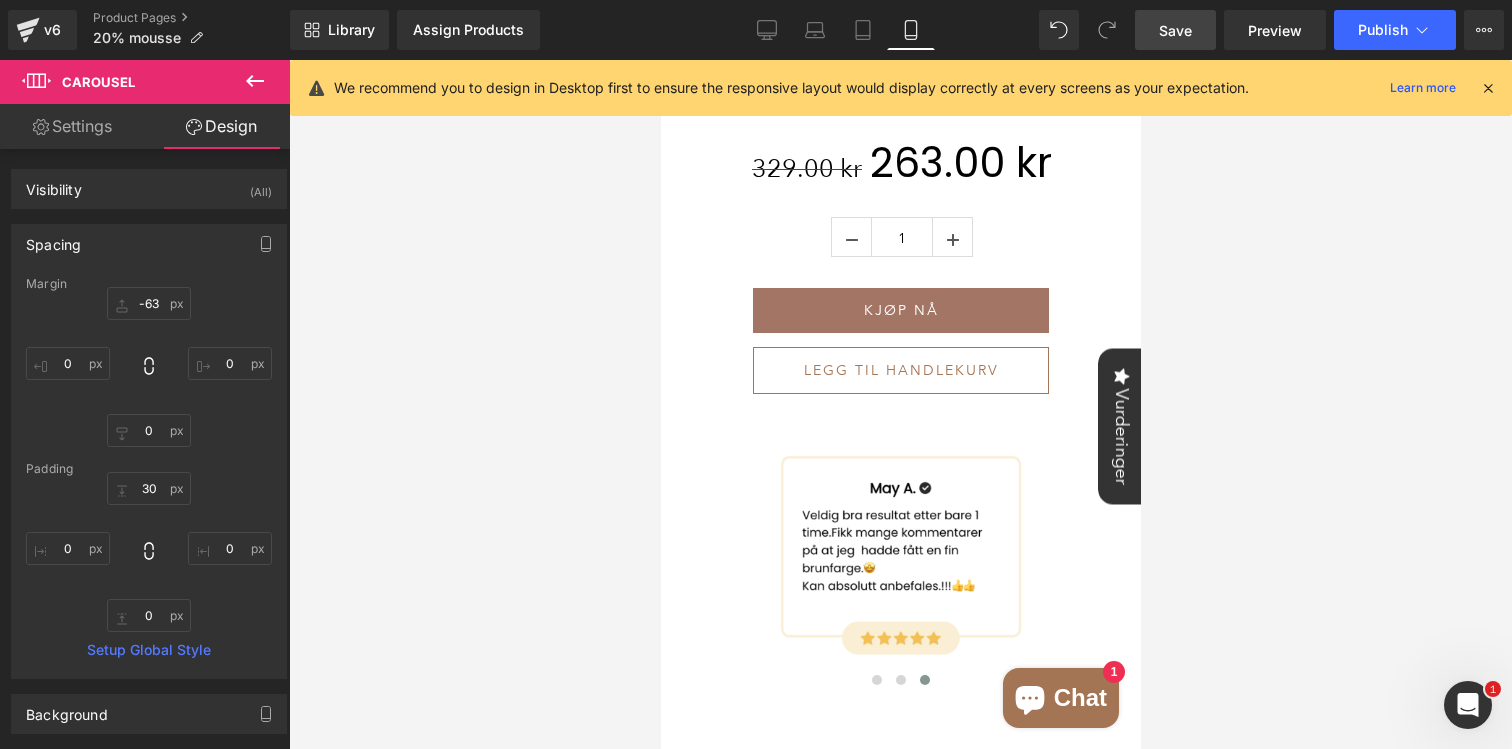click at bounding box center [900, 404] 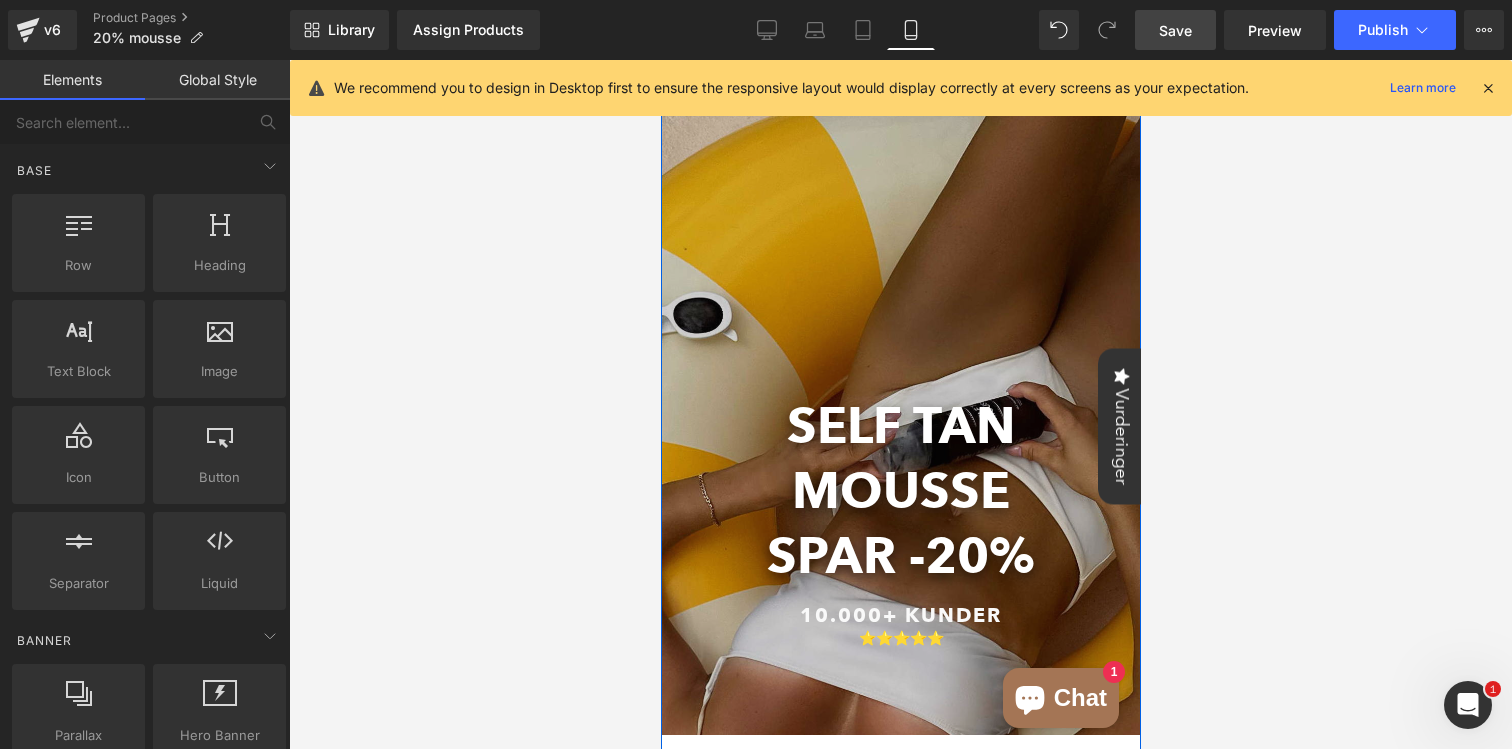 scroll, scrollTop: 0, scrollLeft: 0, axis: both 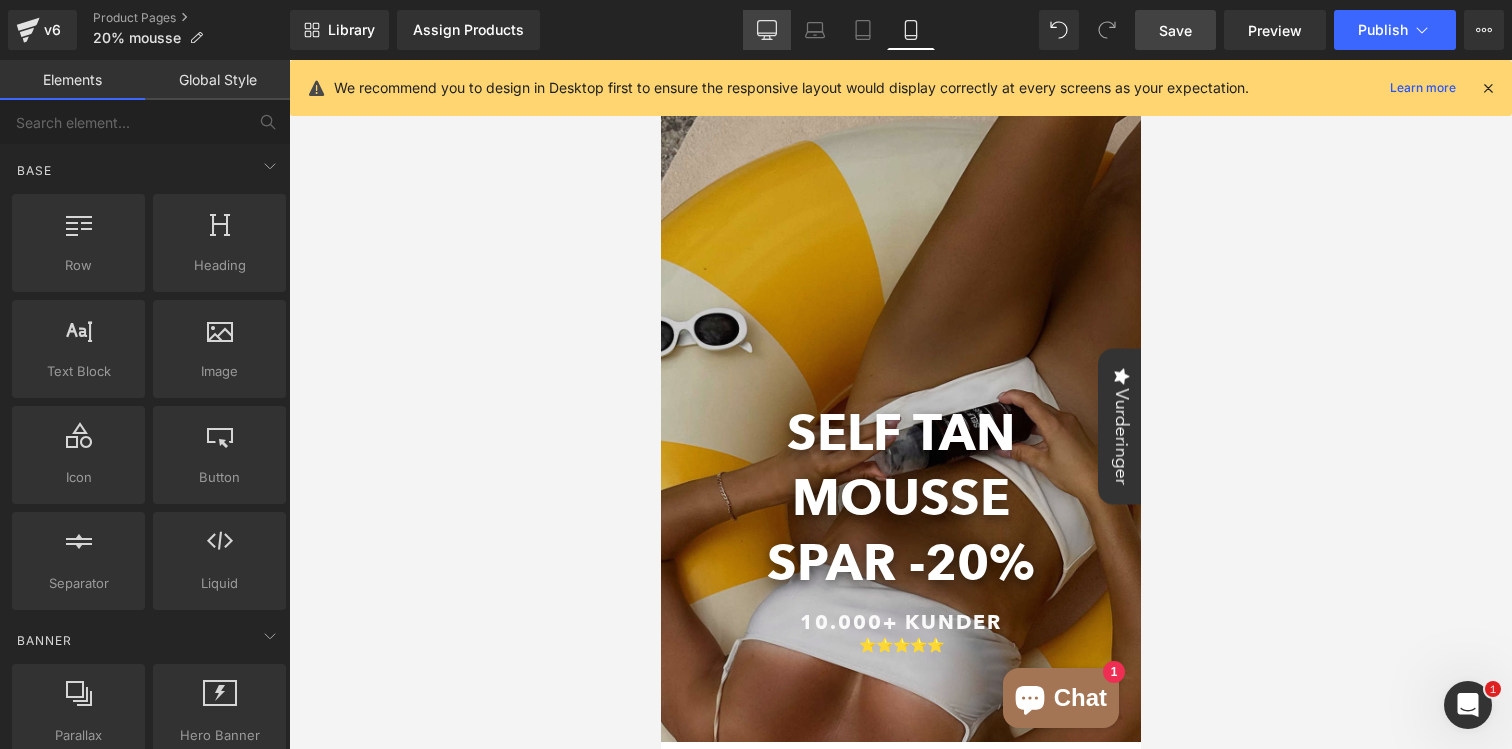 click 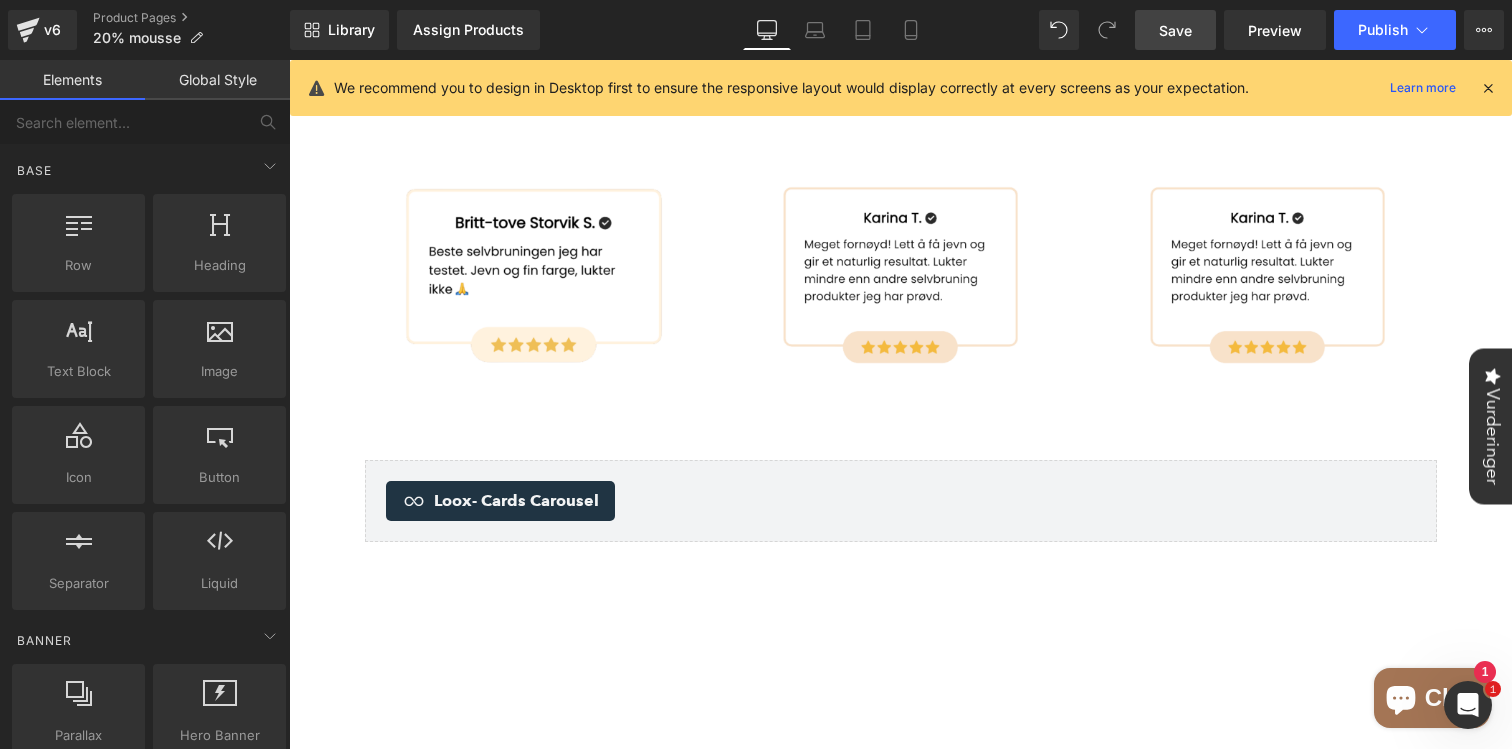 scroll, scrollTop: 1785, scrollLeft: 0, axis: vertical 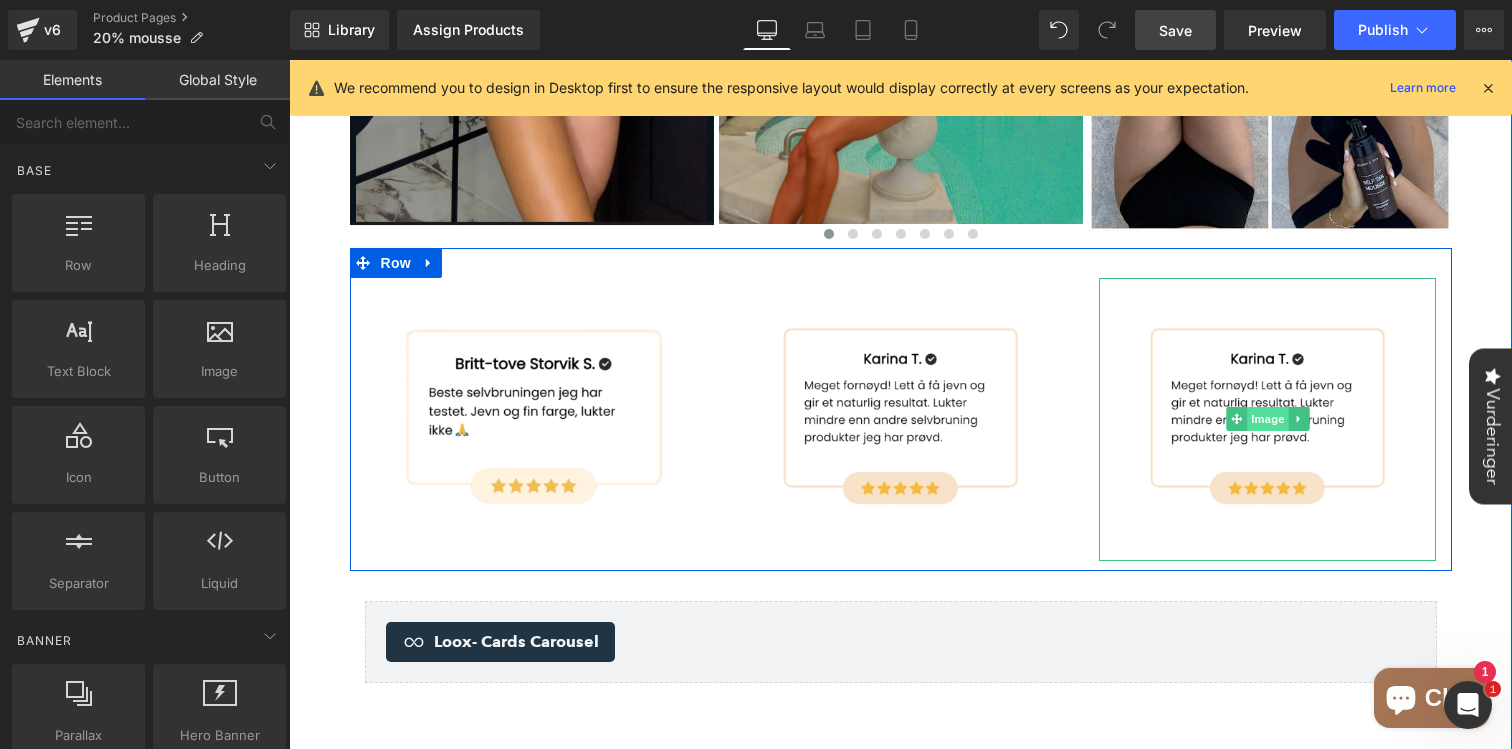 click on "Image" at bounding box center [1268, 419] 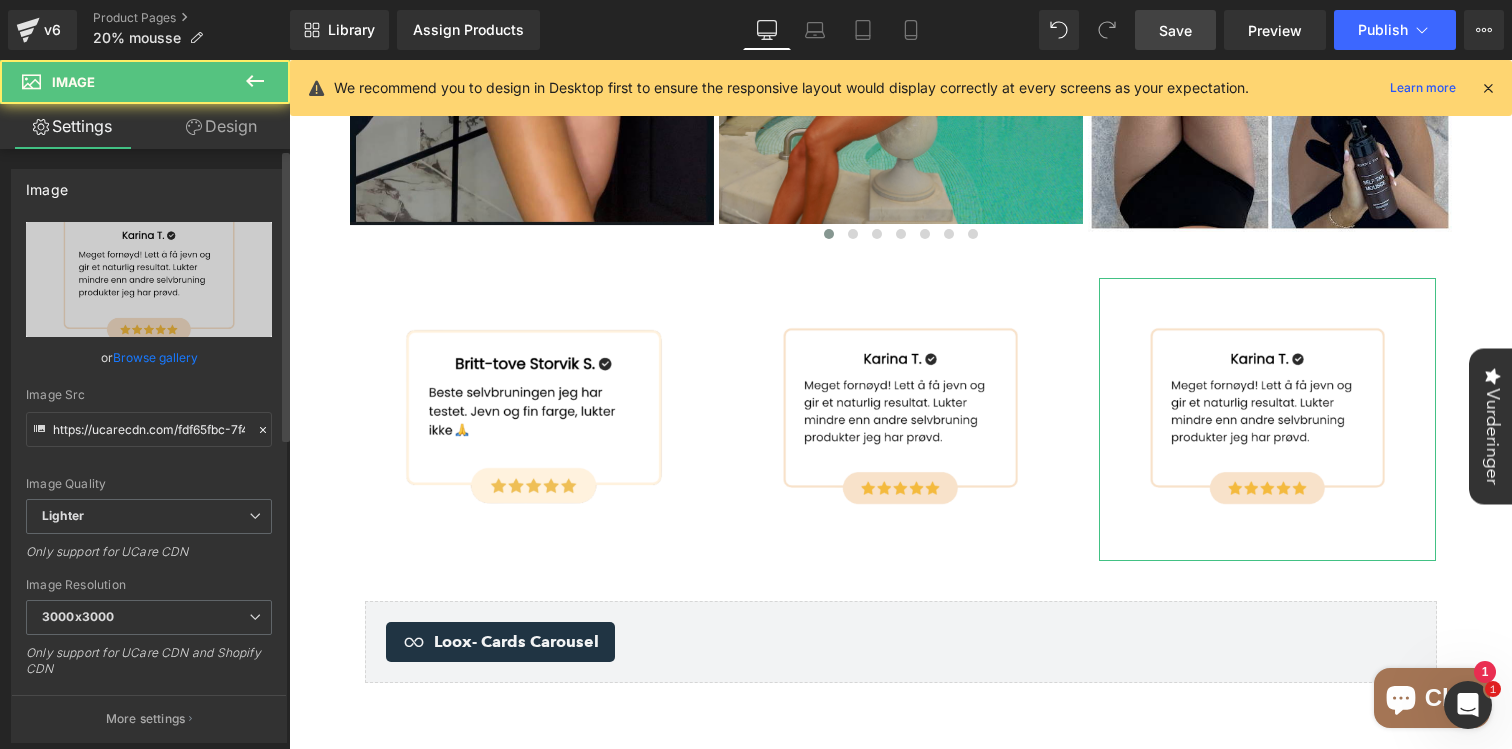 click on "Browse gallery" at bounding box center [155, 357] 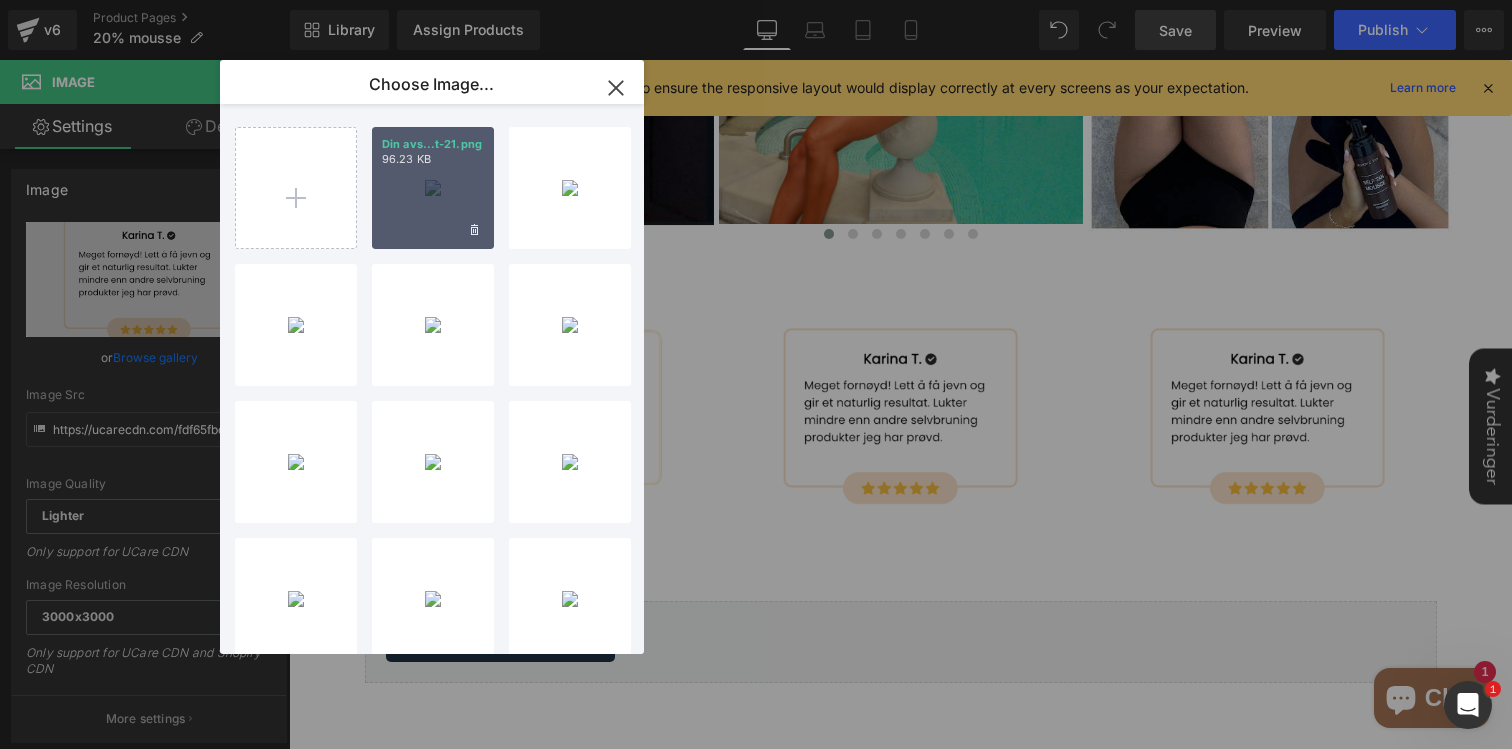 click on "Din avs...t-21.png 96.23 KB" at bounding box center (433, 188) 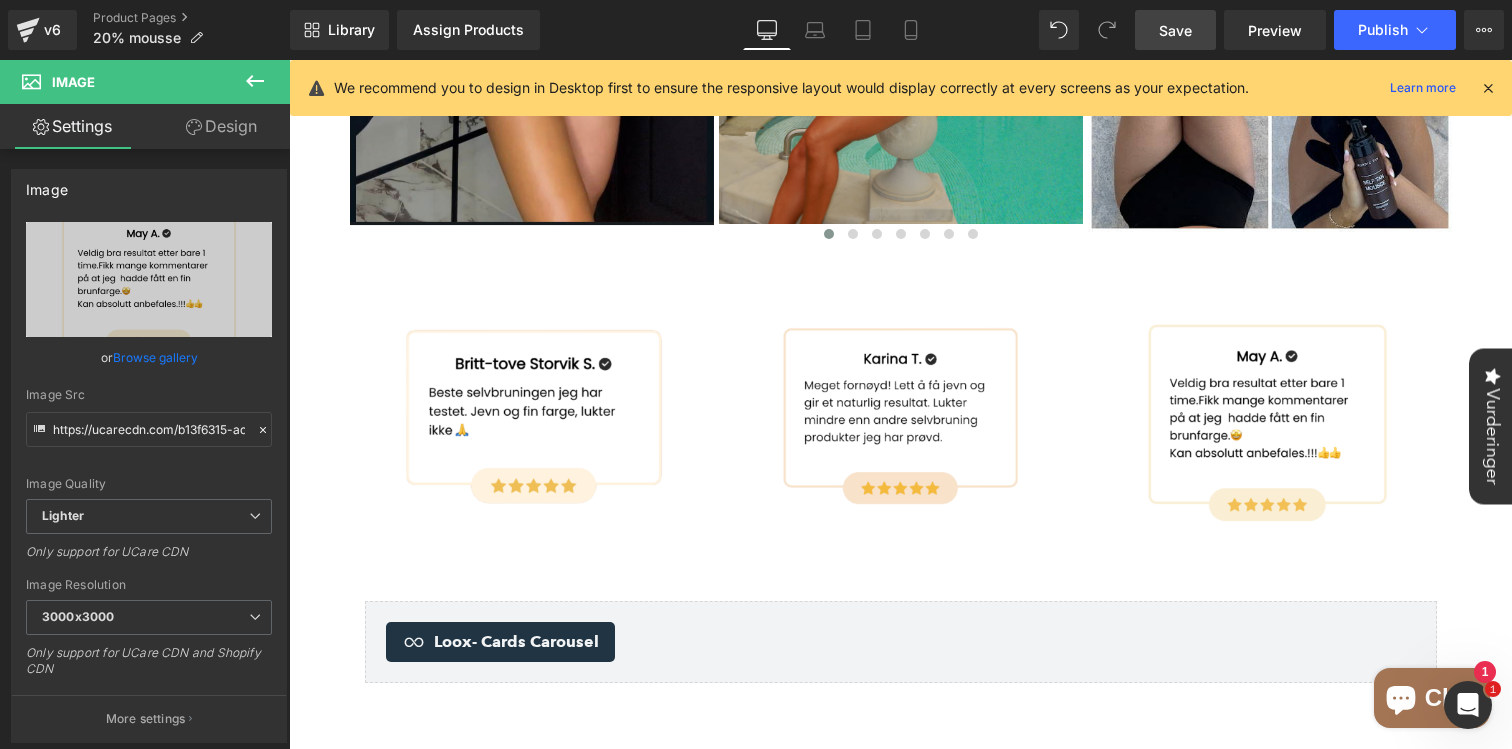 drag, startPoint x: 1164, startPoint y: 14, endPoint x: 449, endPoint y: 447, distance: 835.8911 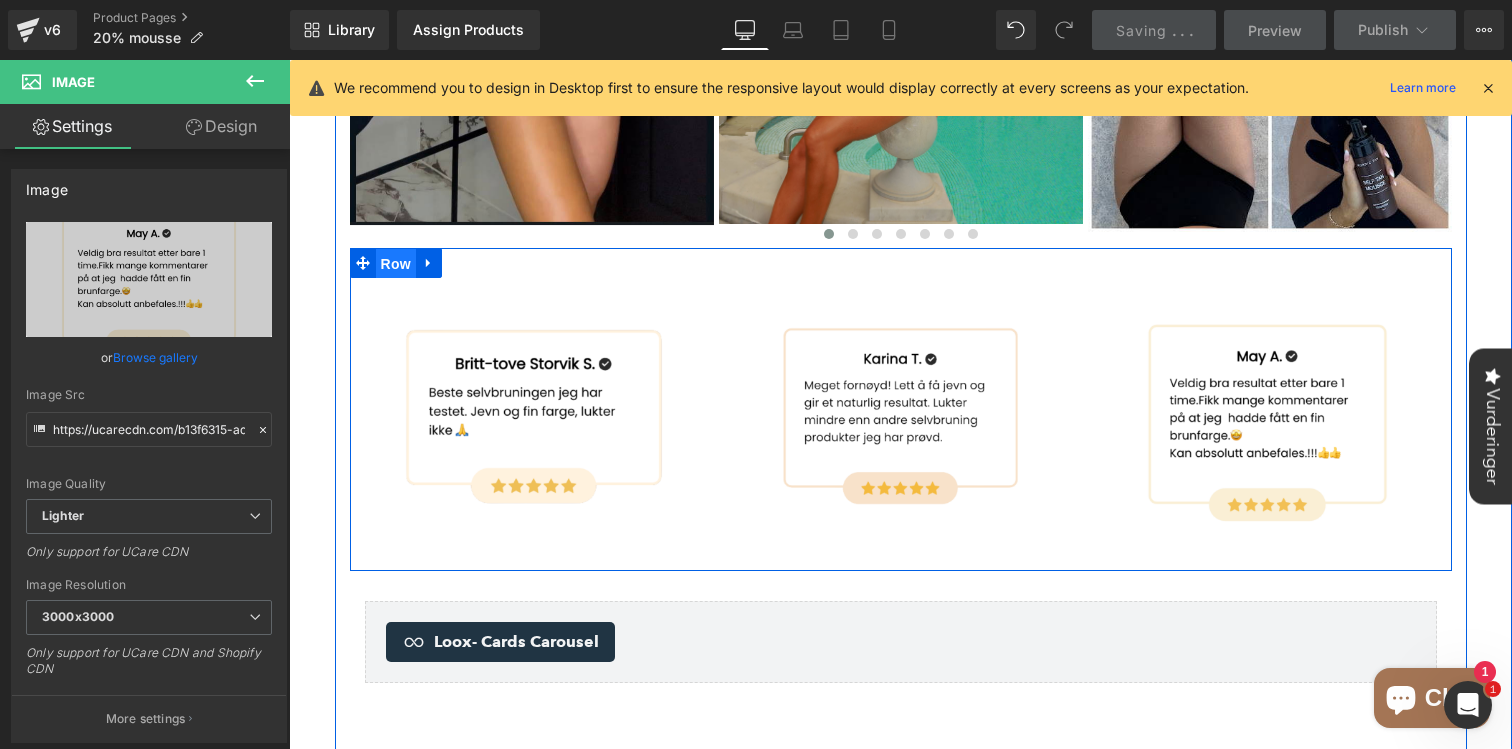 click on "Row" at bounding box center [396, 264] 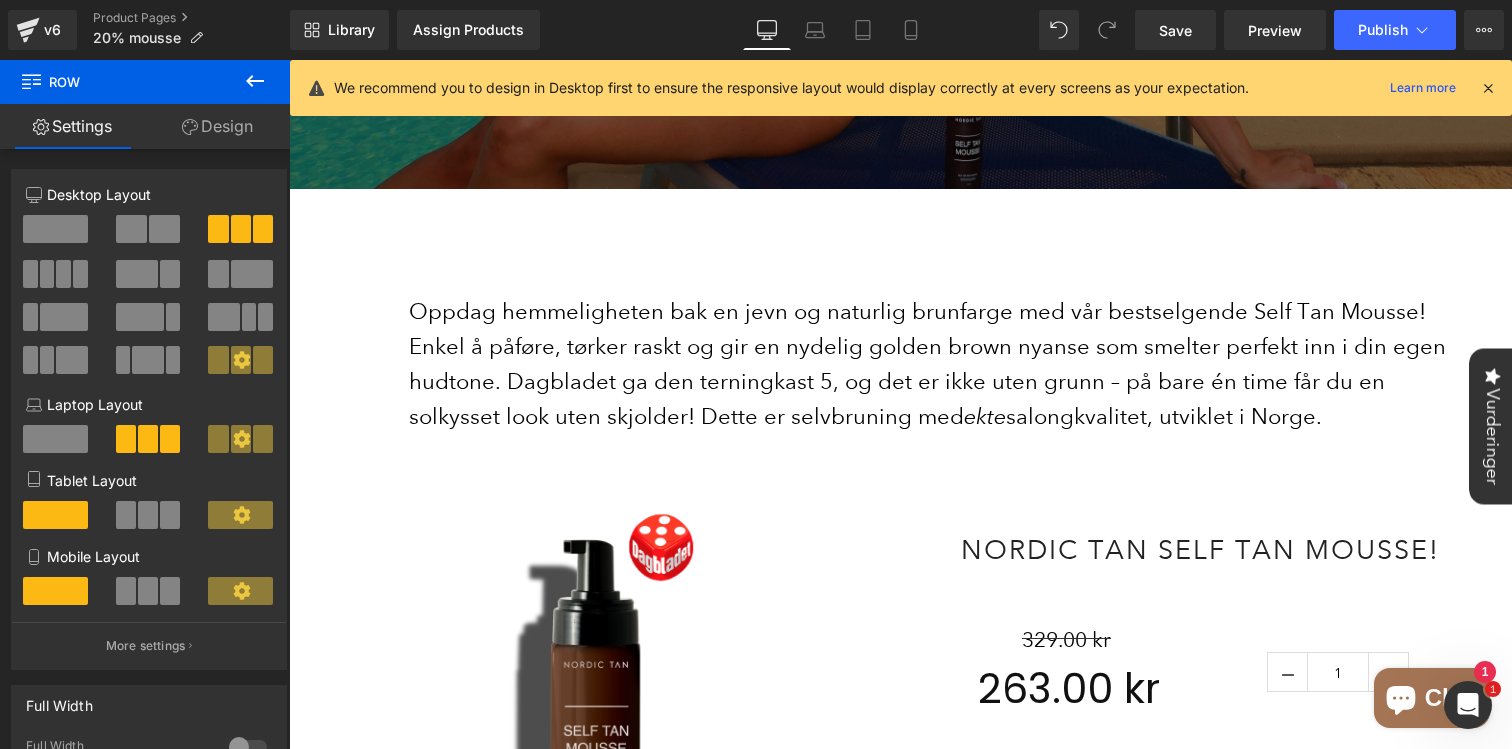 scroll, scrollTop: 640, scrollLeft: 0, axis: vertical 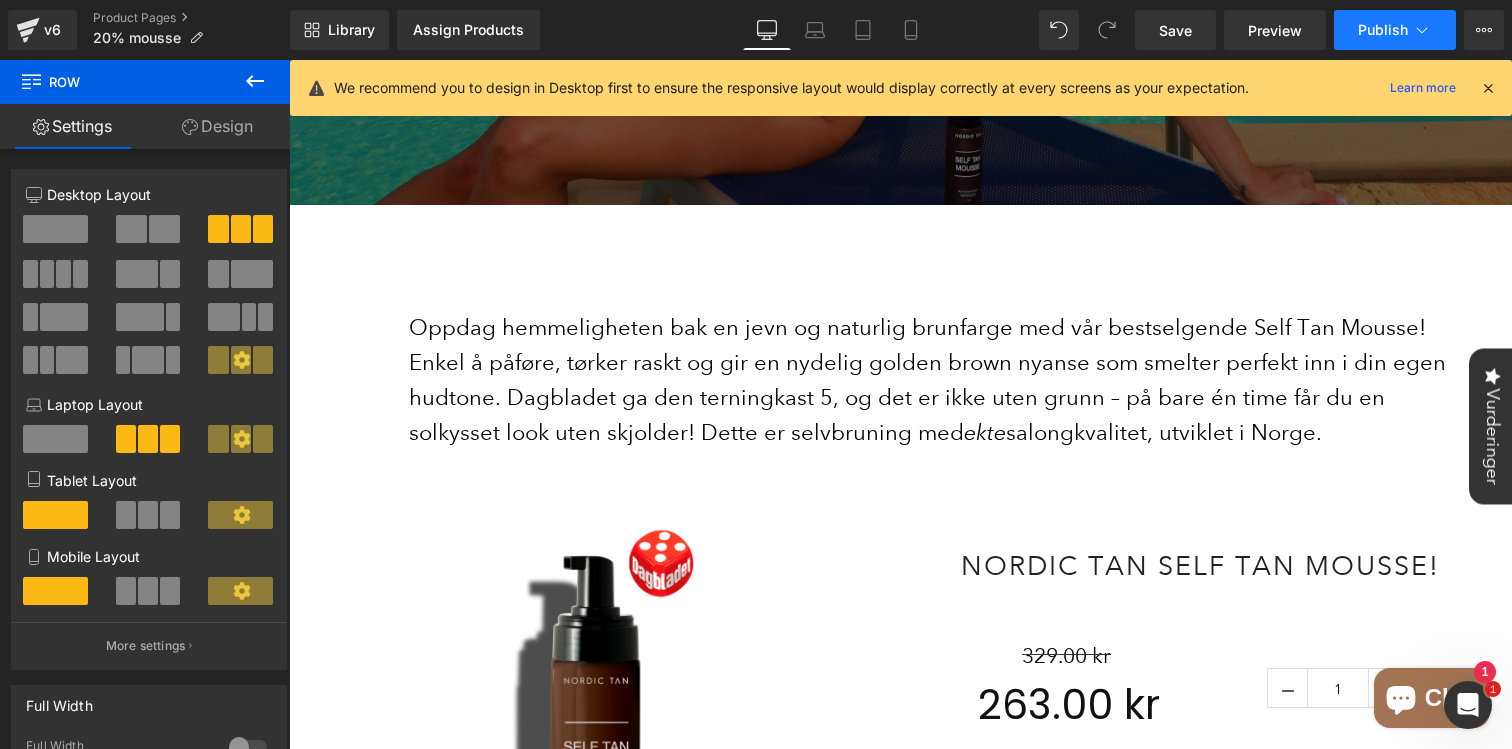 click on "Publish" at bounding box center (1383, 30) 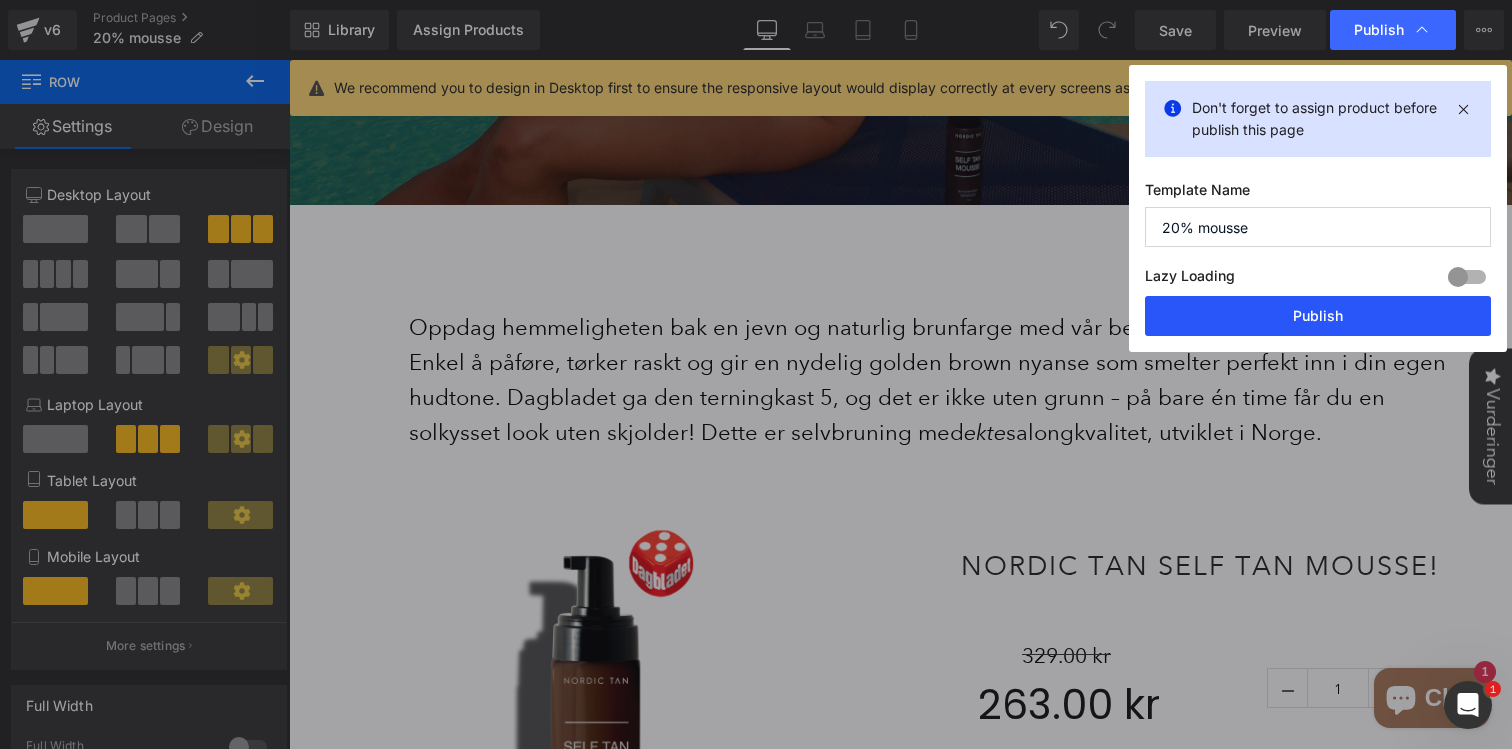 click on "Publish" at bounding box center [1318, 316] 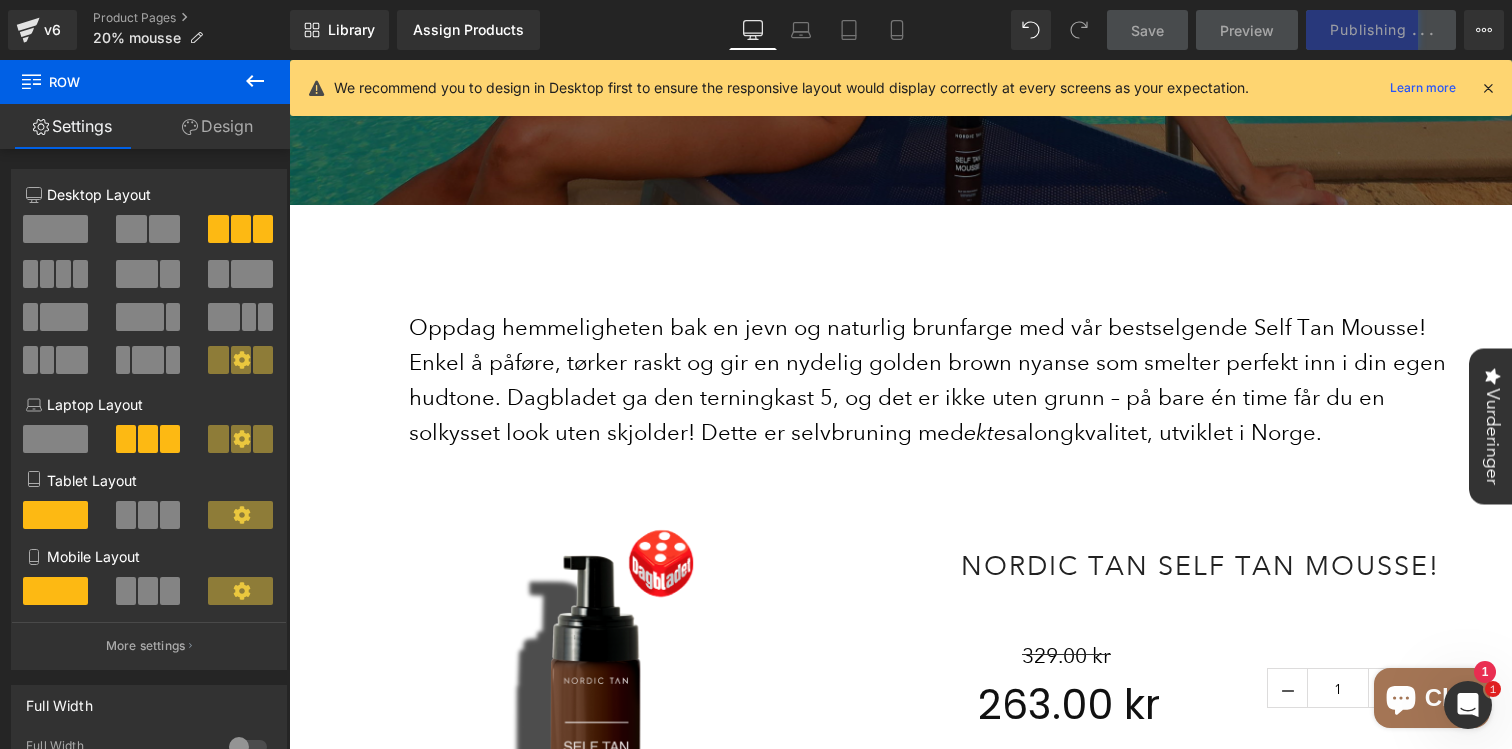 click on "We recommend you to design in Desktop first to ensure the responsive layout would display correctly at every screens as your expectation." at bounding box center [791, 88] 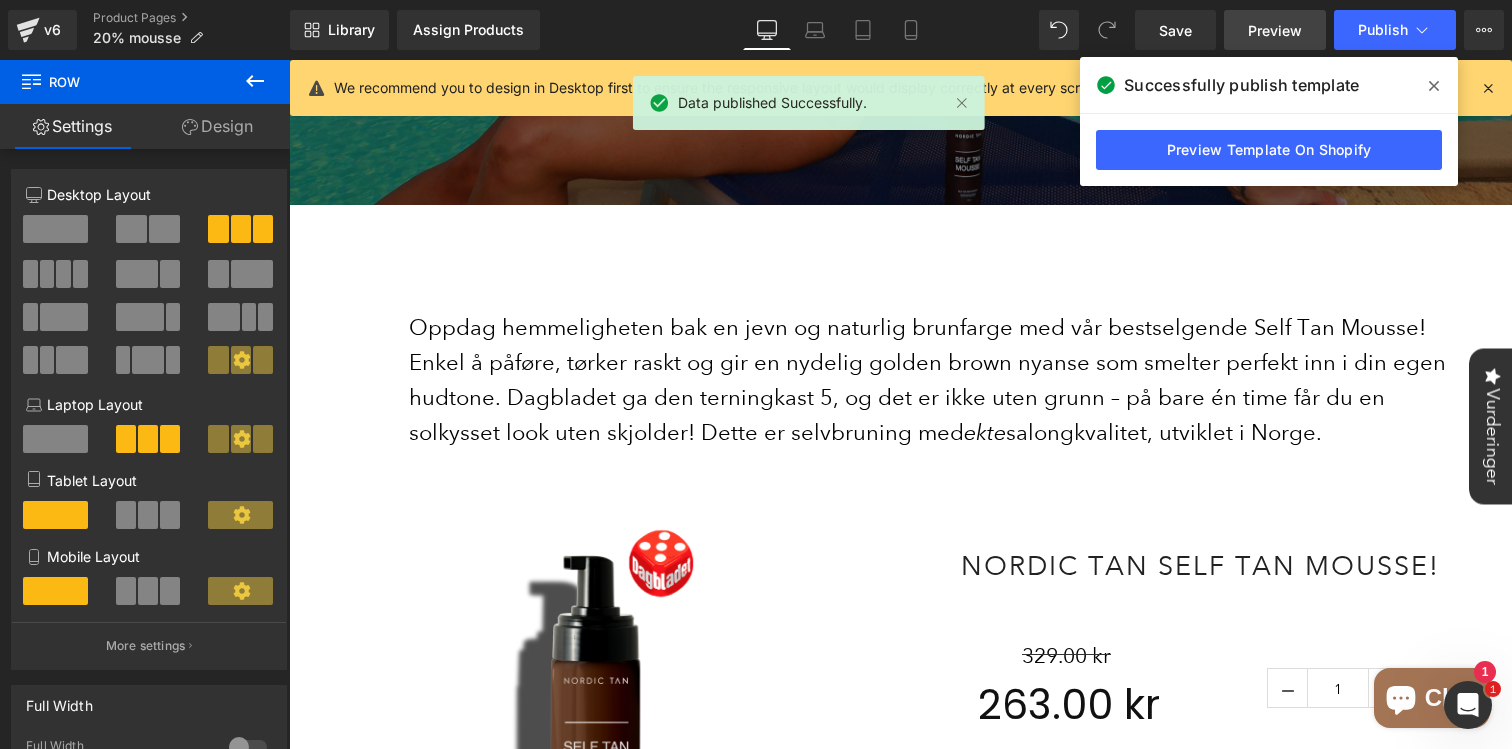 click on "Preview" at bounding box center (1275, 30) 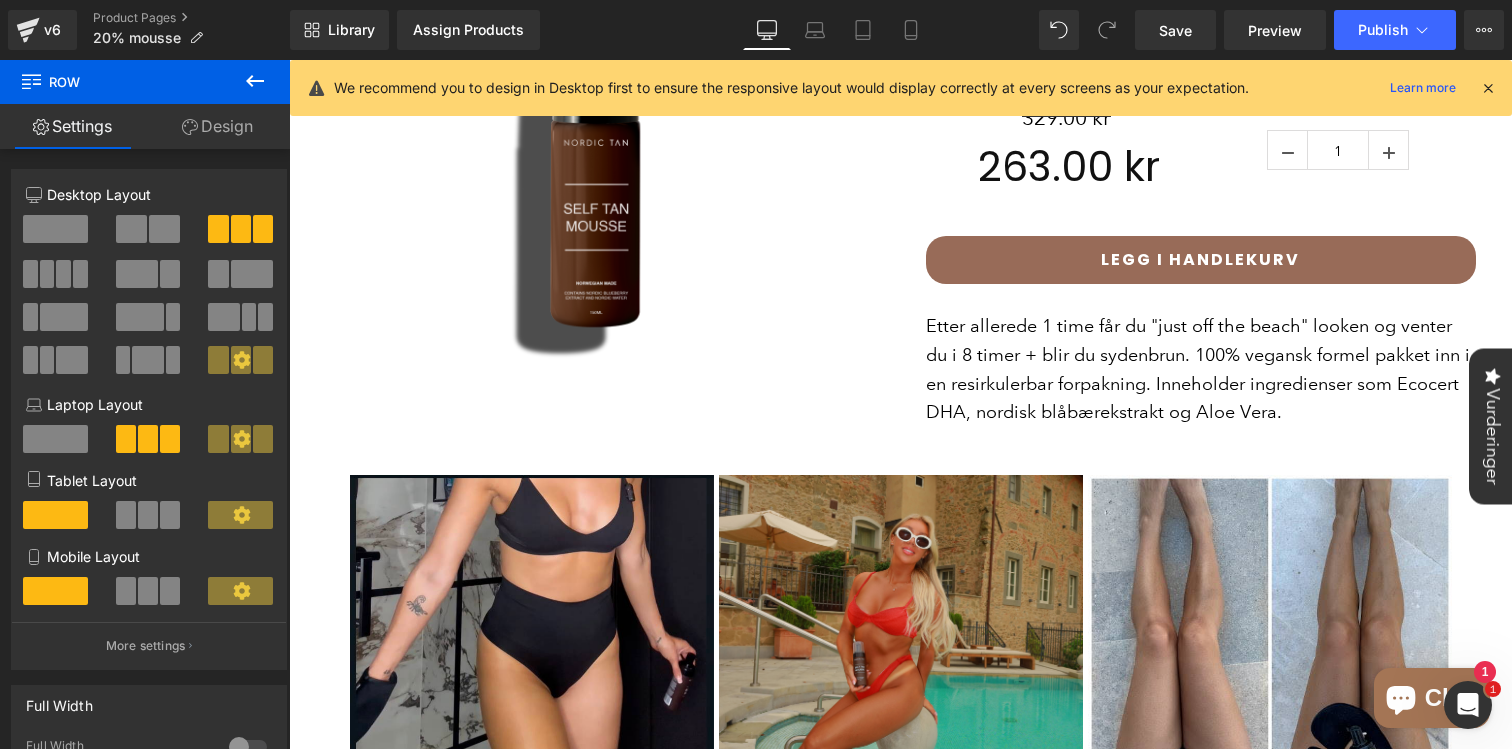 scroll, scrollTop: 1180, scrollLeft: 0, axis: vertical 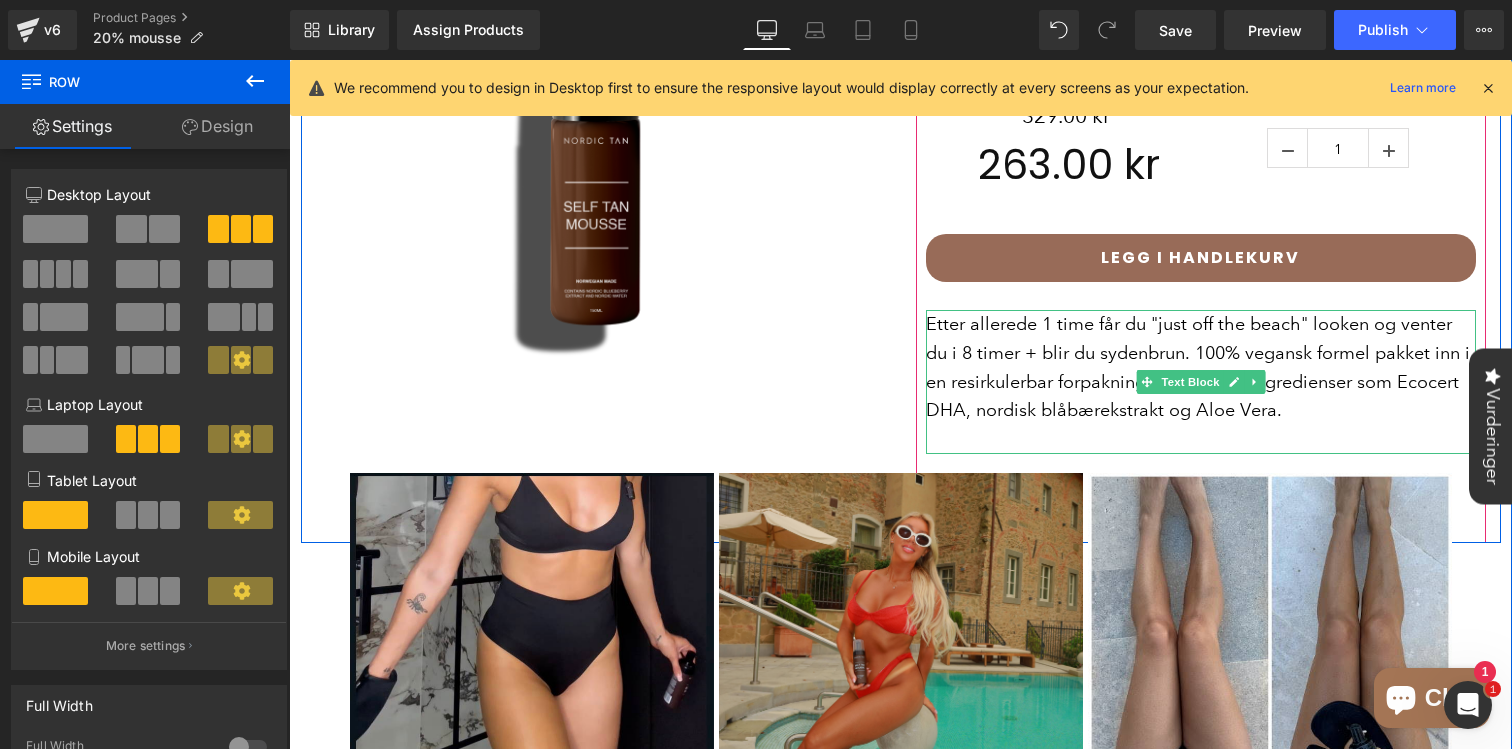 click on "Etter allerede 1 time får du "just off the beach" looken og venter du i 8 timer + blir du sydenbrun. 100% vegansk formel pakket inn i en resirkulerbar forpakning. Inneholder ingredienser som Ecocert DHA, nordisk blåbærekstrakt og Aloe Vera." at bounding box center (1198, 367) 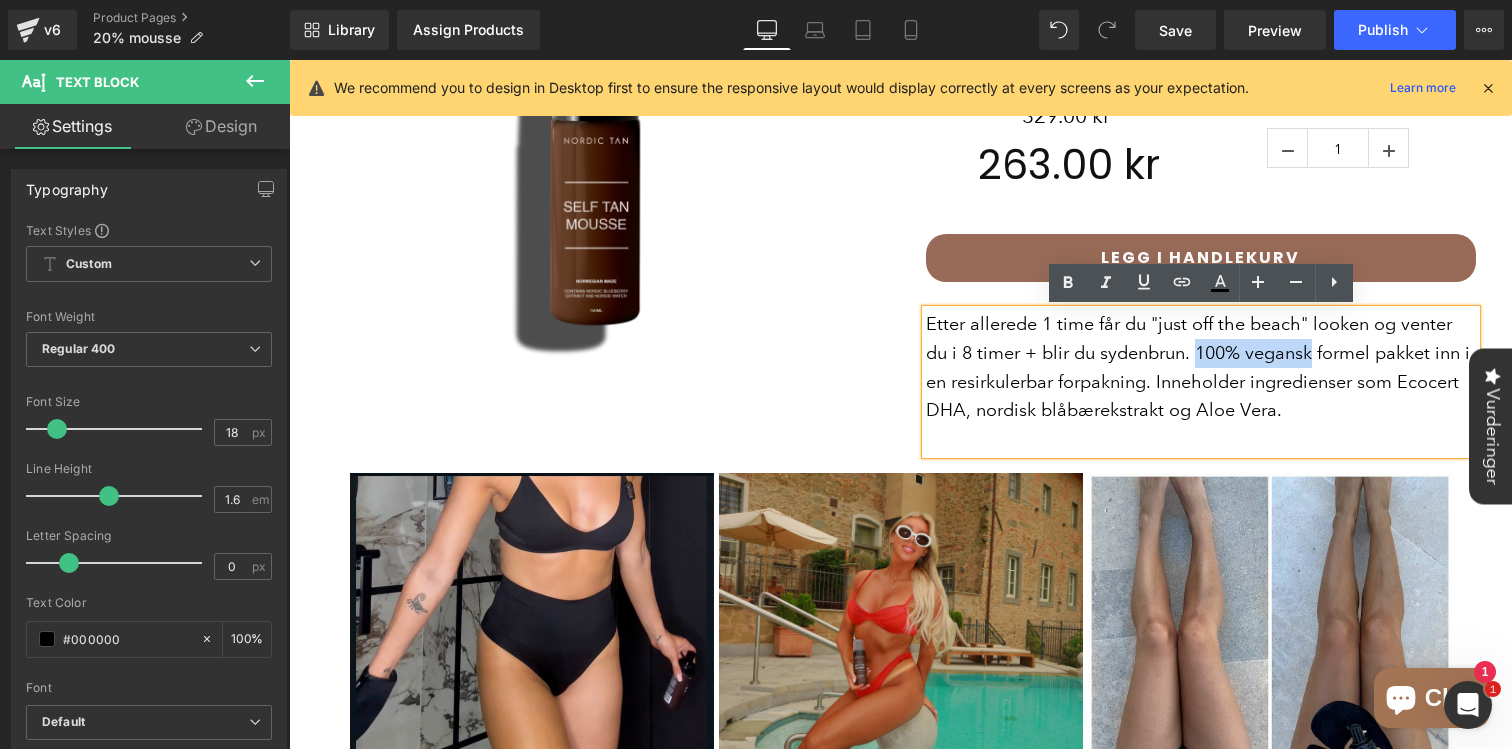 drag, startPoint x: 1207, startPoint y: 352, endPoint x: 1283, endPoint y: 350, distance: 76.02631 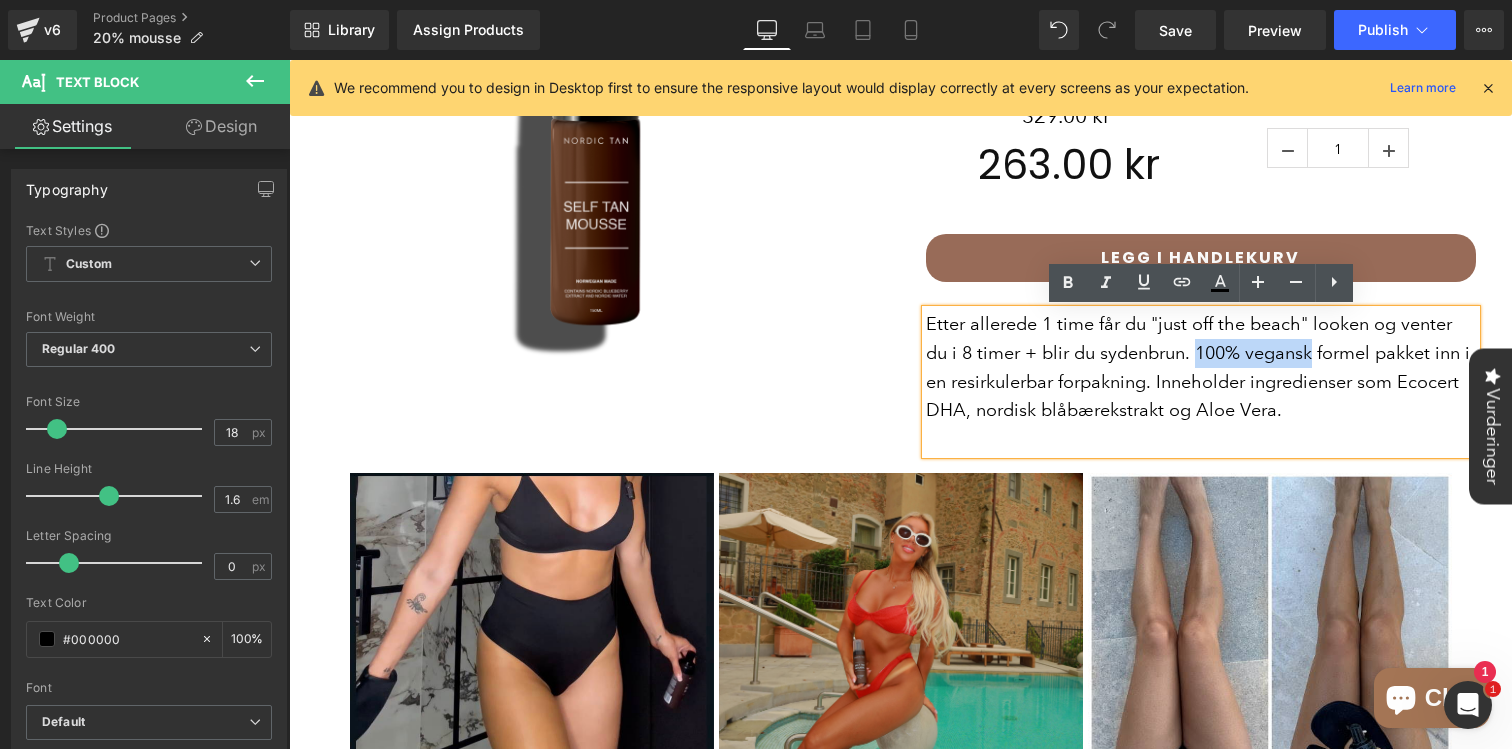 click on "Etter allerede 1 time får du "just off the beach" looken og venter du i 8 timer + blir du sydenbrun. 100% vegansk formel pakket inn i en resirkulerbar forpakning. Inneholder ingredienser som Ecocert DHA, nordisk blåbærekstrakt og Aloe Vera." at bounding box center [1198, 367] 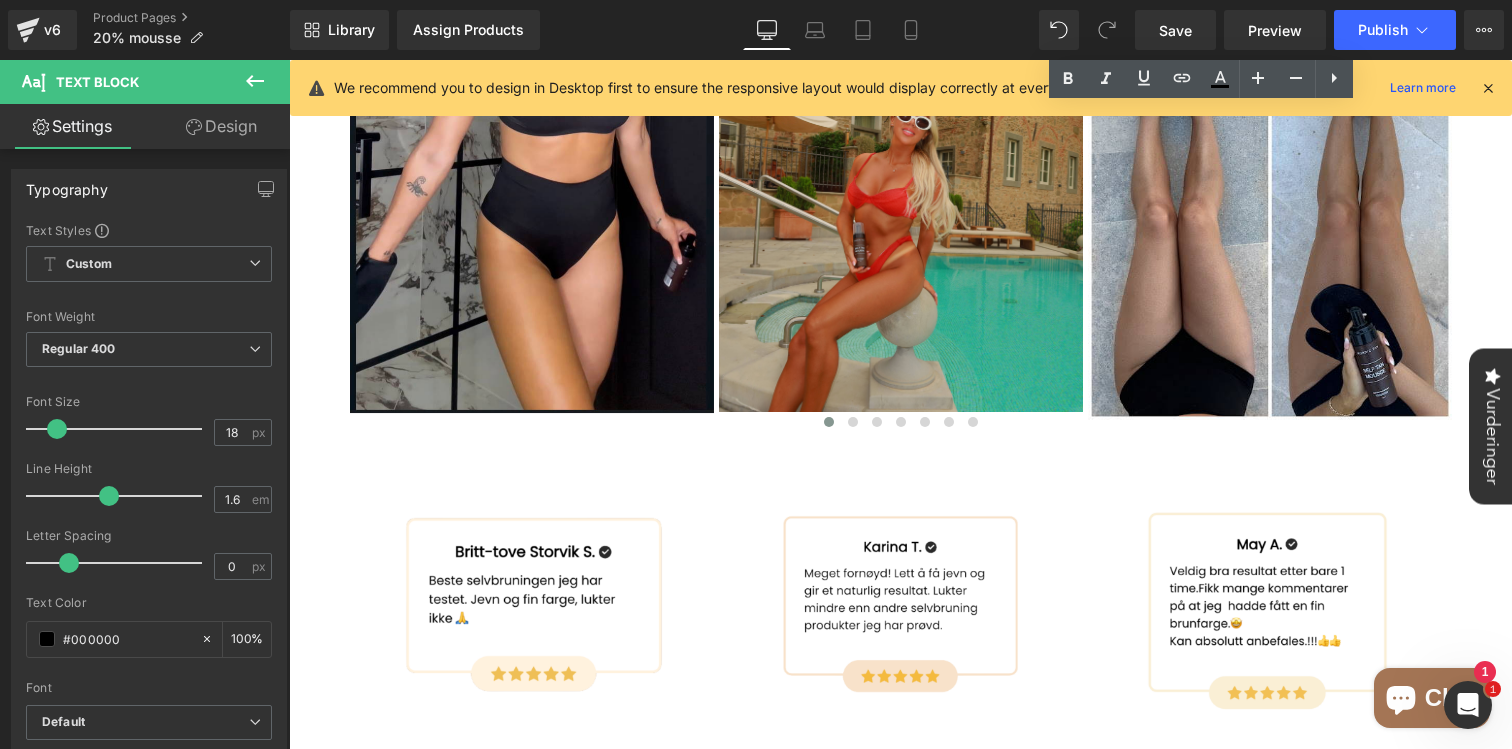 scroll, scrollTop: 1598, scrollLeft: 0, axis: vertical 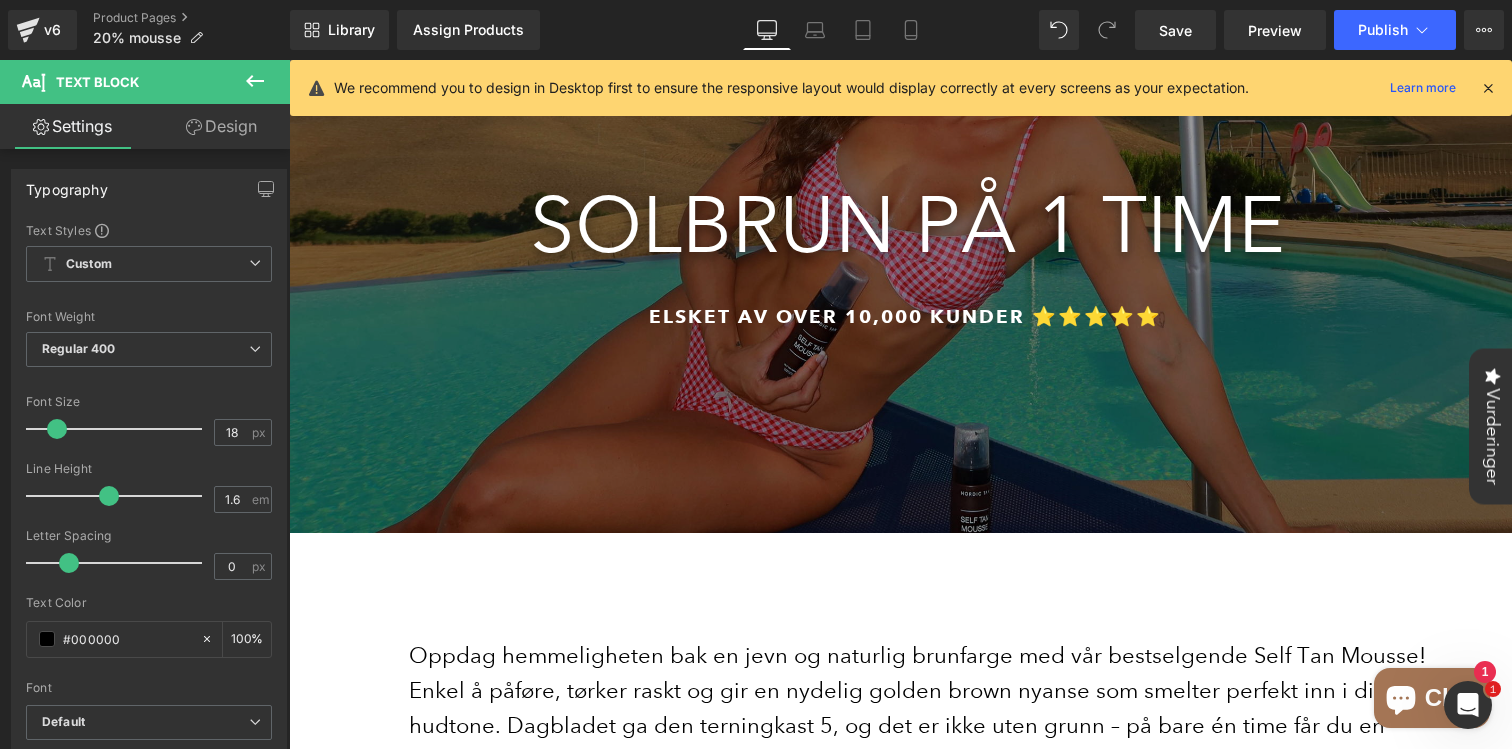 click on "ELSKET AV OVER 10,000 KUNDER ⭐⭐⭐⭐⭐" at bounding box center (905, 317) 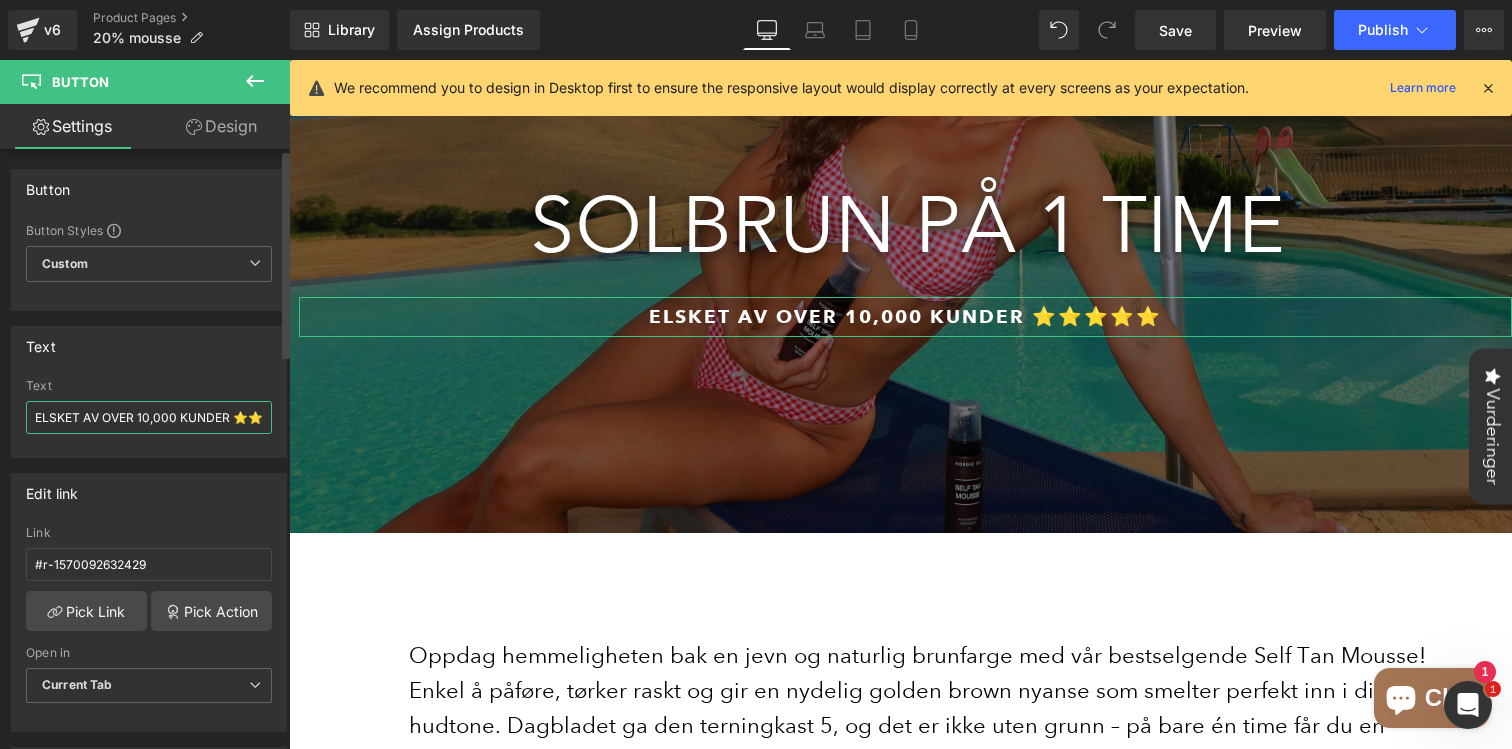 click on "ELSKET AV OVER 10,000 KUNDER ⭐⭐⭐⭐⭐" at bounding box center [149, 417] 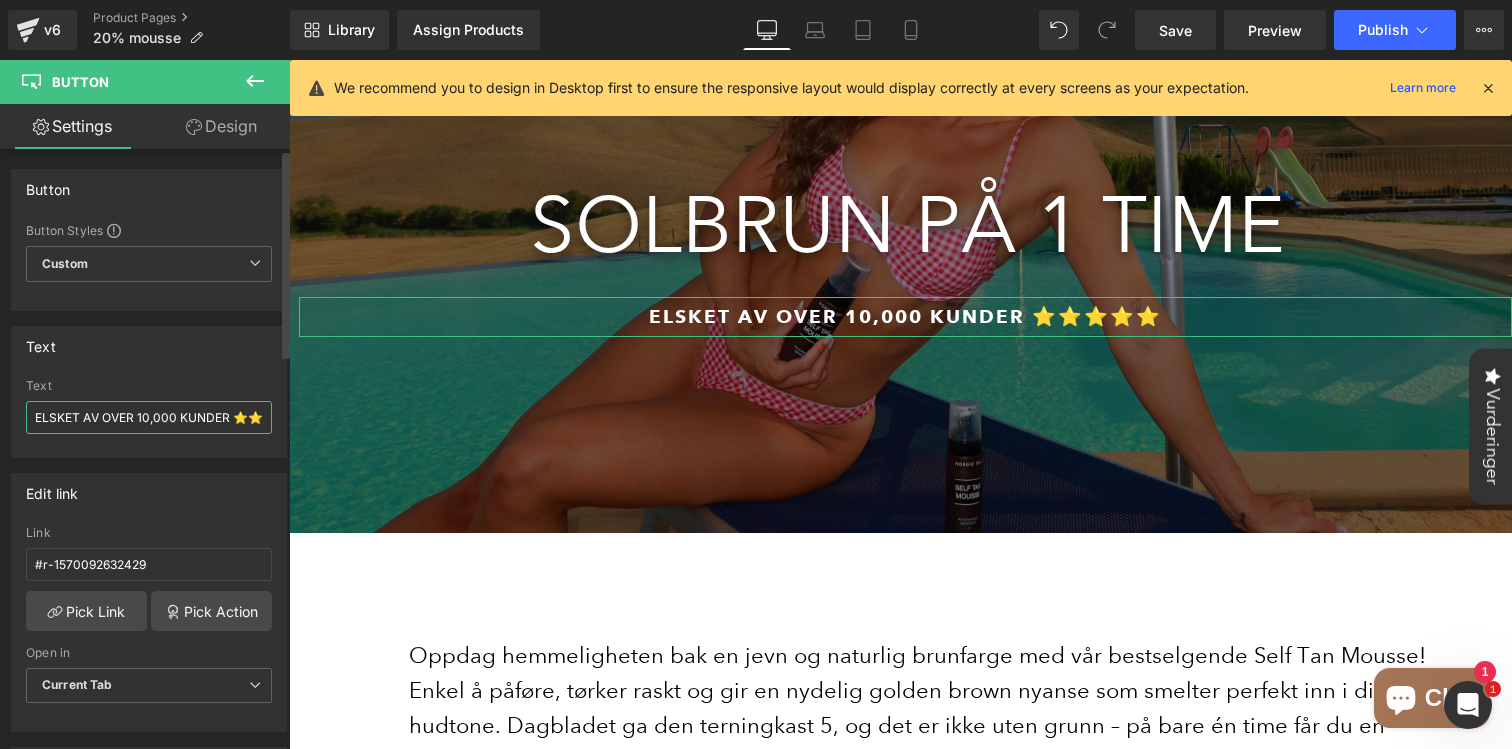 click on "ELSKET AV OVER 10,000 KUNDER ⭐⭐⭐⭐⭐" at bounding box center [149, 417] 